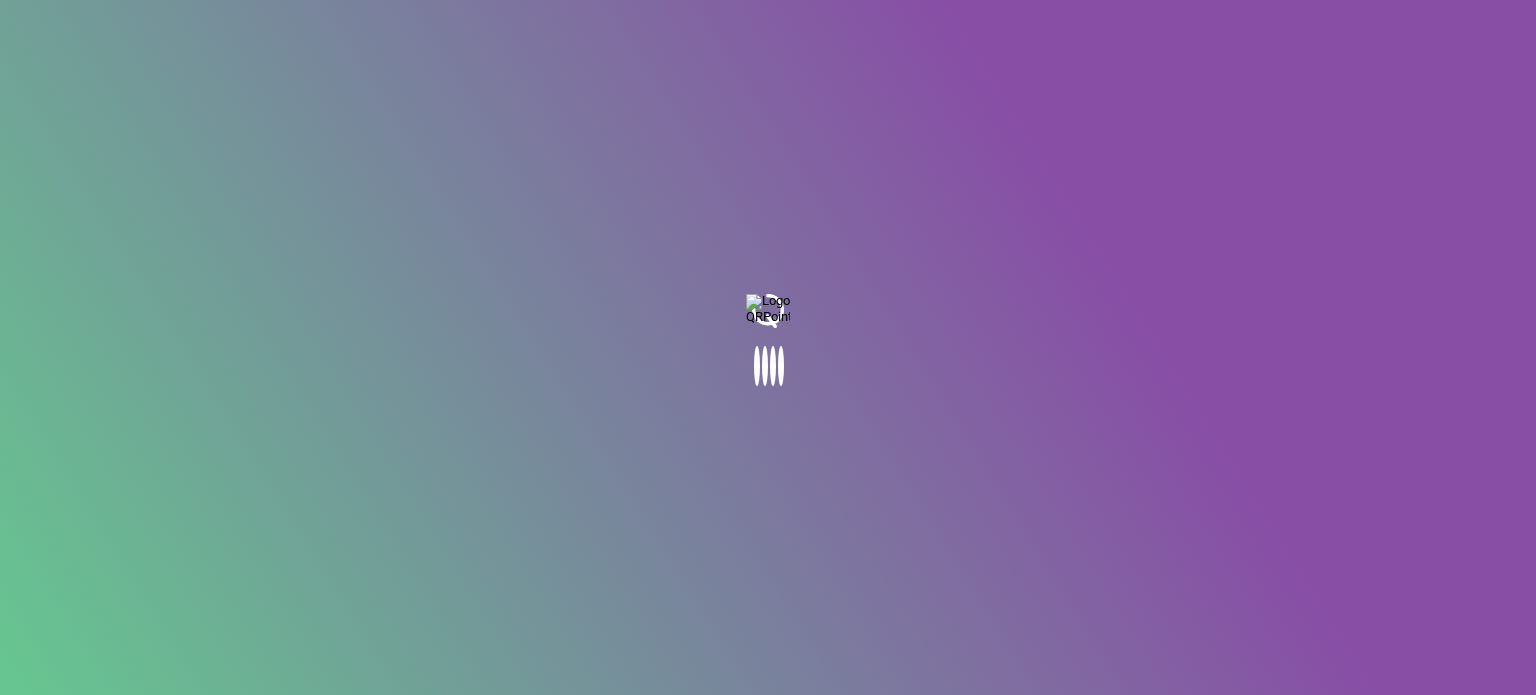 scroll, scrollTop: 0, scrollLeft: 0, axis: both 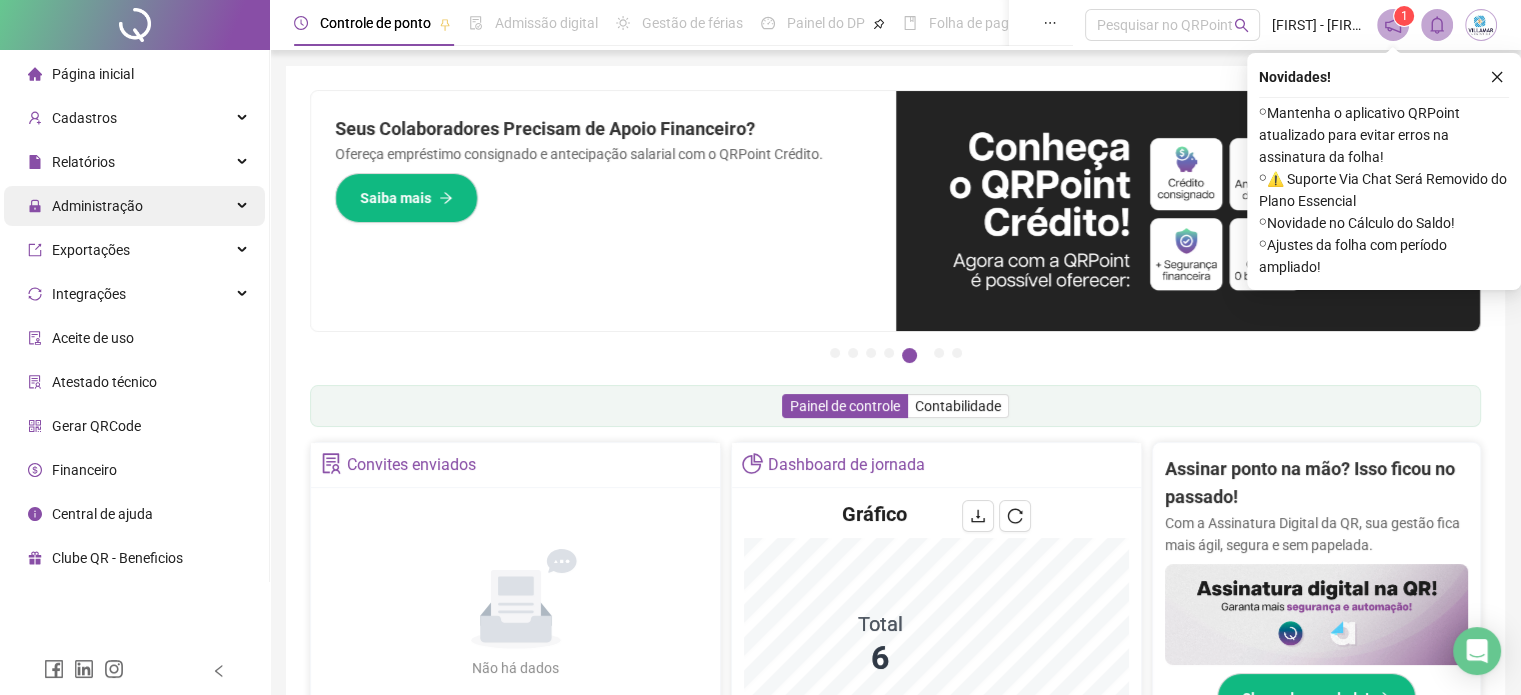 click on "Administração" at bounding box center (134, 206) 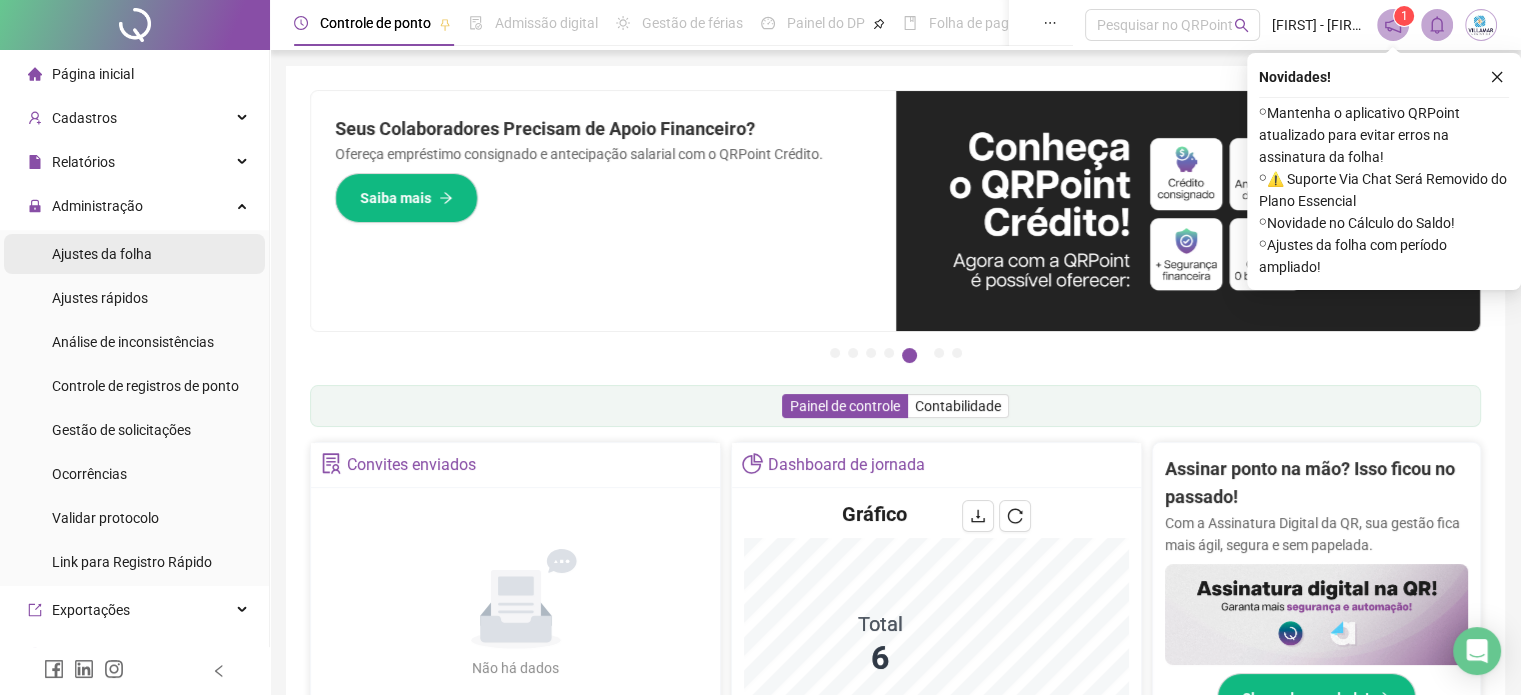 click on "Ajustes da folha" at bounding box center [102, 254] 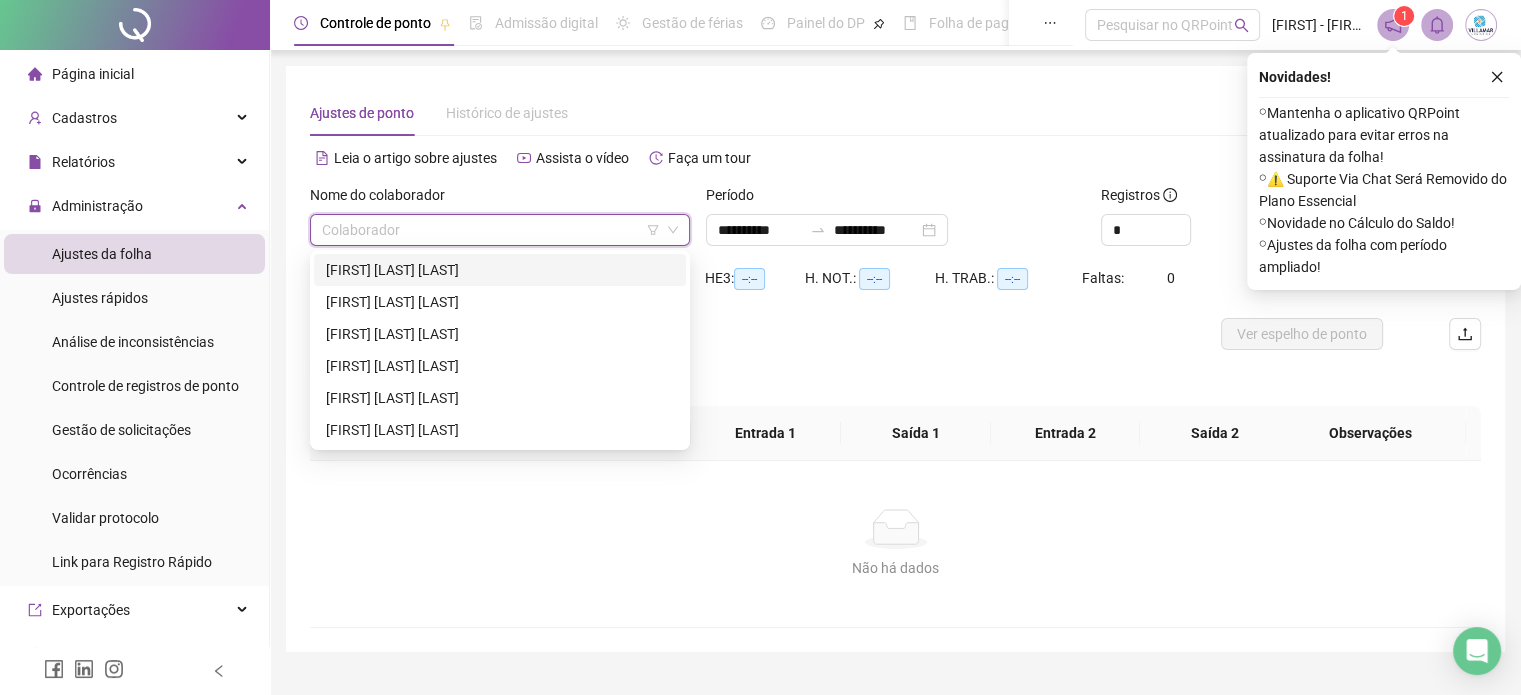 click at bounding box center (491, 230) 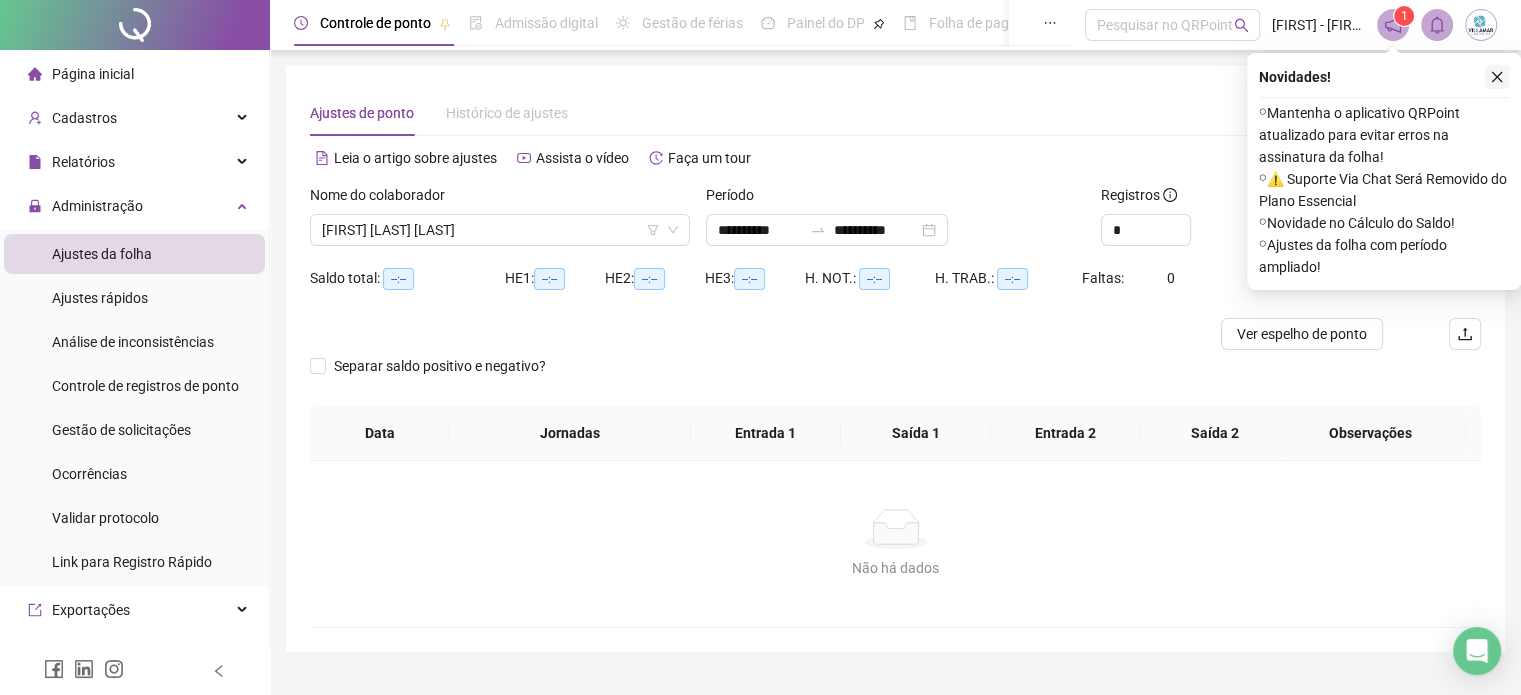 click 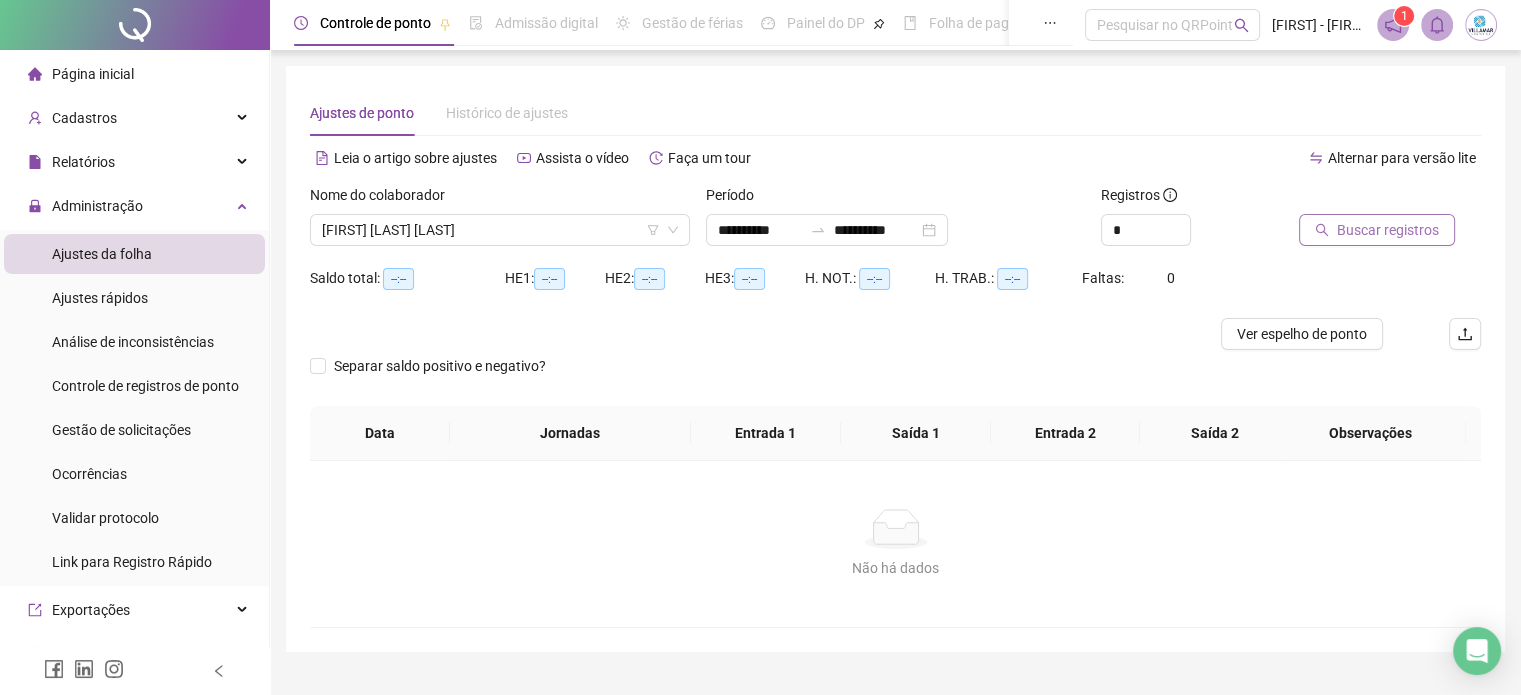 click on "Buscar registros" at bounding box center (1388, 230) 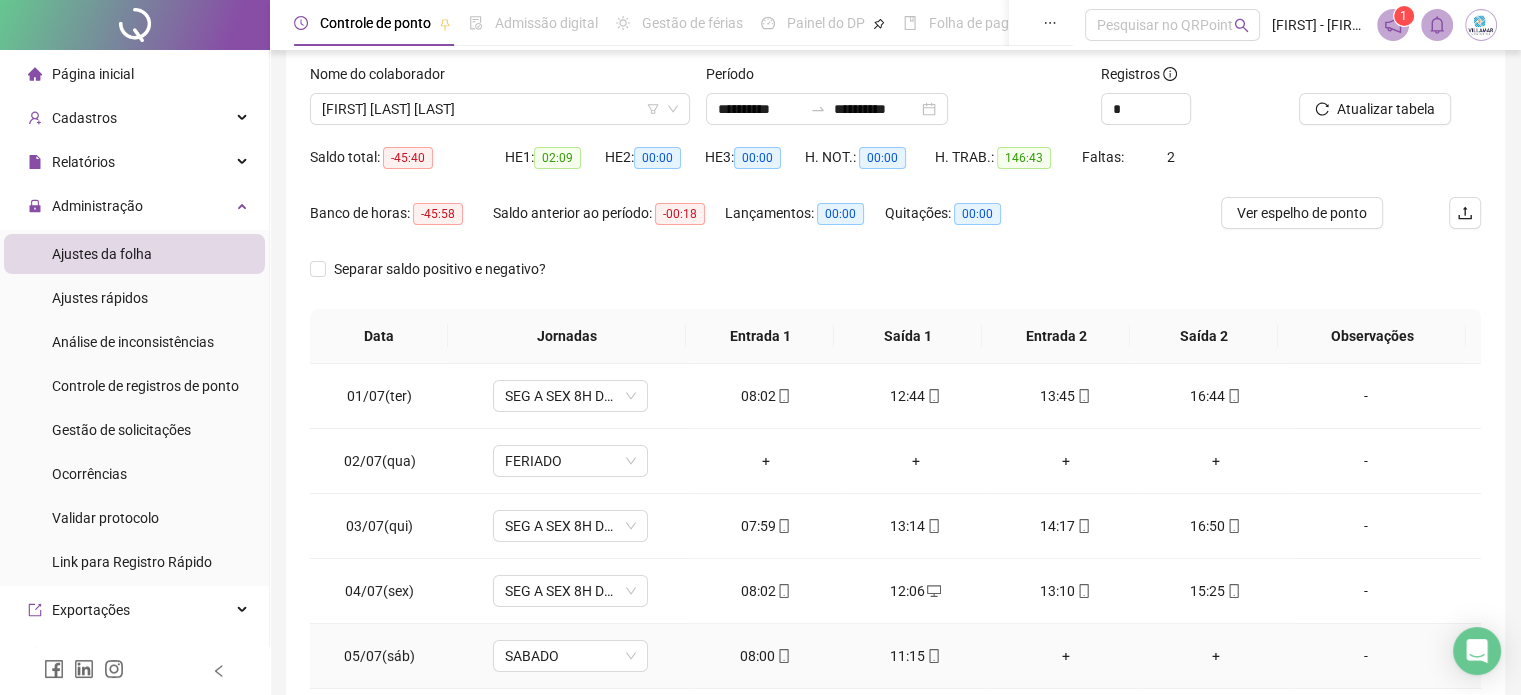 scroll, scrollTop: 326, scrollLeft: 0, axis: vertical 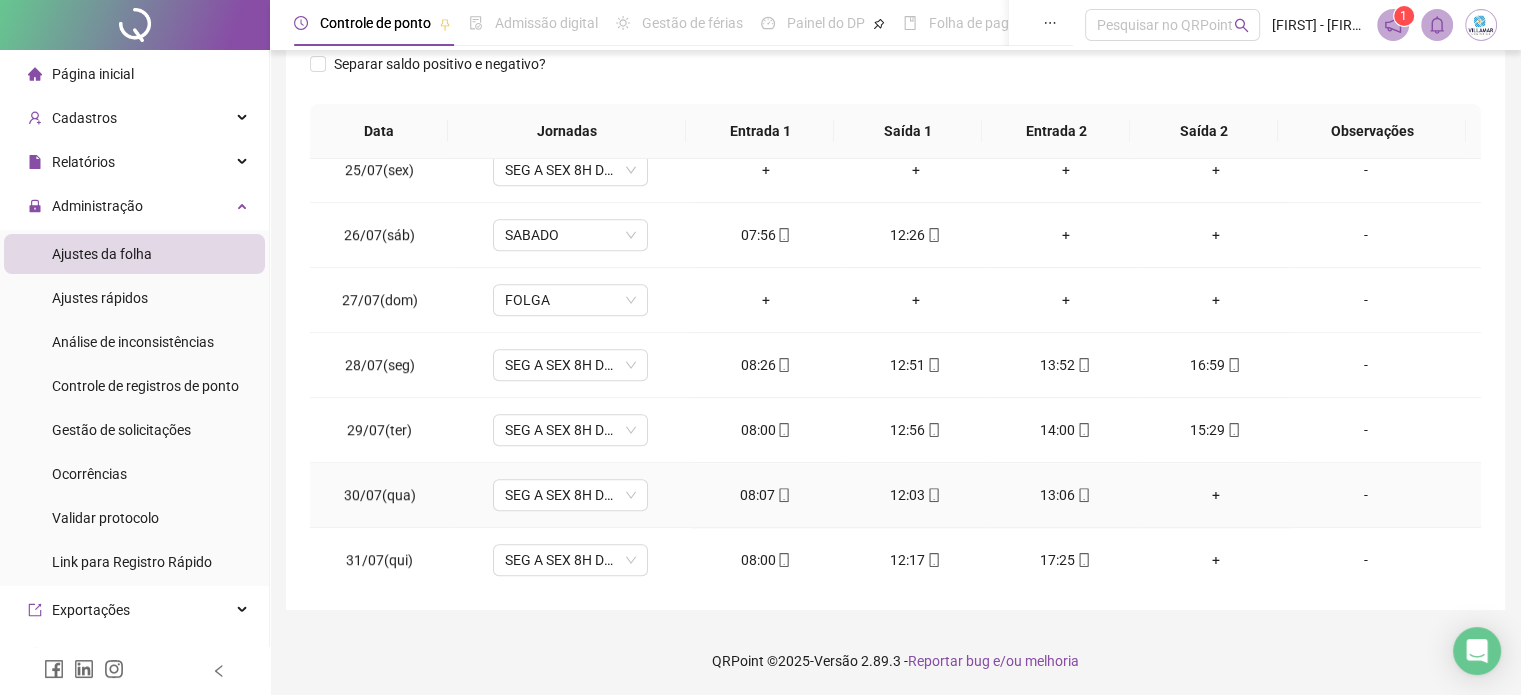 click on "+" at bounding box center [1216, 495] 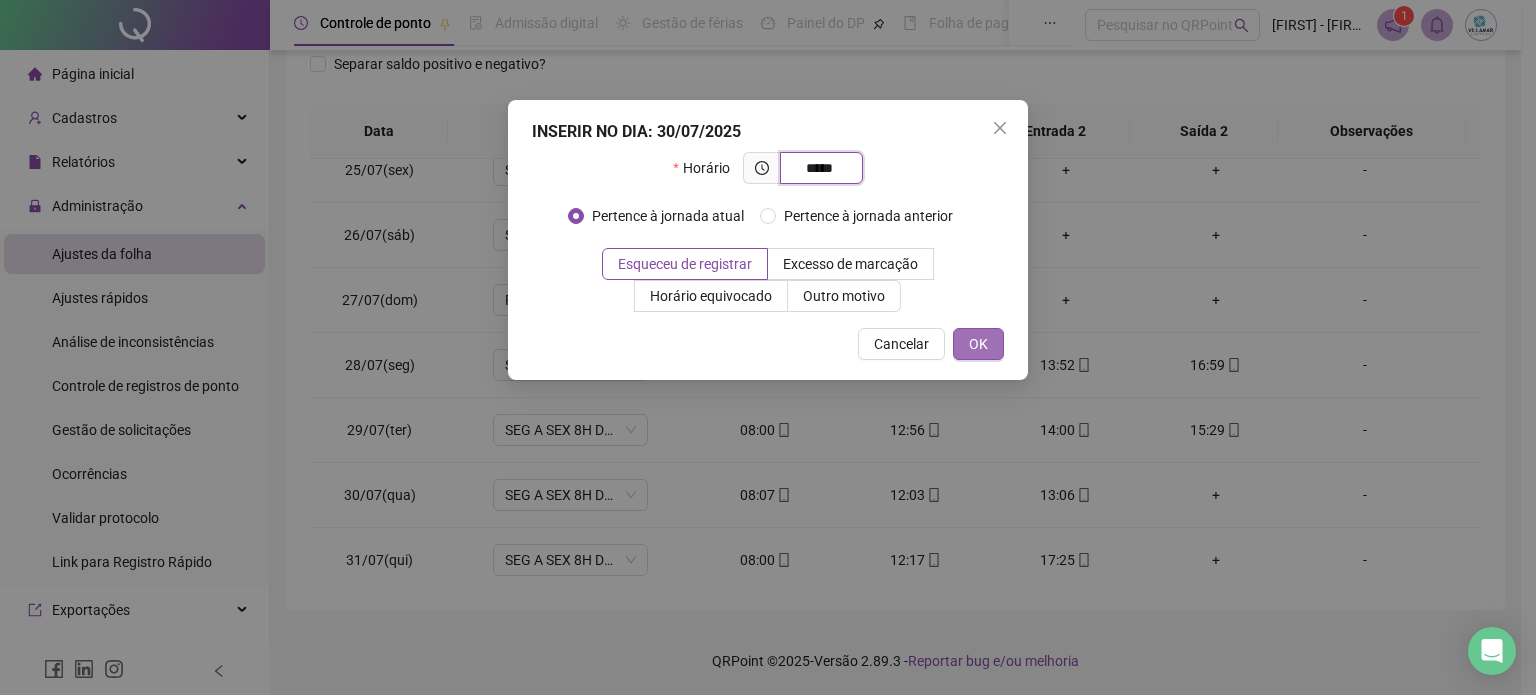 type on "*****" 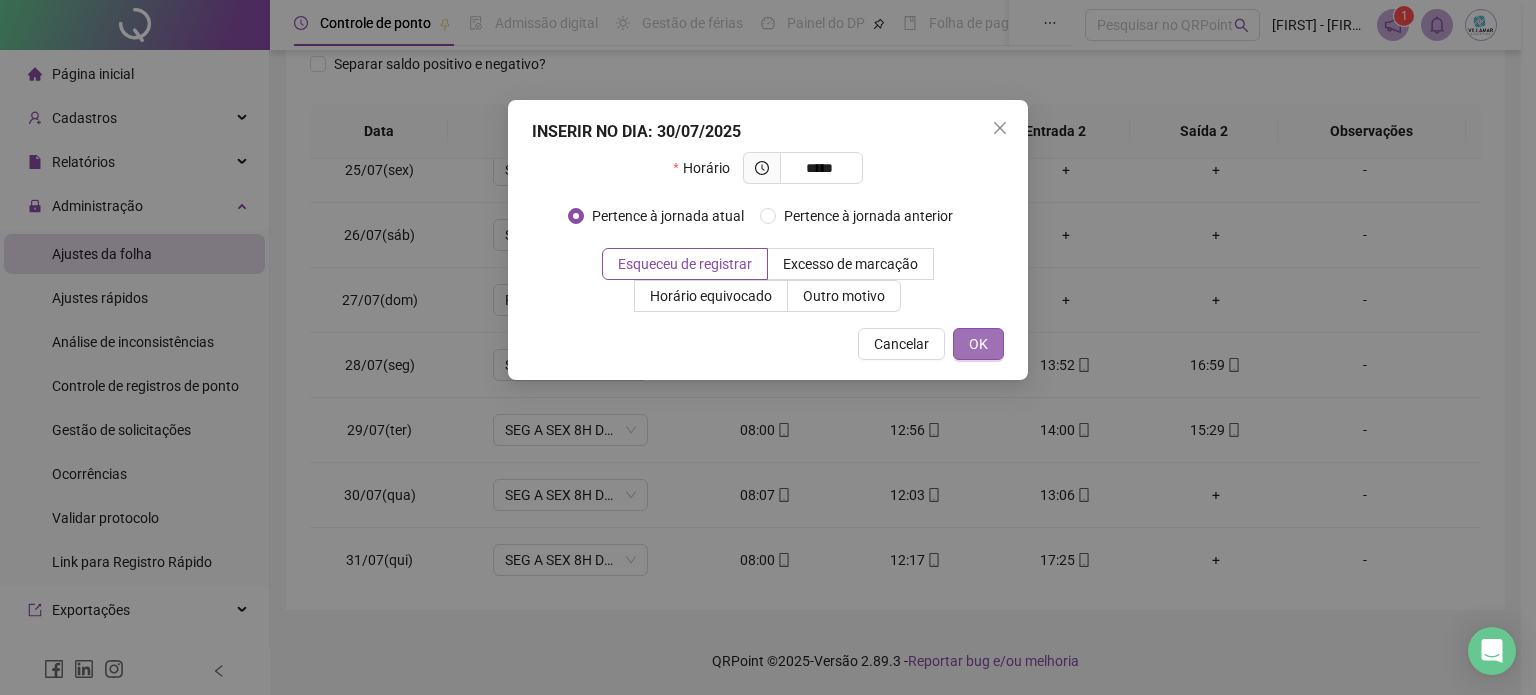click on "OK" at bounding box center [978, 344] 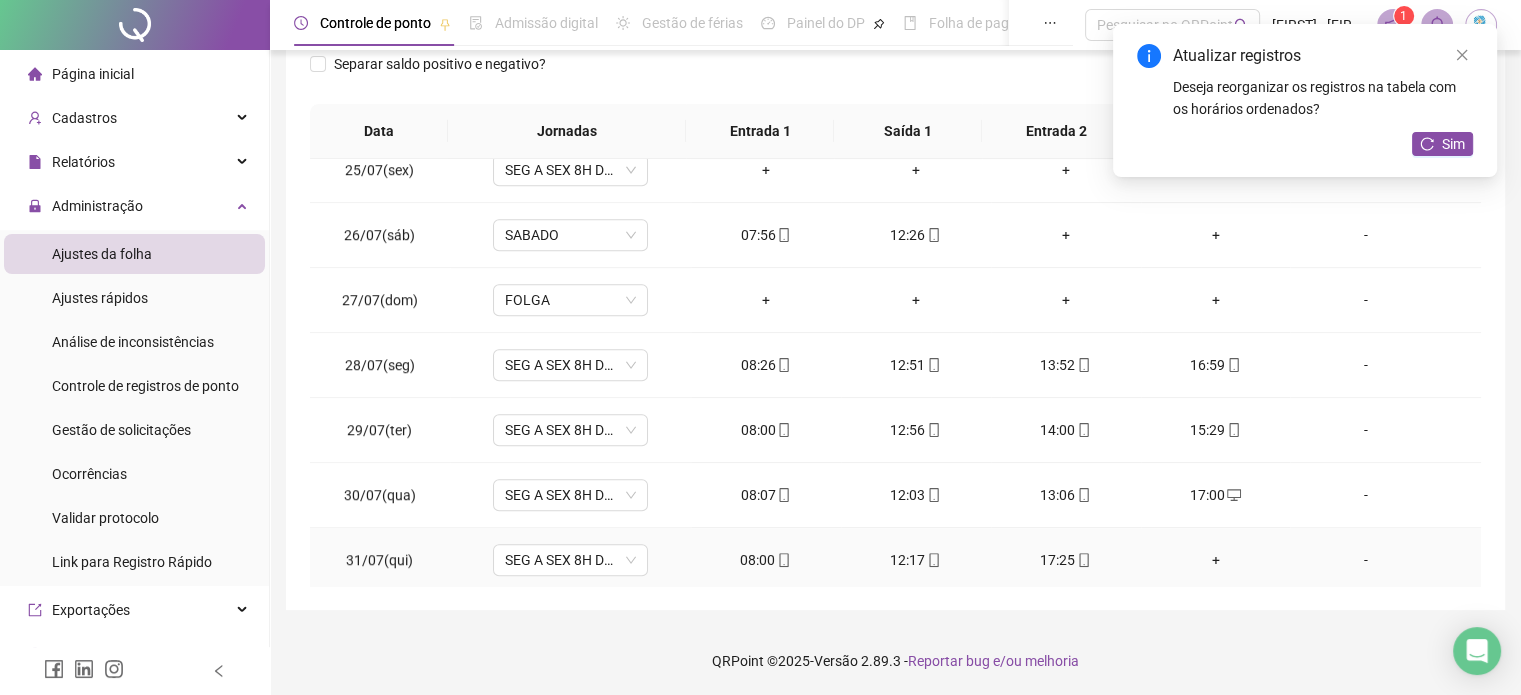 click on "+" at bounding box center [1216, 560] 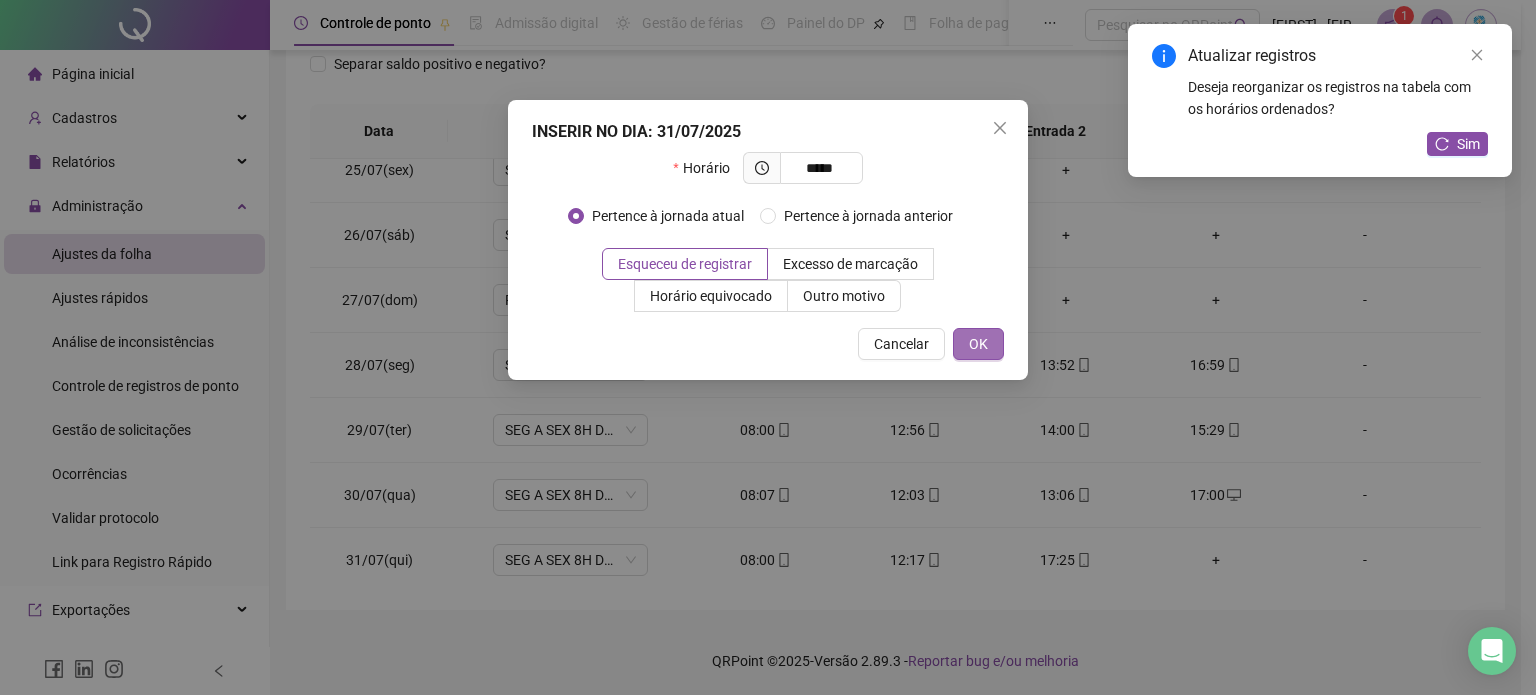 type on "*****" 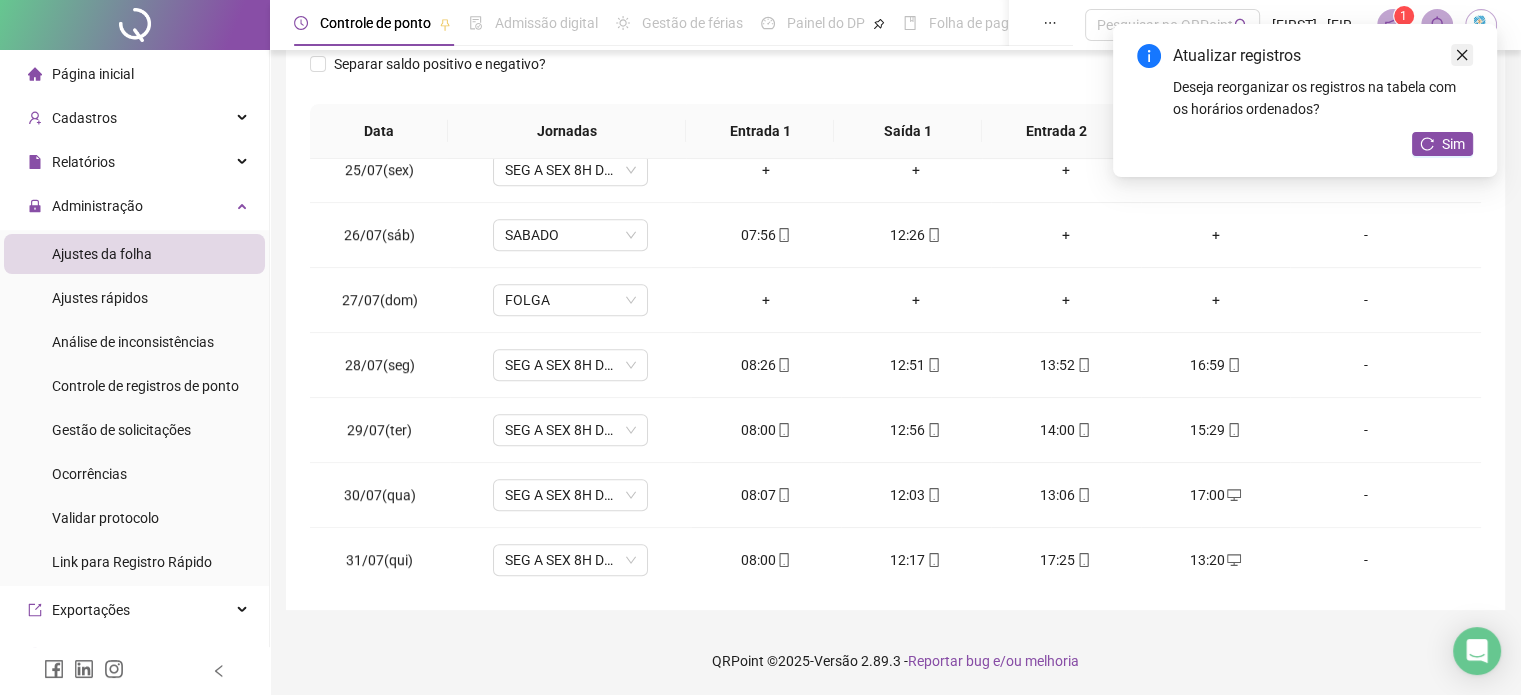 click 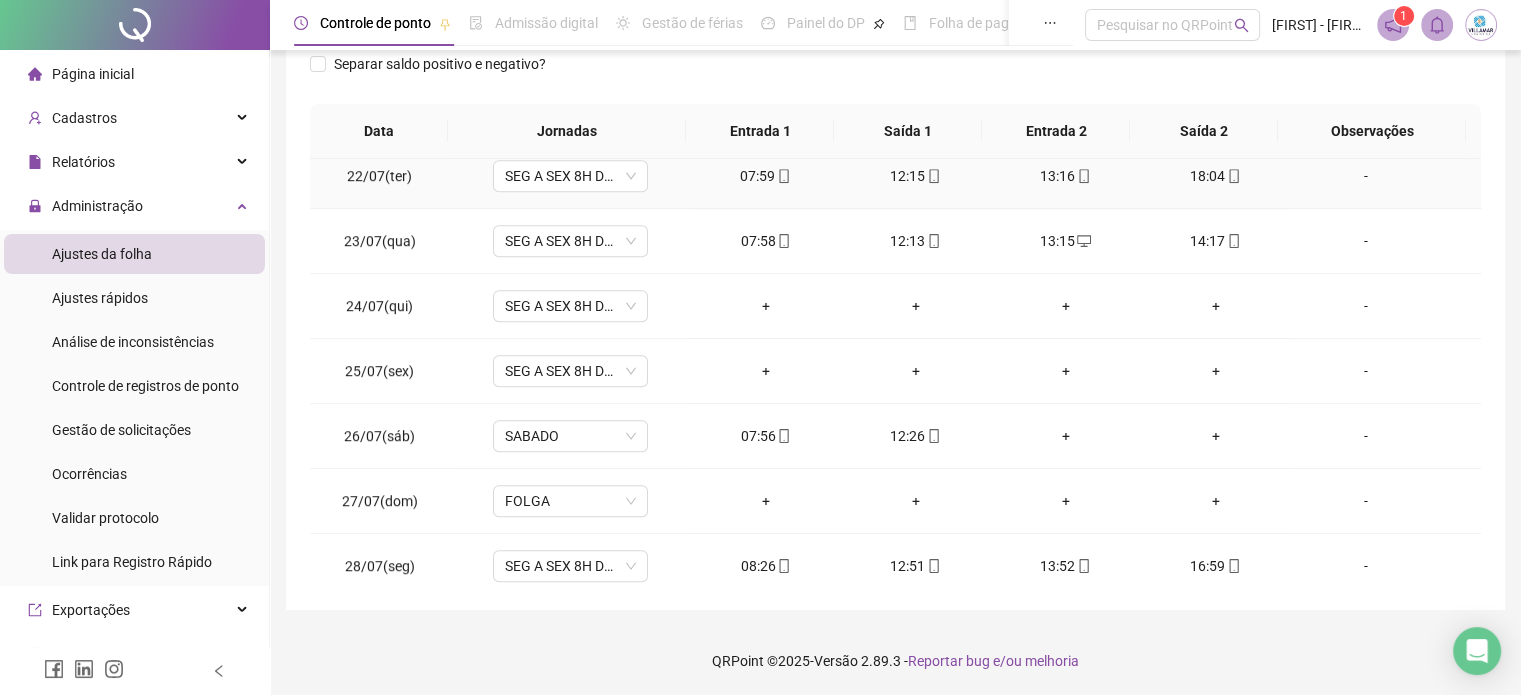 scroll, scrollTop: 1381, scrollLeft: 0, axis: vertical 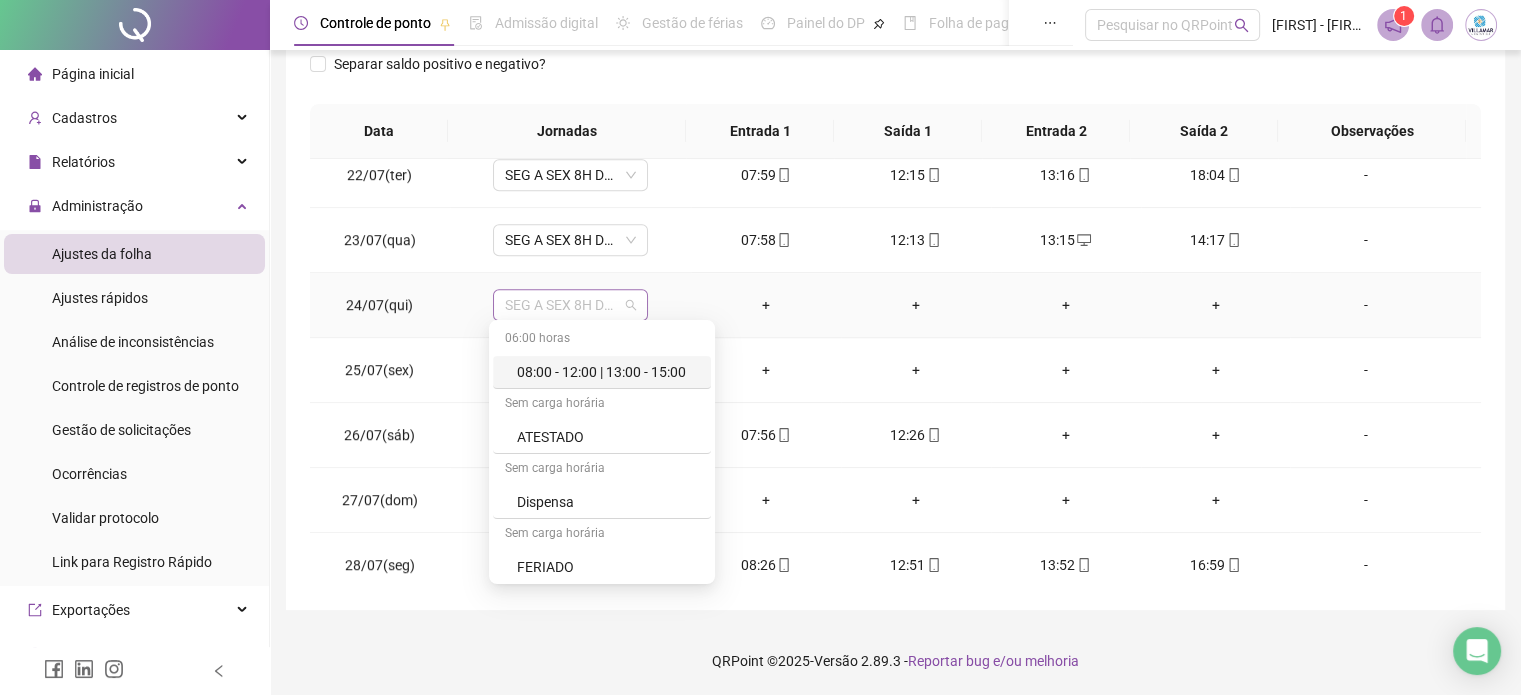 click on "SEG A SEX 8H DE TRABALHO" at bounding box center (570, 305) 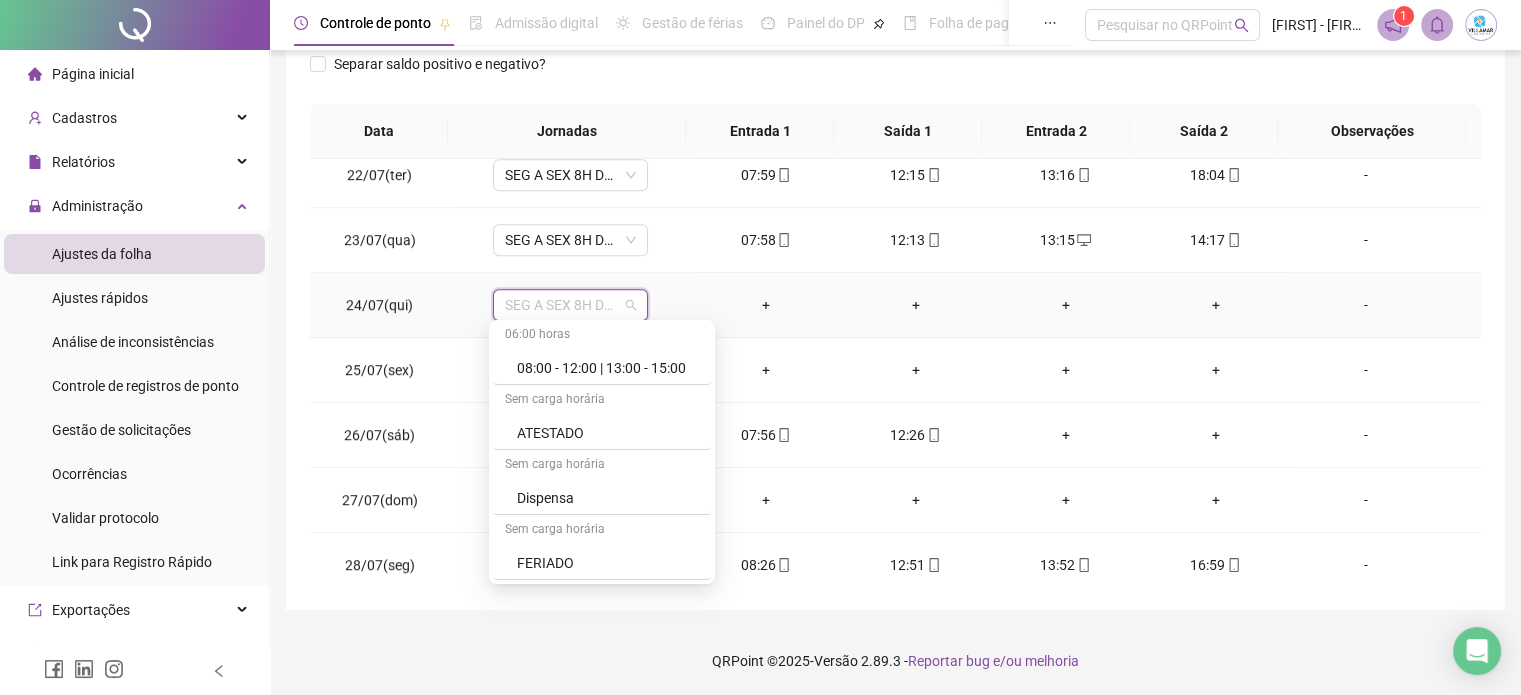 scroll, scrollTop: 0, scrollLeft: 0, axis: both 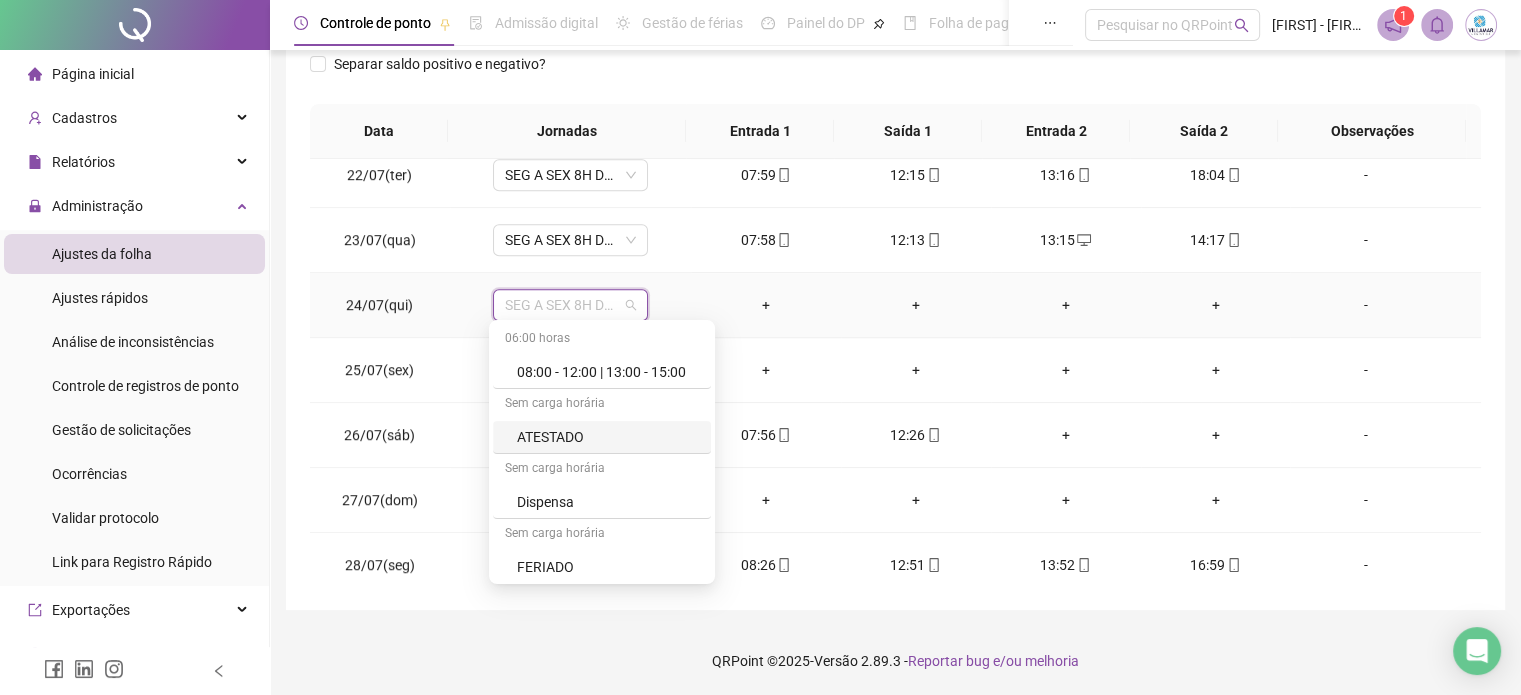 click on "ATESTADO" at bounding box center (608, 437) 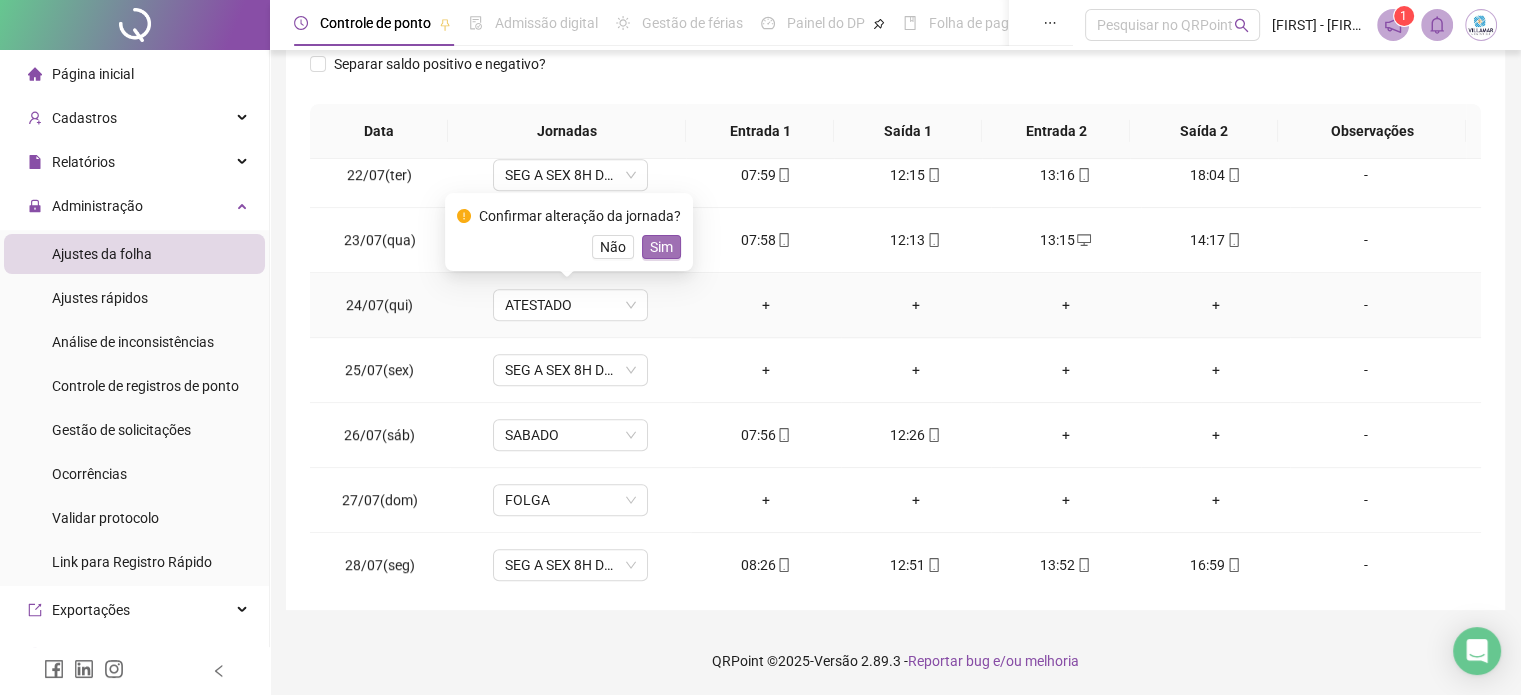 click on "Sim" at bounding box center [661, 247] 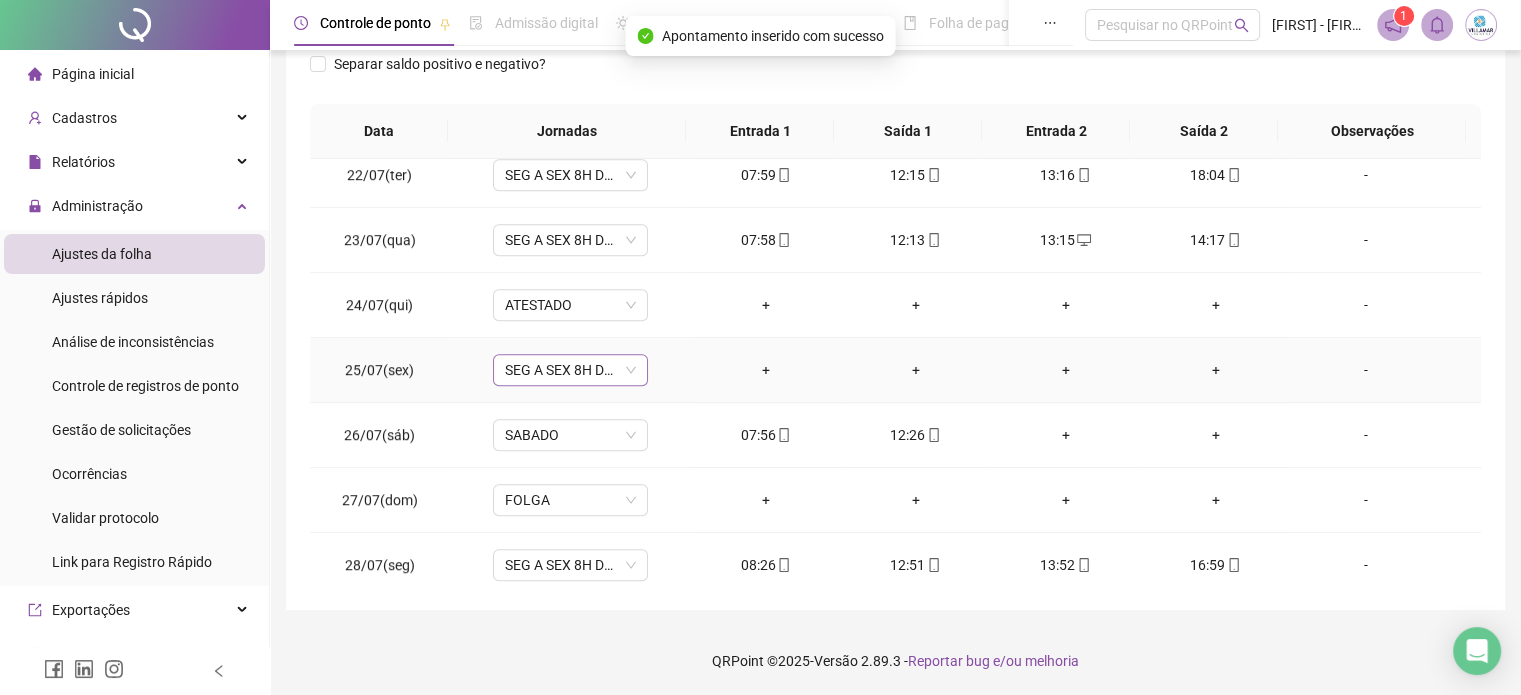click on "SEG A SEX 8H DE TRABALHO" at bounding box center [570, 370] 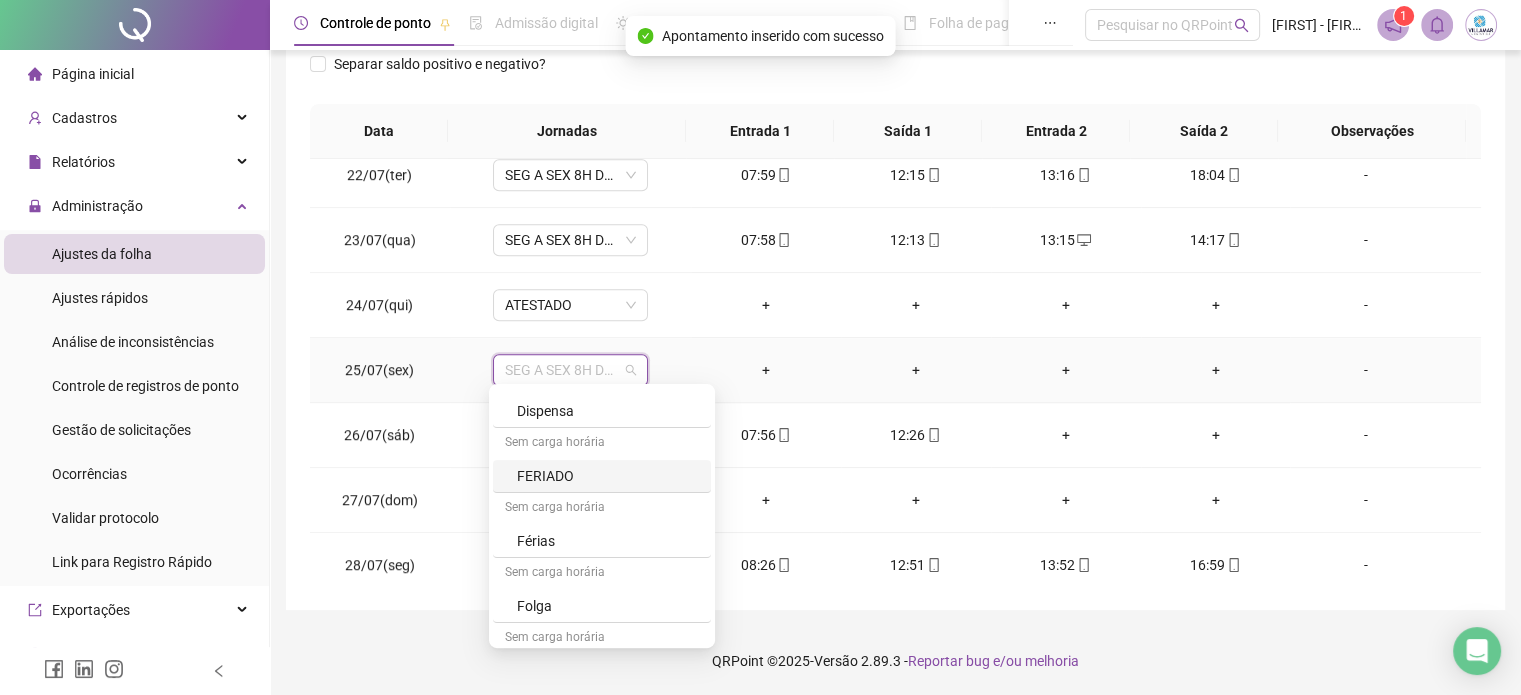 scroll, scrollTop: 200, scrollLeft: 0, axis: vertical 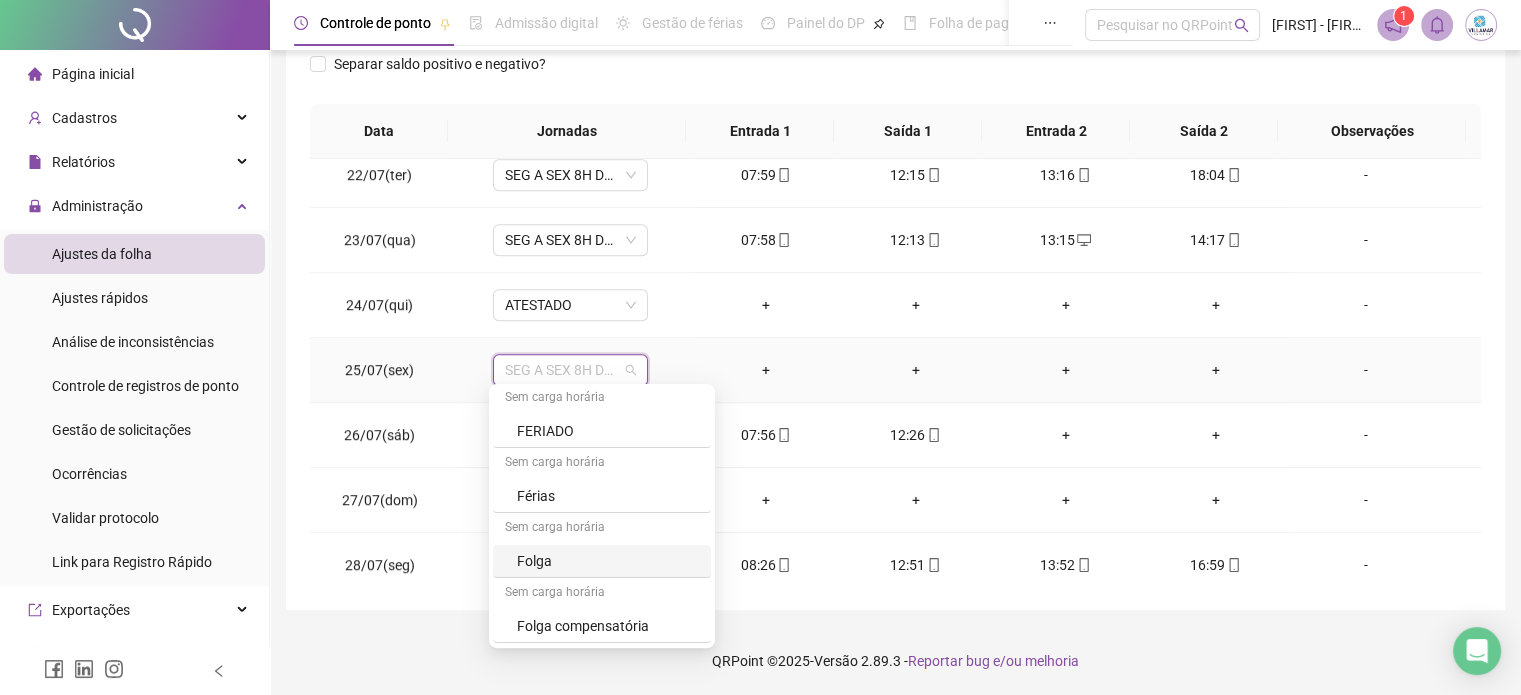 click on "Folga" at bounding box center [608, 561] 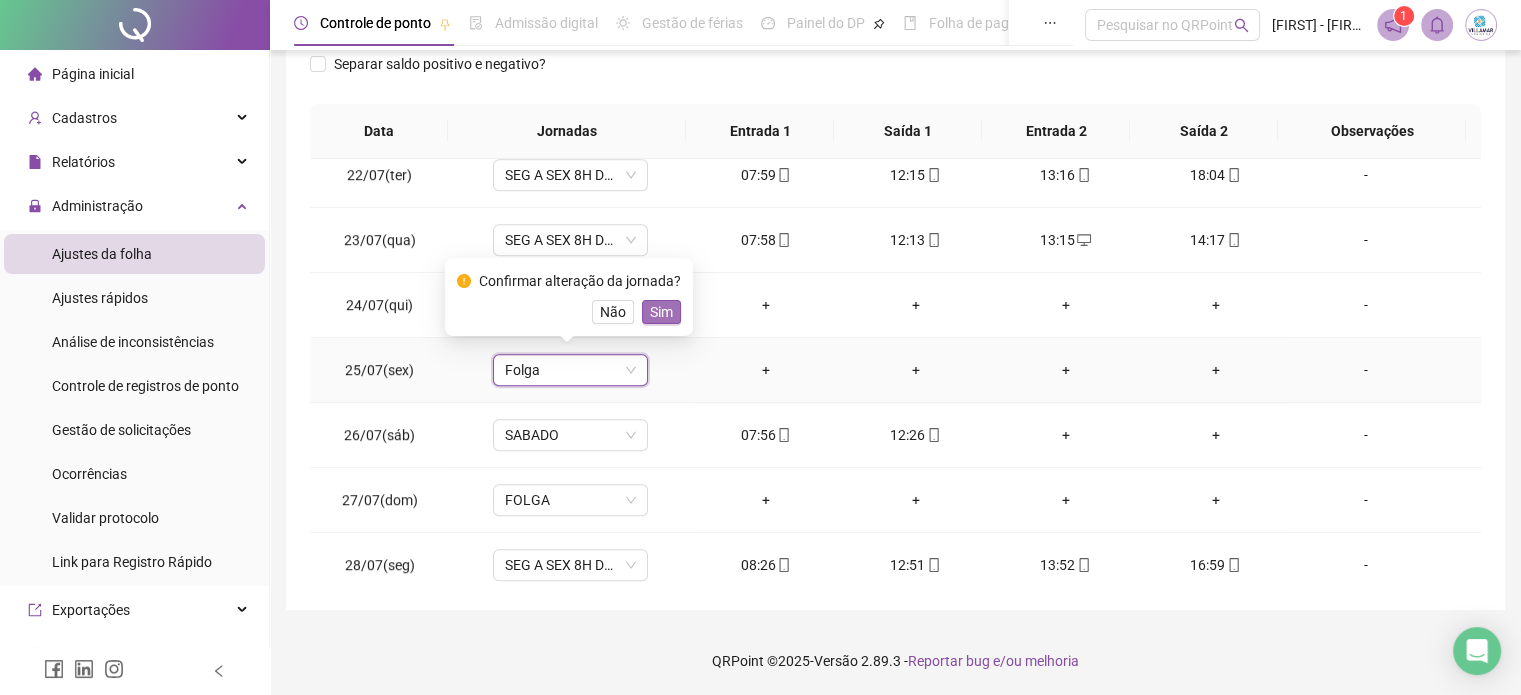 click on "Sim" at bounding box center (661, 312) 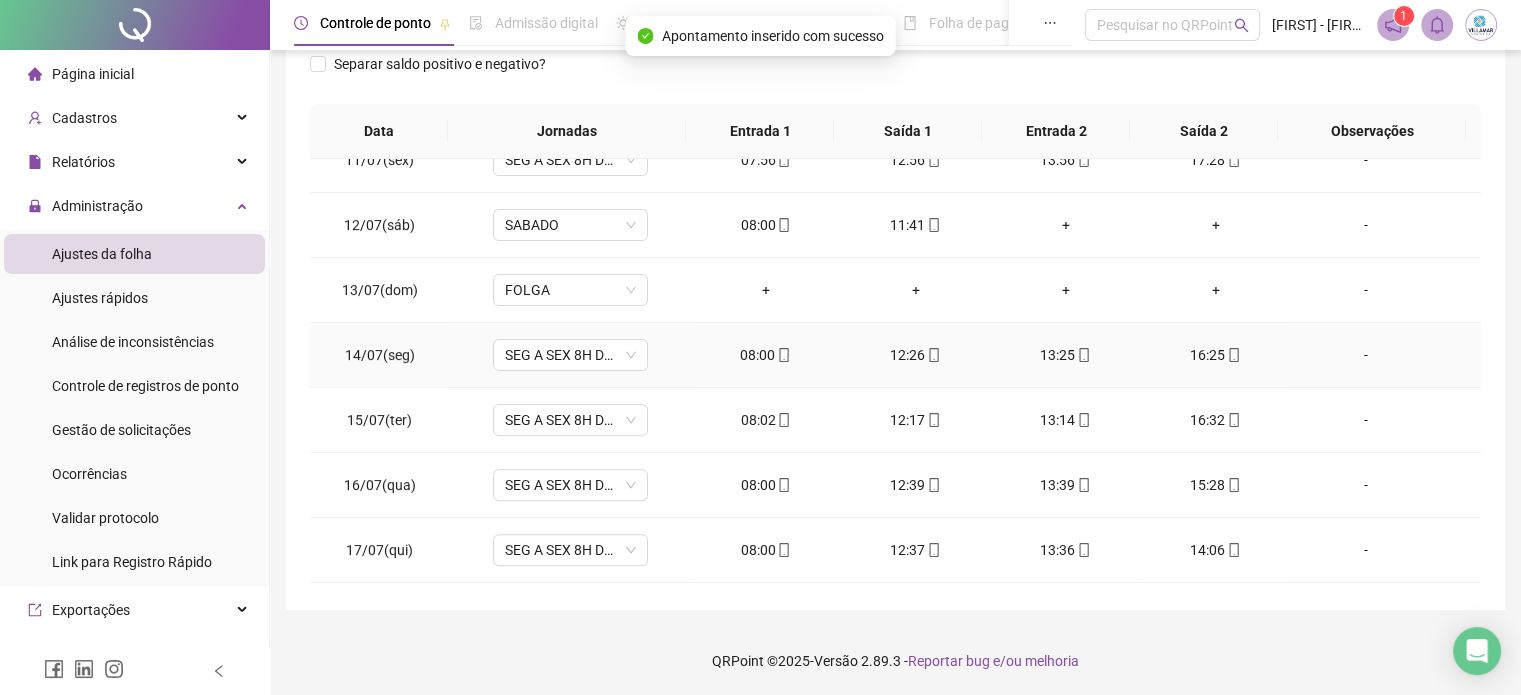 scroll, scrollTop: 0, scrollLeft: 0, axis: both 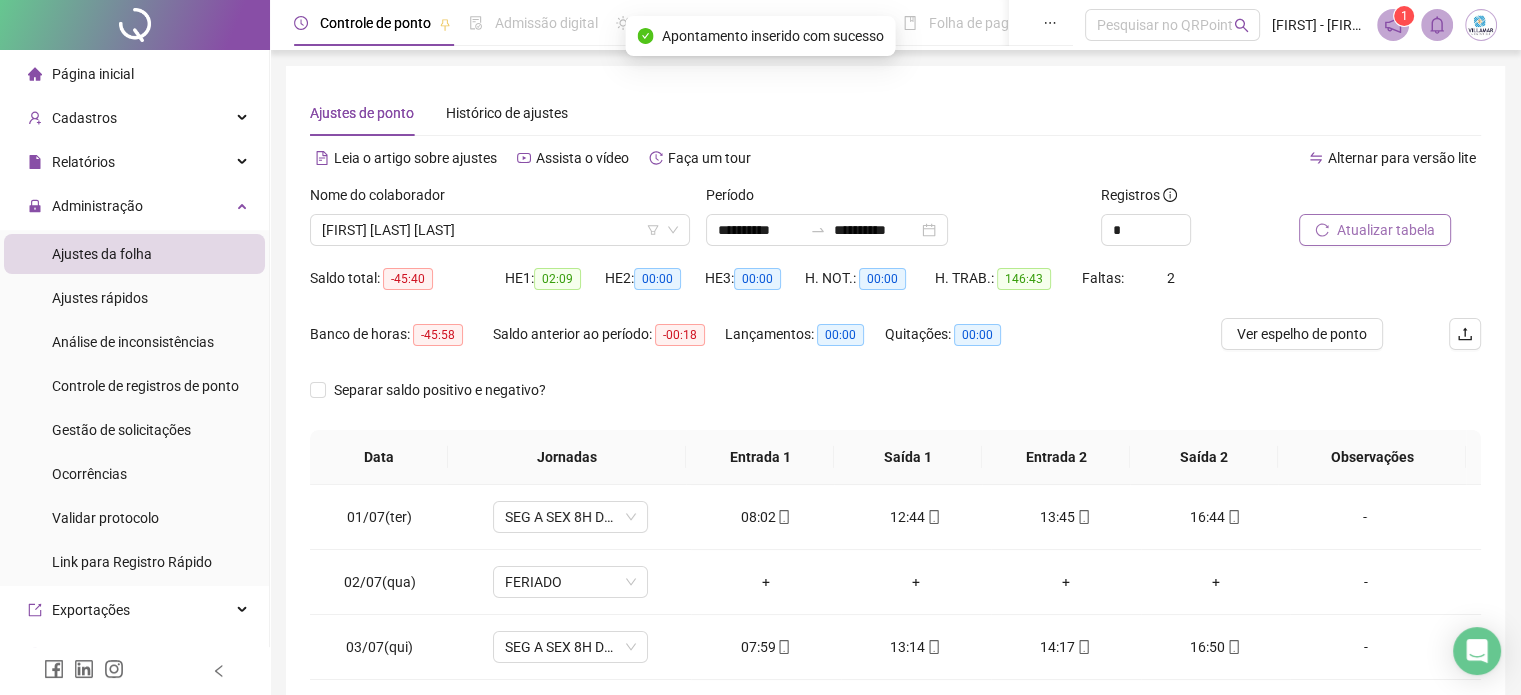 click on "Atualizar tabela" at bounding box center (1386, 230) 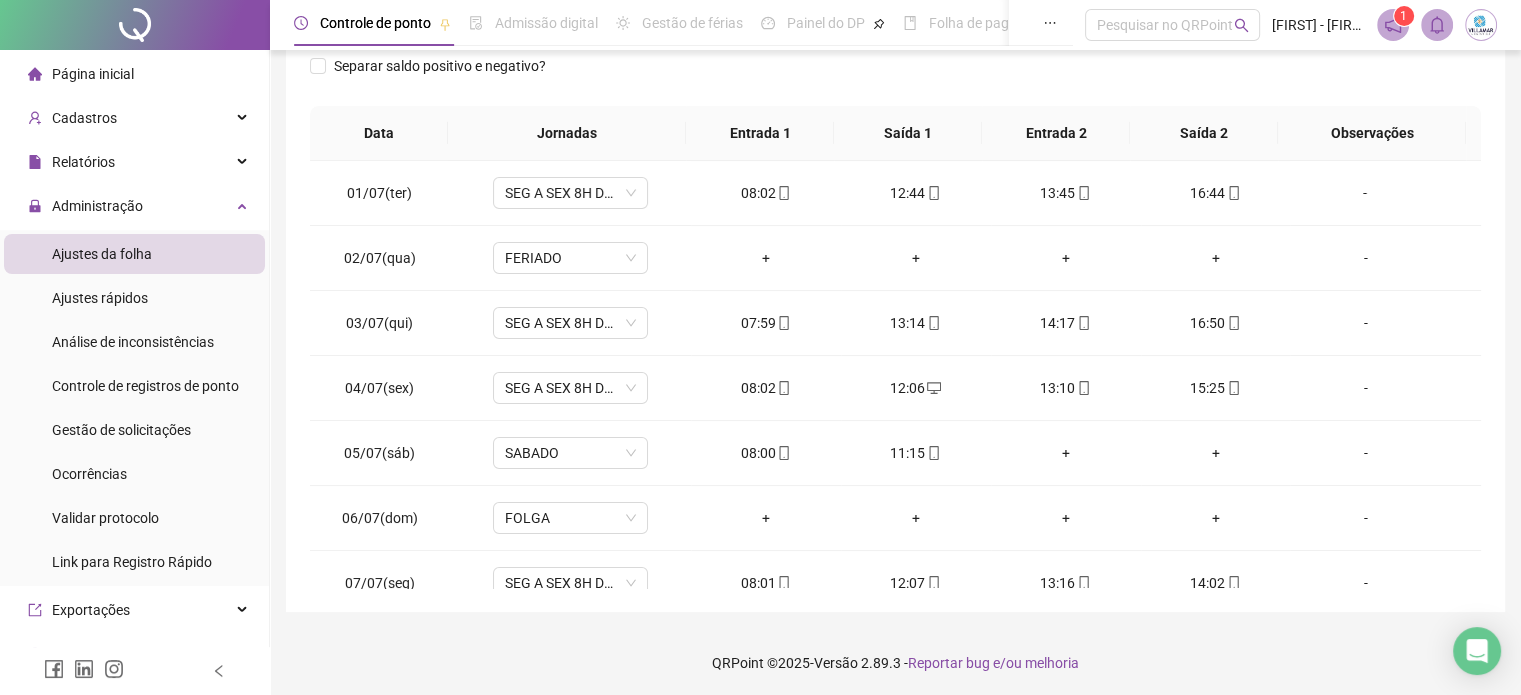 scroll, scrollTop: 326, scrollLeft: 0, axis: vertical 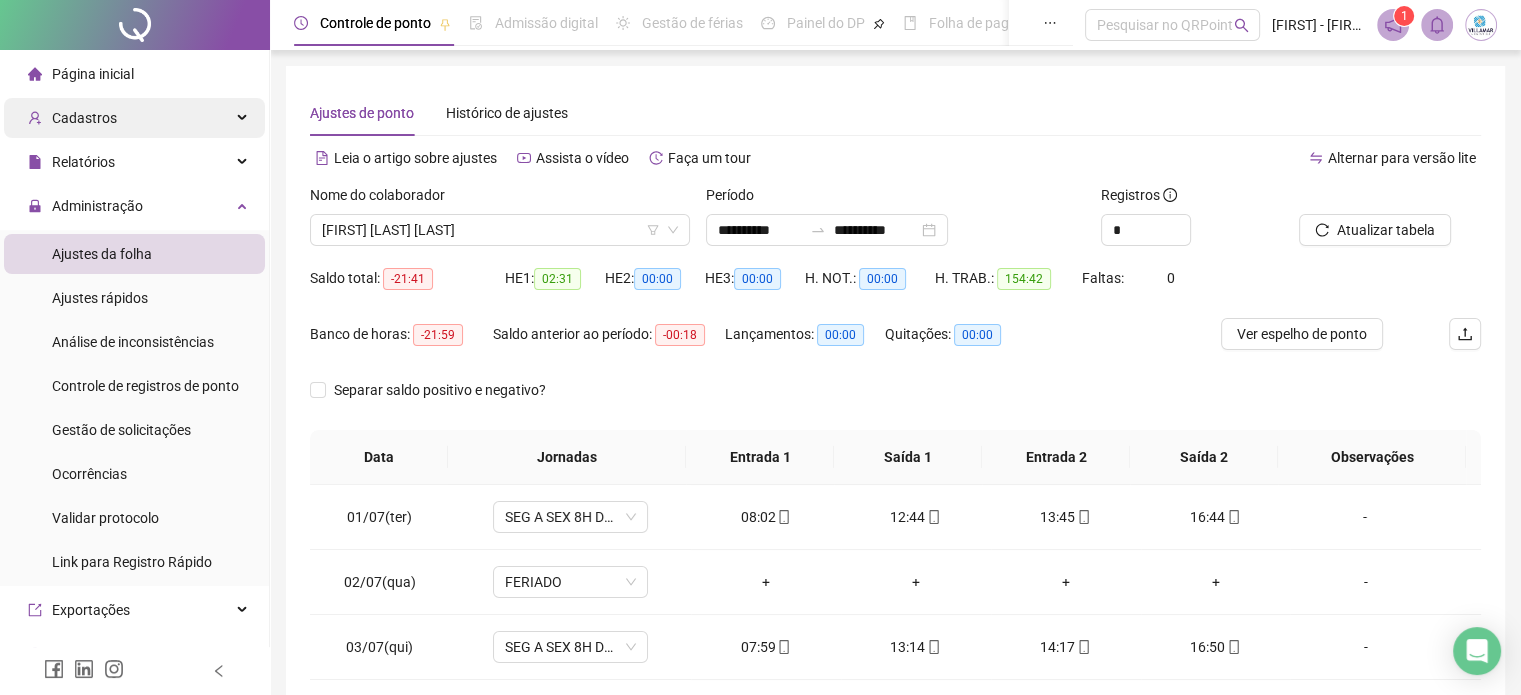 click on "Cadastros" at bounding box center [84, 118] 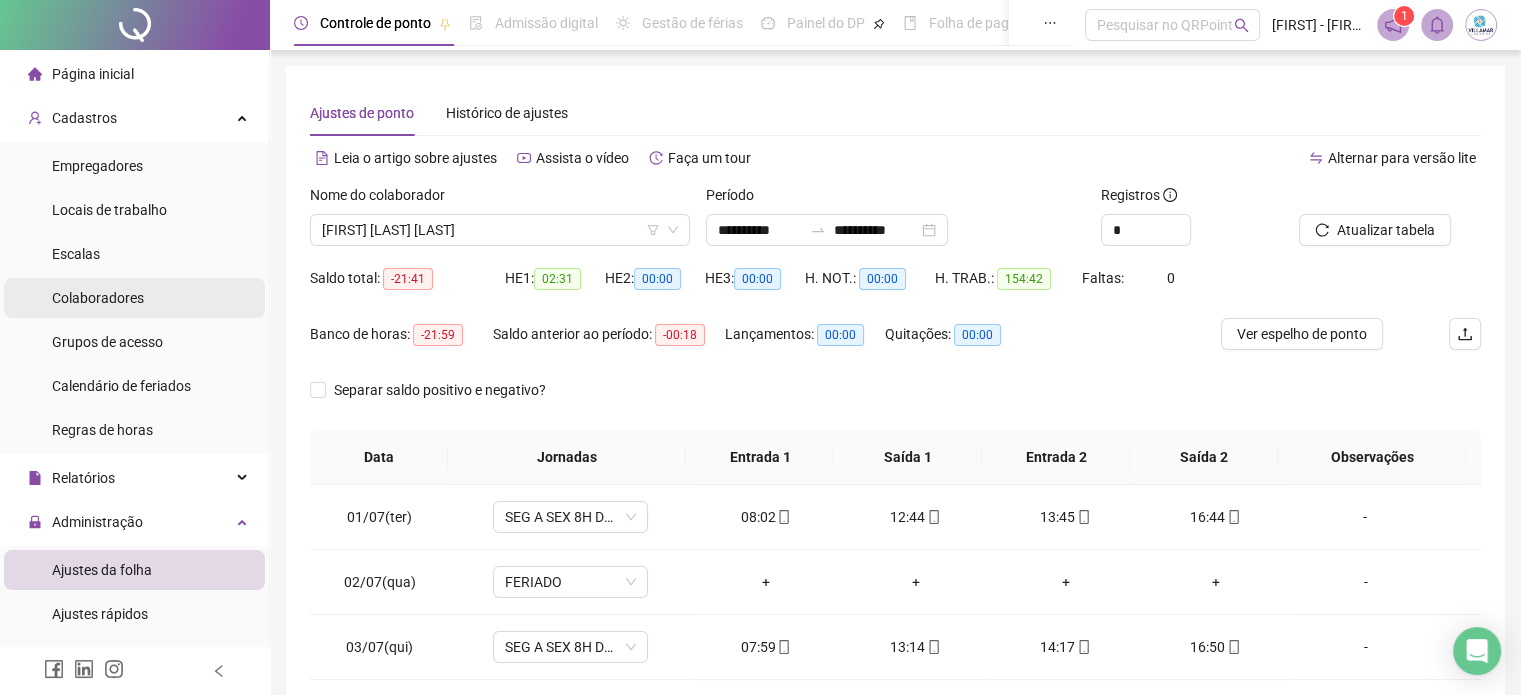 click on "Colaboradores" at bounding box center (98, 298) 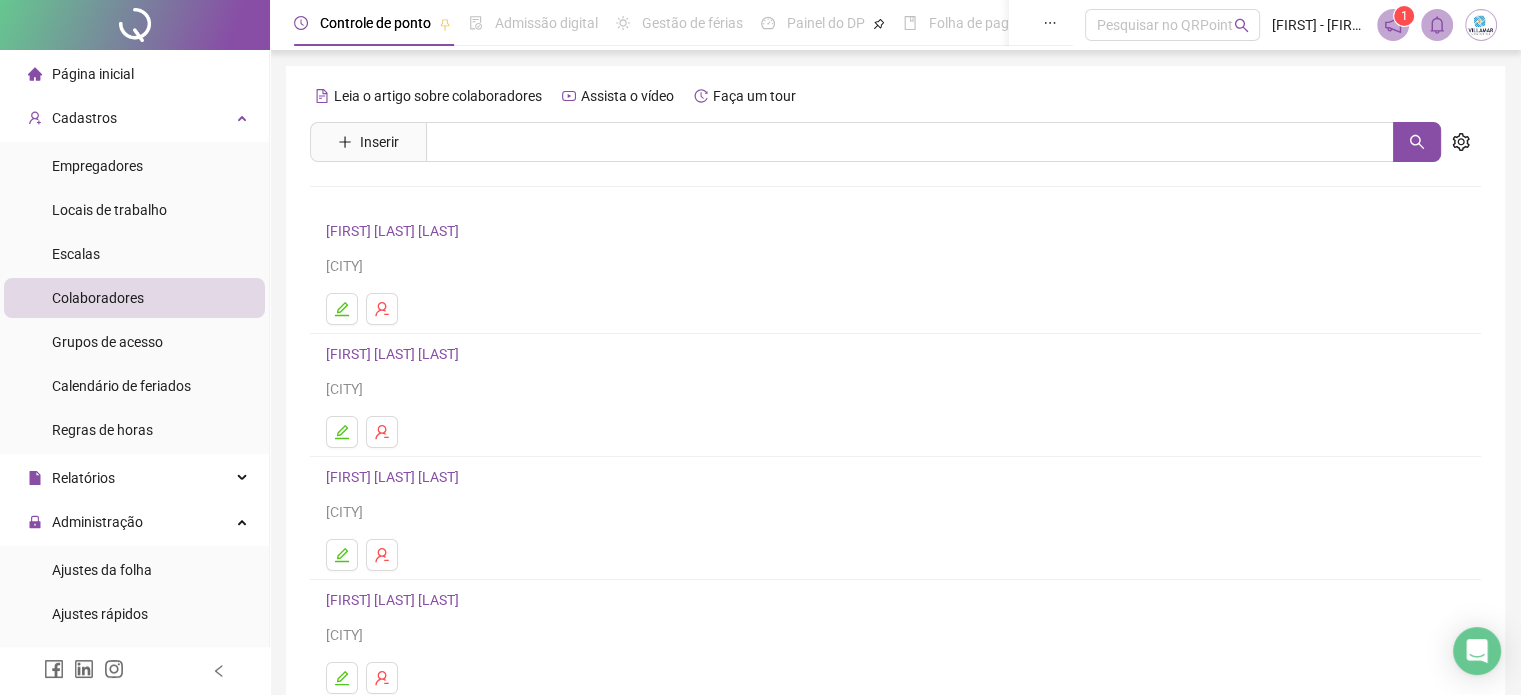 click on "[FIRST] [LAST] [LAST]" at bounding box center (395, 231) 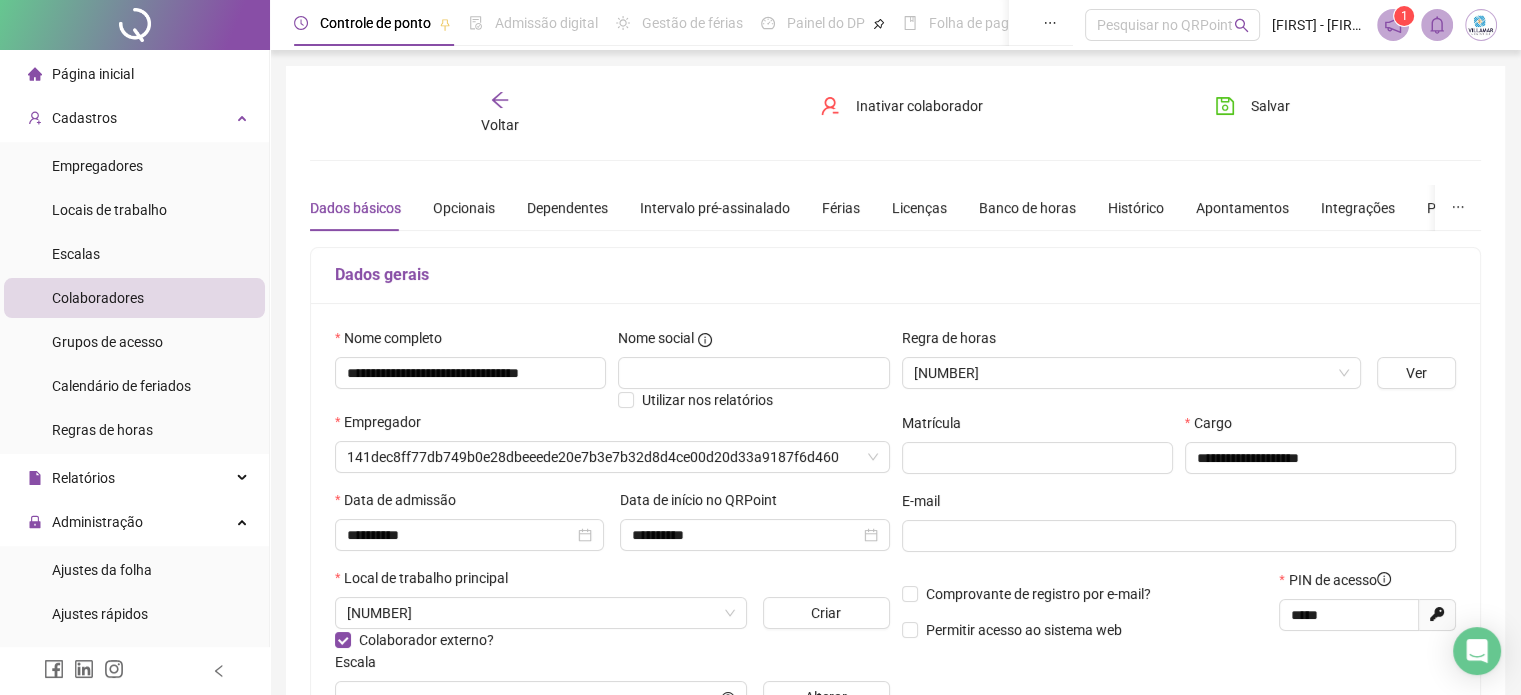 type on "**********" 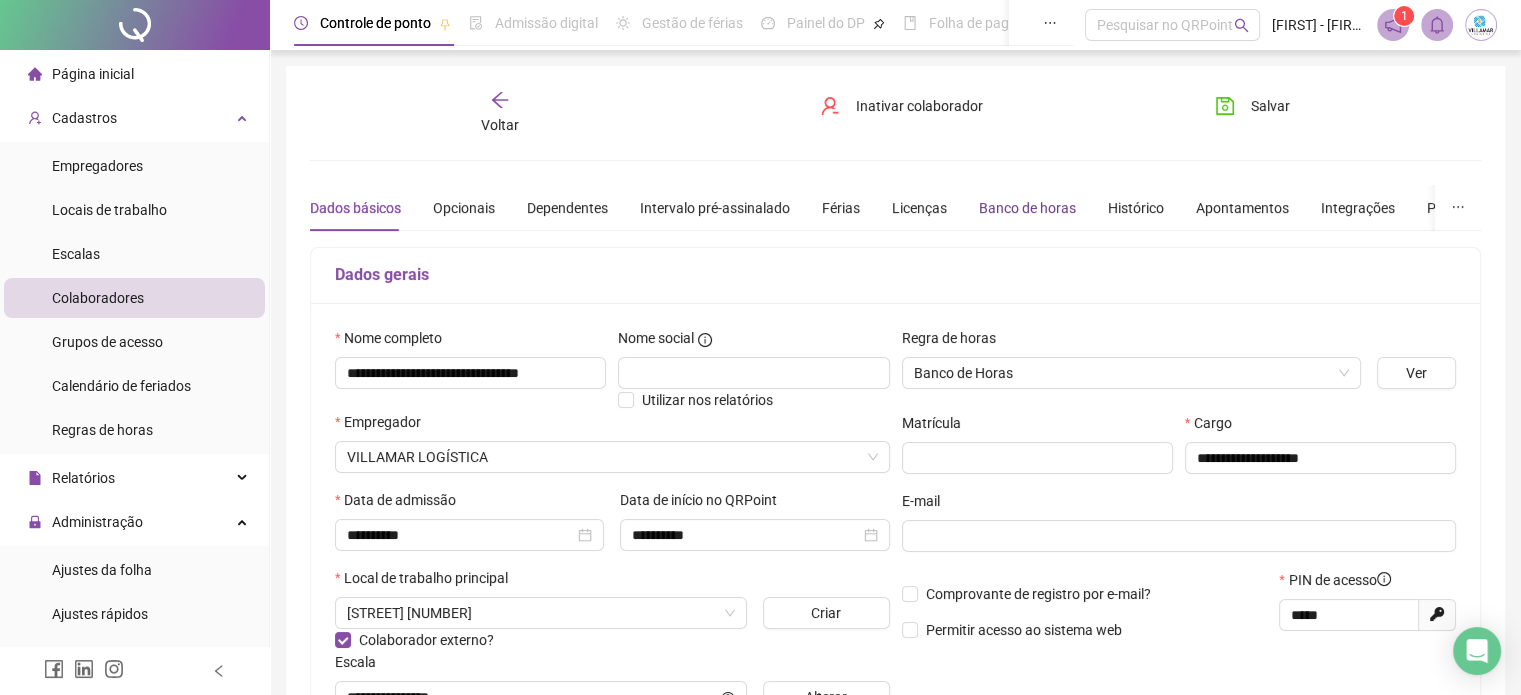 click on "Banco de horas" at bounding box center [1027, 208] 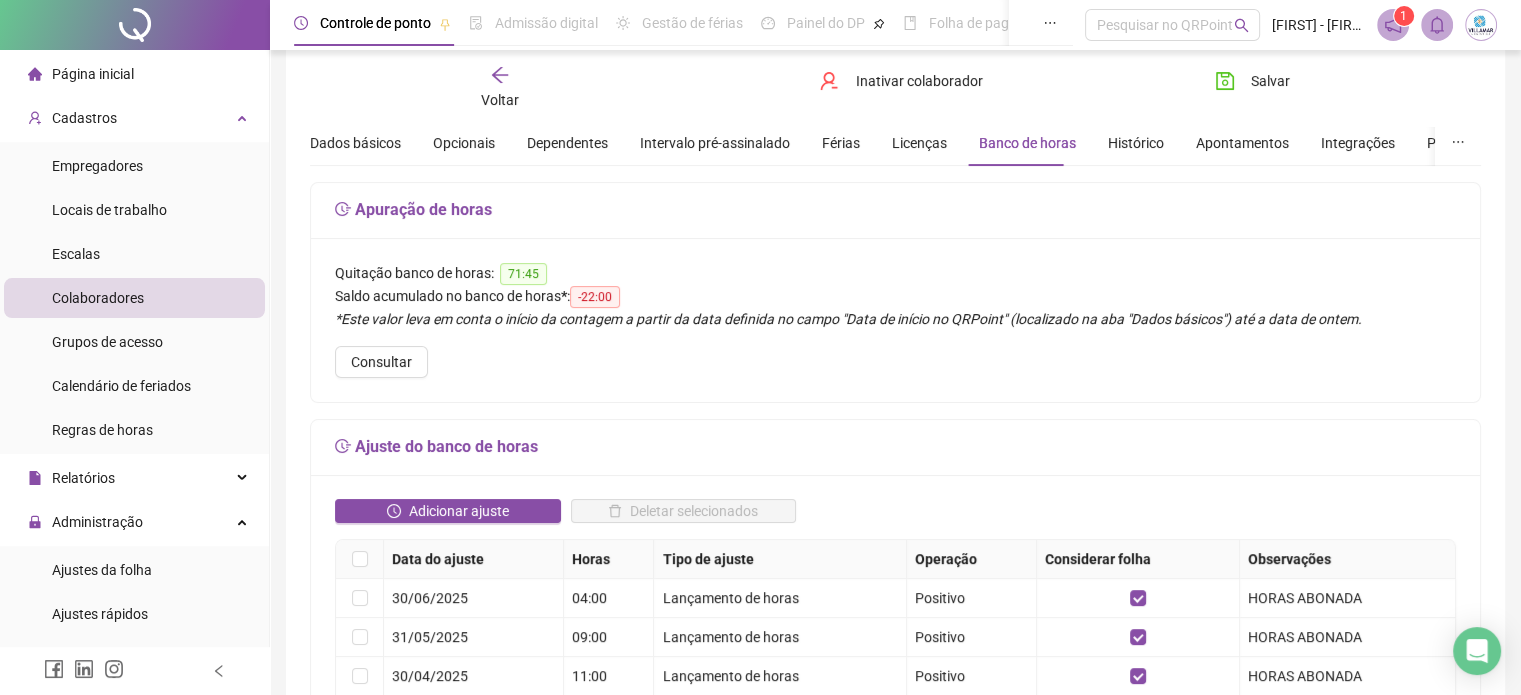 scroll, scrollTop: 100, scrollLeft: 0, axis: vertical 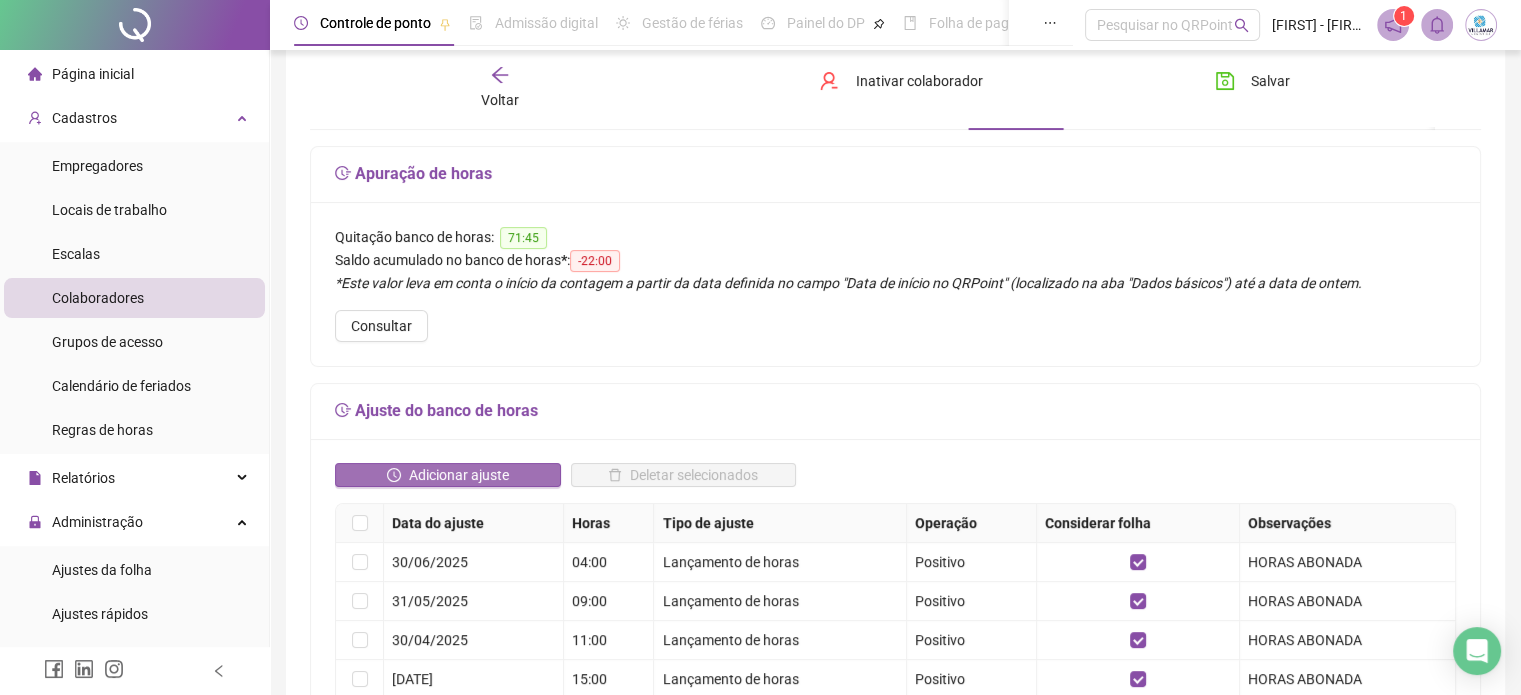 click on "Adicionar ajuste" at bounding box center [459, 475] 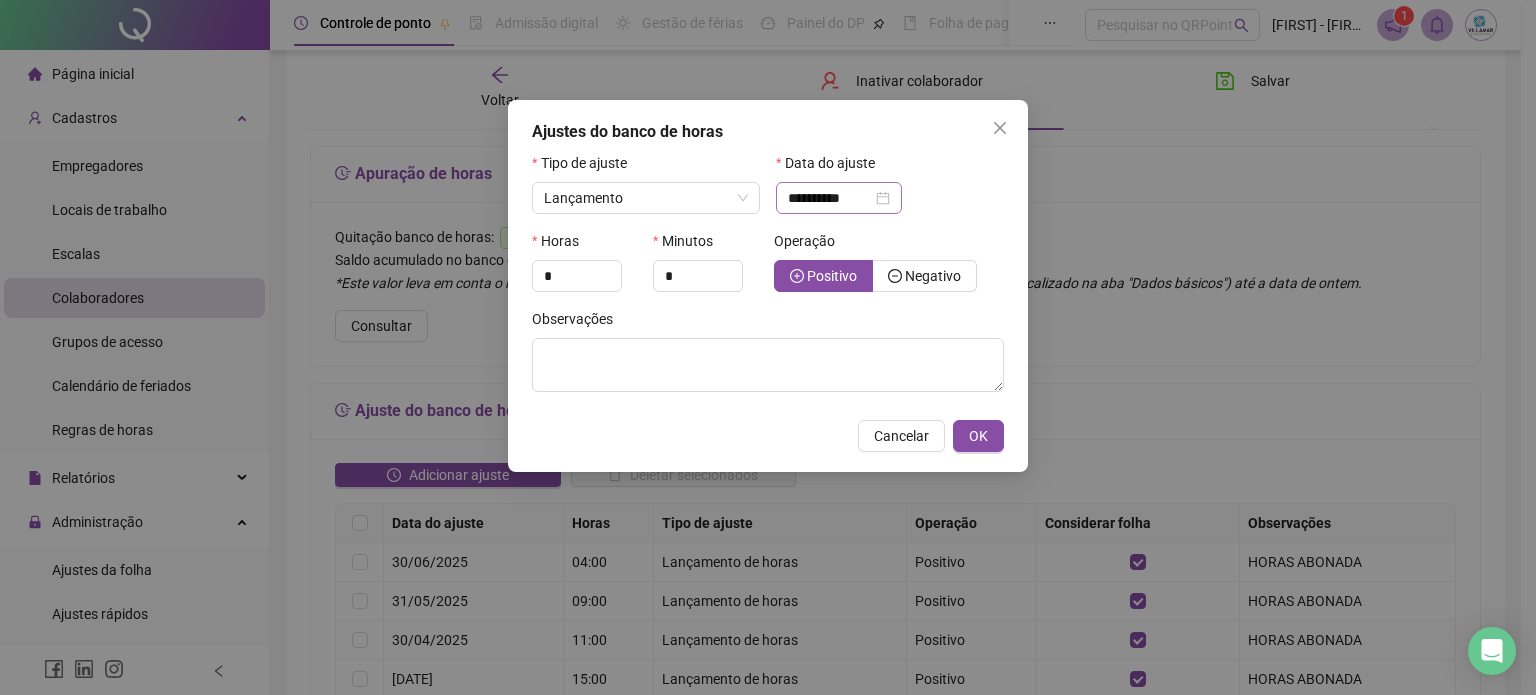 click on "**********" at bounding box center (839, 198) 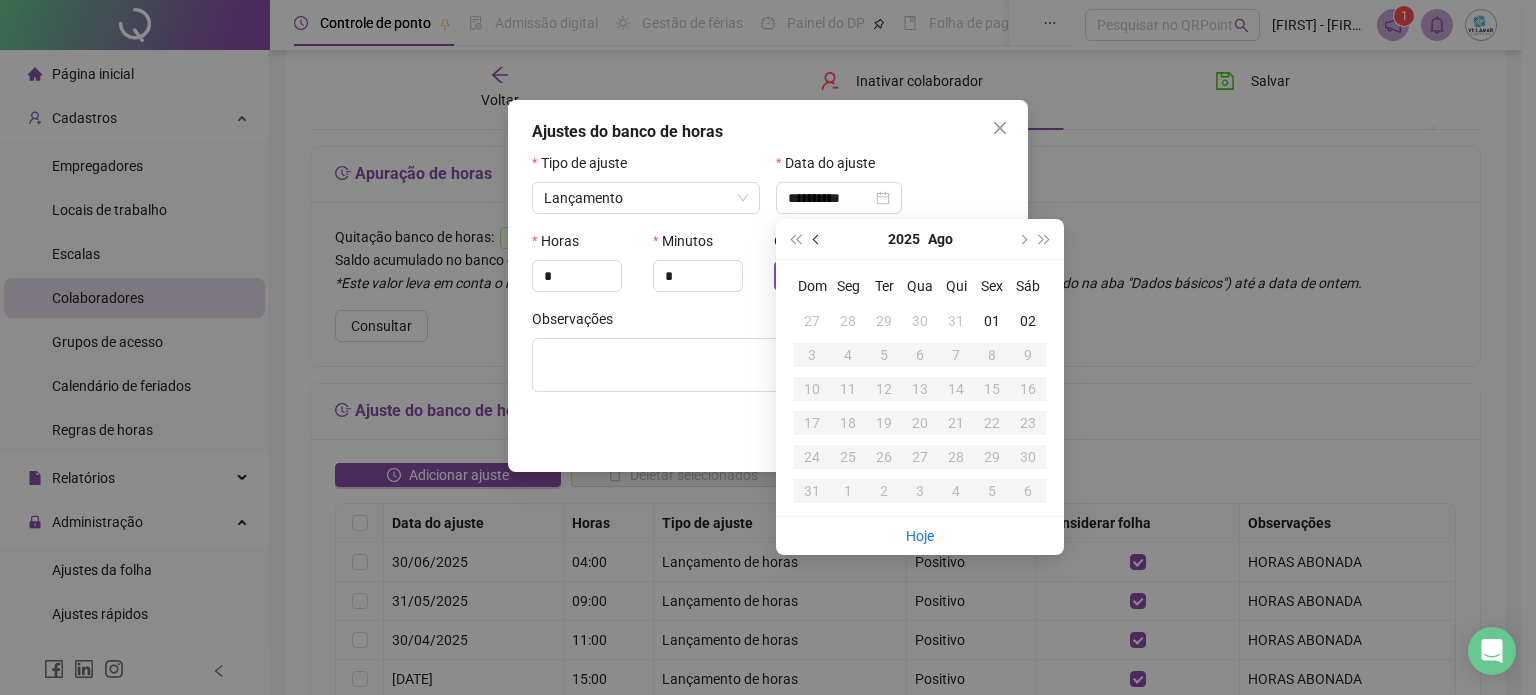 click at bounding box center [817, 239] 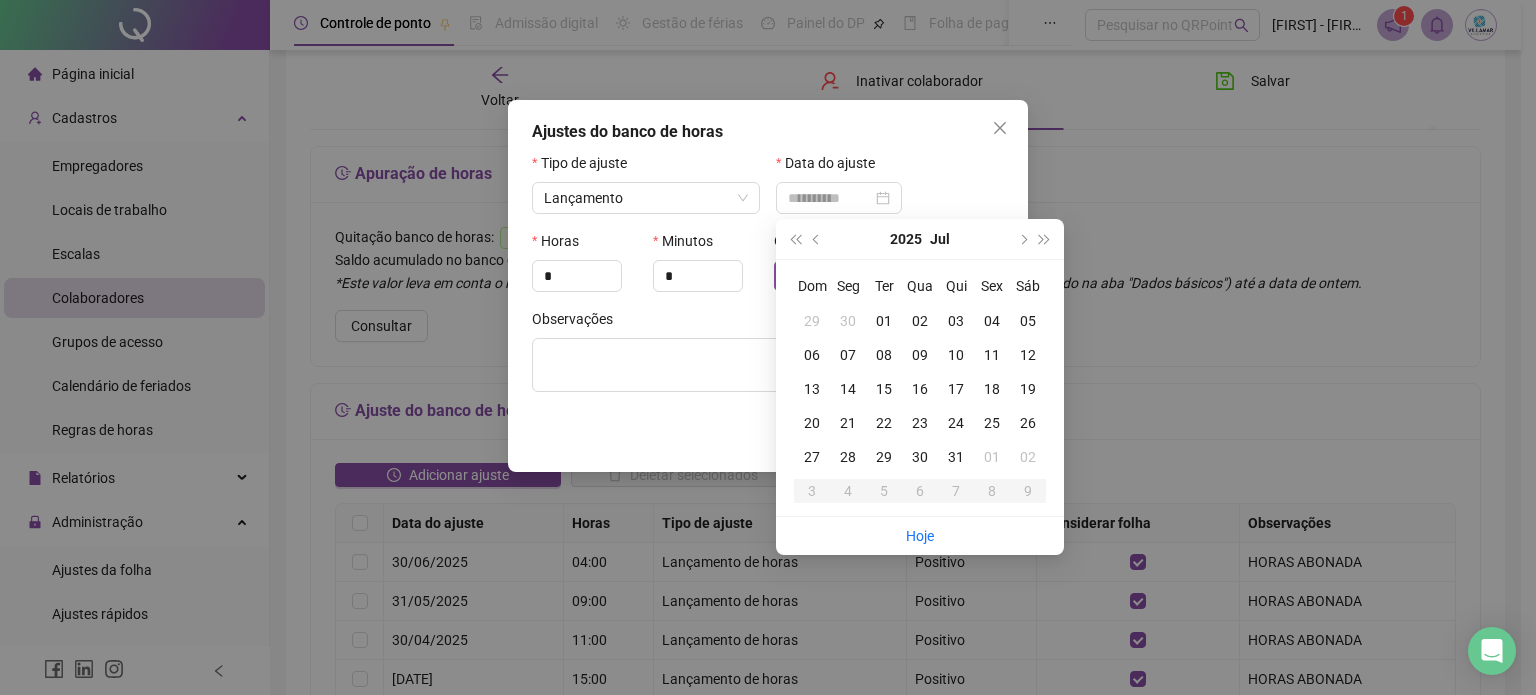 type on "**********" 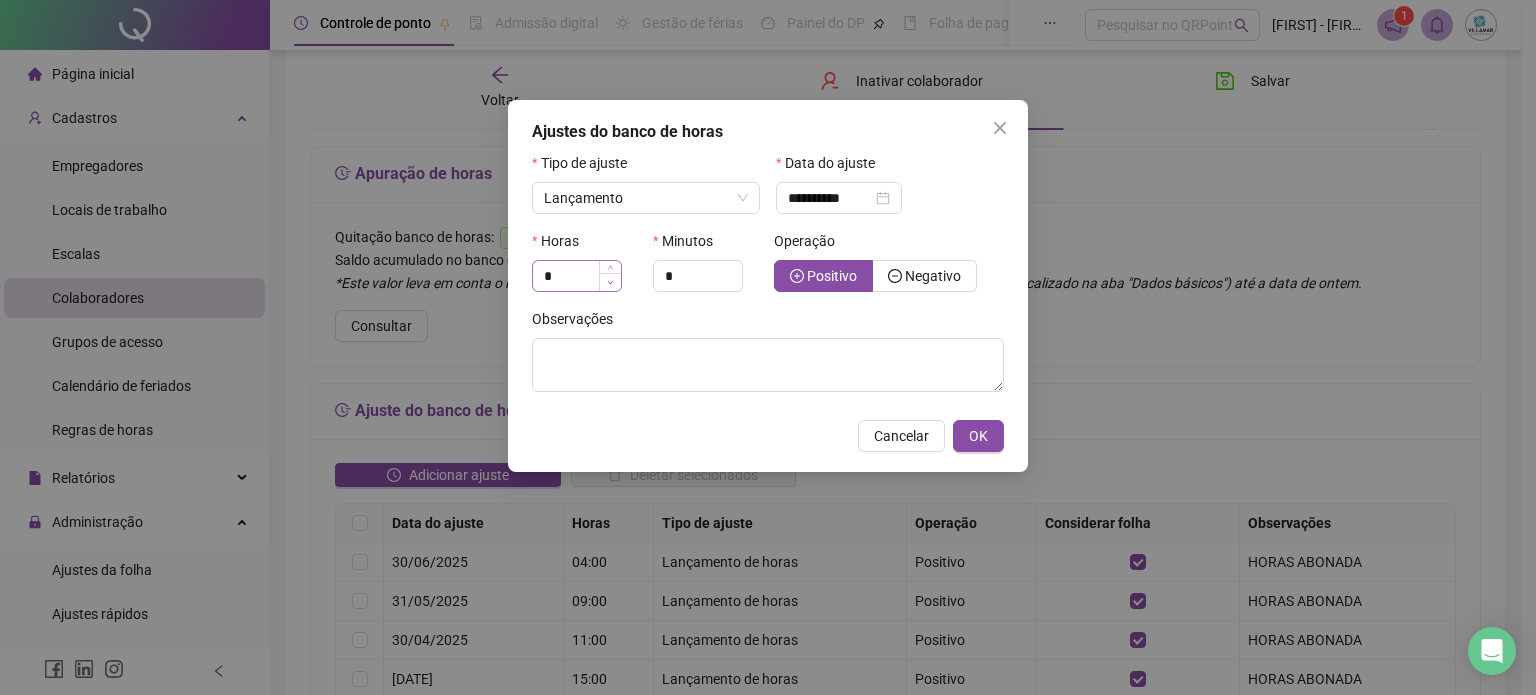 click at bounding box center [610, 282] 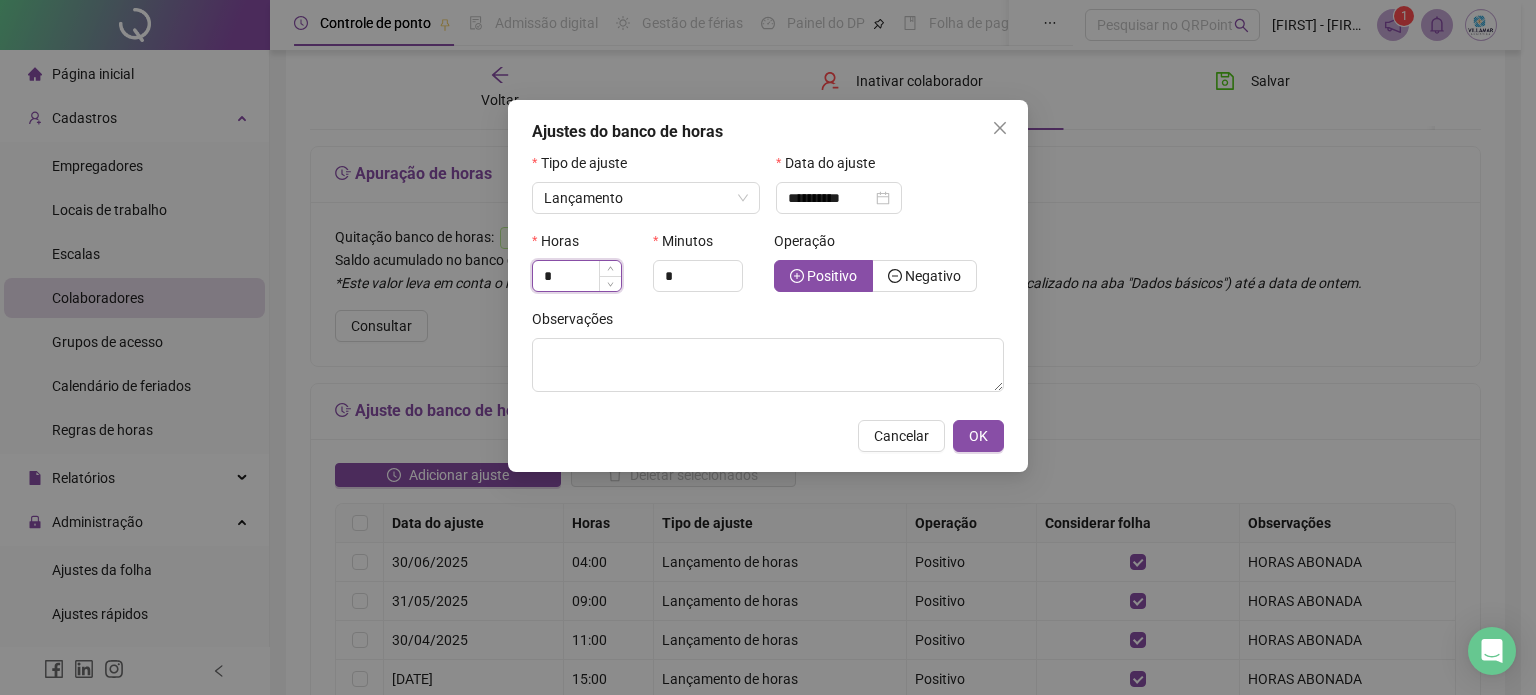 click on "*" at bounding box center [577, 276] 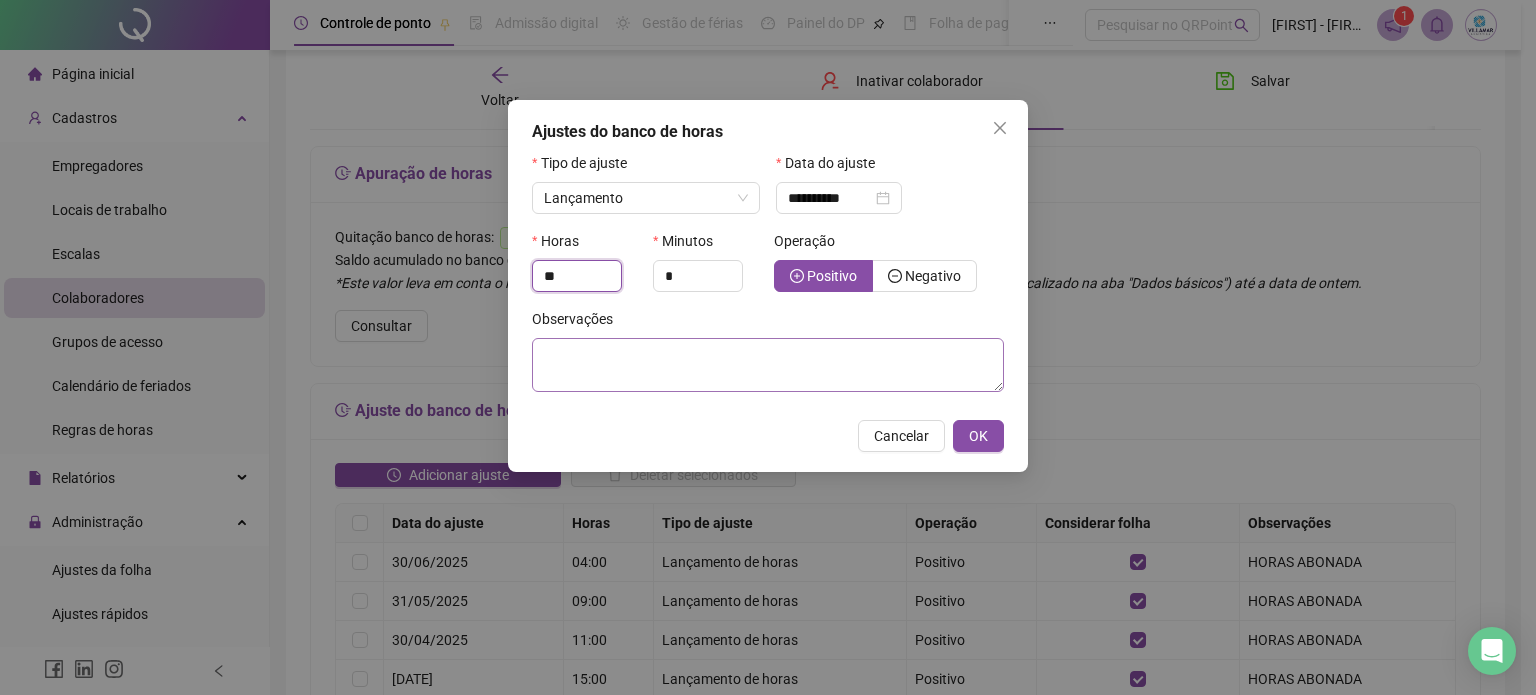 type on "**" 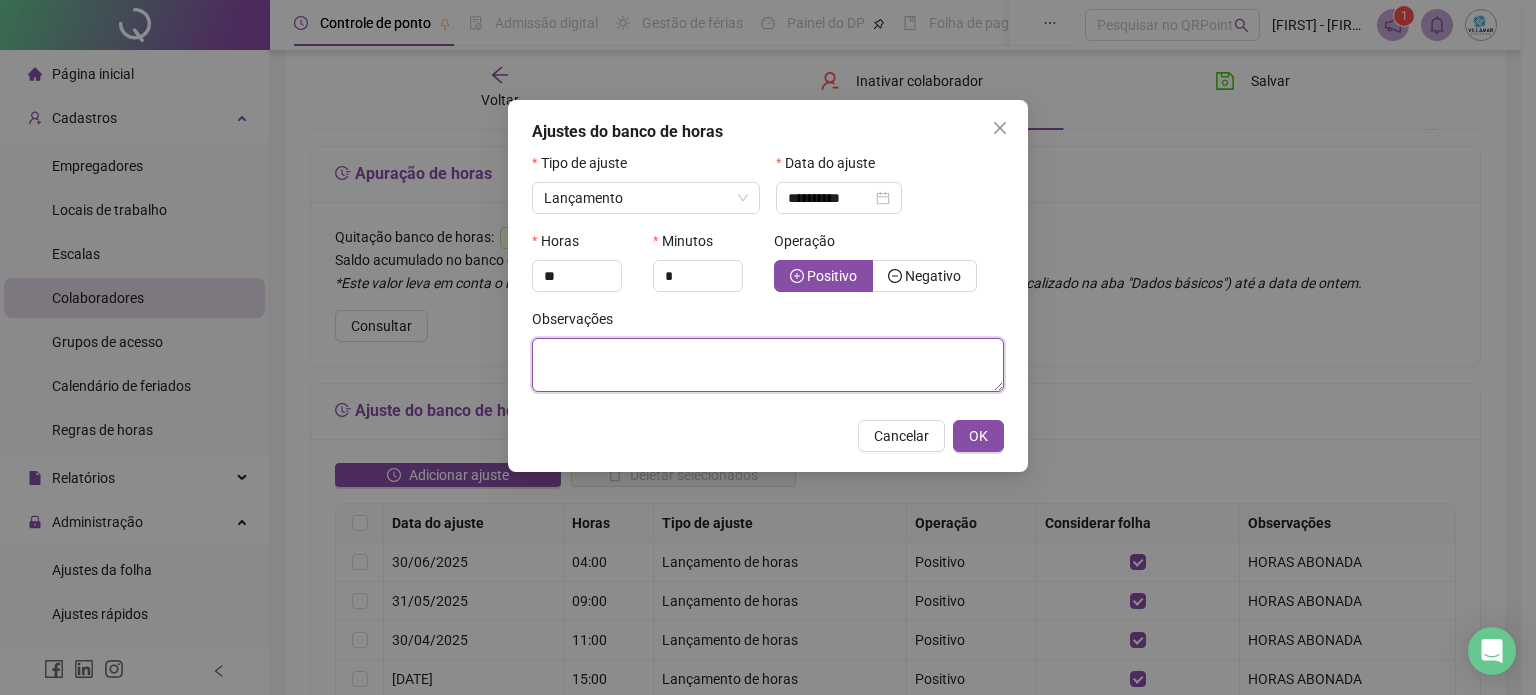 click at bounding box center (768, 365) 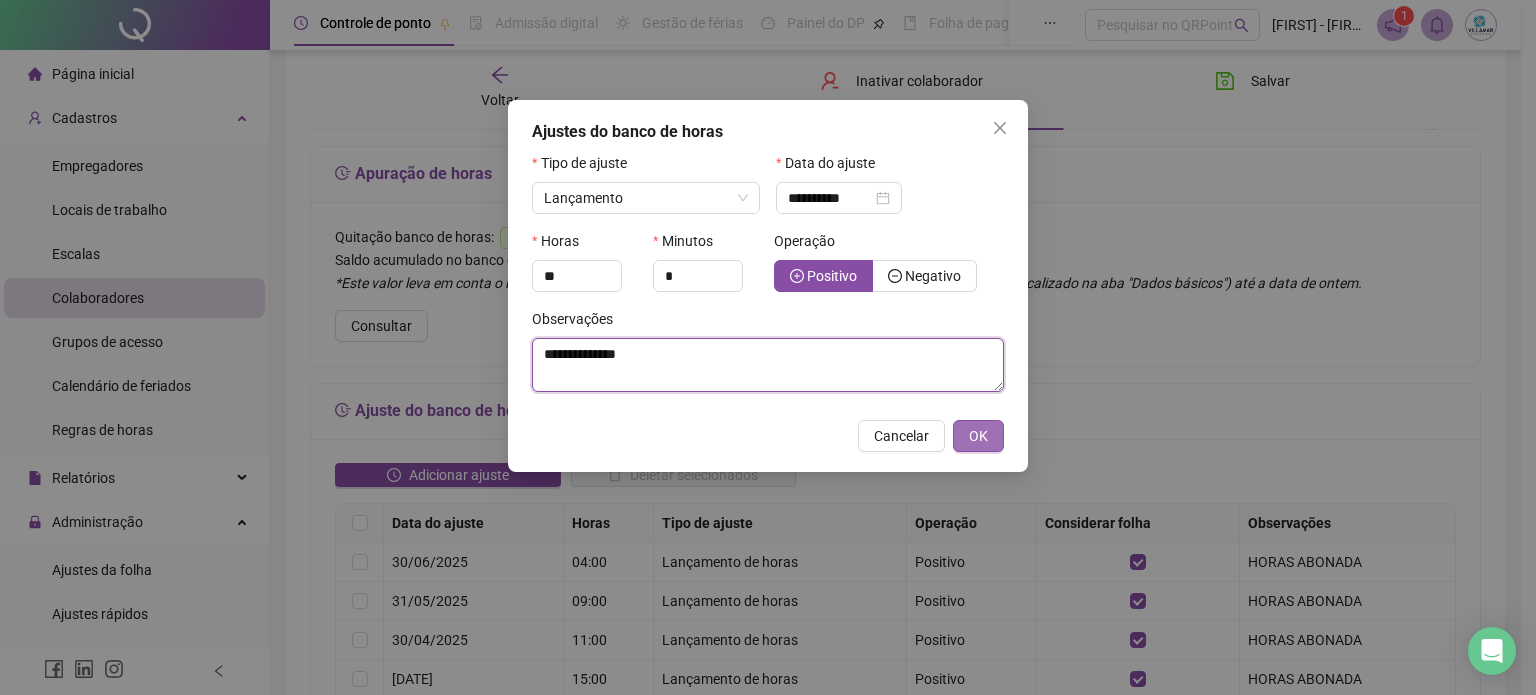 type on "**********" 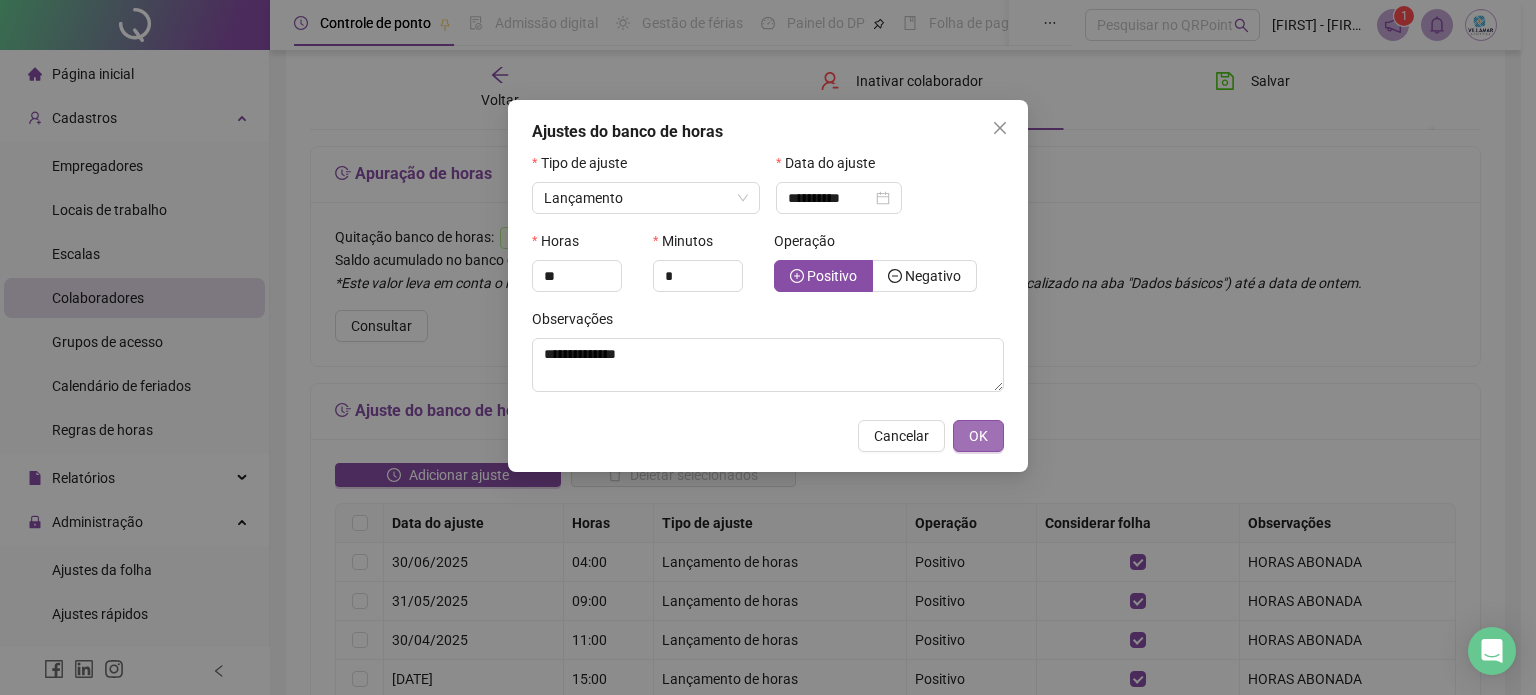 click on "OK" at bounding box center [978, 436] 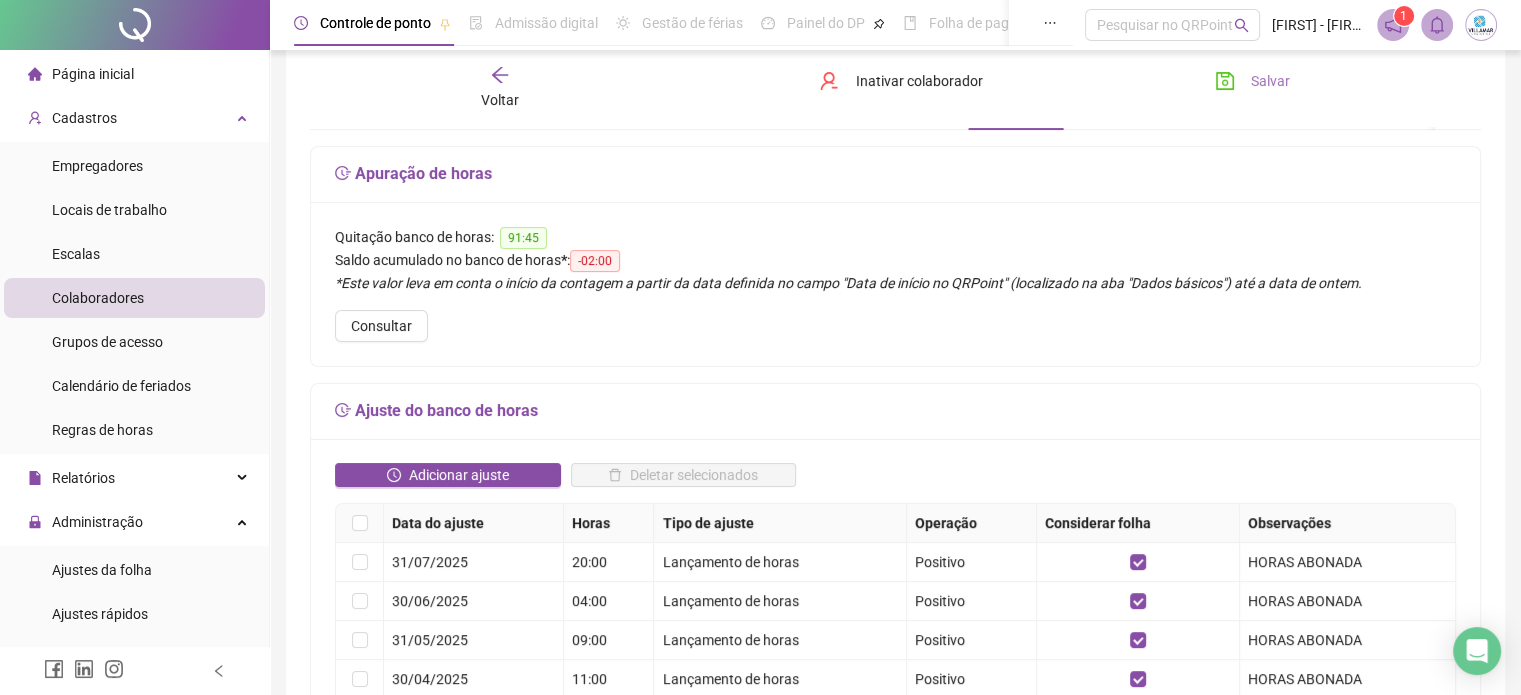 click on "Salvar" at bounding box center [1252, 81] 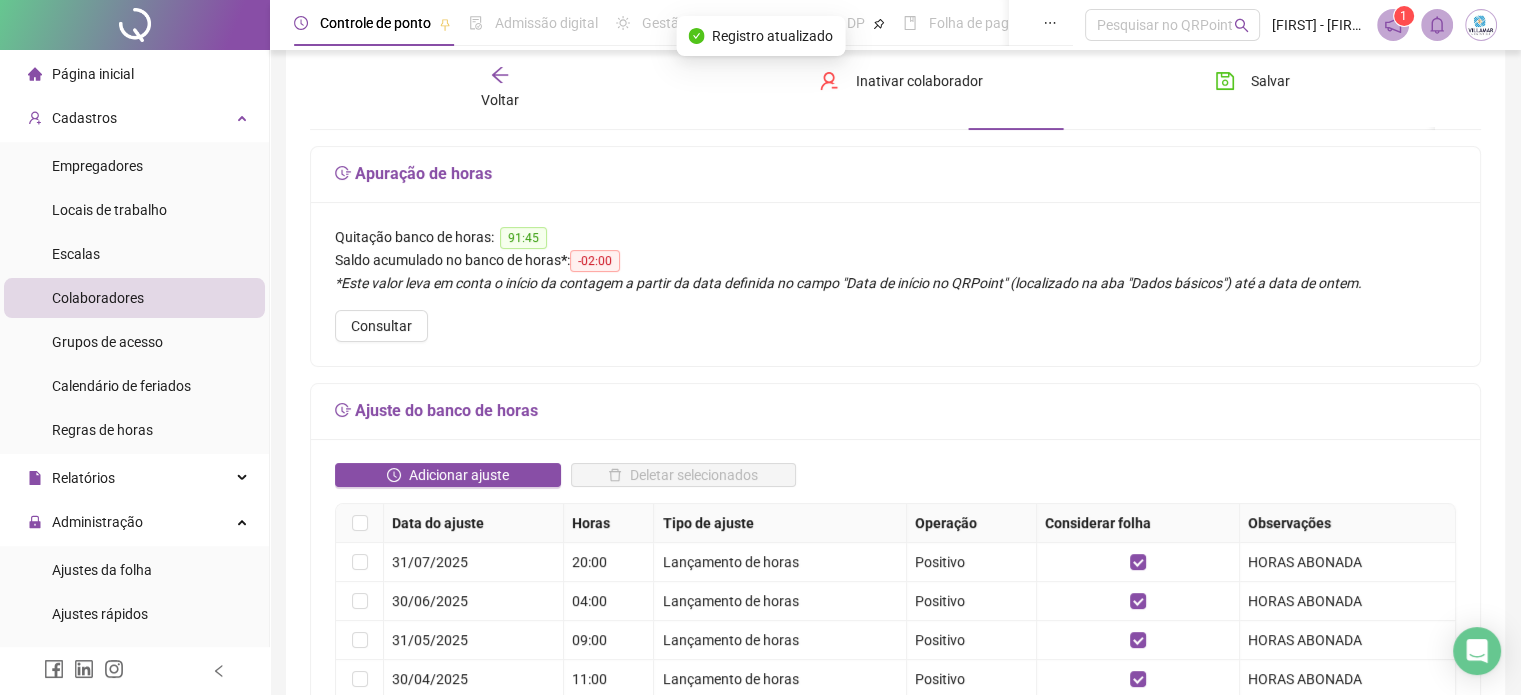 click on "Página inicial" at bounding box center (81, 74) 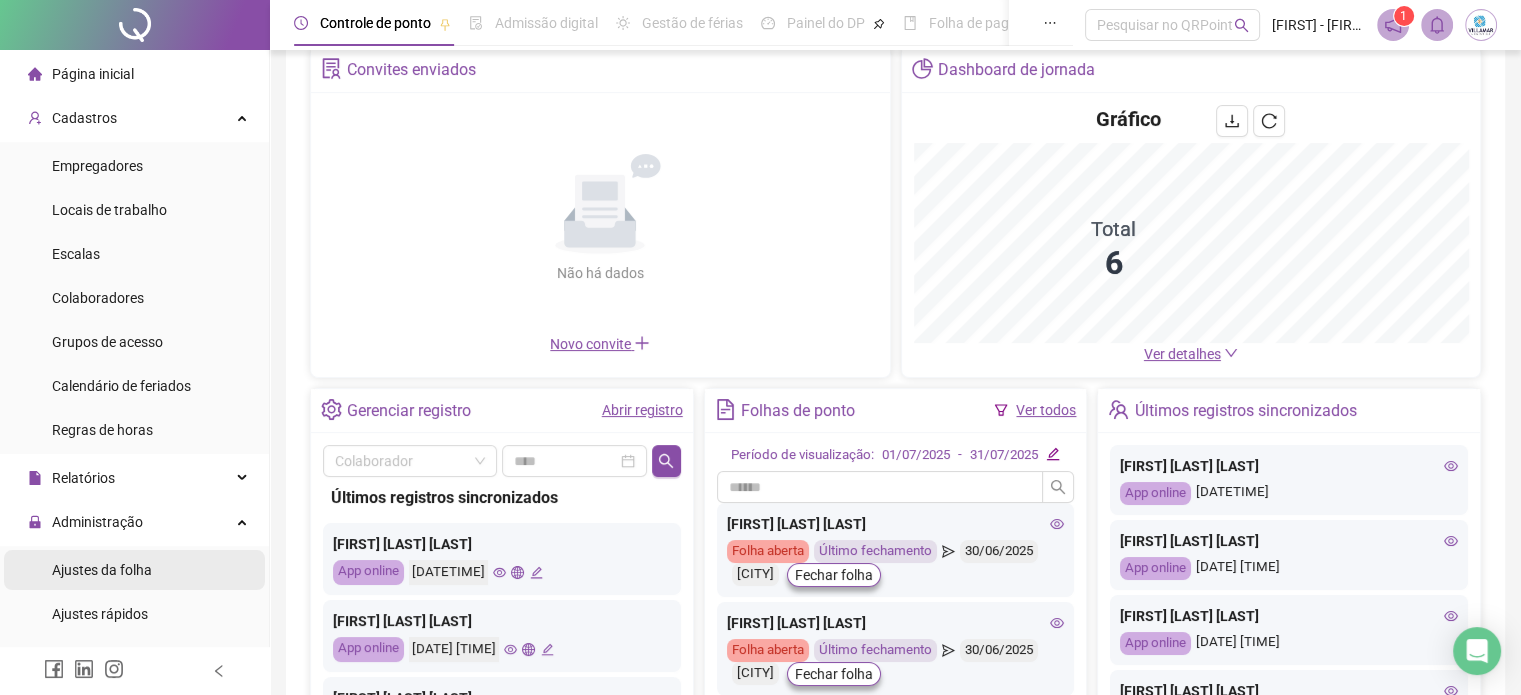 click on "Ajustes da folha" at bounding box center (102, 570) 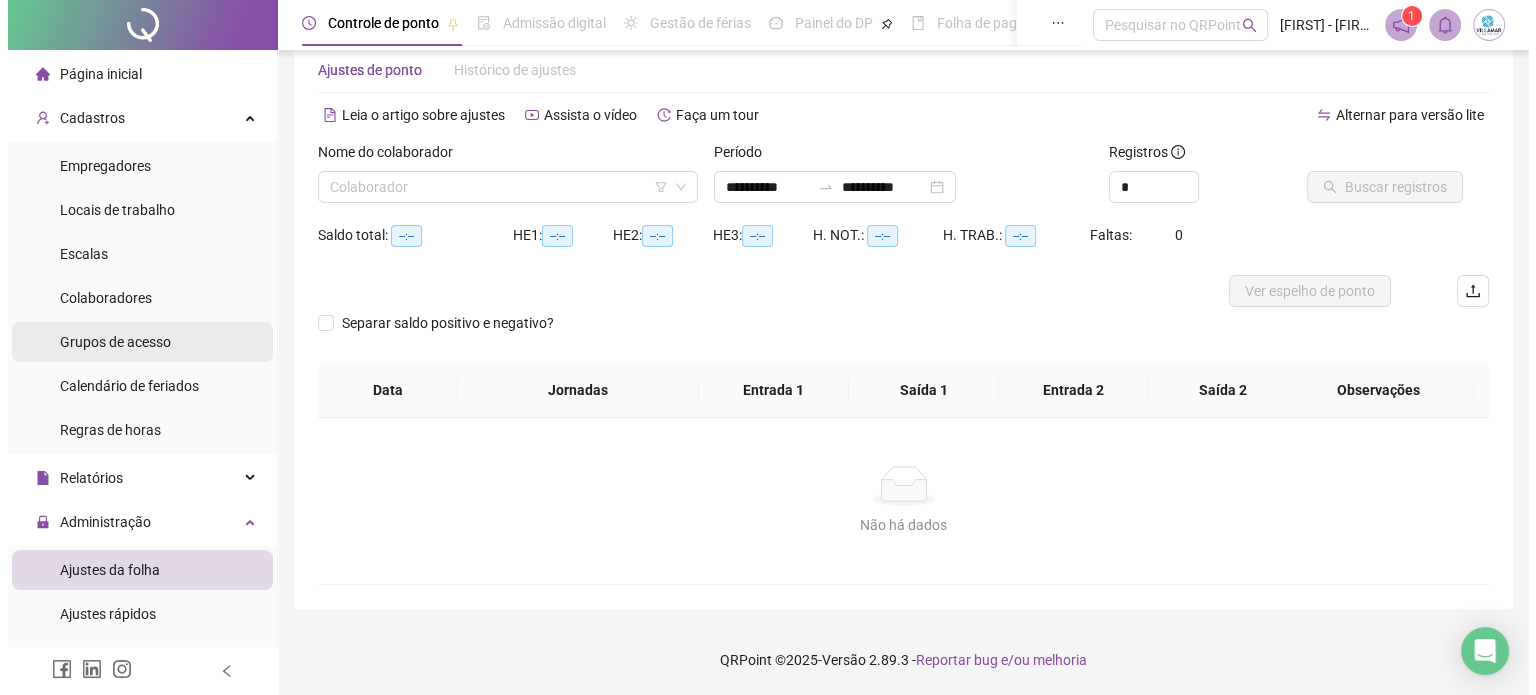 scroll, scrollTop: 42, scrollLeft: 0, axis: vertical 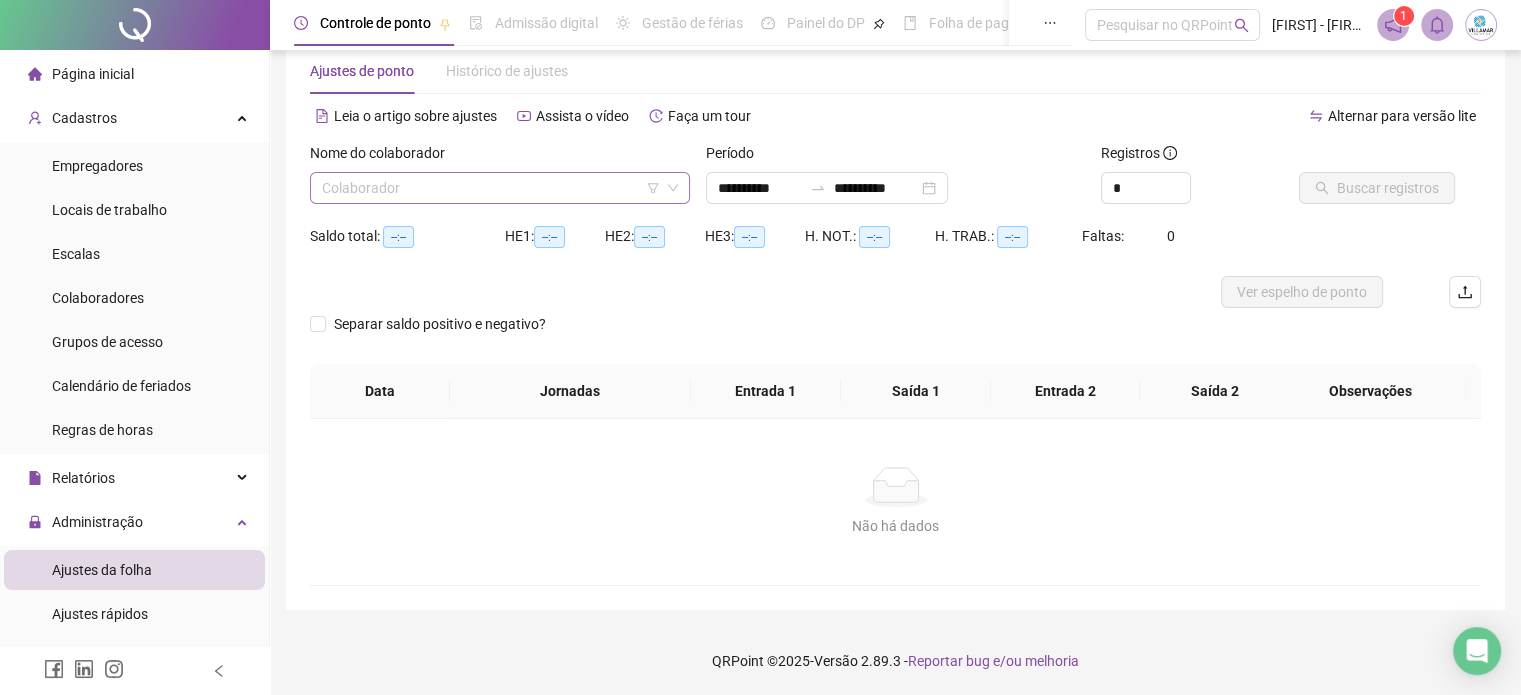 click at bounding box center (491, 188) 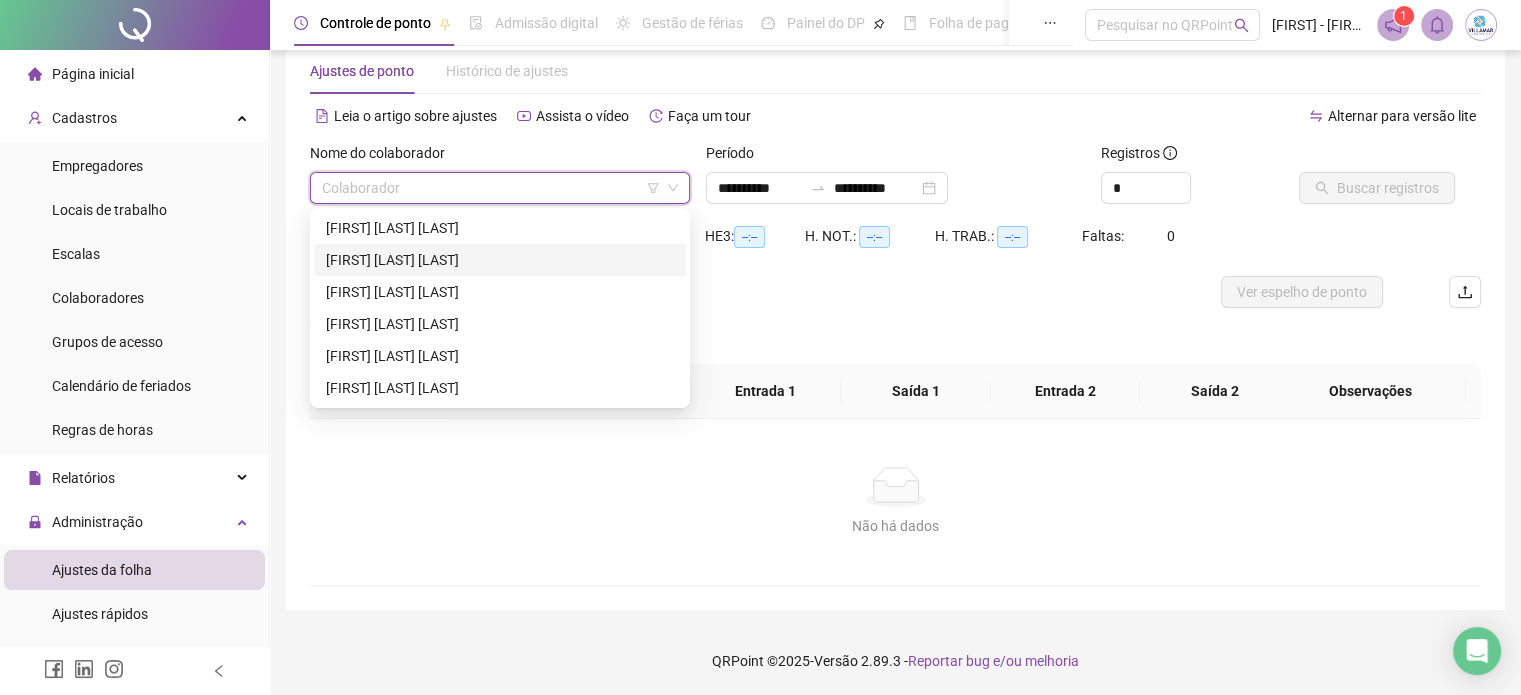 click on "[FIRST] [LAST] [LAST]" at bounding box center [500, 260] 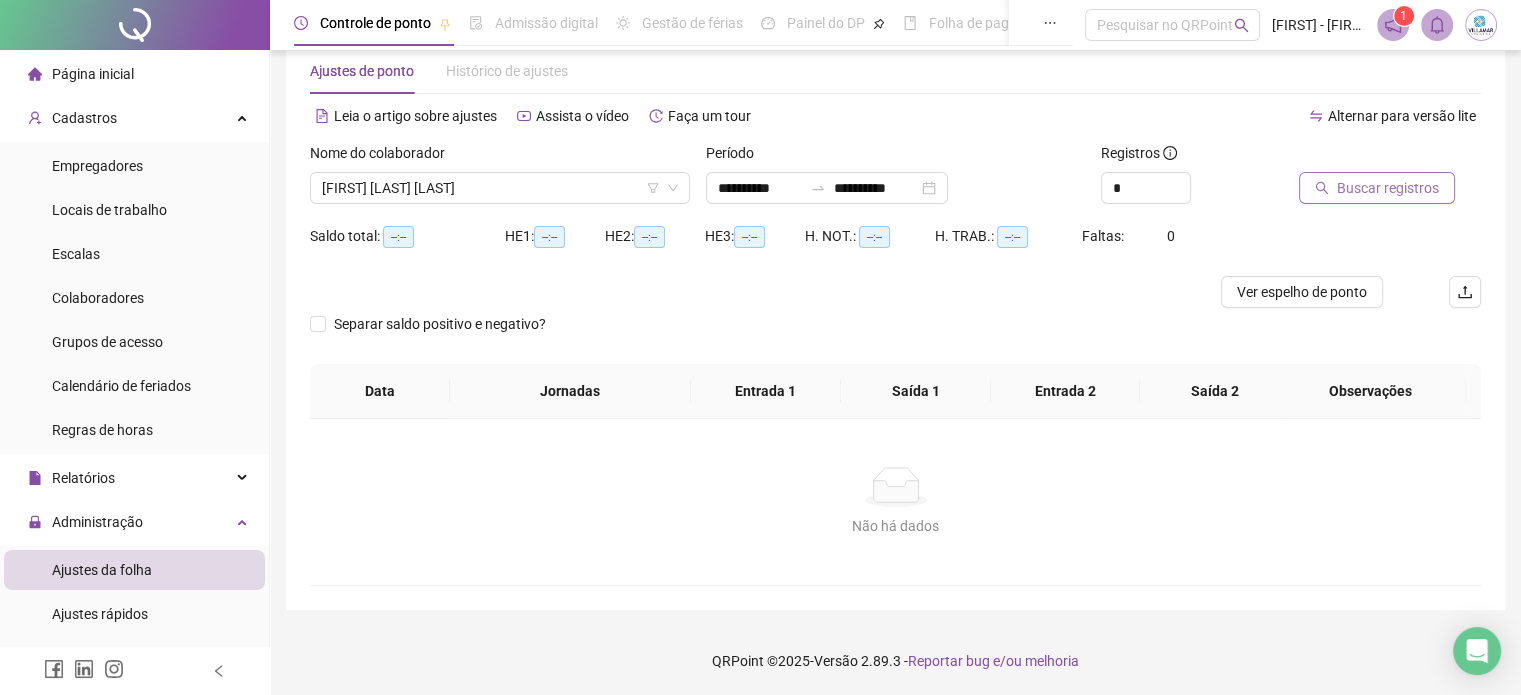 click on "Buscar registros" at bounding box center (1388, 188) 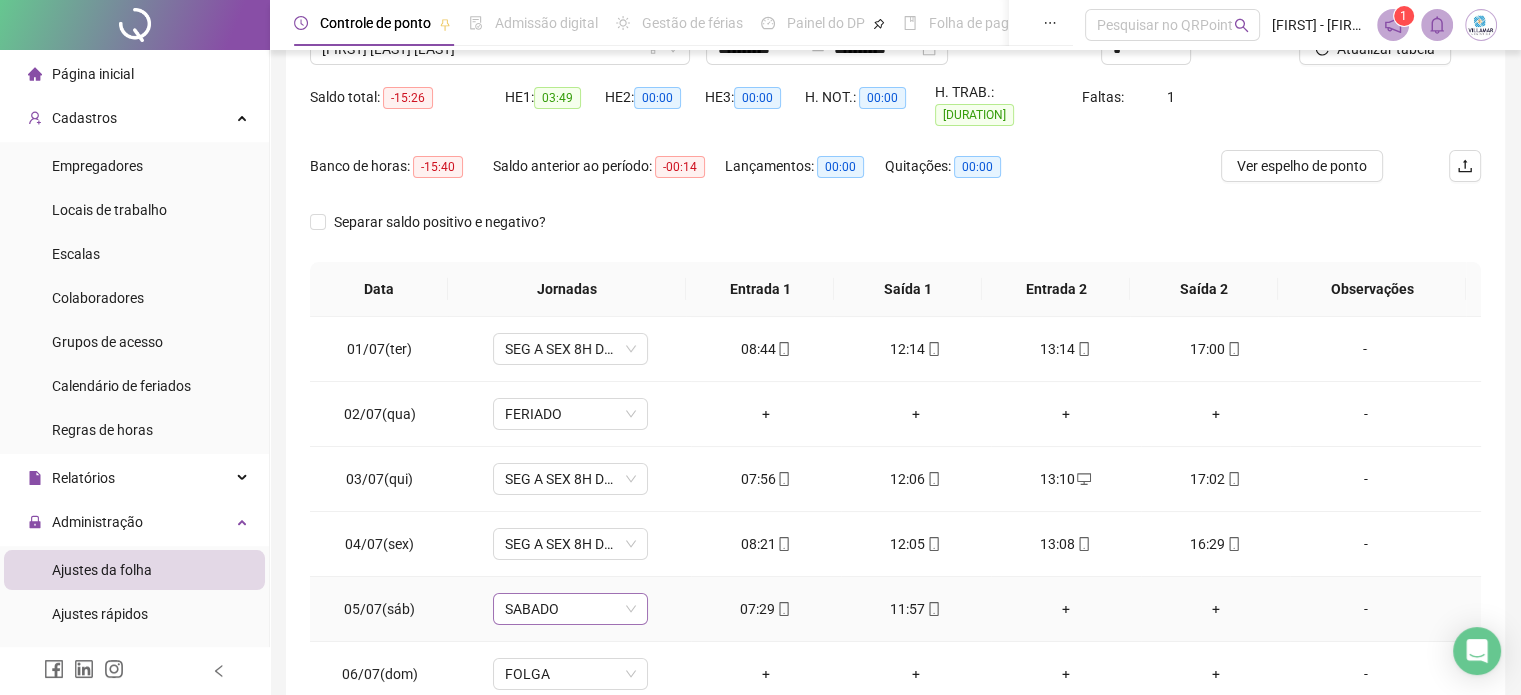 scroll, scrollTop: 326, scrollLeft: 0, axis: vertical 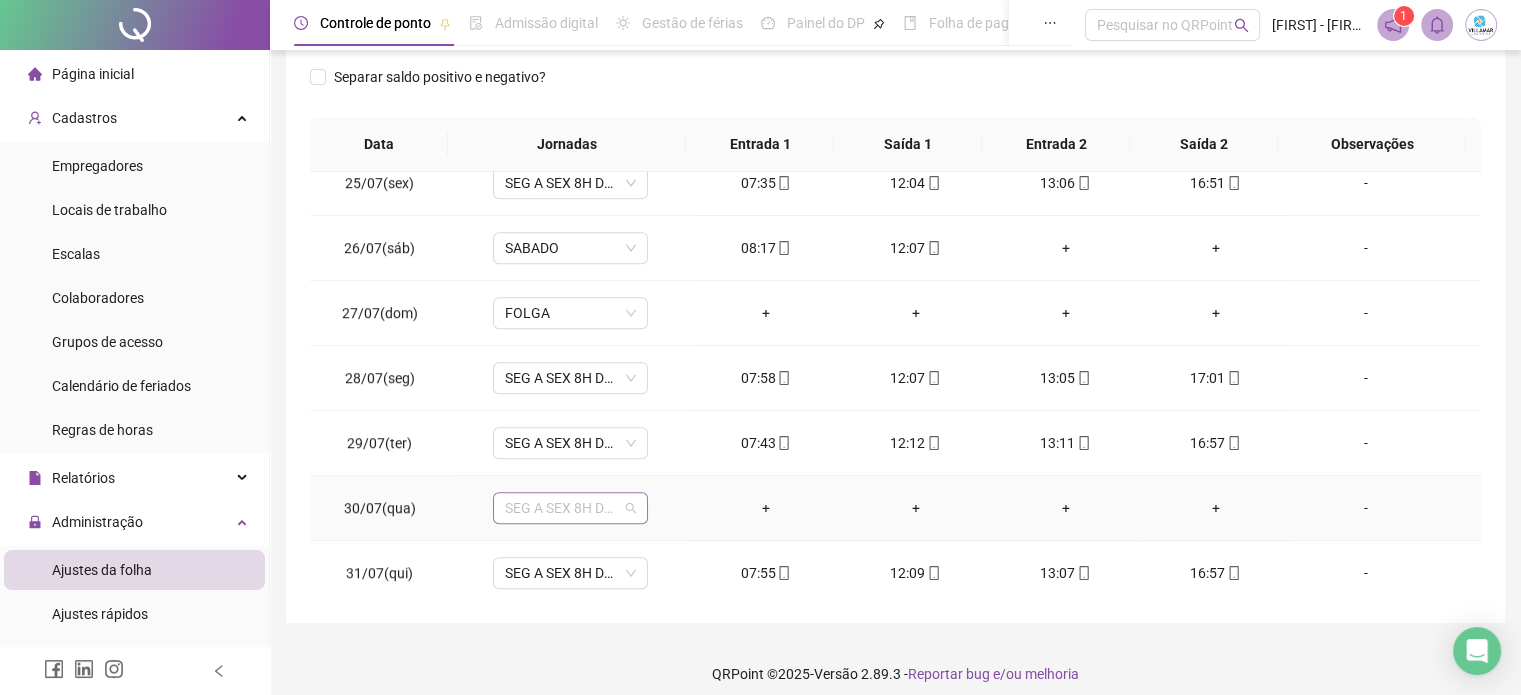 click on "SEG A SEX 8H DE TRABALHO" at bounding box center [570, 508] 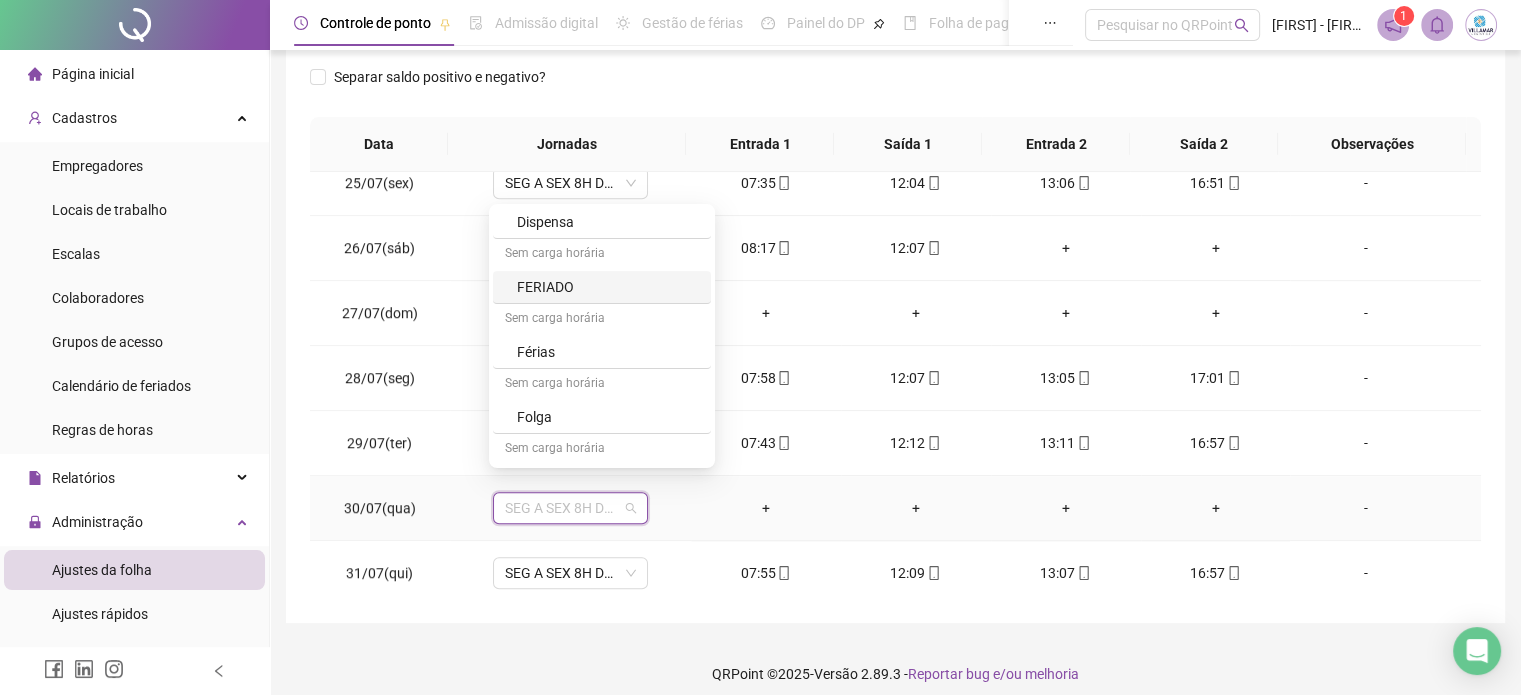 scroll, scrollTop: 200, scrollLeft: 0, axis: vertical 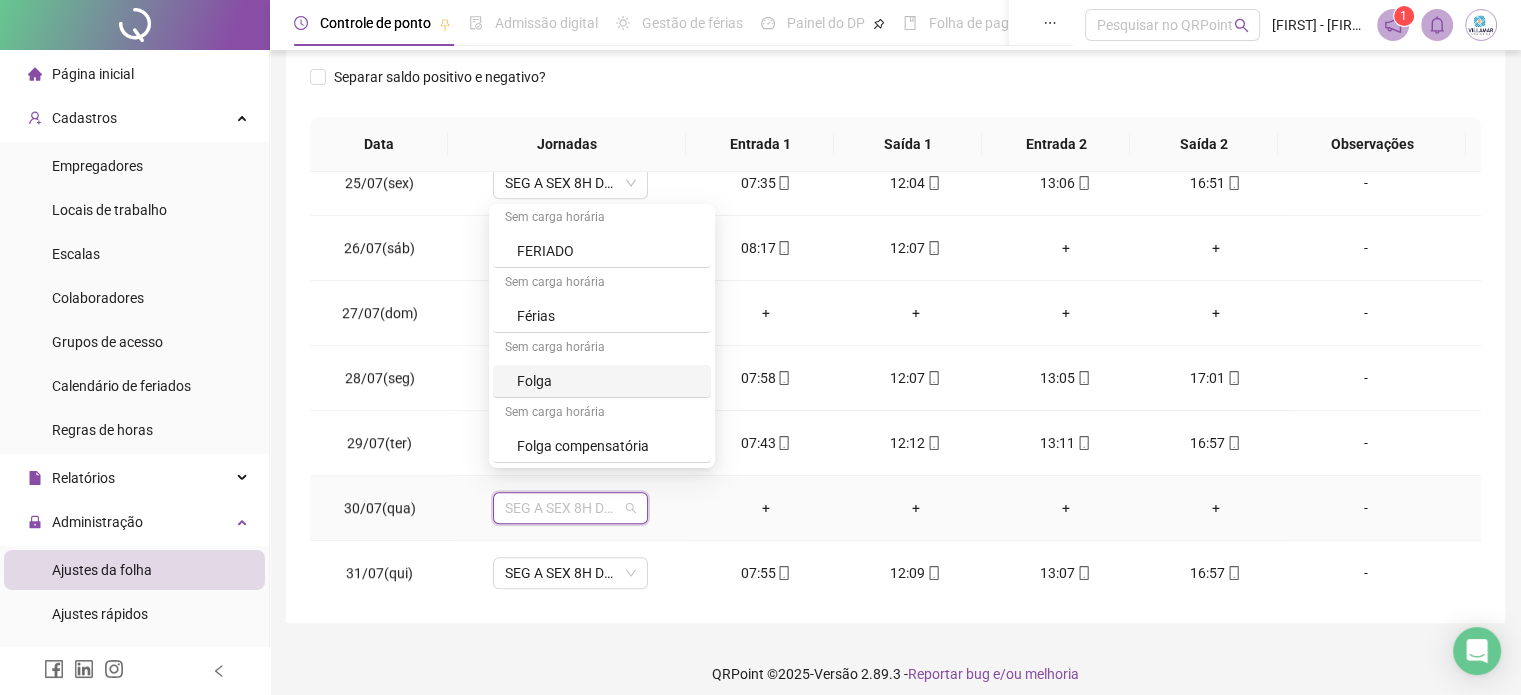 click on "Folga" at bounding box center (608, 381) 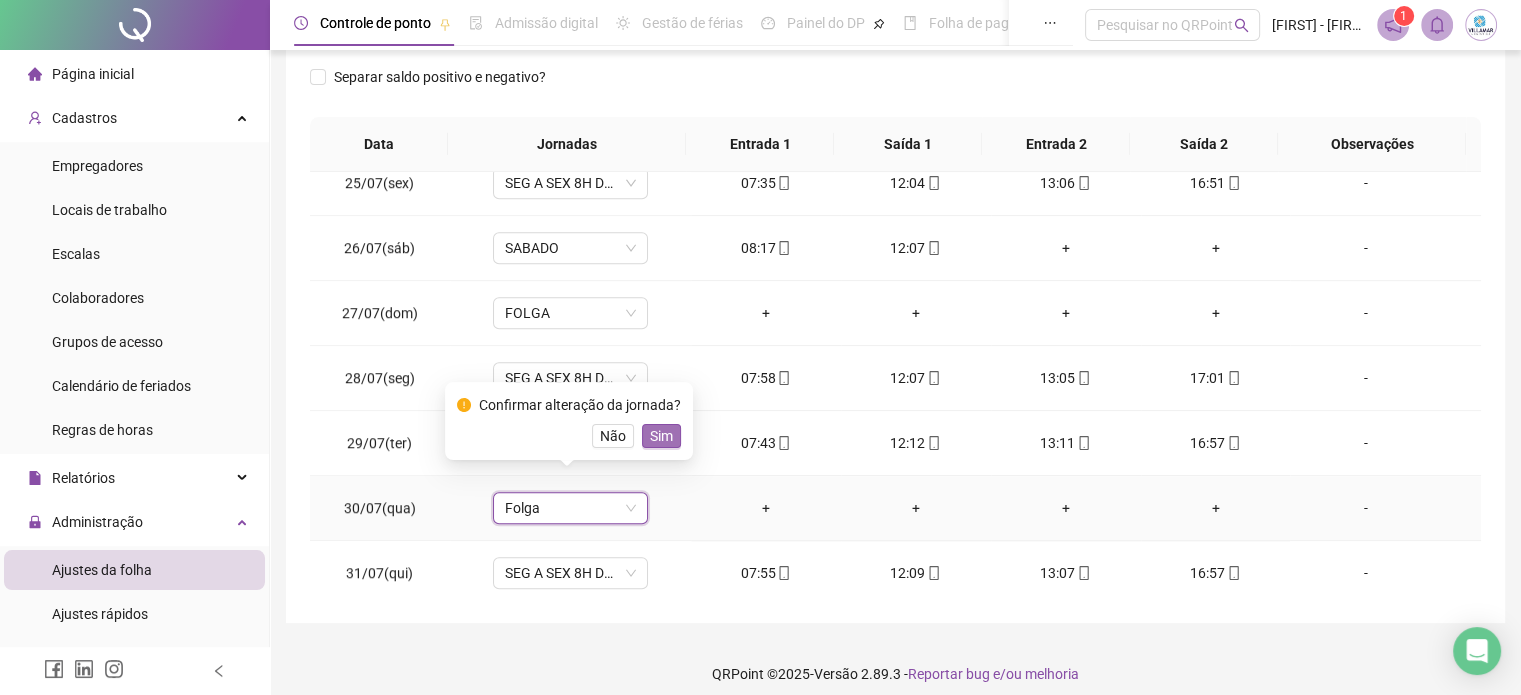 click on "Sim" at bounding box center [661, 436] 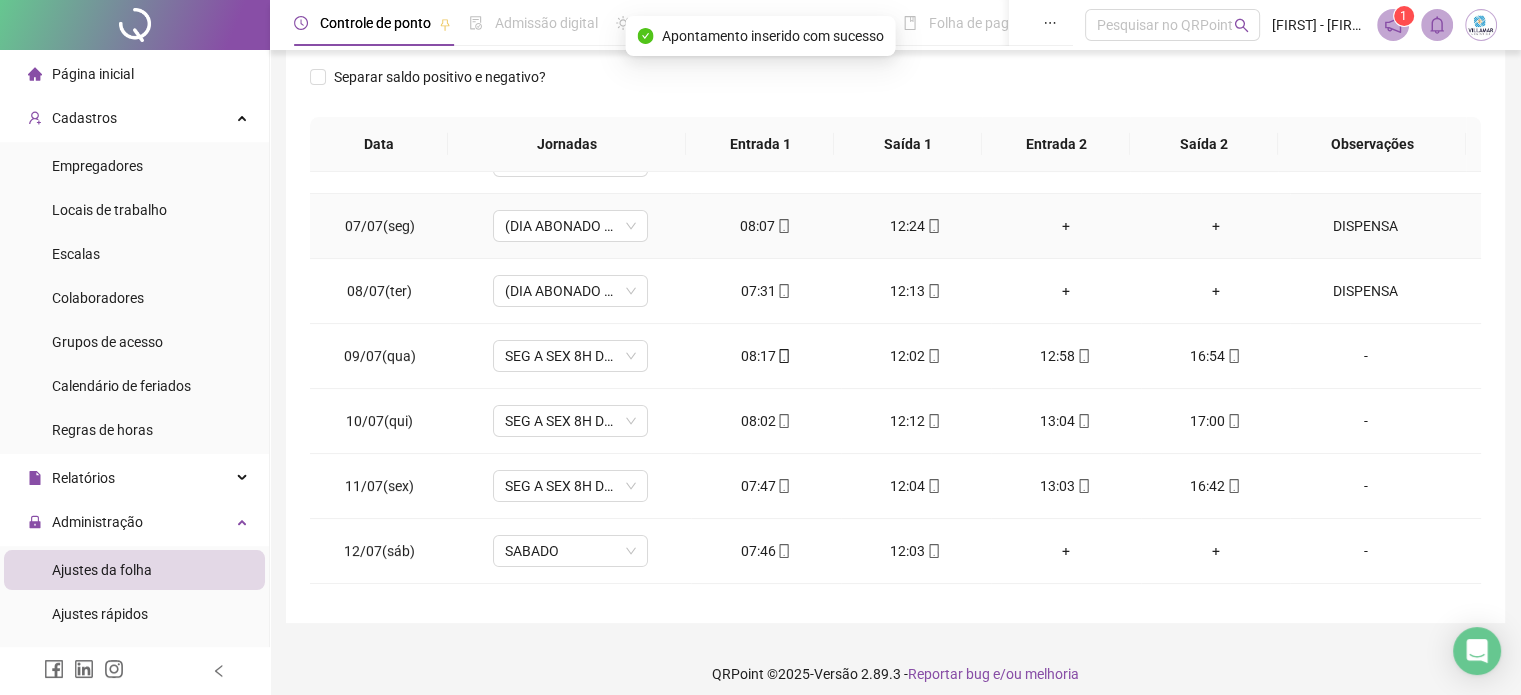 scroll, scrollTop: 81, scrollLeft: 0, axis: vertical 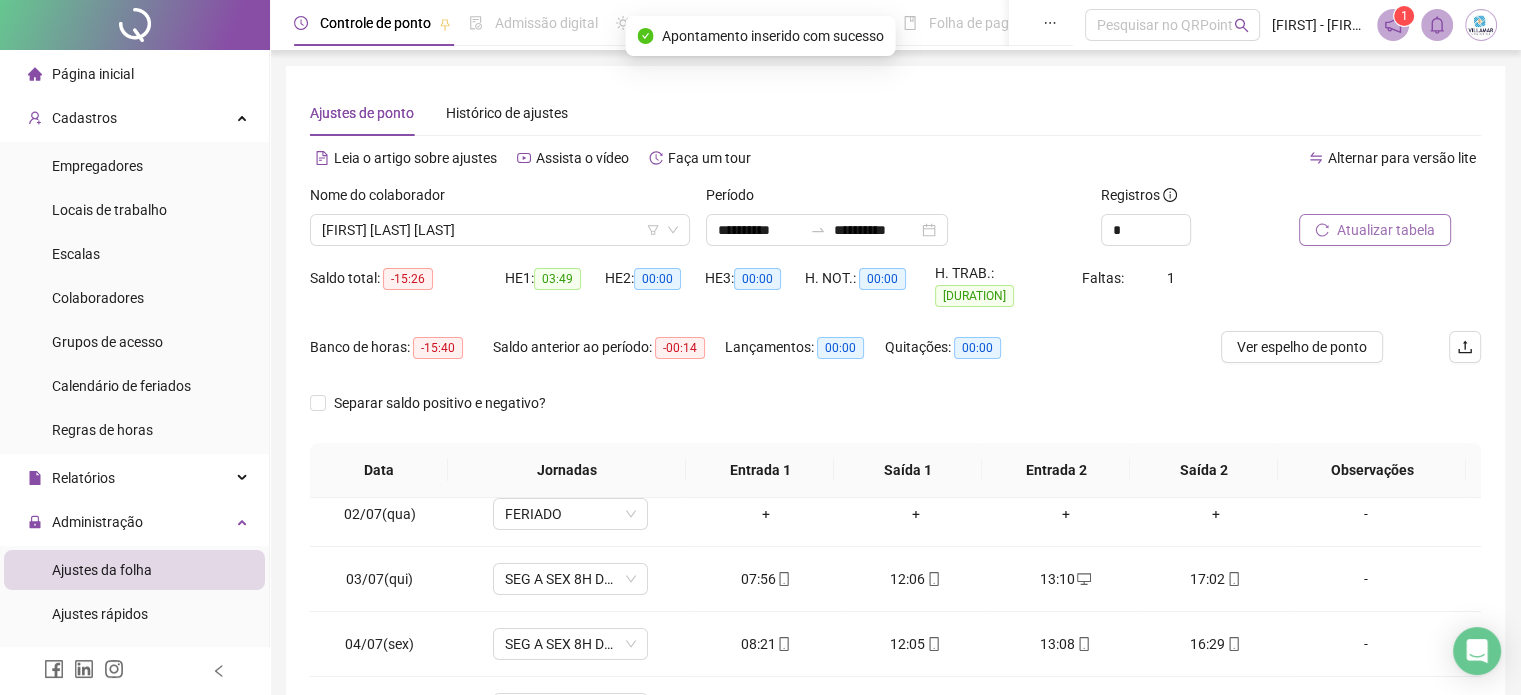 click on "Atualizar tabela" at bounding box center [1386, 230] 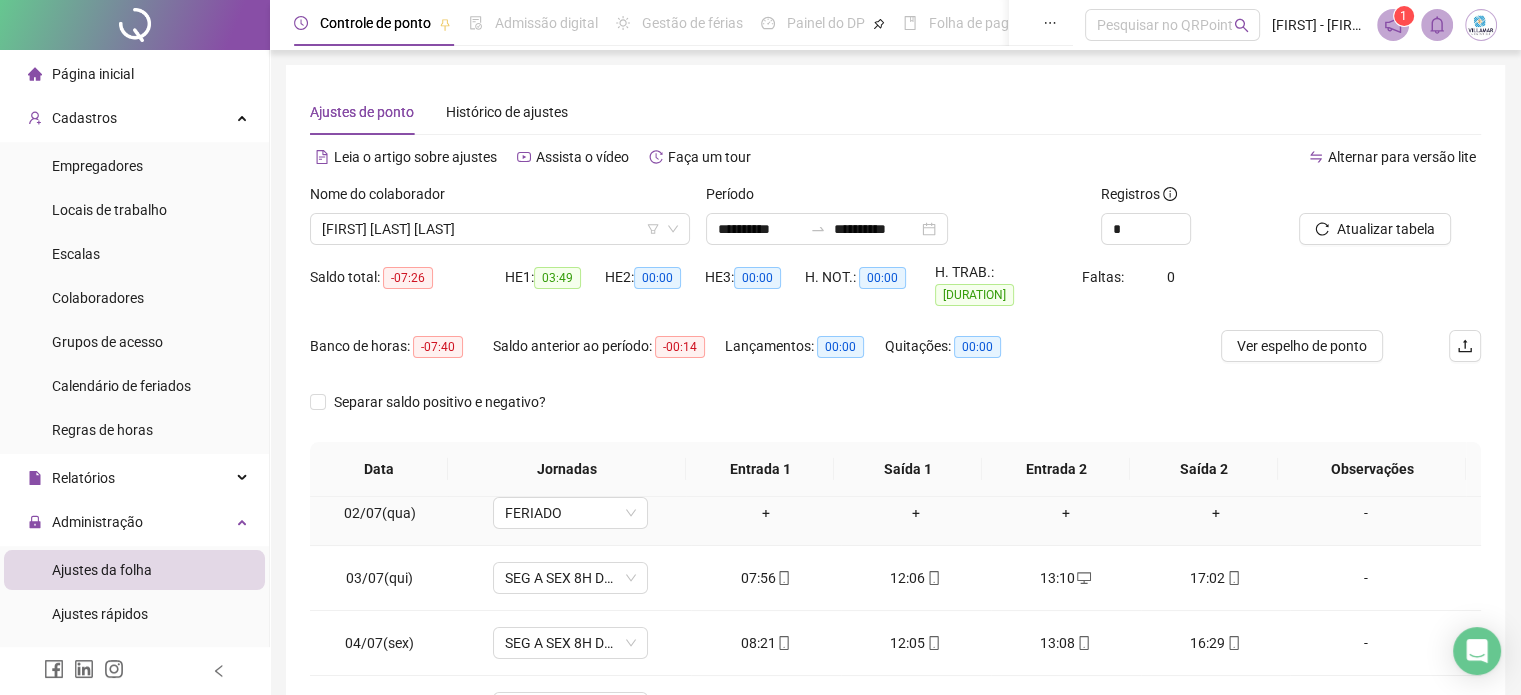 scroll, scrollTop: 326, scrollLeft: 0, axis: vertical 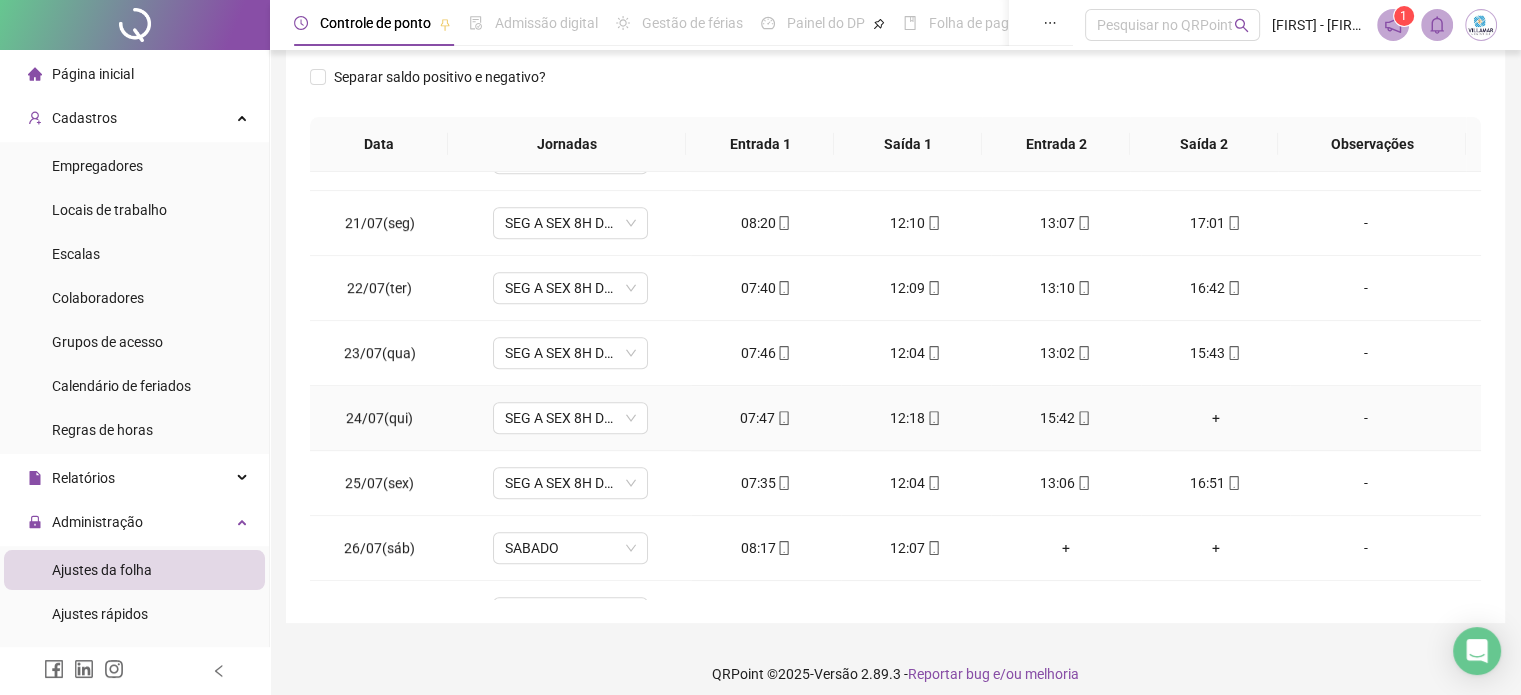 click on "+" at bounding box center (1216, 418) 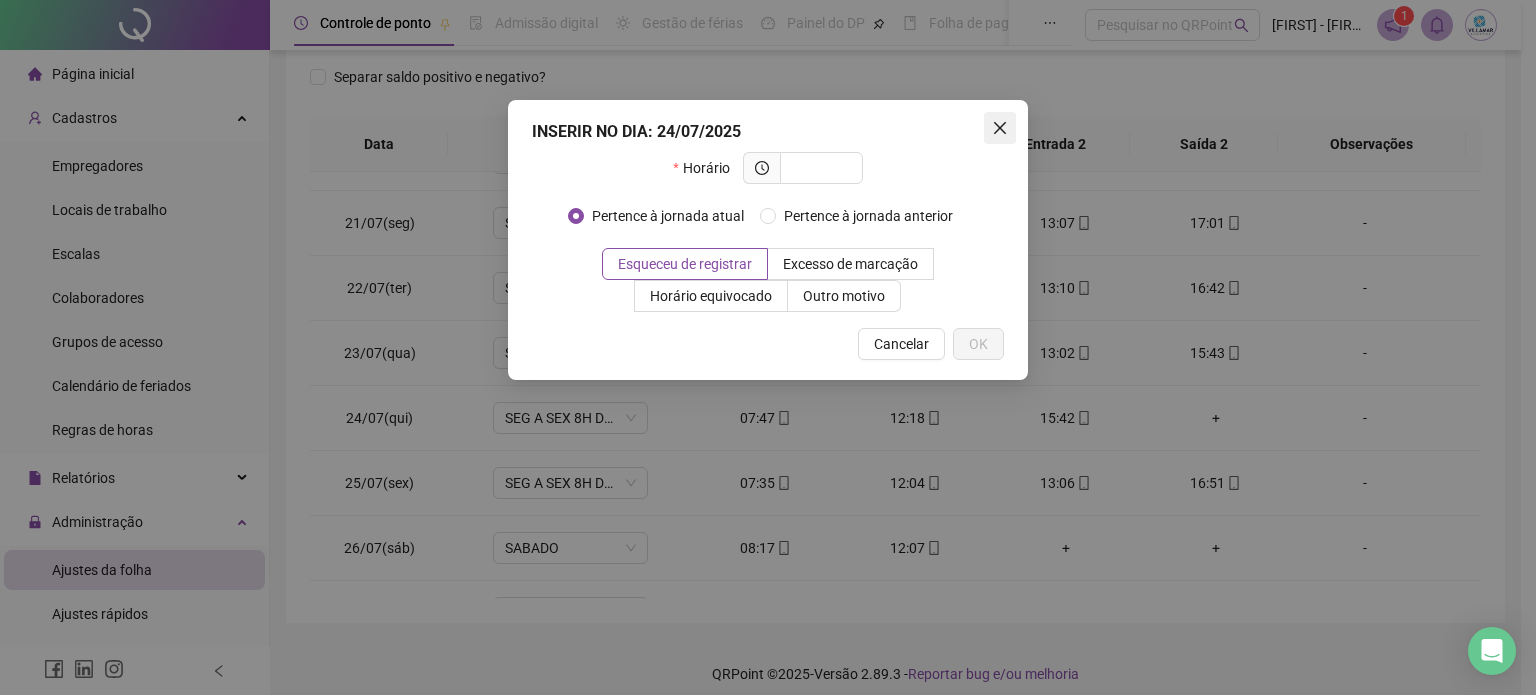 click at bounding box center (1000, 128) 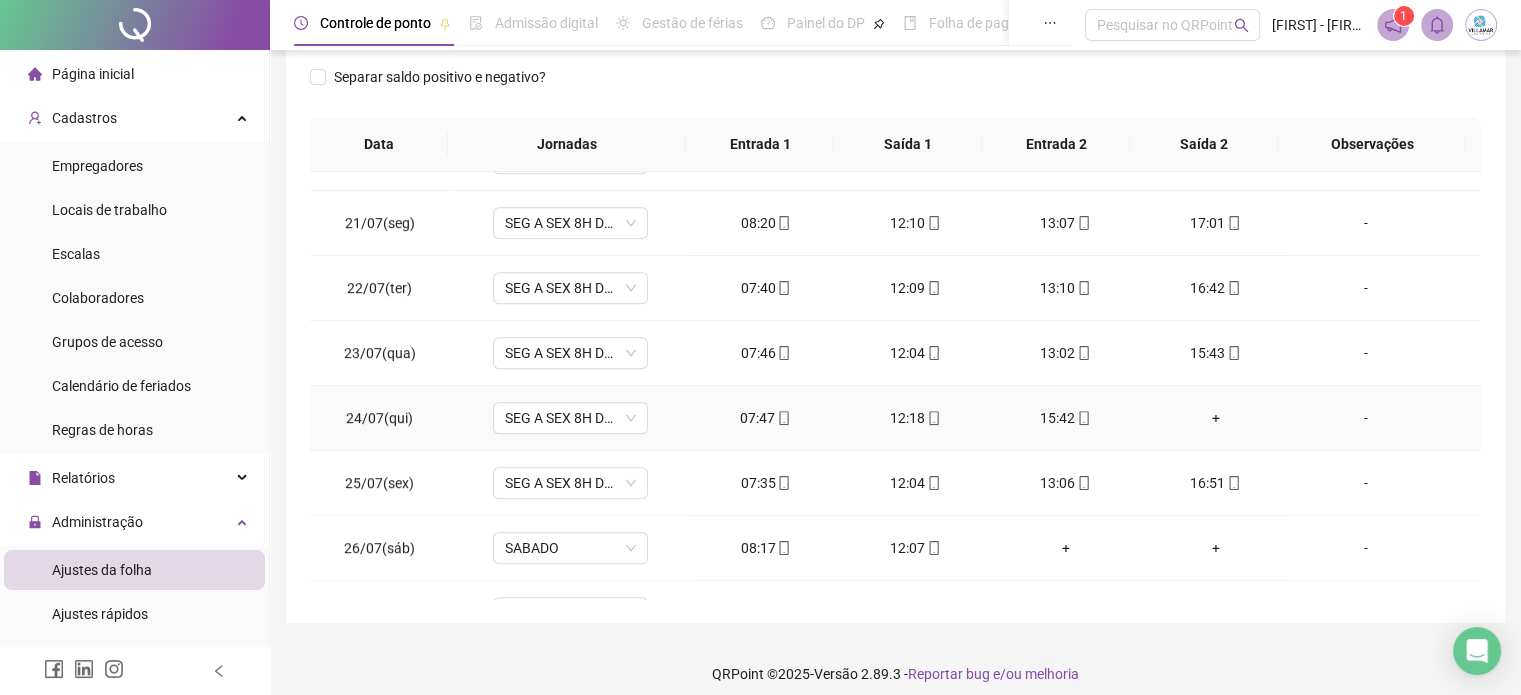 click on "+" at bounding box center [1216, 418] 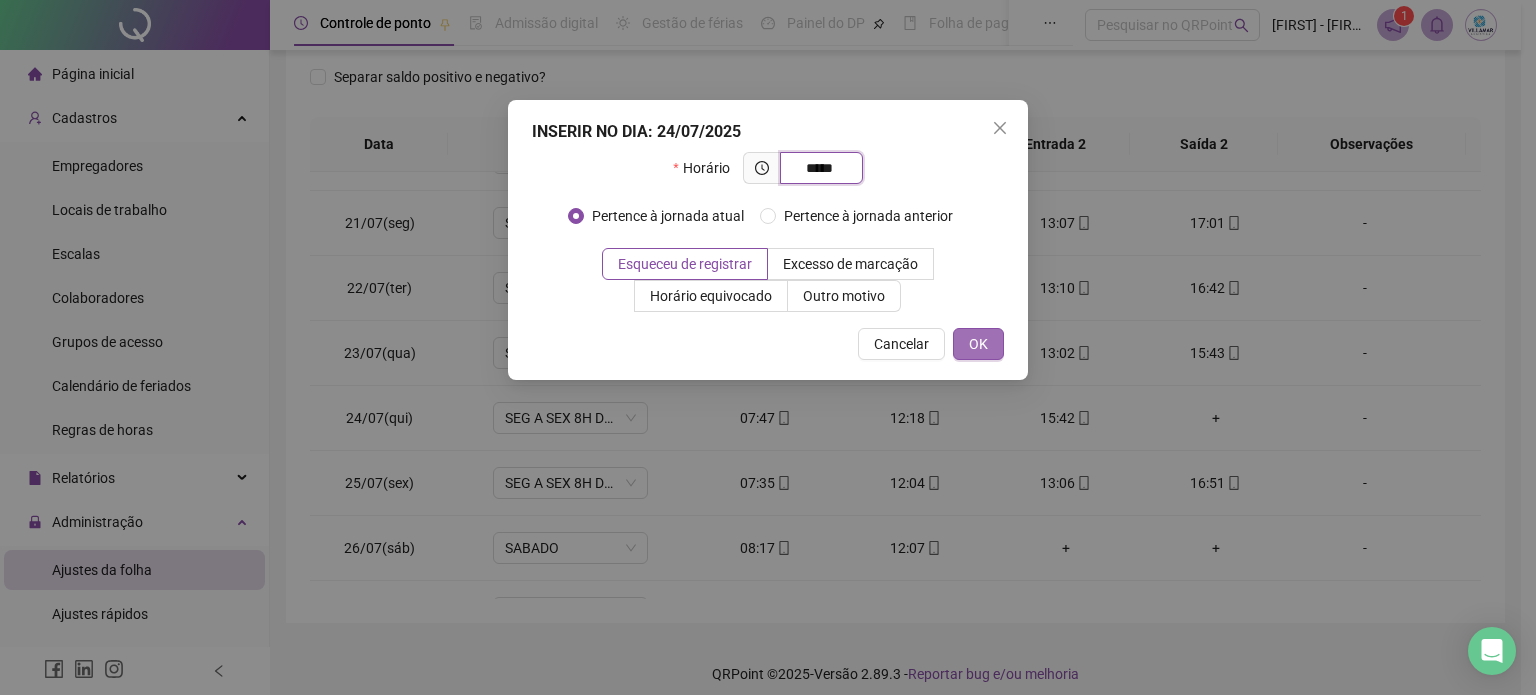 type on "*****" 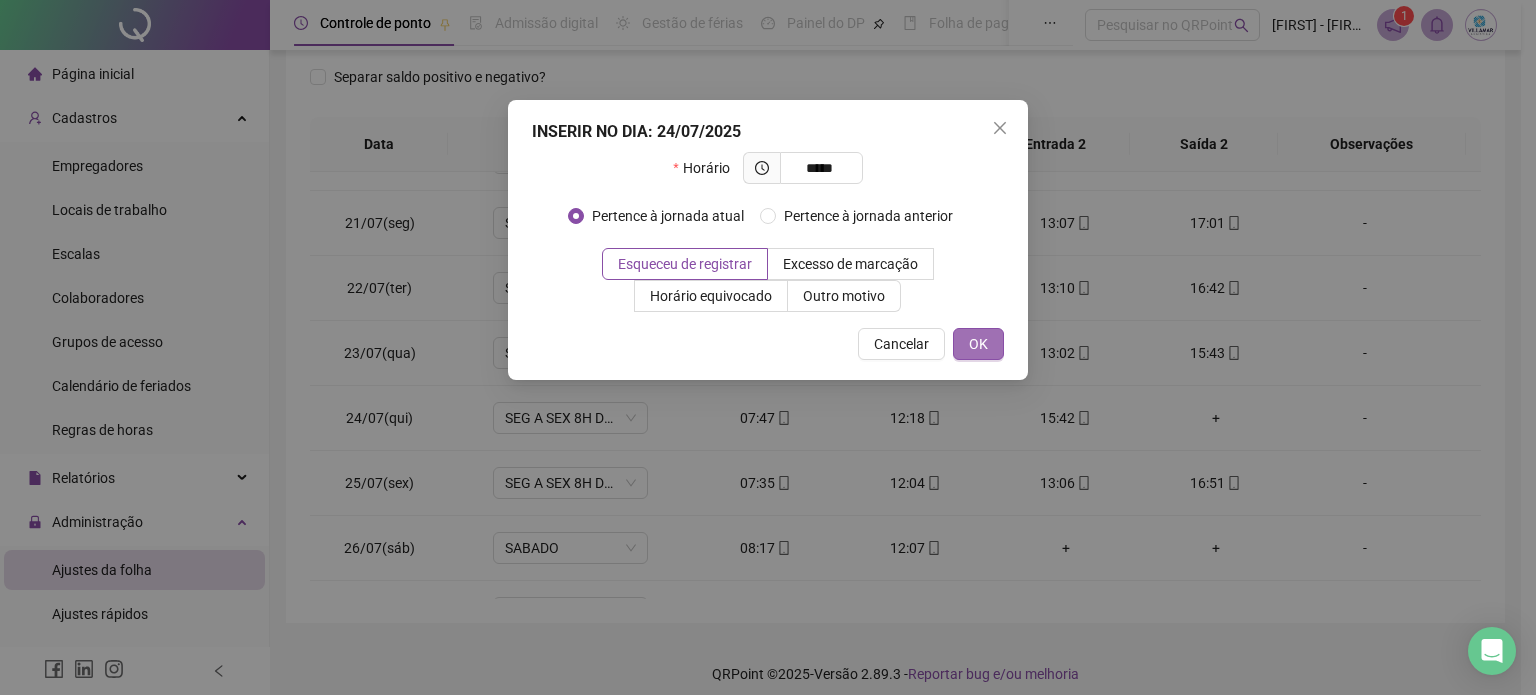 click on "OK" at bounding box center [978, 344] 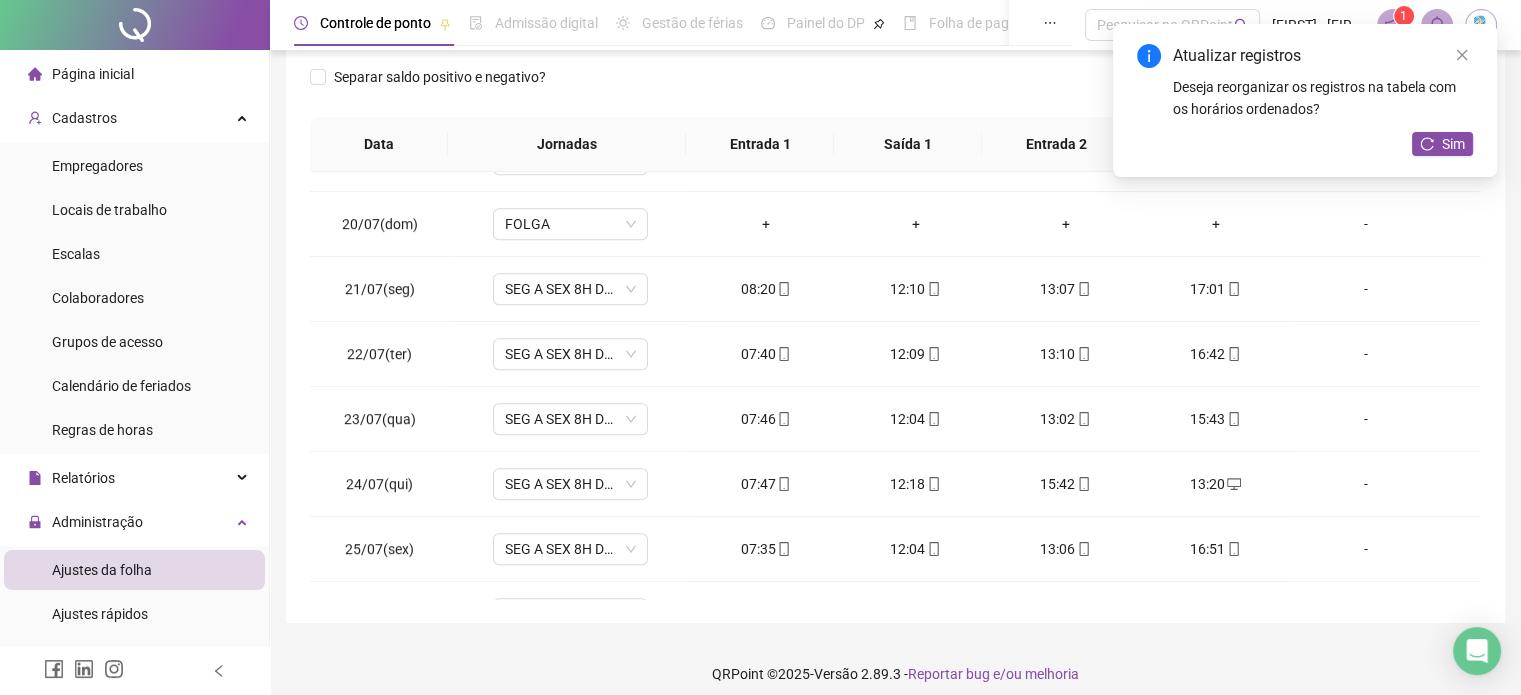 scroll, scrollTop: 1181, scrollLeft: 0, axis: vertical 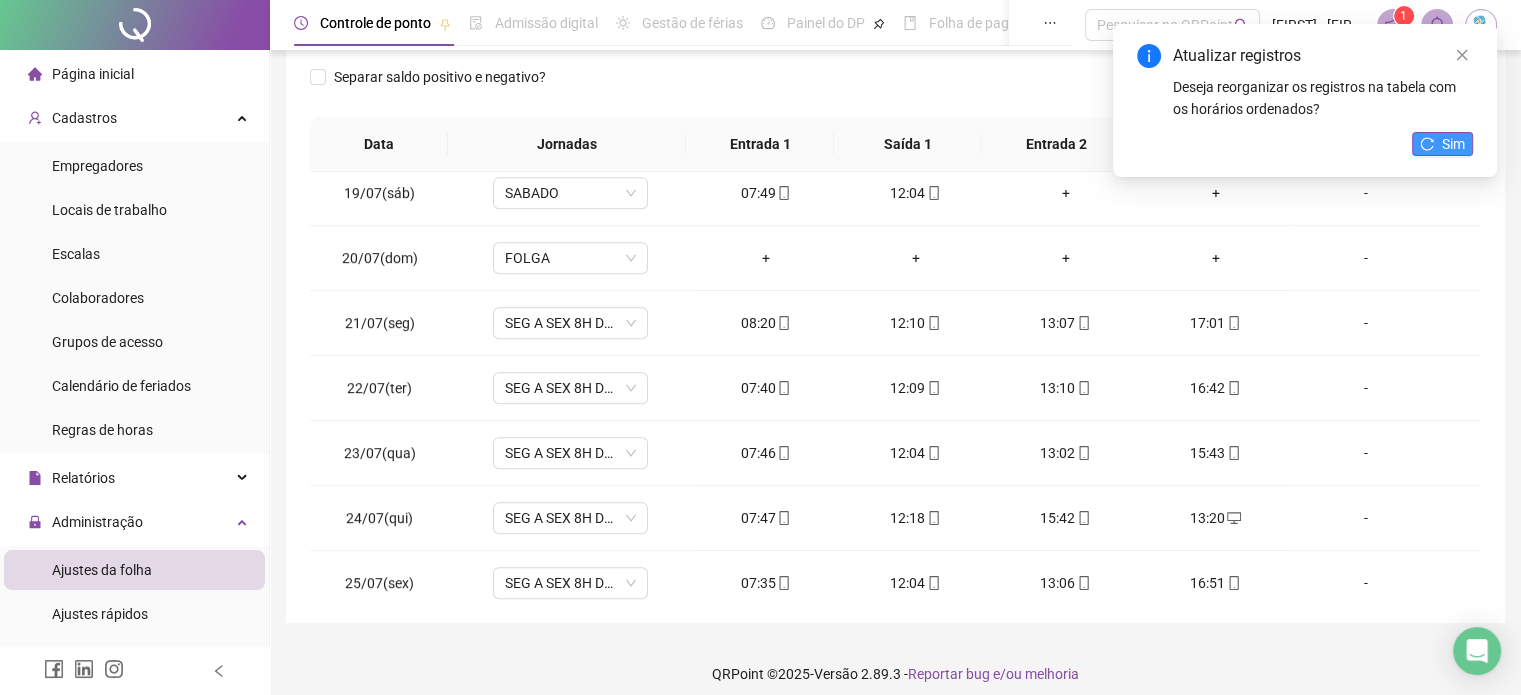 click on "Sim" at bounding box center [1453, 144] 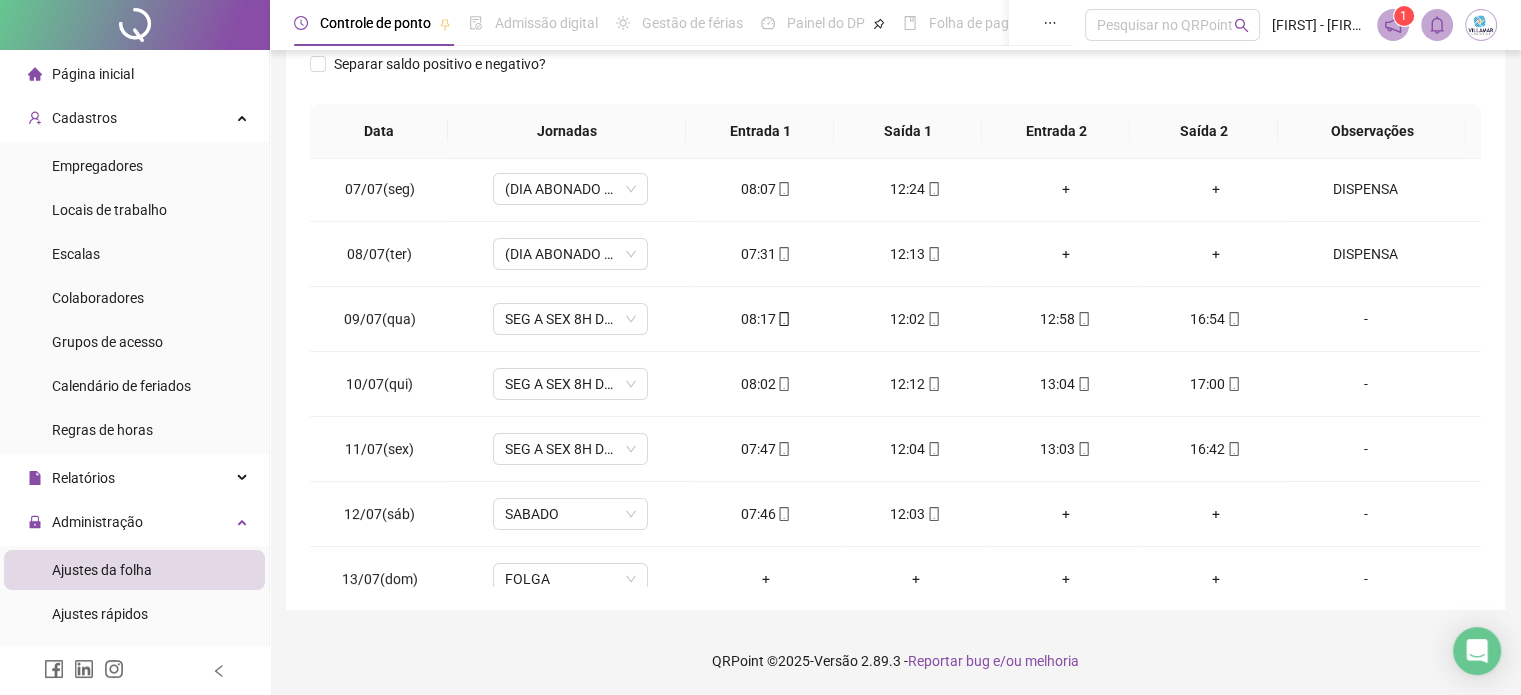scroll, scrollTop: 0, scrollLeft: 0, axis: both 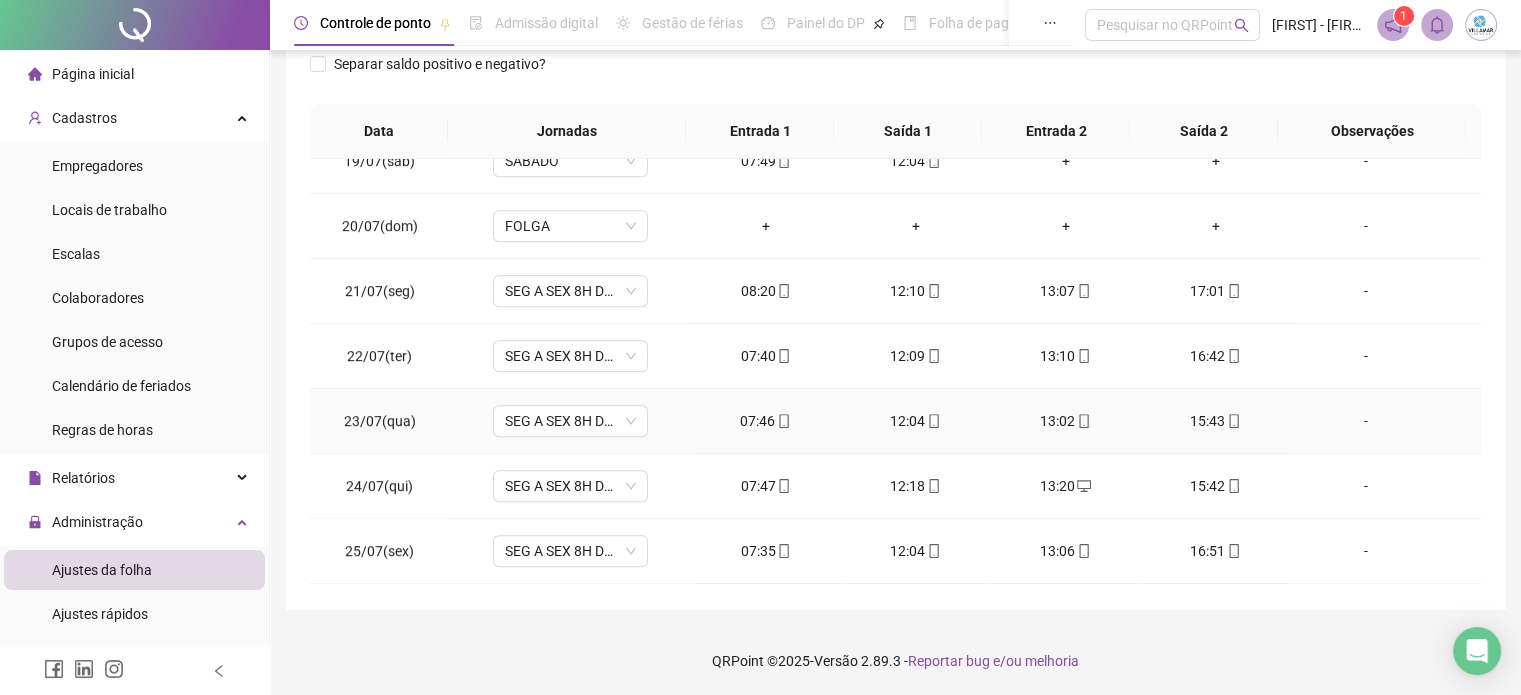 click on "-" at bounding box center [1365, 421] 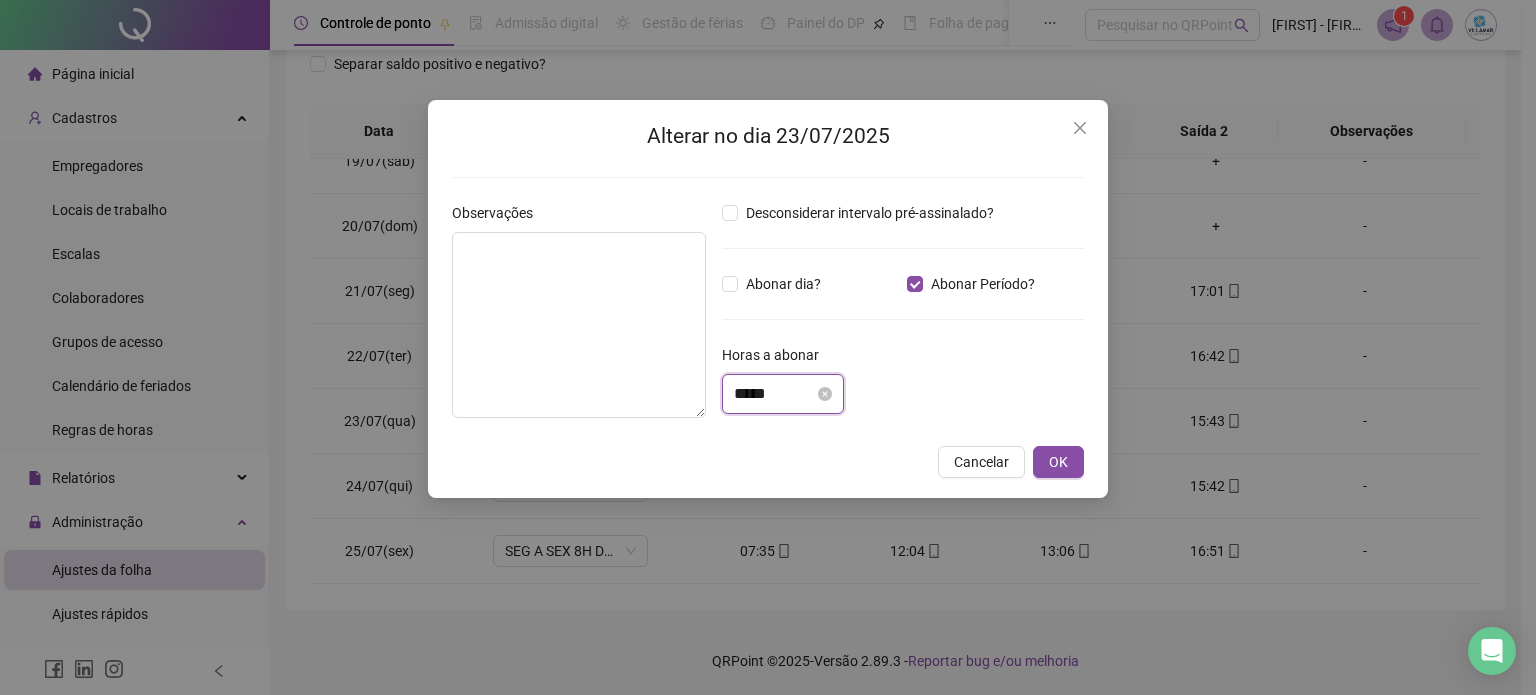click on "*****" at bounding box center (774, 394) 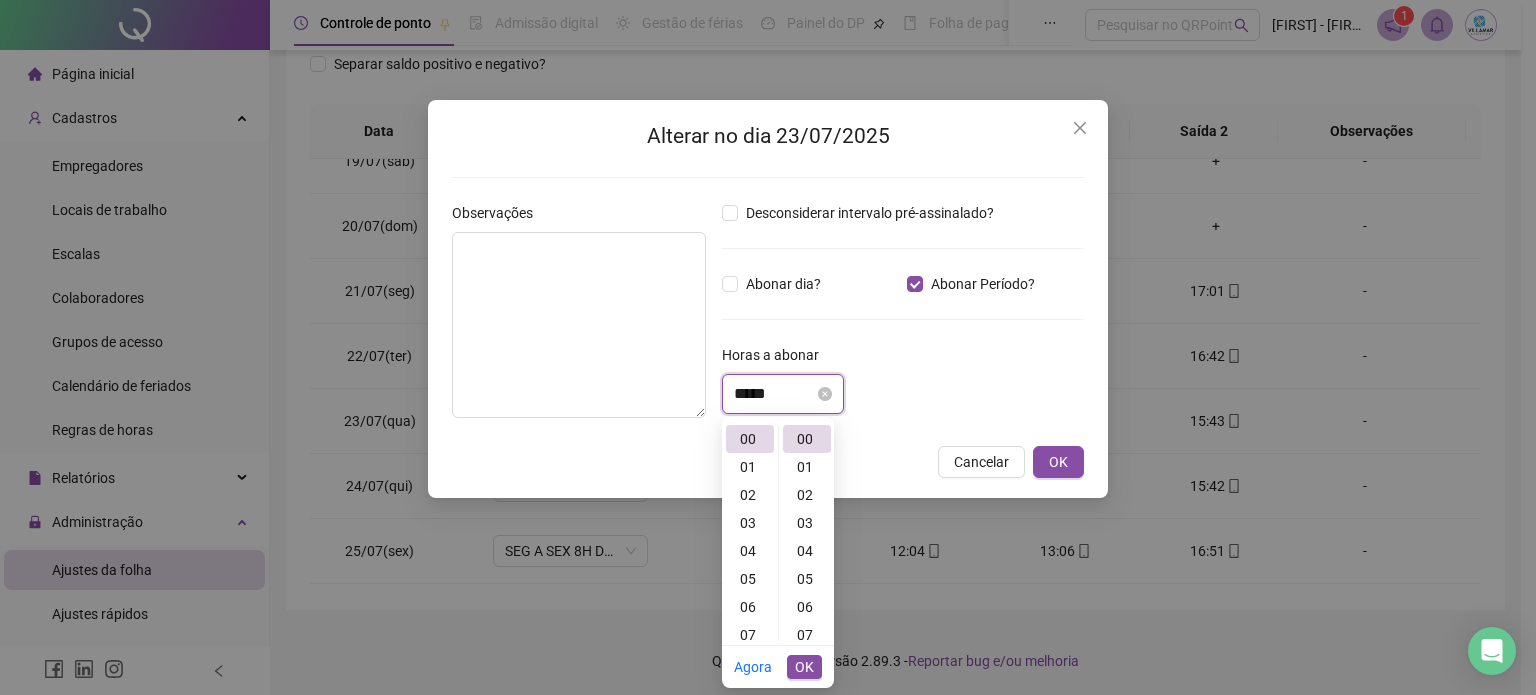 click on "*****" at bounding box center (774, 394) 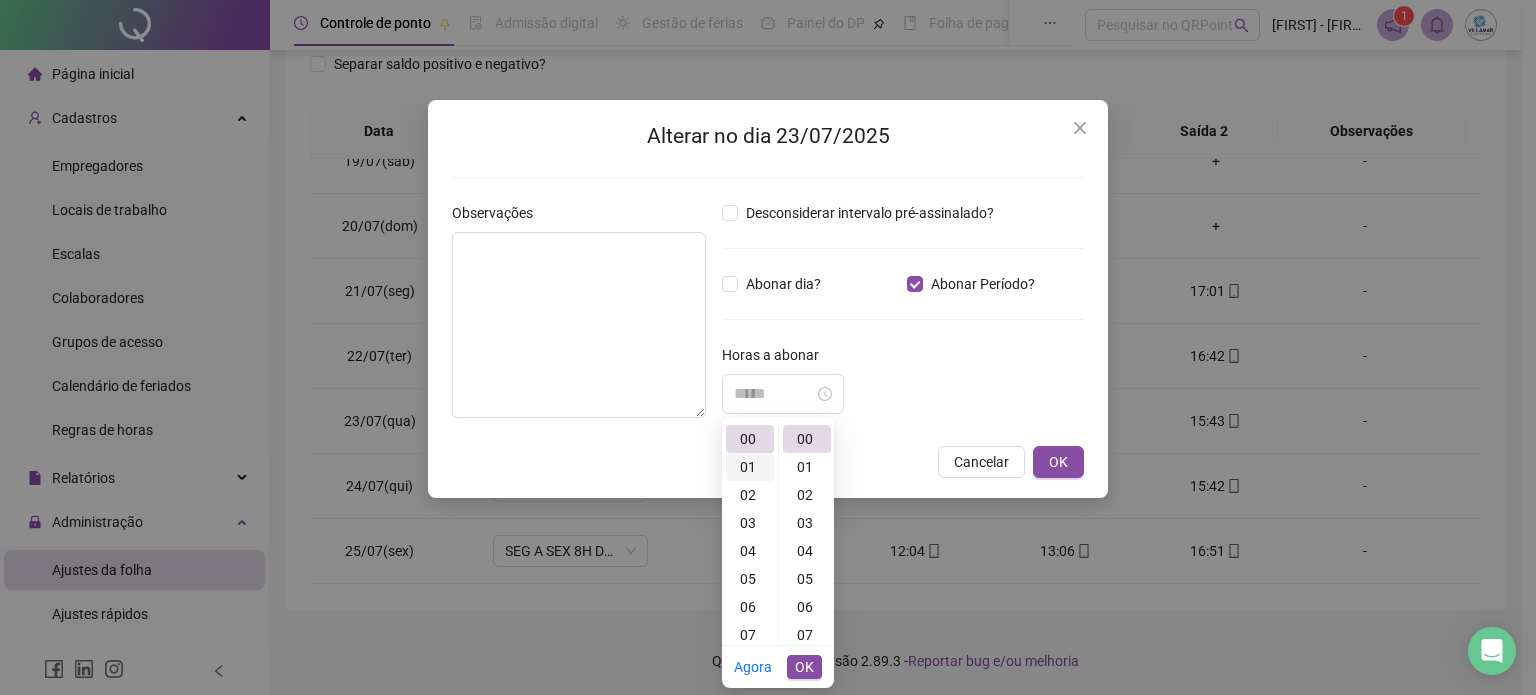 click on "01" at bounding box center [750, 467] 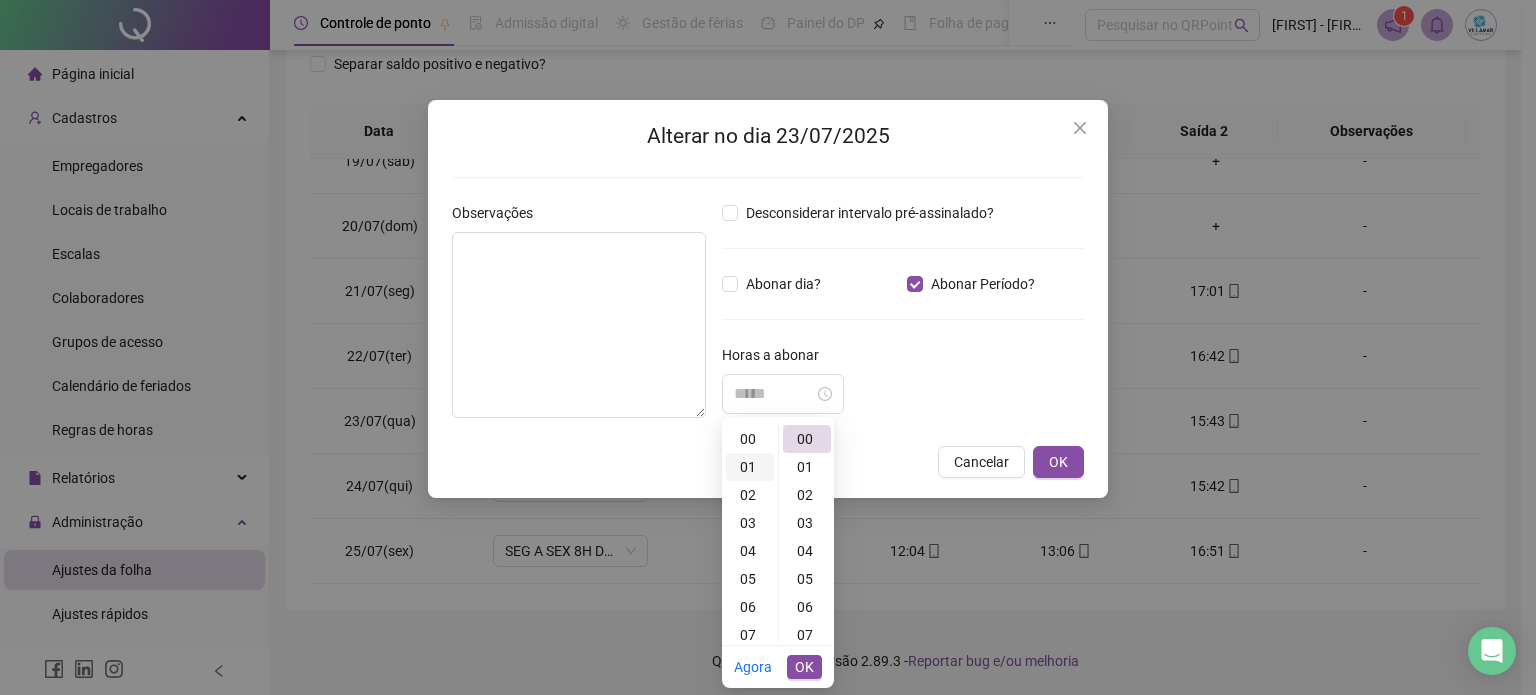 scroll, scrollTop: 28, scrollLeft: 0, axis: vertical 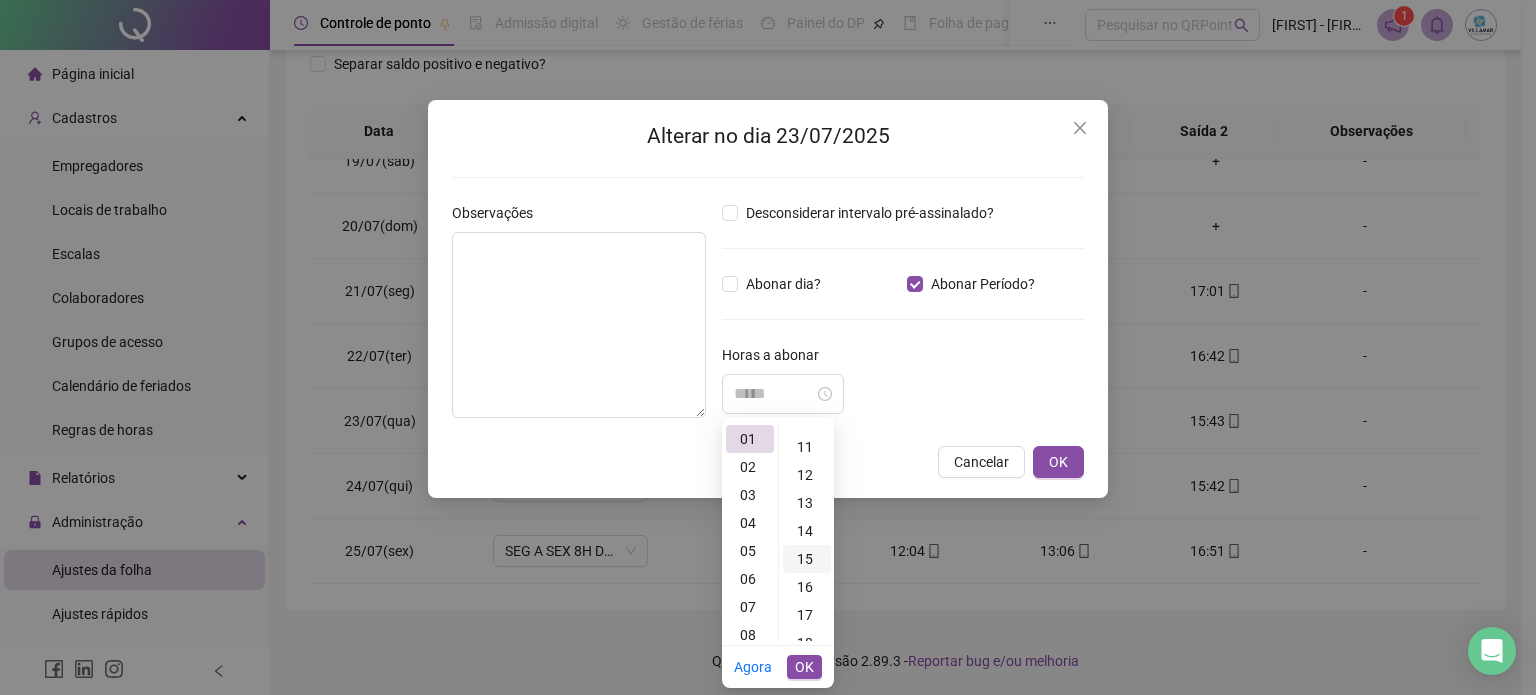 click on "15" at bounding box center (807, 559) 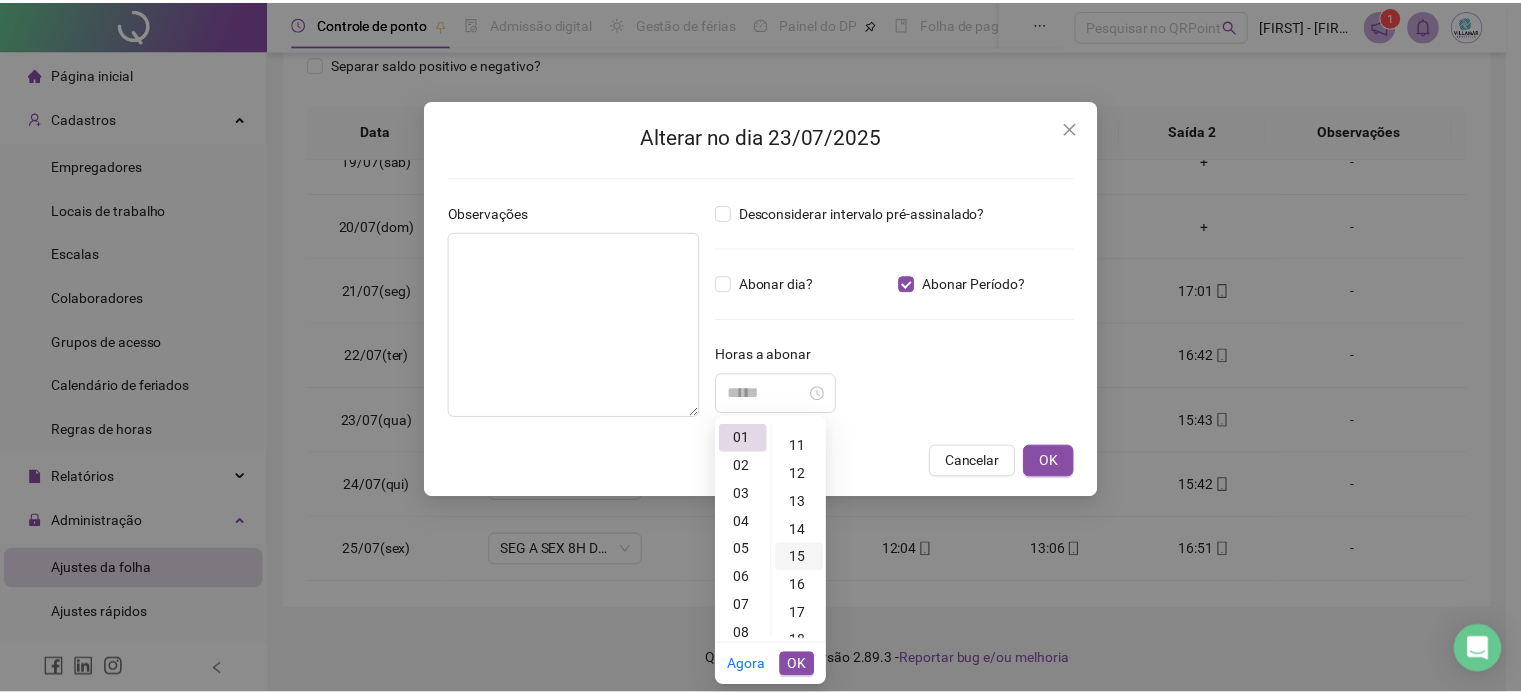 scroll, scrollTop: 420, scrollLeft: 0, axis: vertical 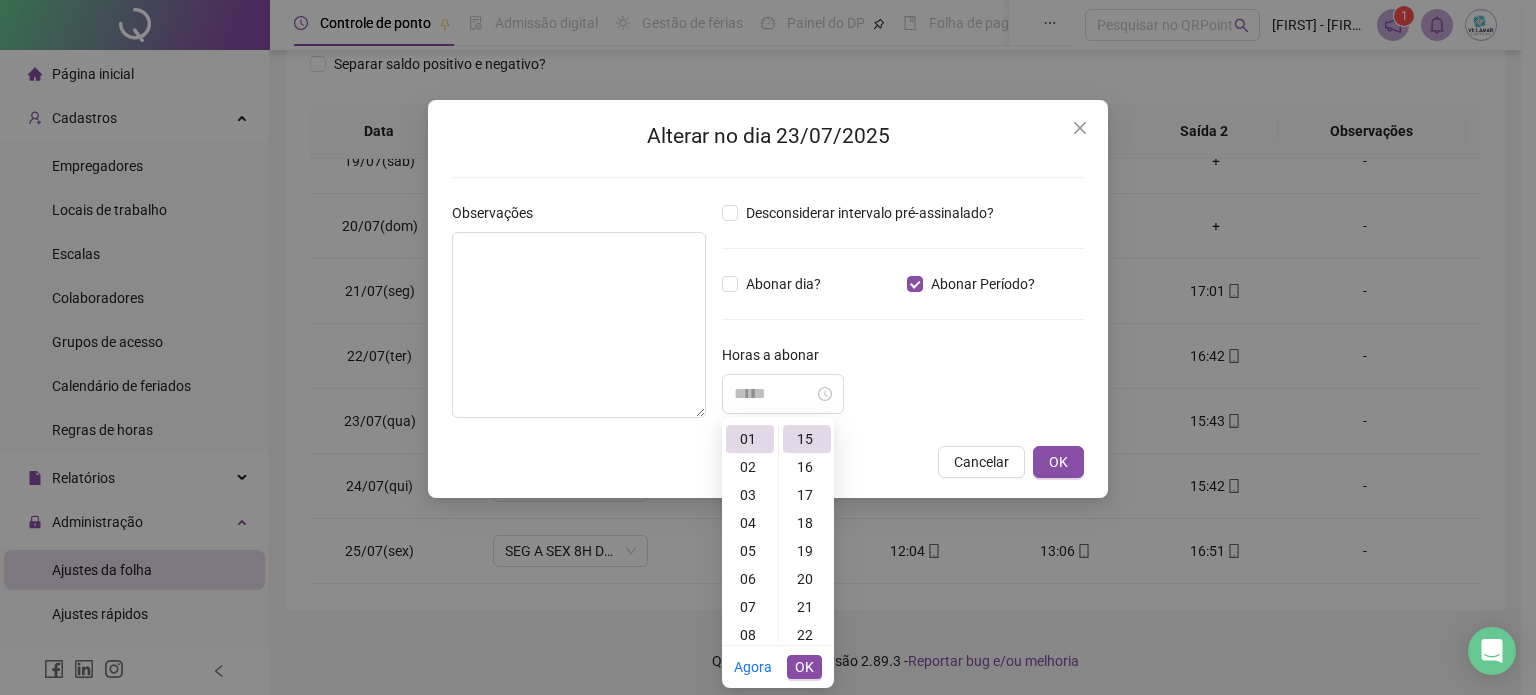 type on "*****" 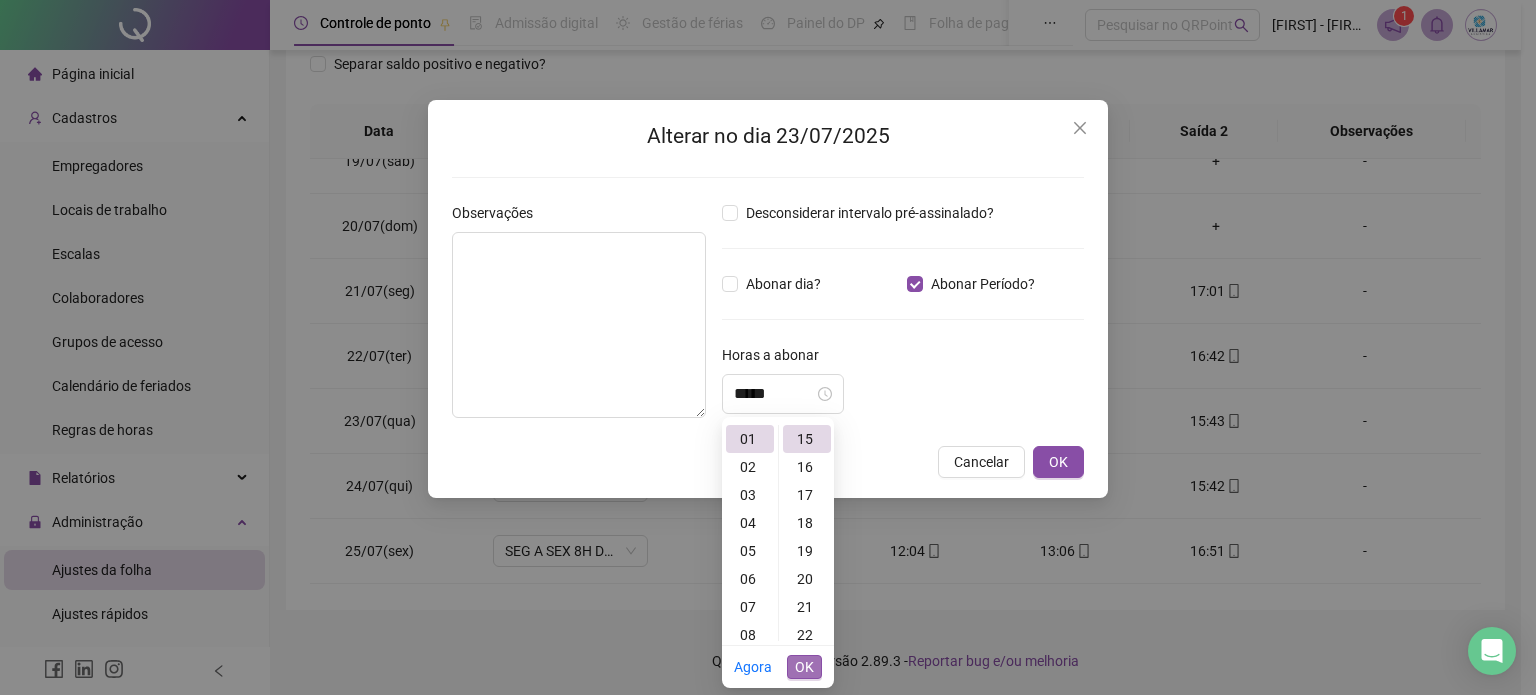 click on "OK" at bounding box center (804, 667) 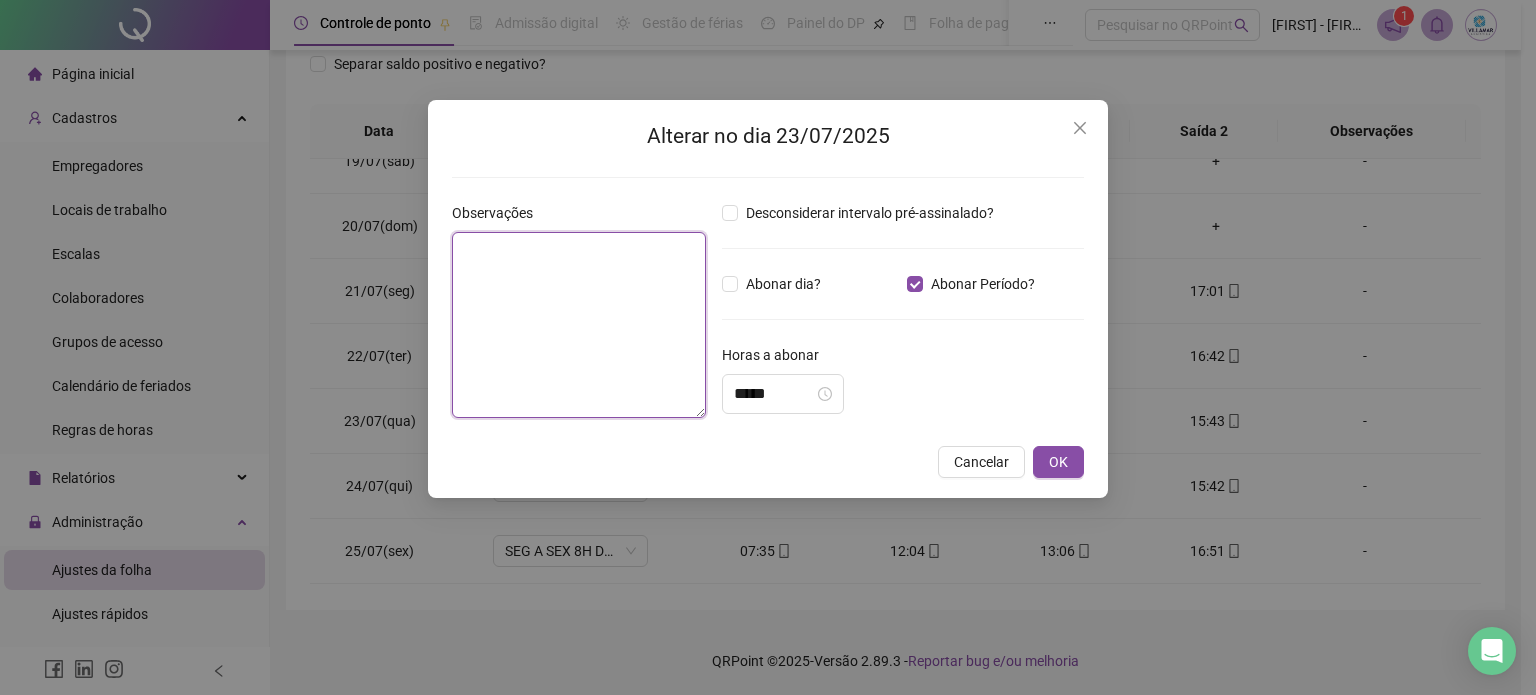click at bounding box center [579, 325] 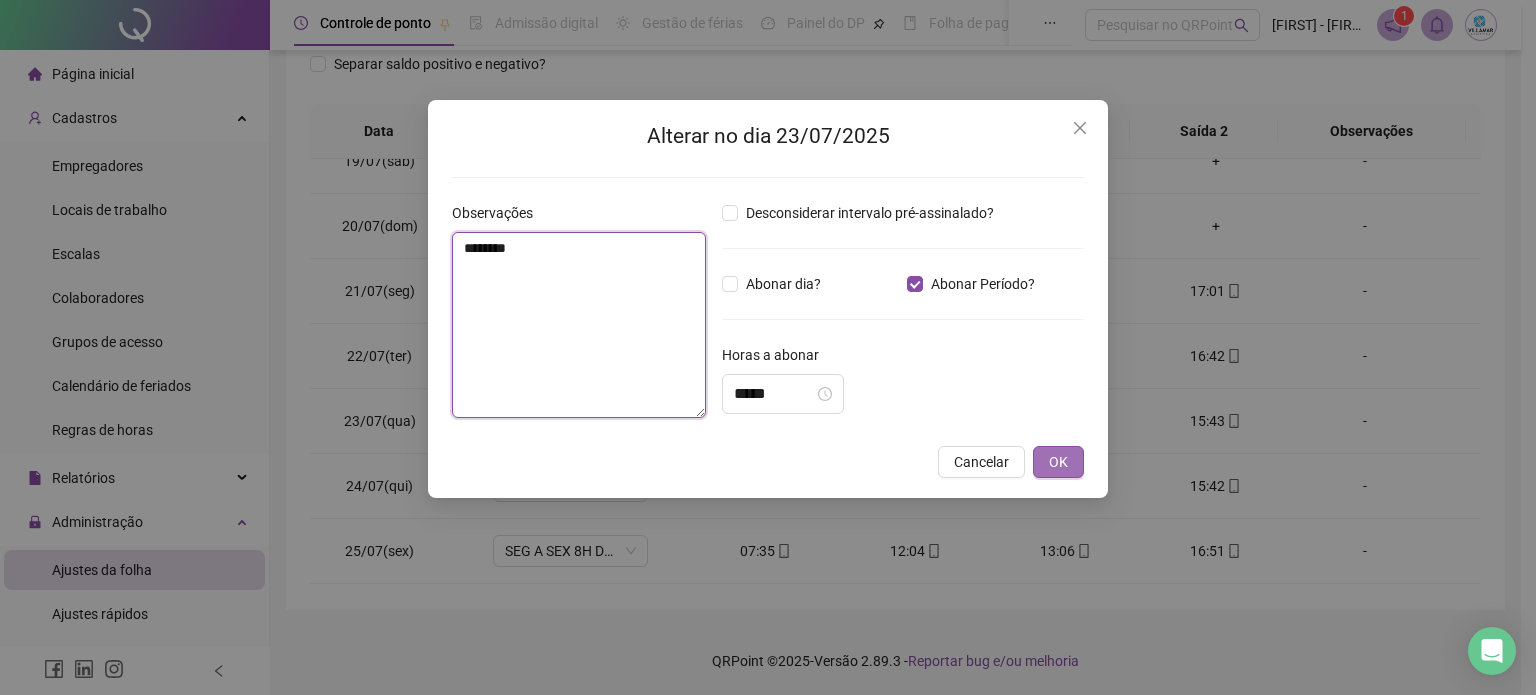 type on "********" 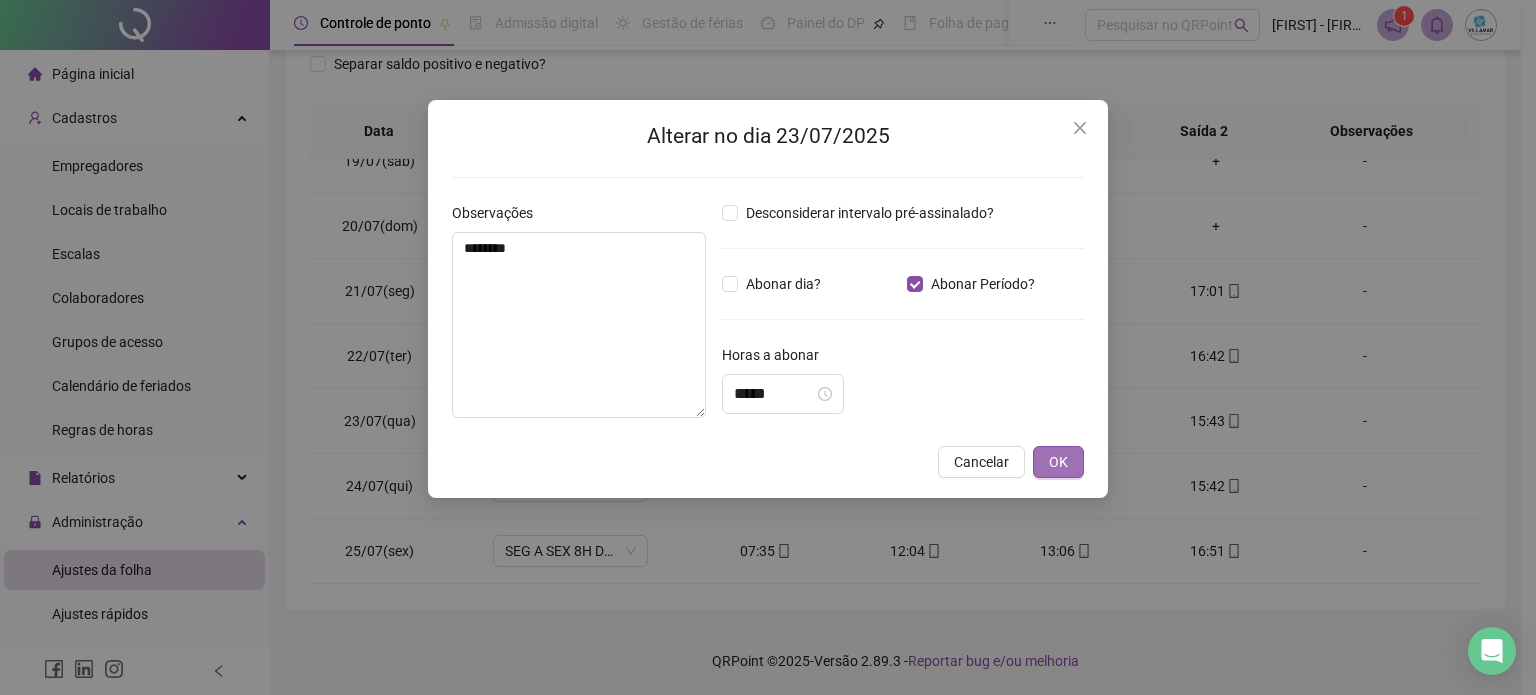 click on "OK" at bounding box center (1058, 462) 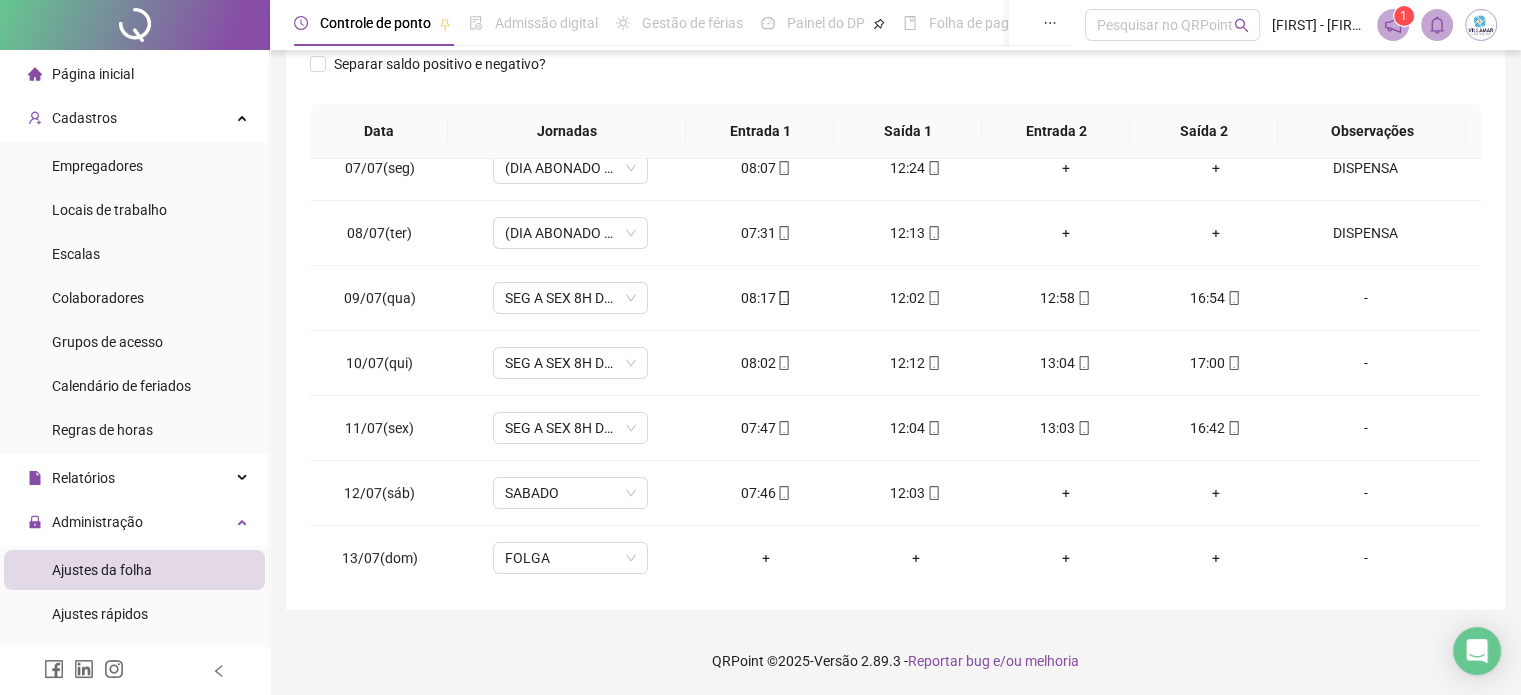 scroll, scrollTop: 0, scrollLeft: 0, axis: both 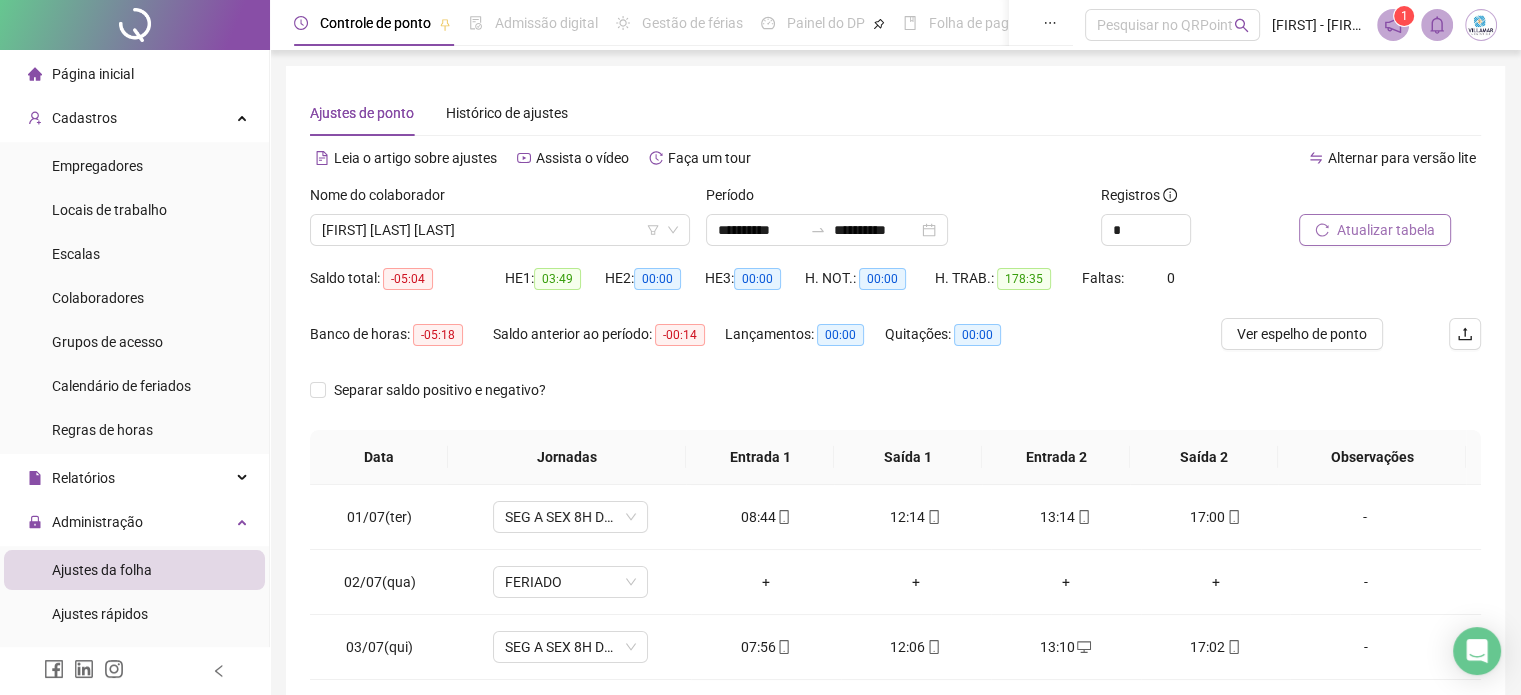 click on "Atualizar tabela" at bounding box center (1375, 230) 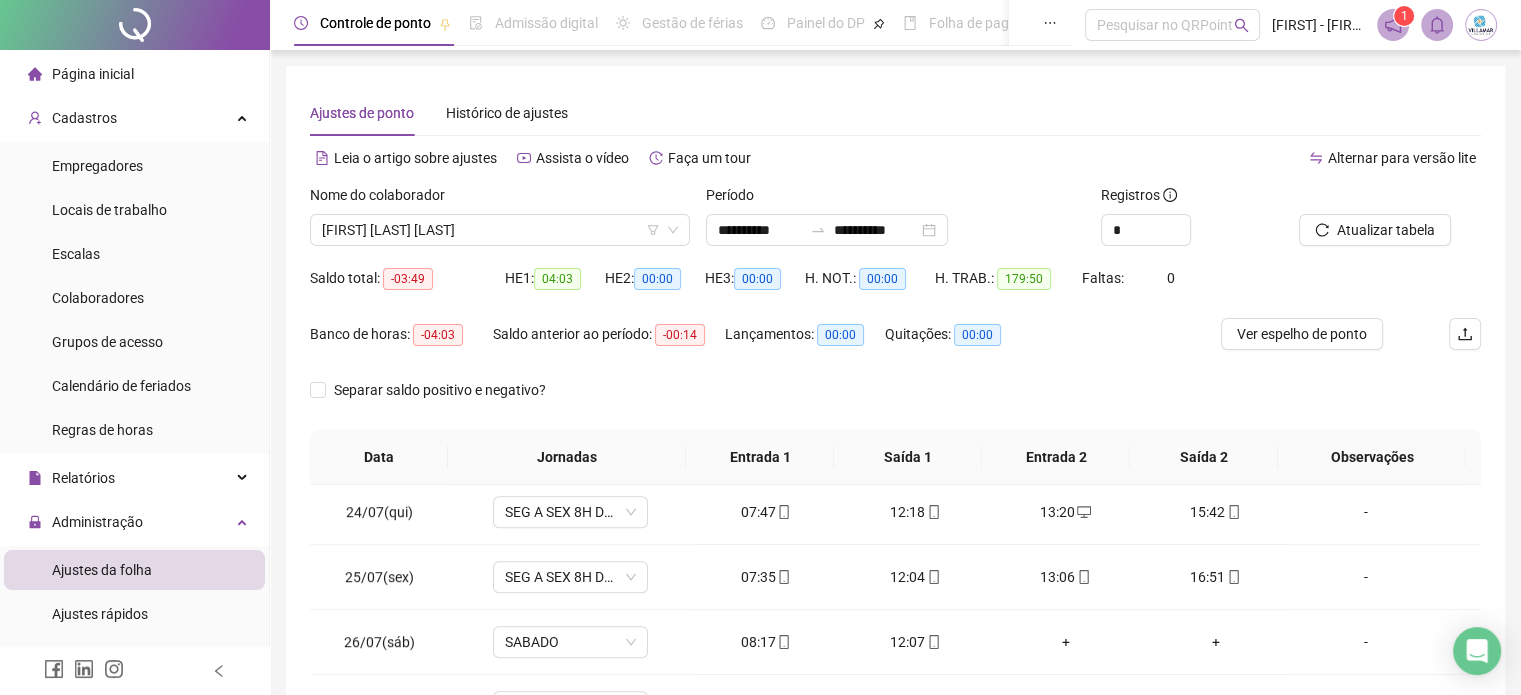 scroll, scrollTop: 1581, scrollLeft: 0, axis: vertical 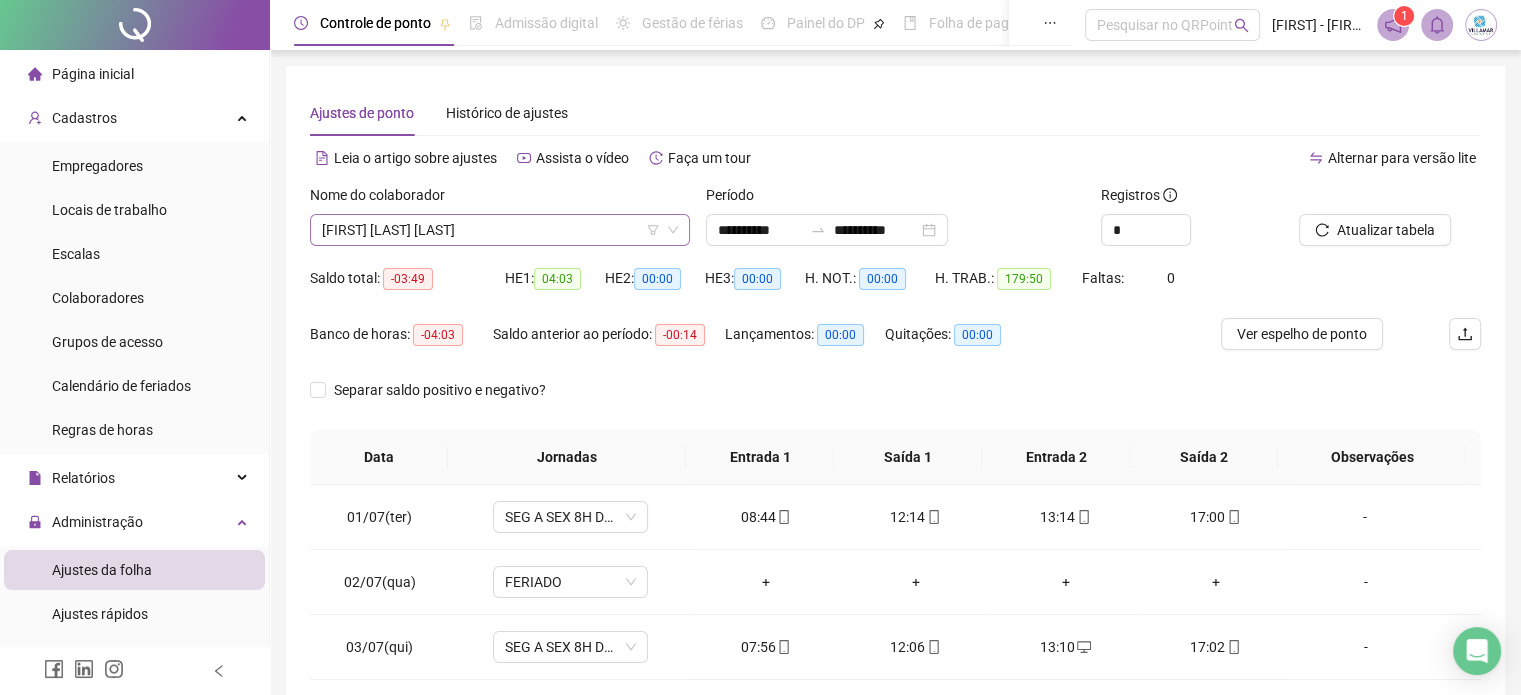 click on "[FIRST] [LAST] [LAST]" at bounding box center [500, 230] 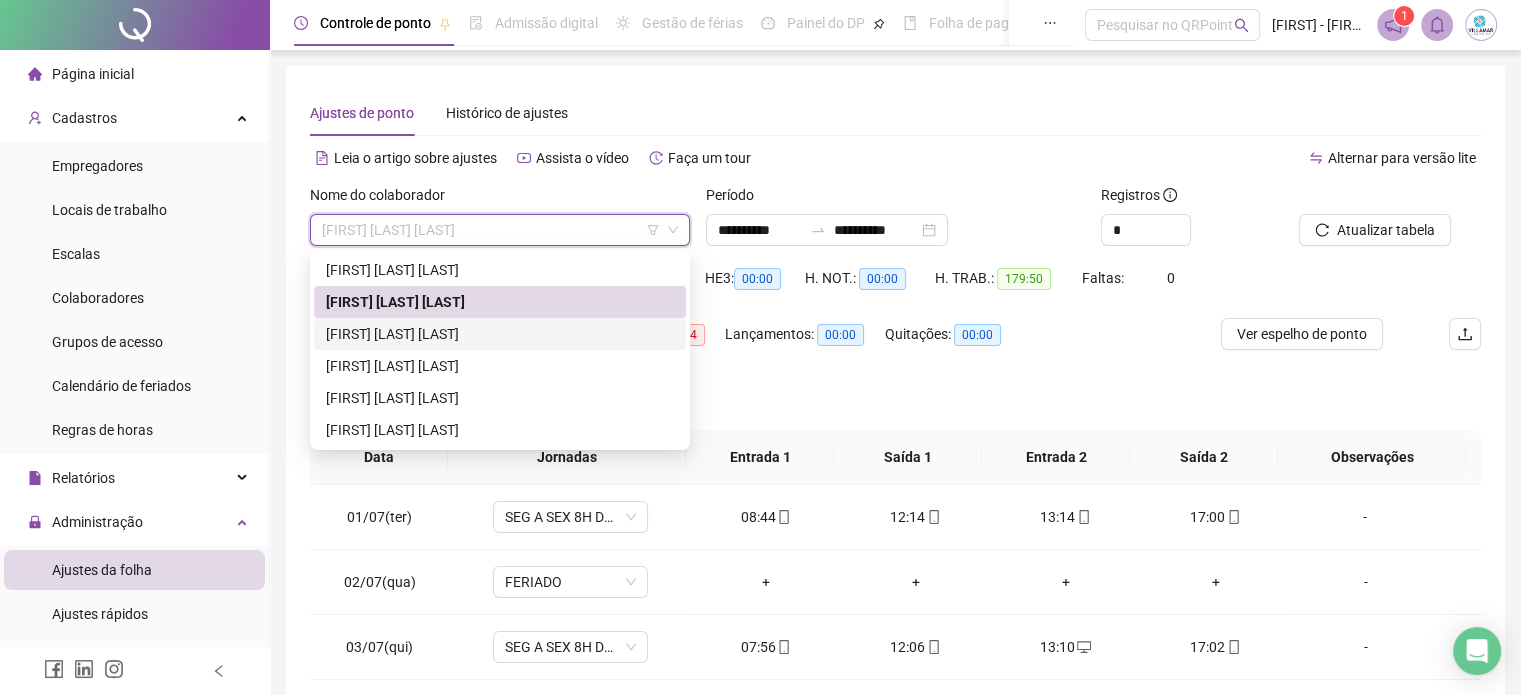 click on "[FIRST] [LAST] [LAST]" at bounding box center [500, 334] 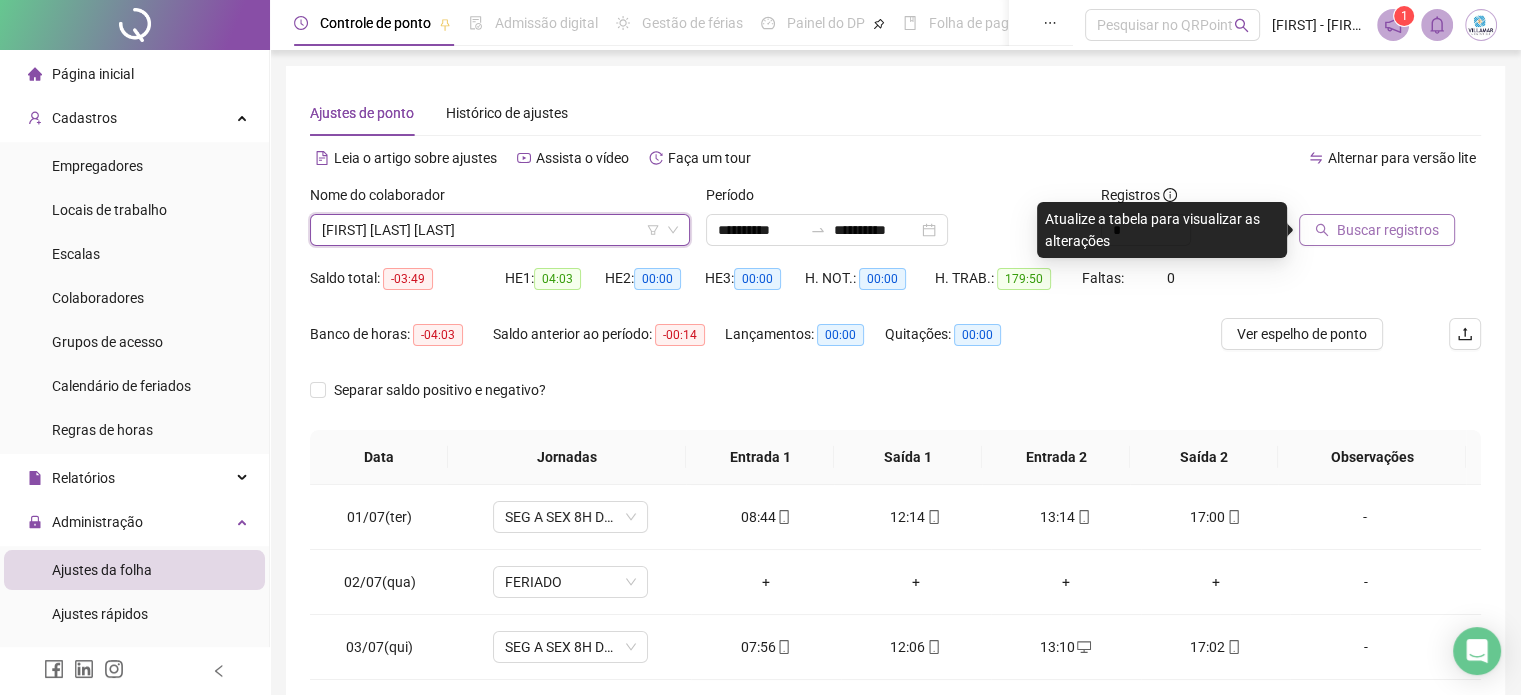 click on "Buscar registros" at bounding box center [1388, 230] 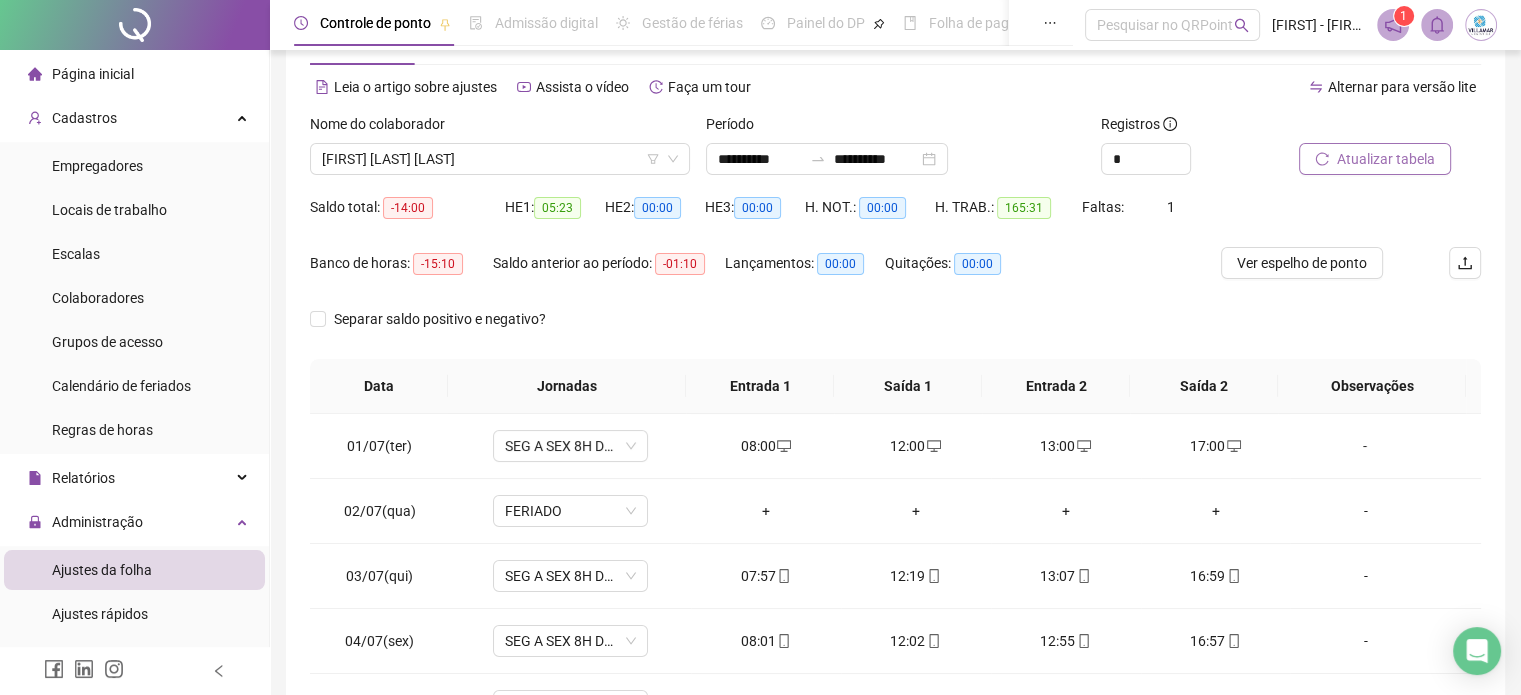 scroll, scrollTop: 200, scrollLeft: 0, axis: vertical 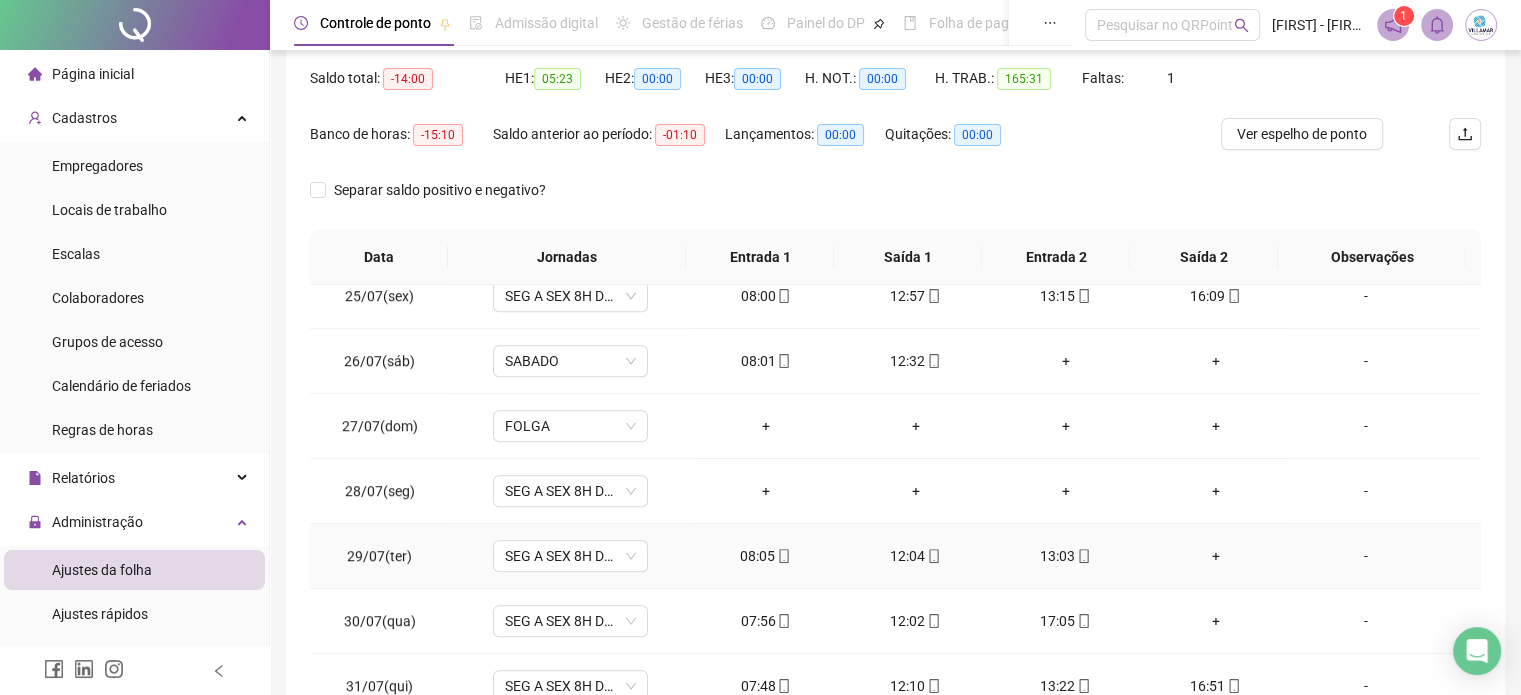click on "+" at bounding box center (1216, 556) 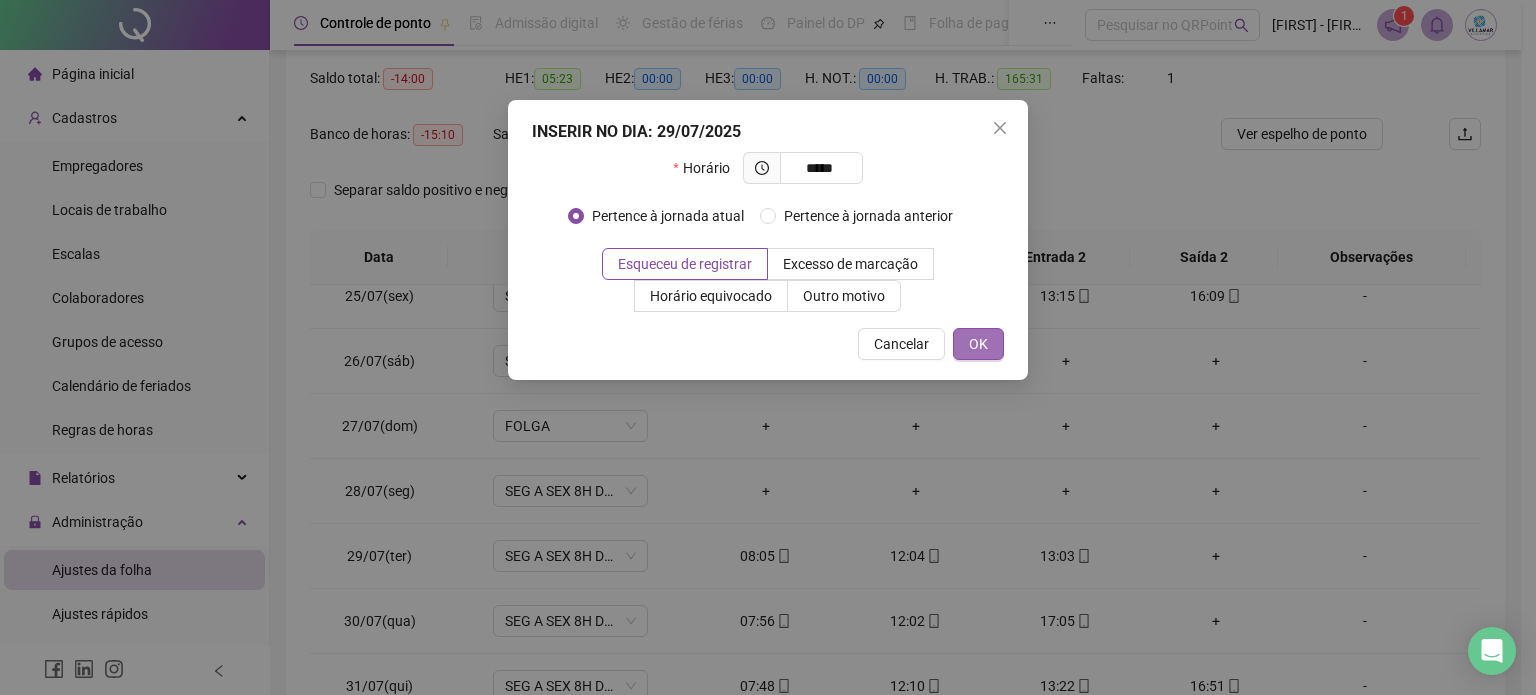 type on "*****" 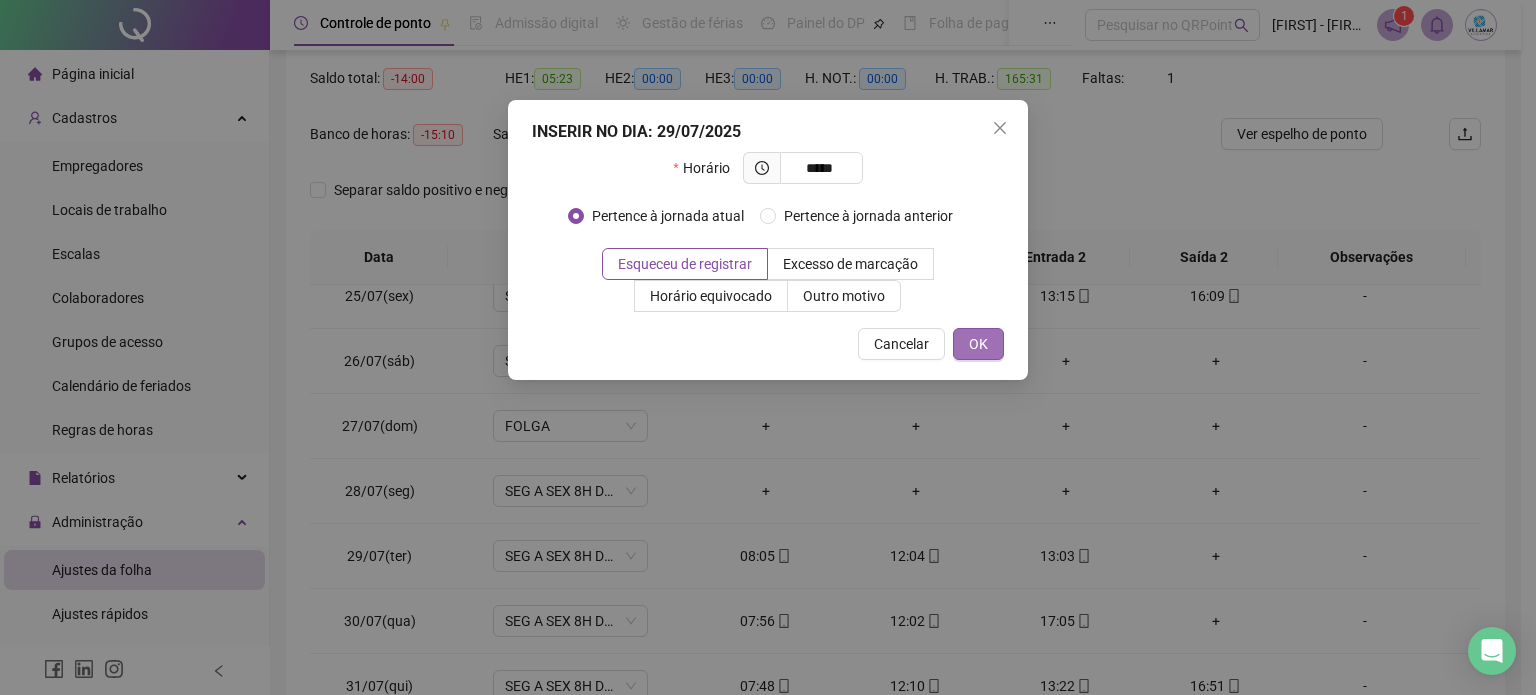 click on "OK" at bounding box center [978, 344] 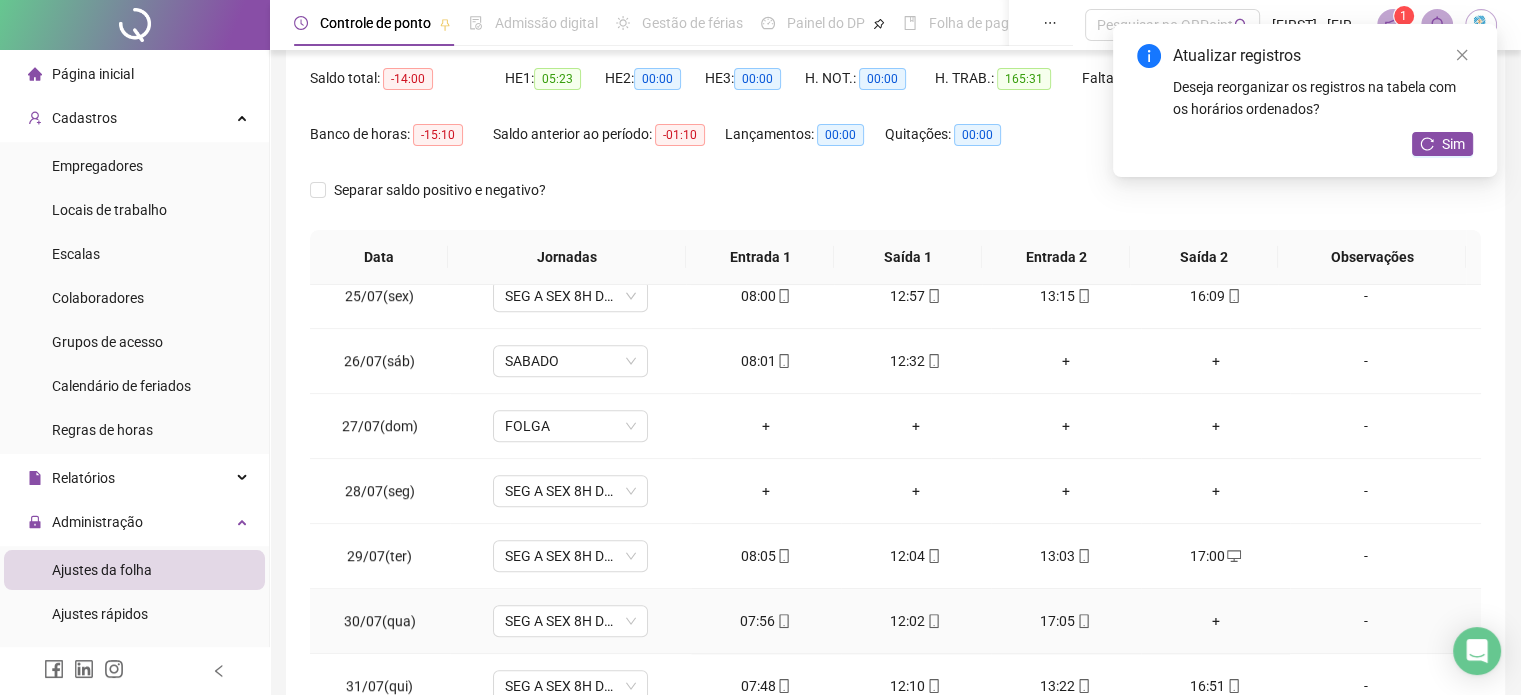 click on "+" at bounding box center [1216, 621] 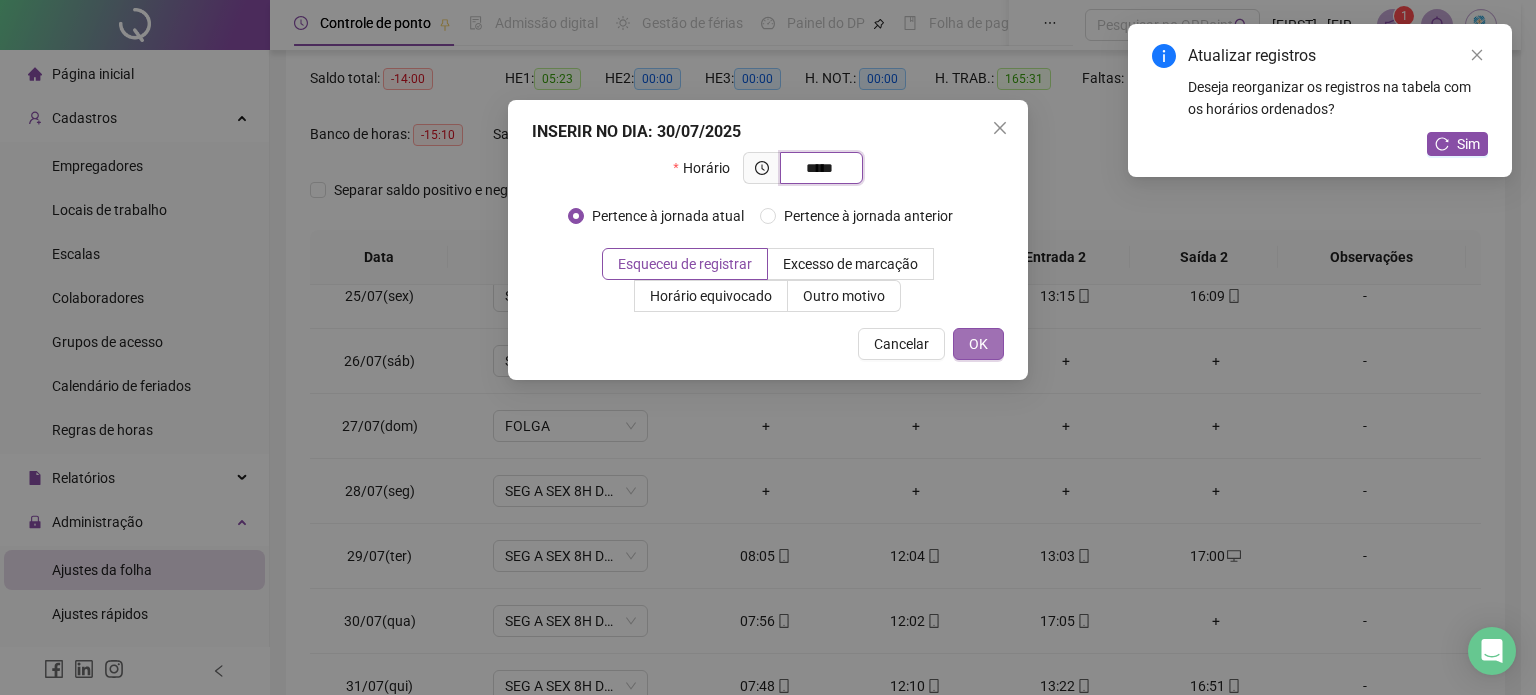 type on "*****" 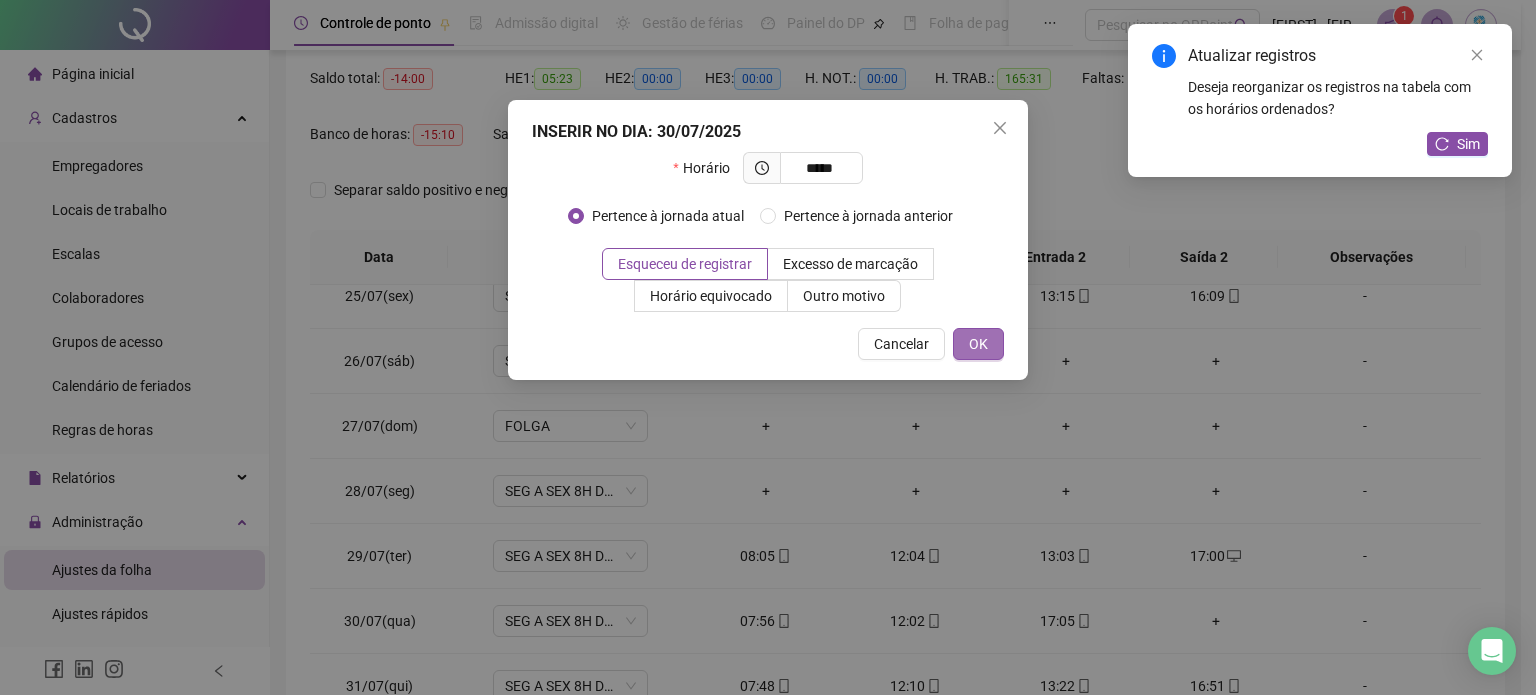 click on "OK" at bounding box center [978, 344] 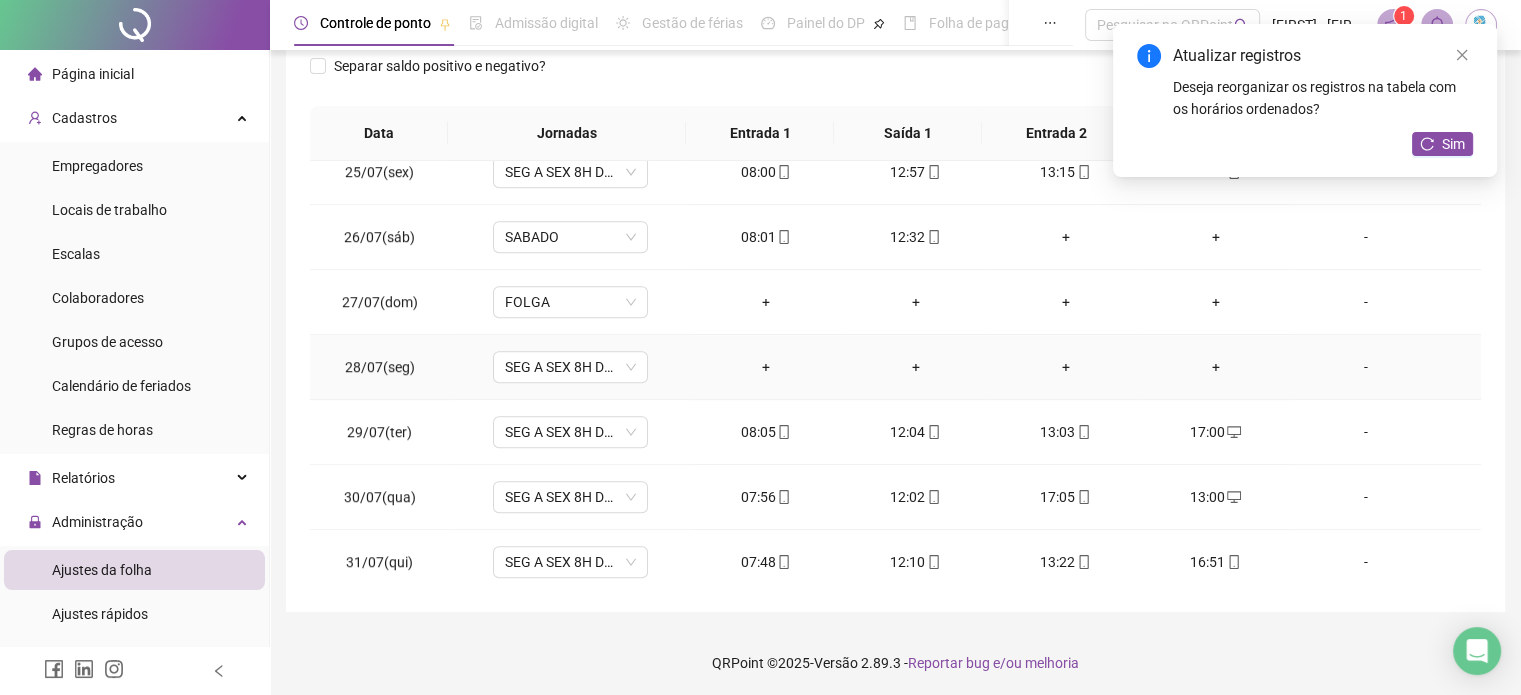 scroll, scrollTop: 326, scrollLeft: 0, axis: vertical 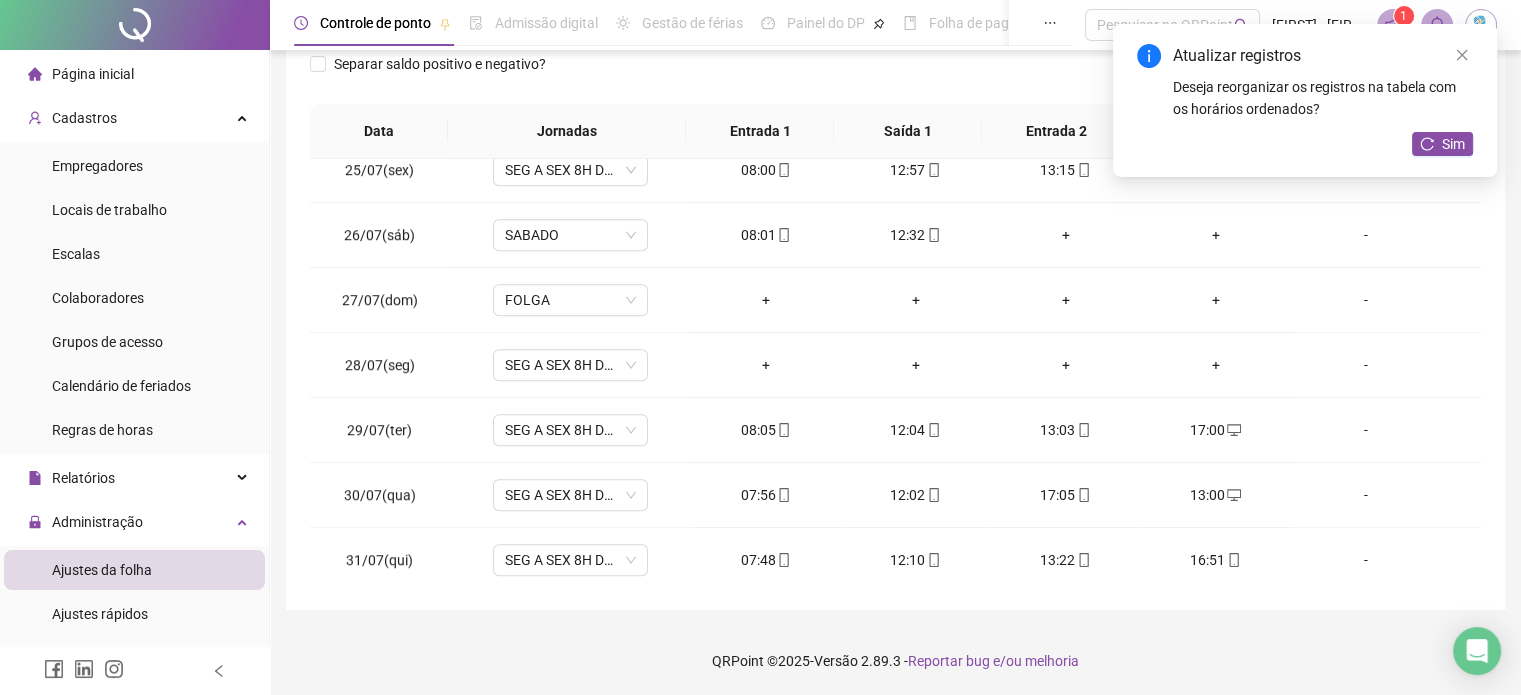 drag, startPoint x: 1463, startPoint y: 54, endPoint x: 1287, endPoint y: 221, distance: 242.62111 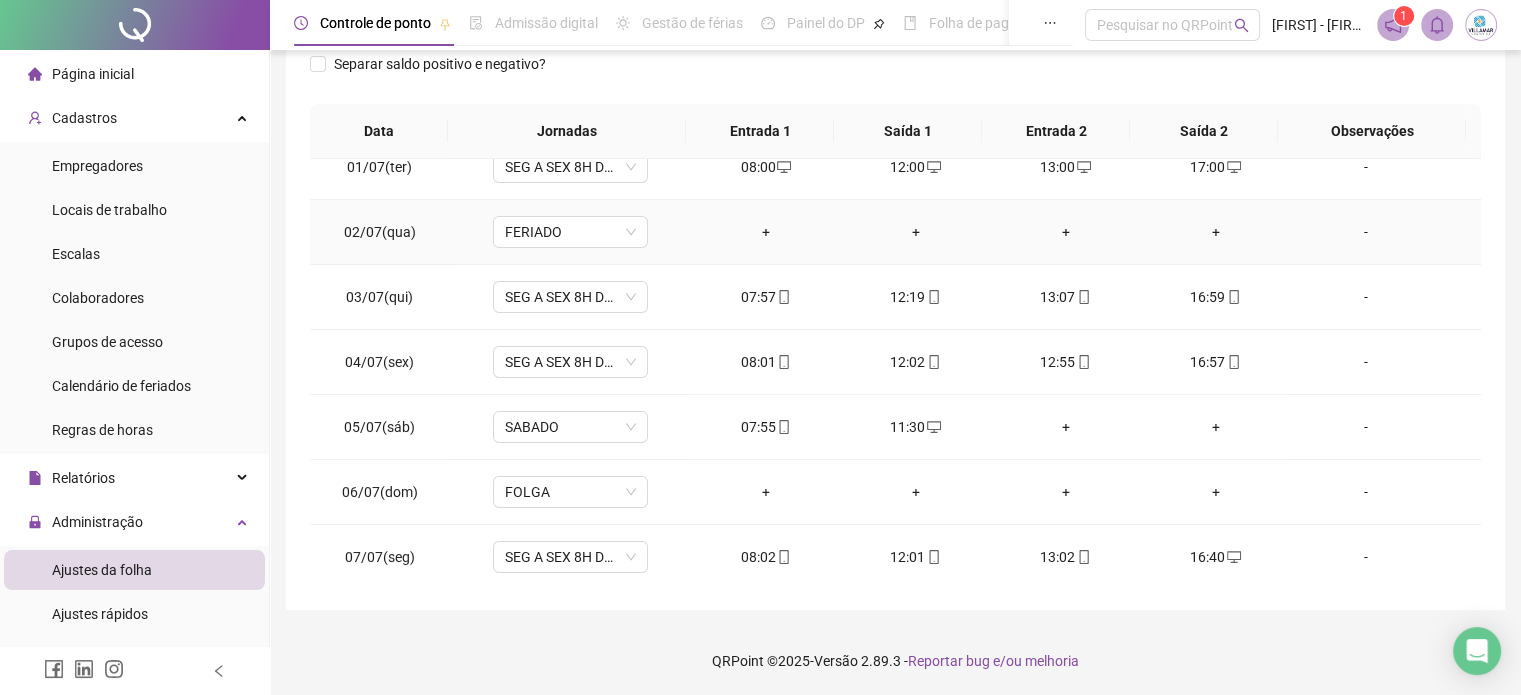 scroll, scrollTop: 0, scrollLeft: 0, axis: both 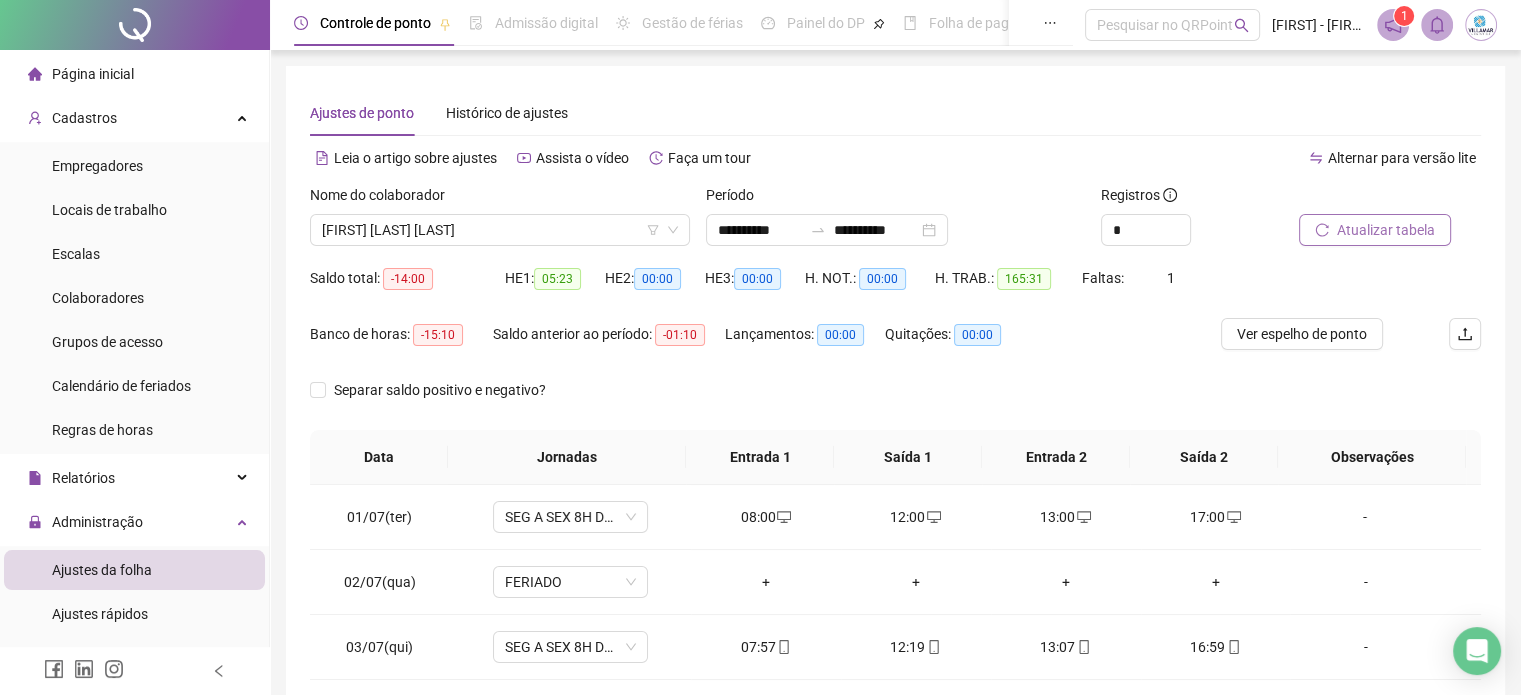 click on "Atualizar tabela" at bounding box center (1386, 230) 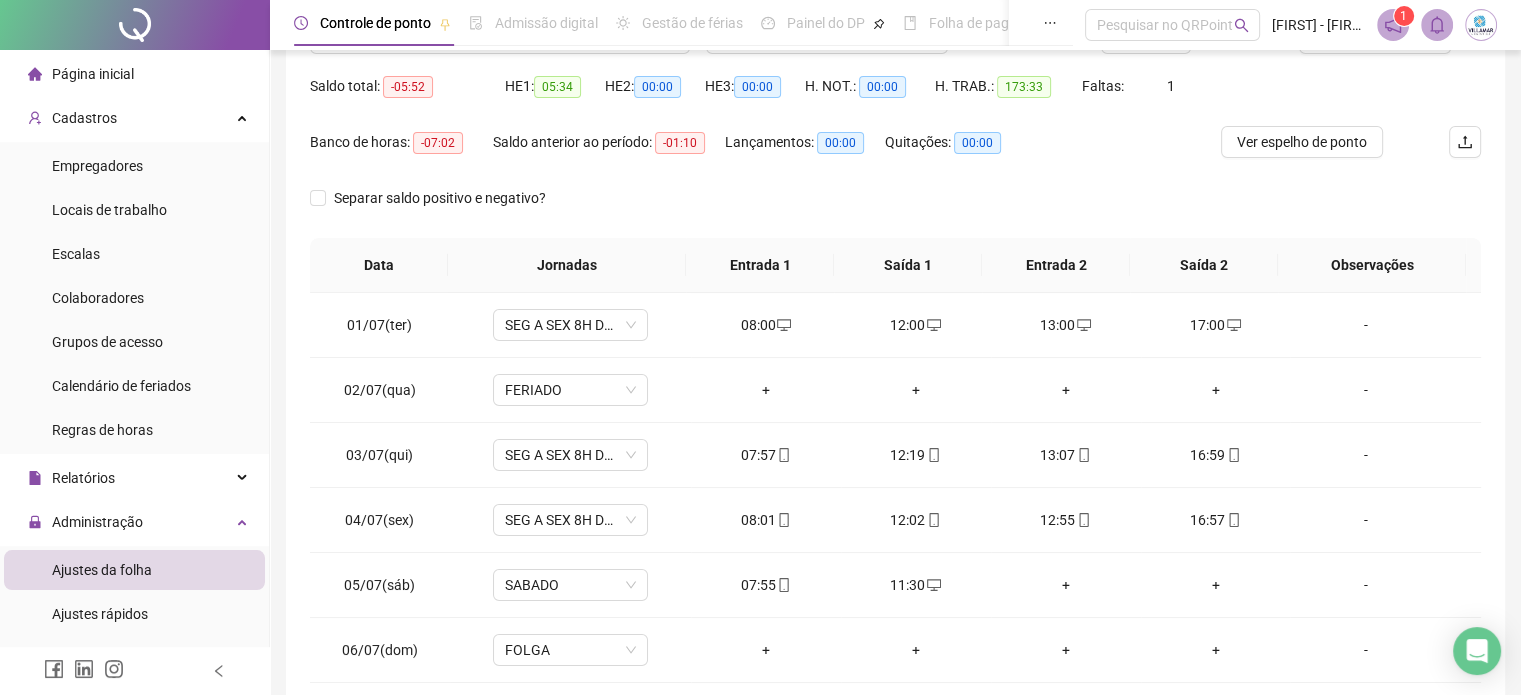 scroll, scrollTop: 200, scrollLeft: 0, axis: vertical 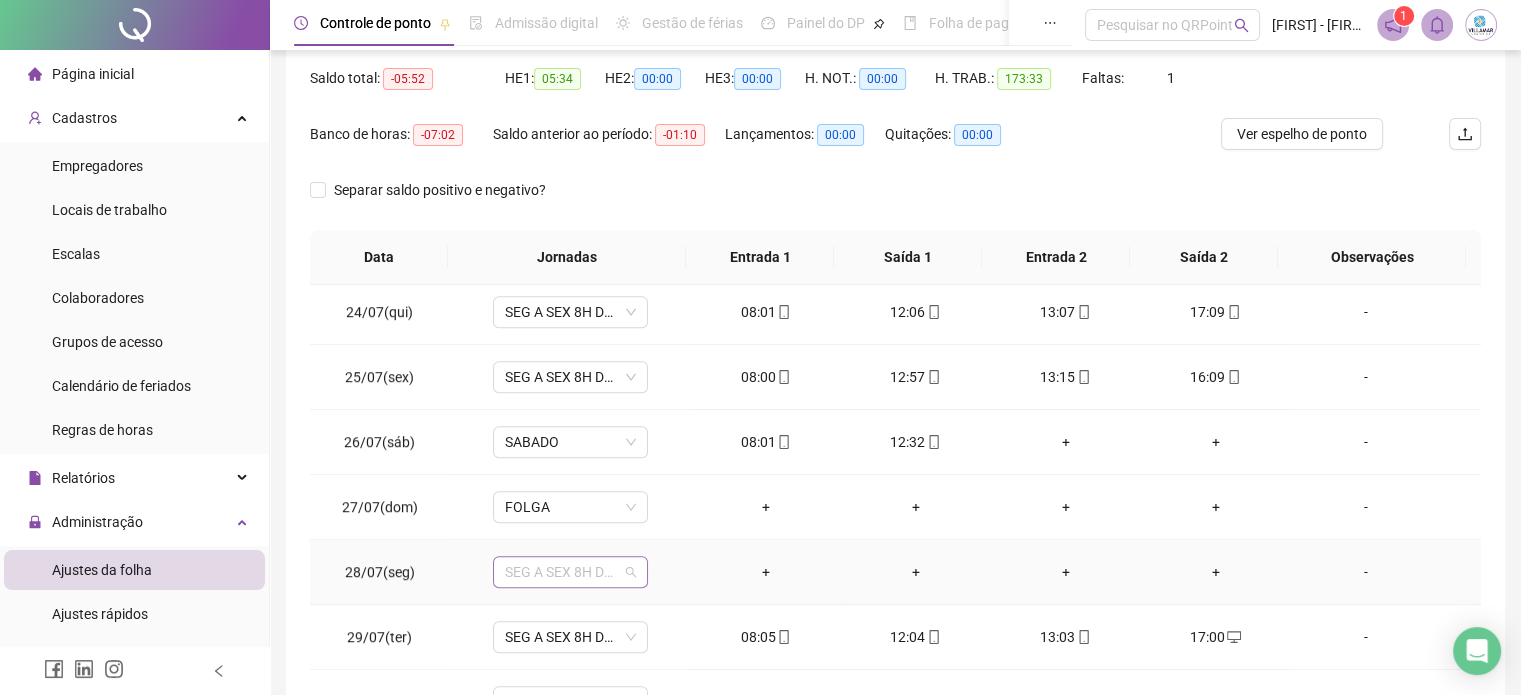 click on "SEG A SEX 8H DE TRABALHO" at bounding box center (570, 572) 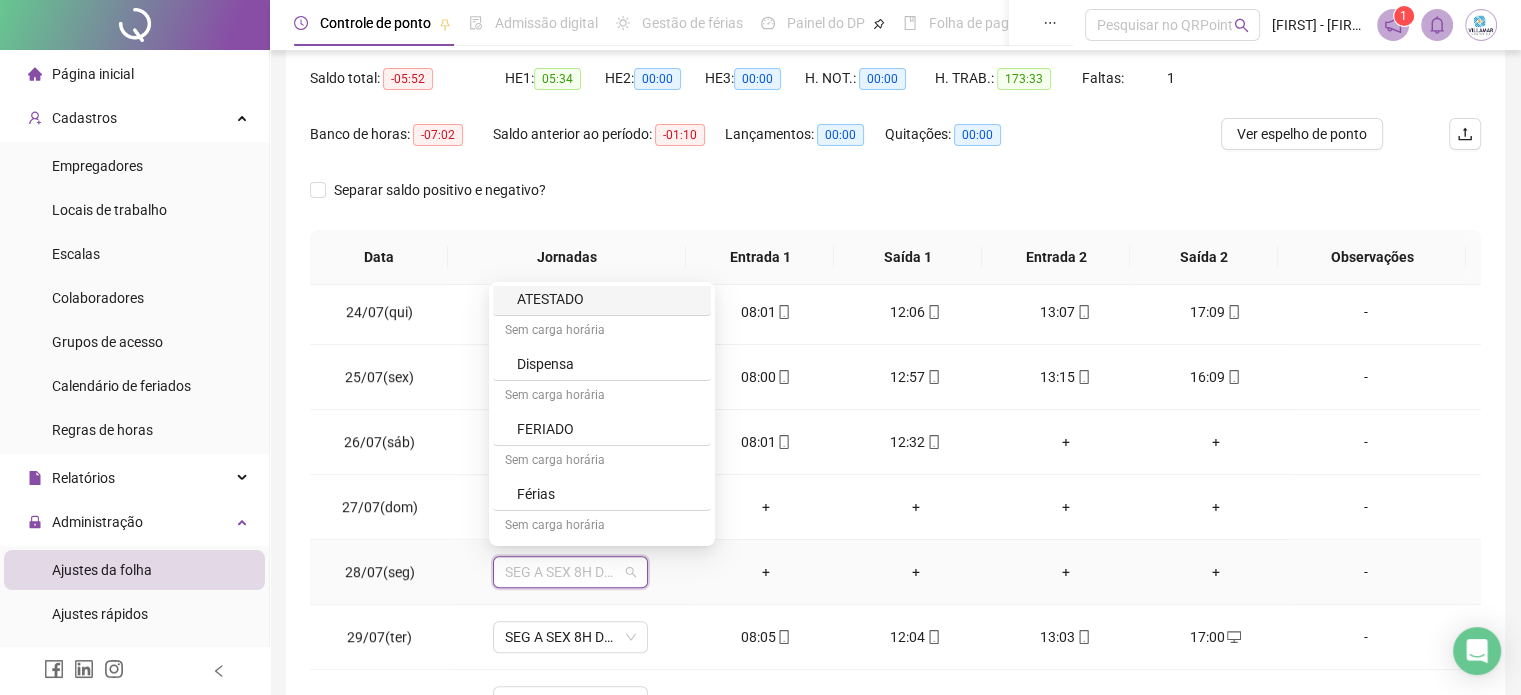 scroll, scrollTop: 200, scrollLeft: 0, axis: vertical 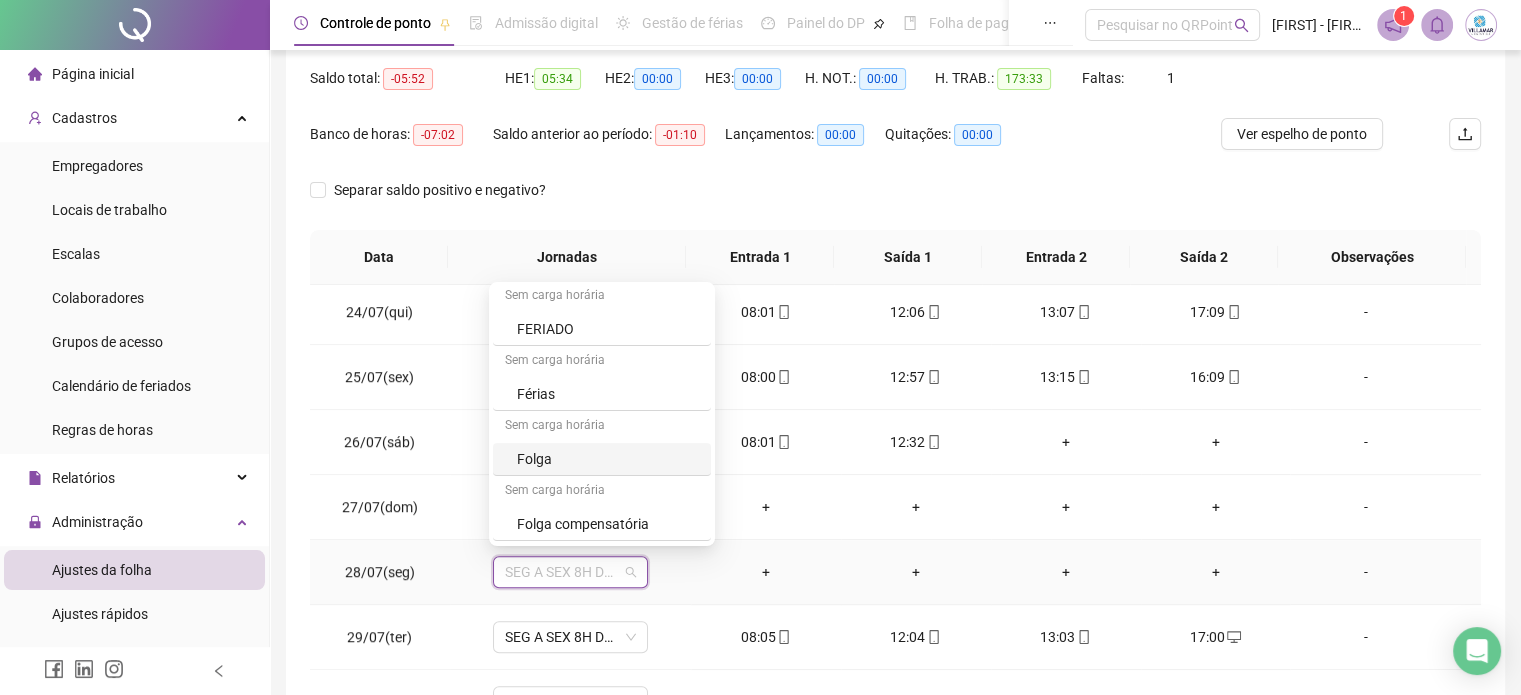 click on "Folga" at bounding box center [608, 459] 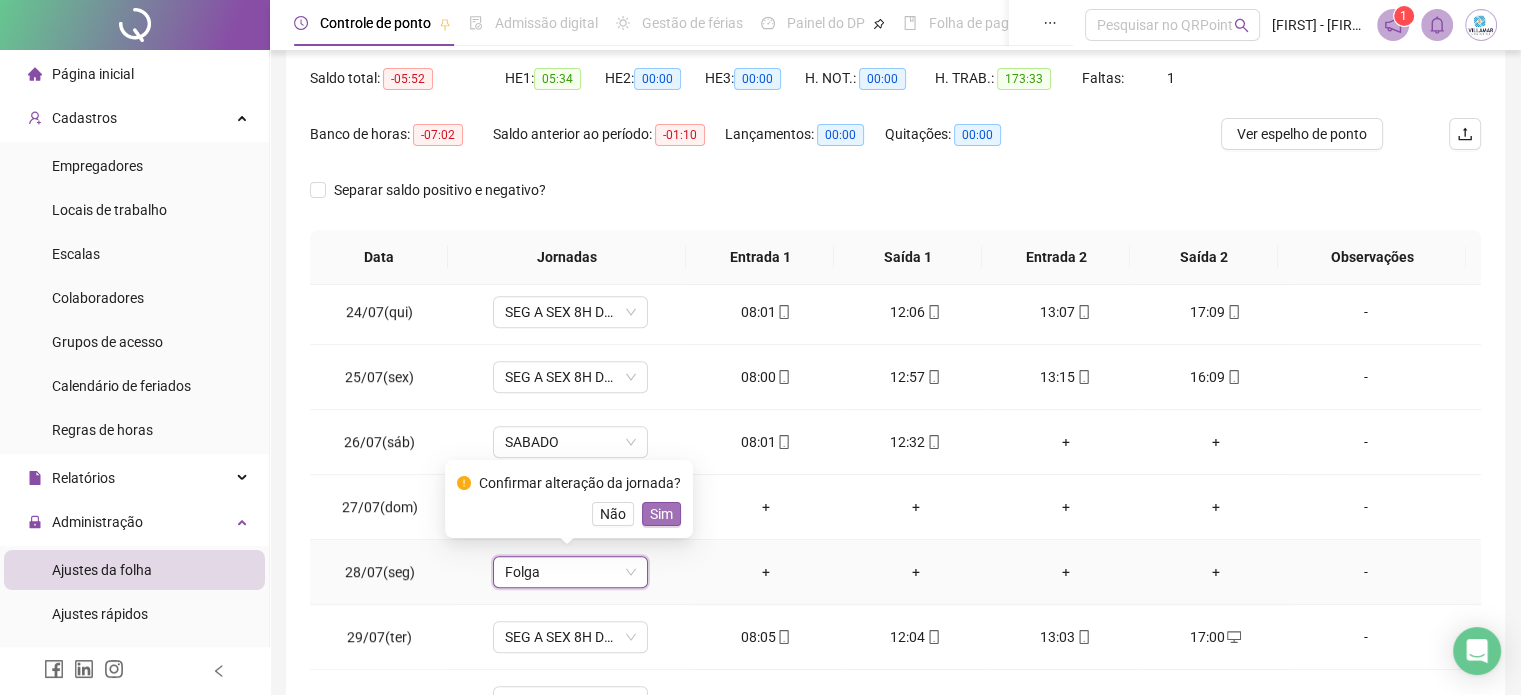 click on "Sim" at bounding box center [661, 514] 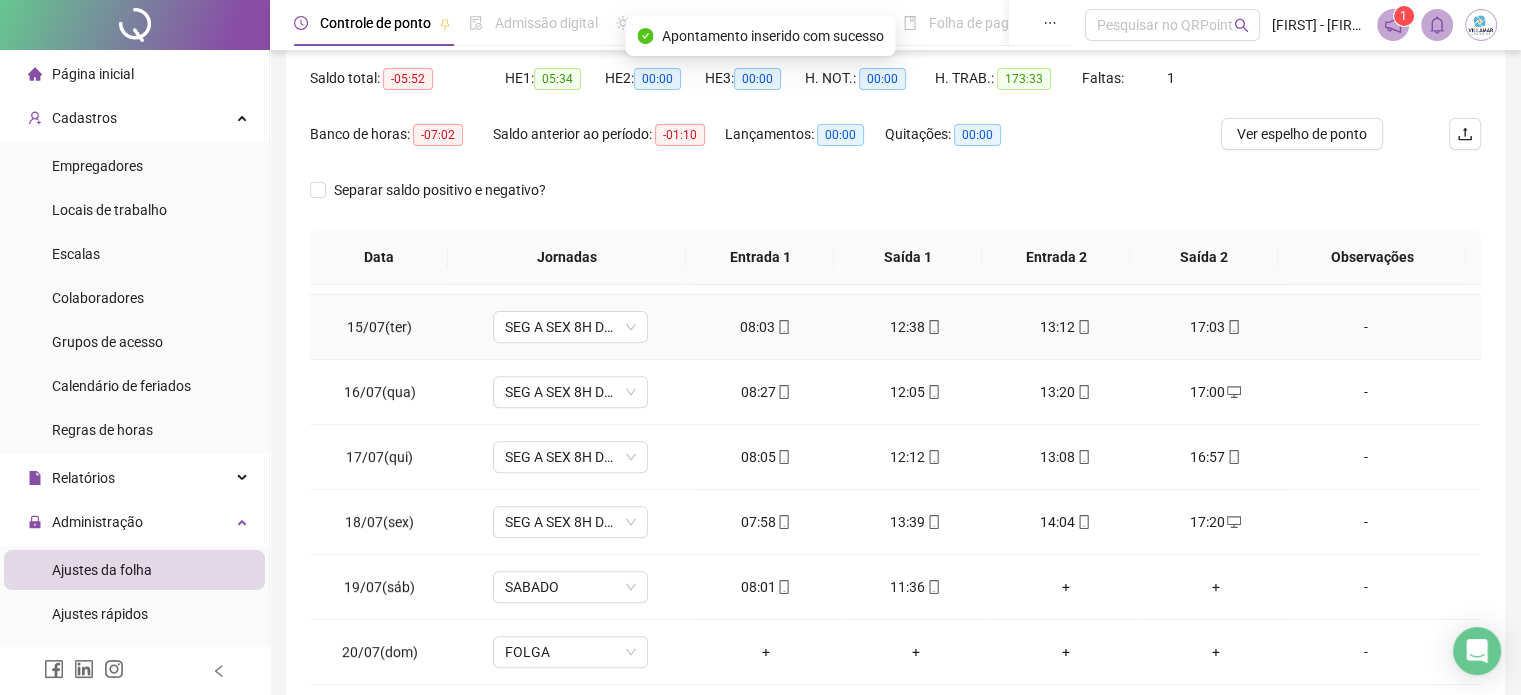 scroll, scrollTop: 100, scrollLeft: 0, axis: vertical 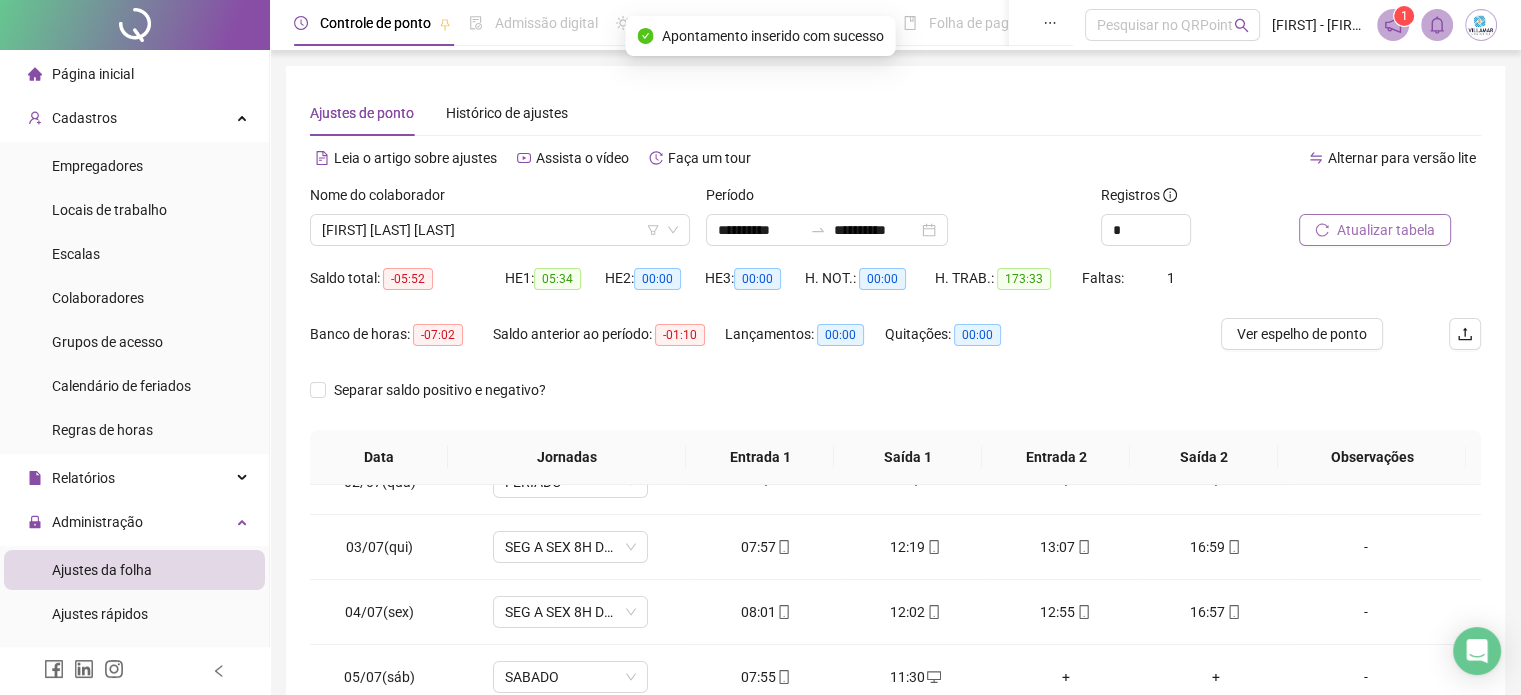 click on "Atualizar tabela" at bounding box center (1386, 230) 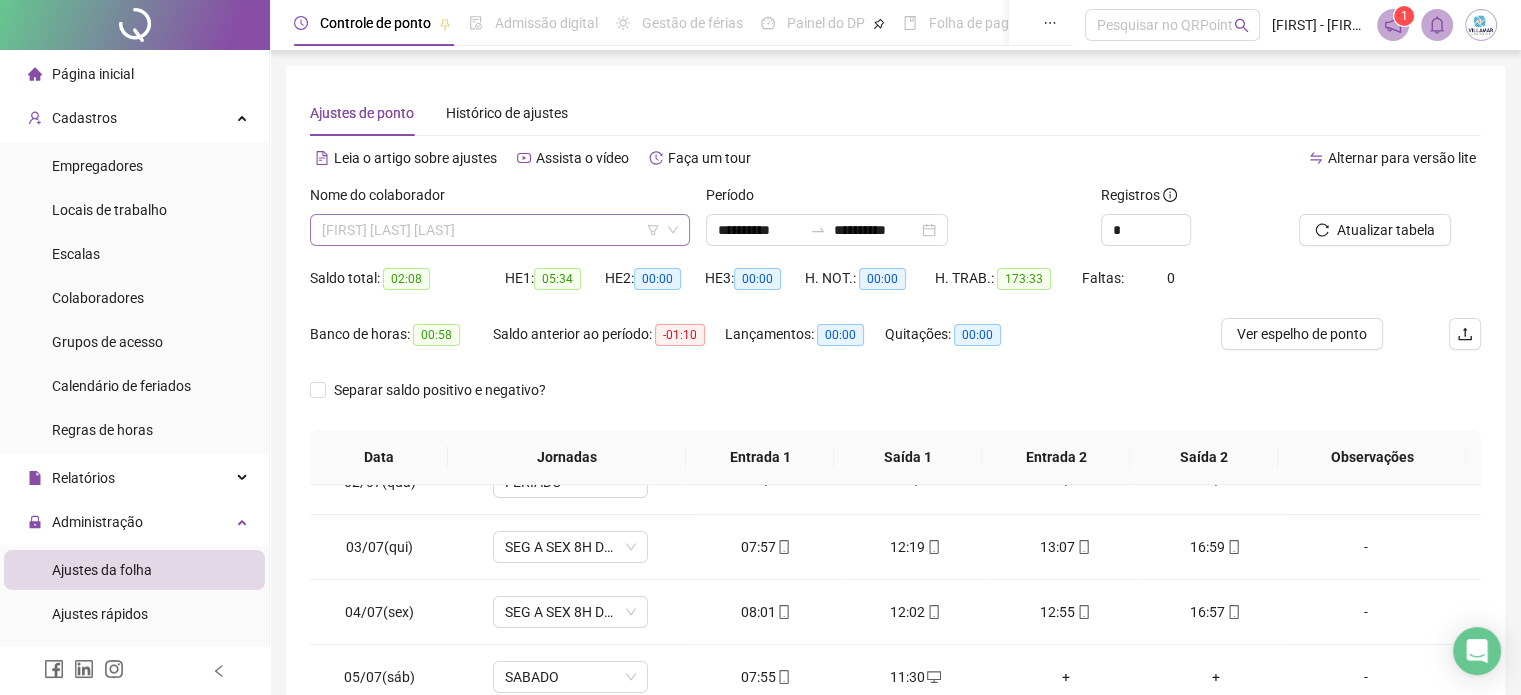 click on "[FIRST] [LAST] [LAST]" at bounding box center (500, 230) 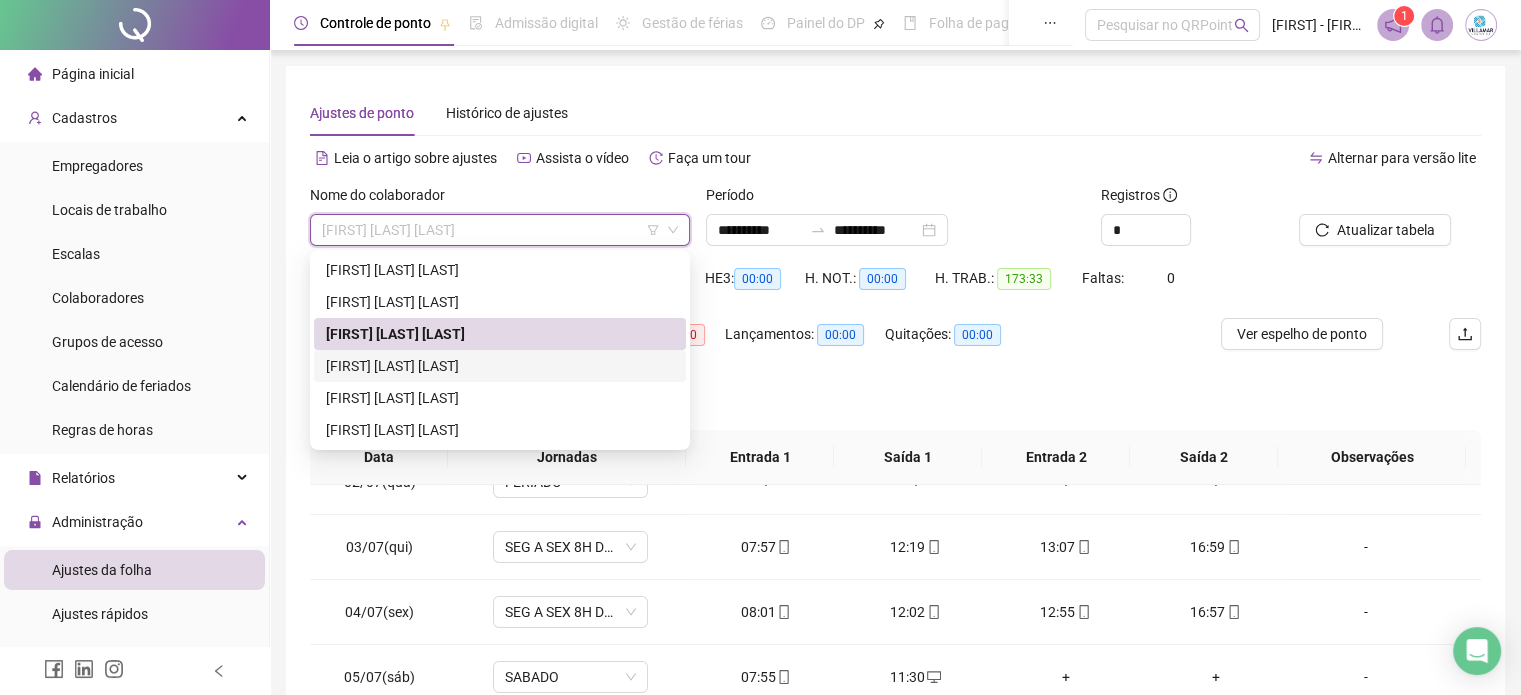 click on "[FIRST] [LAST] [LAST]" at bounding box center (500, 366) 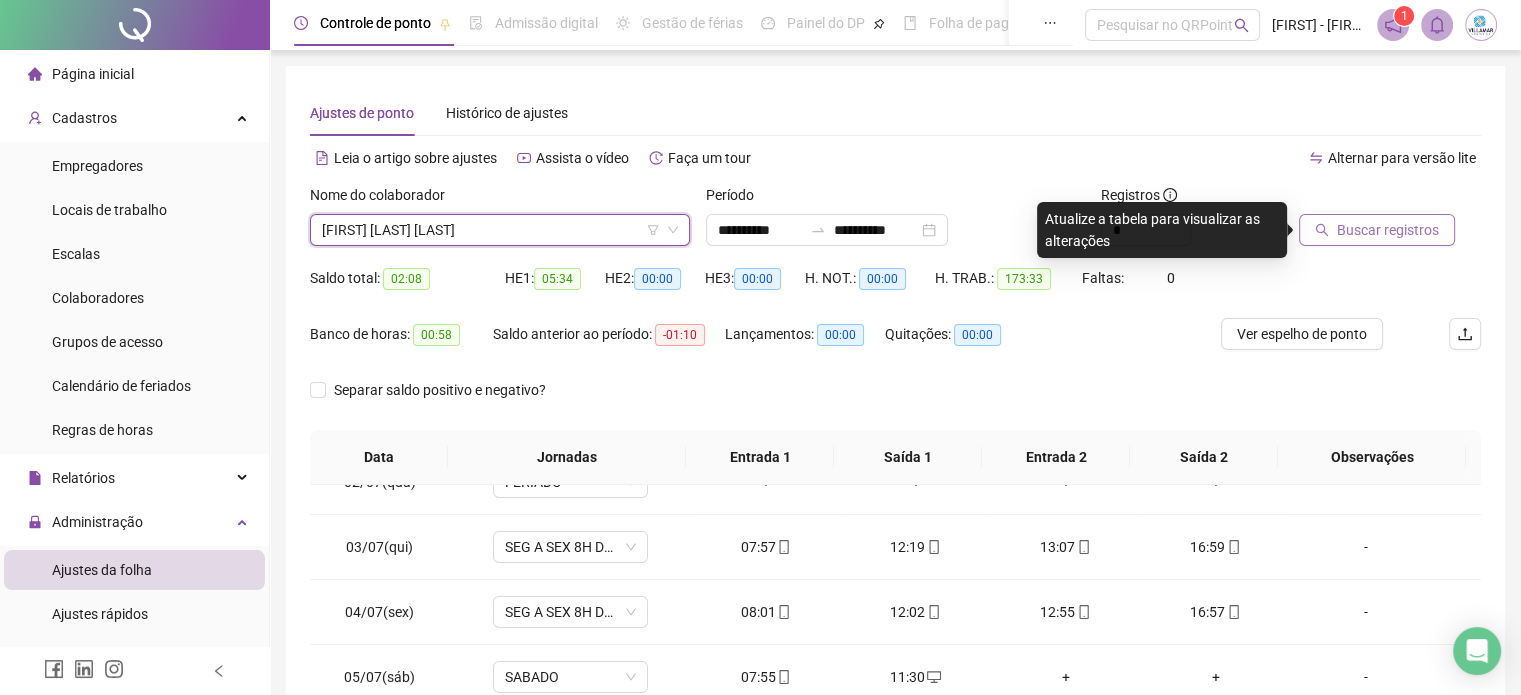 click on "Buscar registros" at bounding box center (1388, 230) 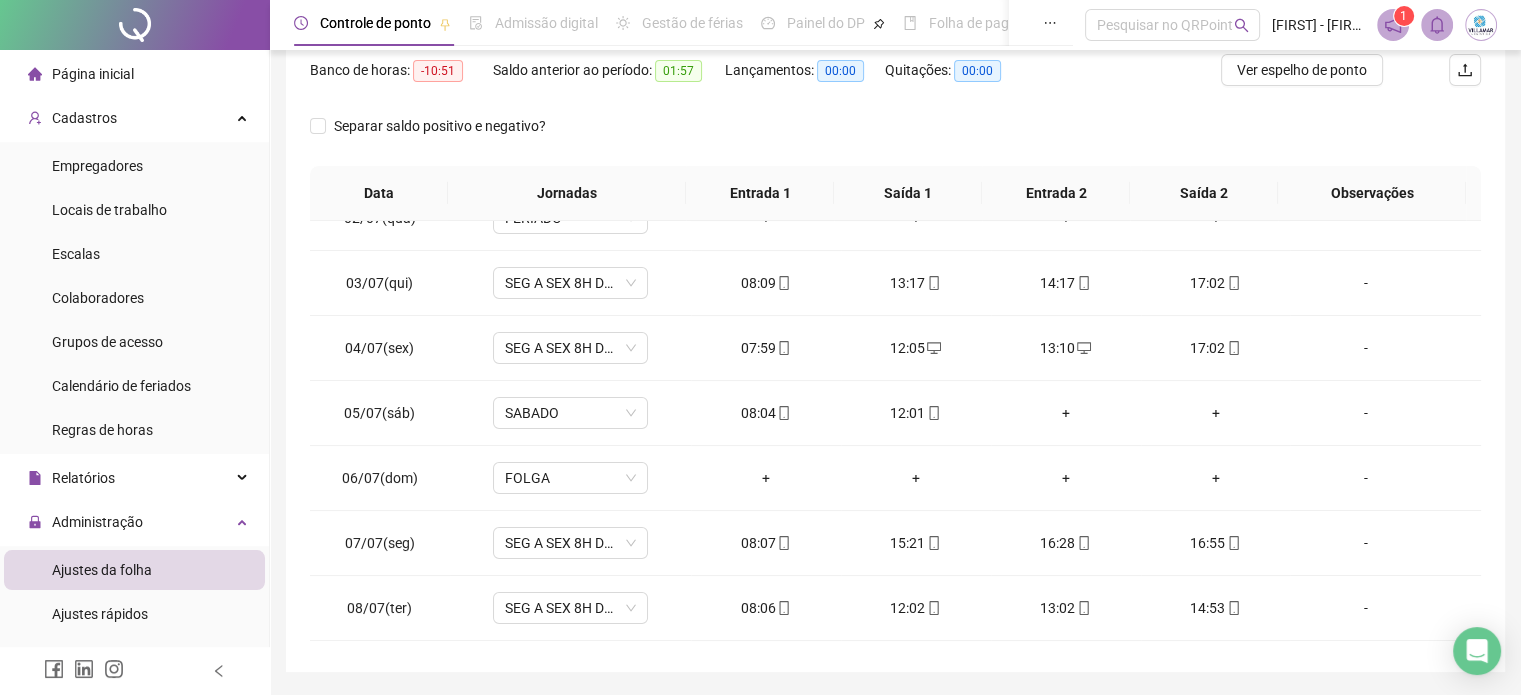 scroll, scrollTop: 300, scrollLeft: 0, axis: vertical 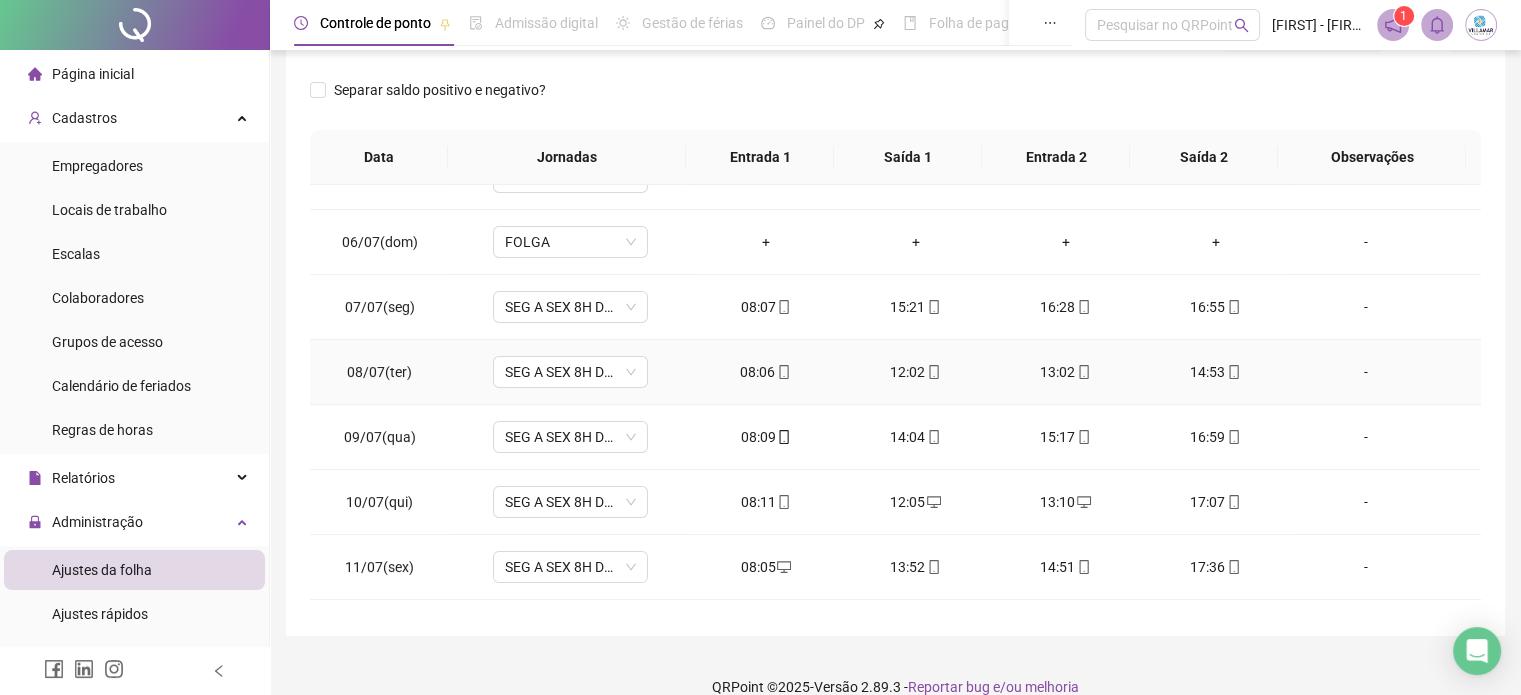 click on "-" at bounding box center [1365, 372] 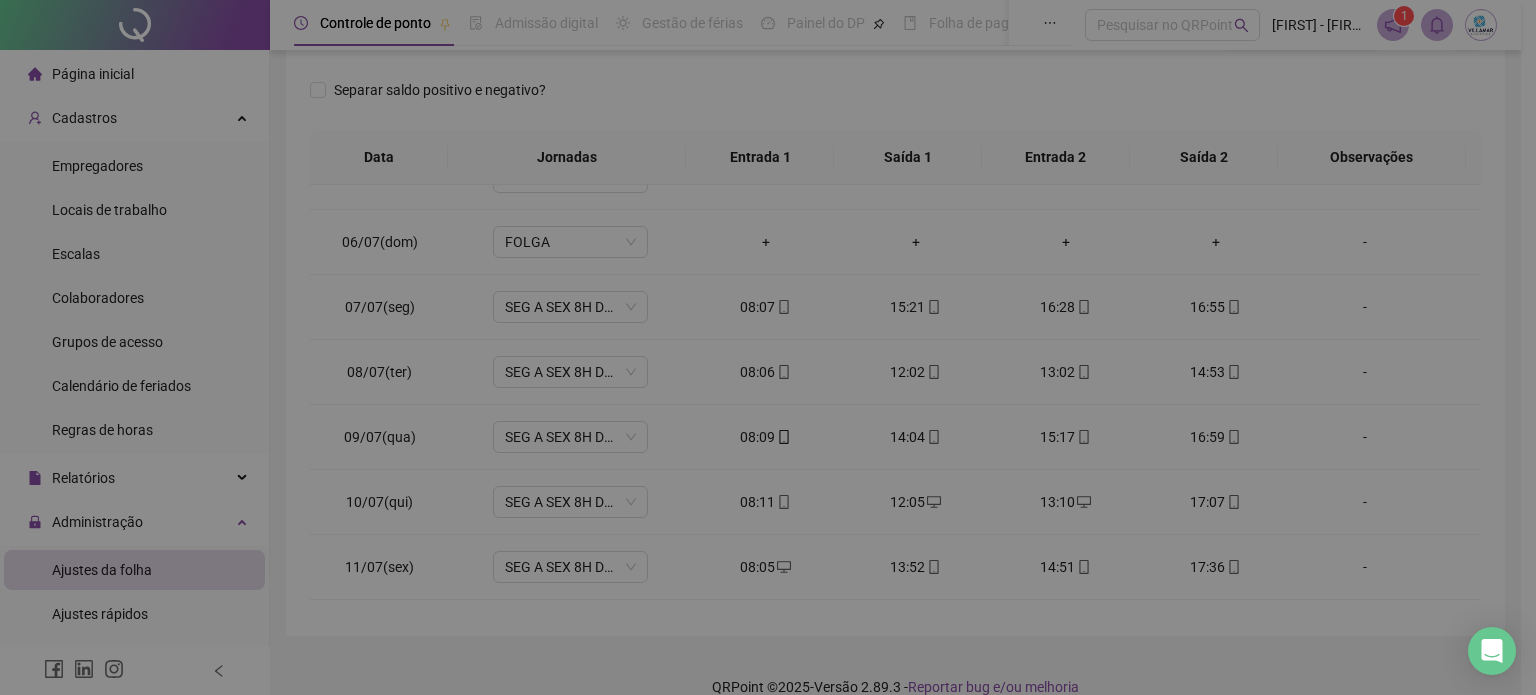 type 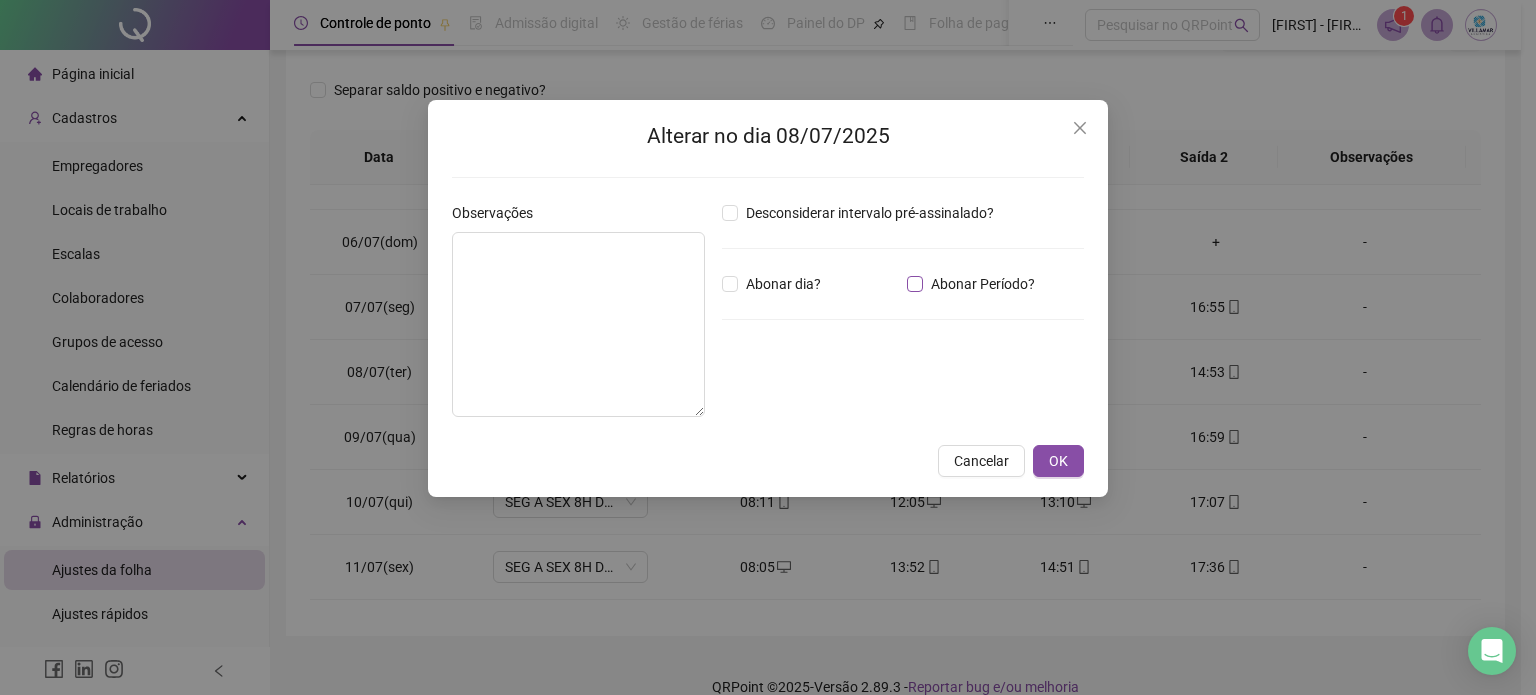 click on "Abonar Período?" at bounding box center [983, 284] 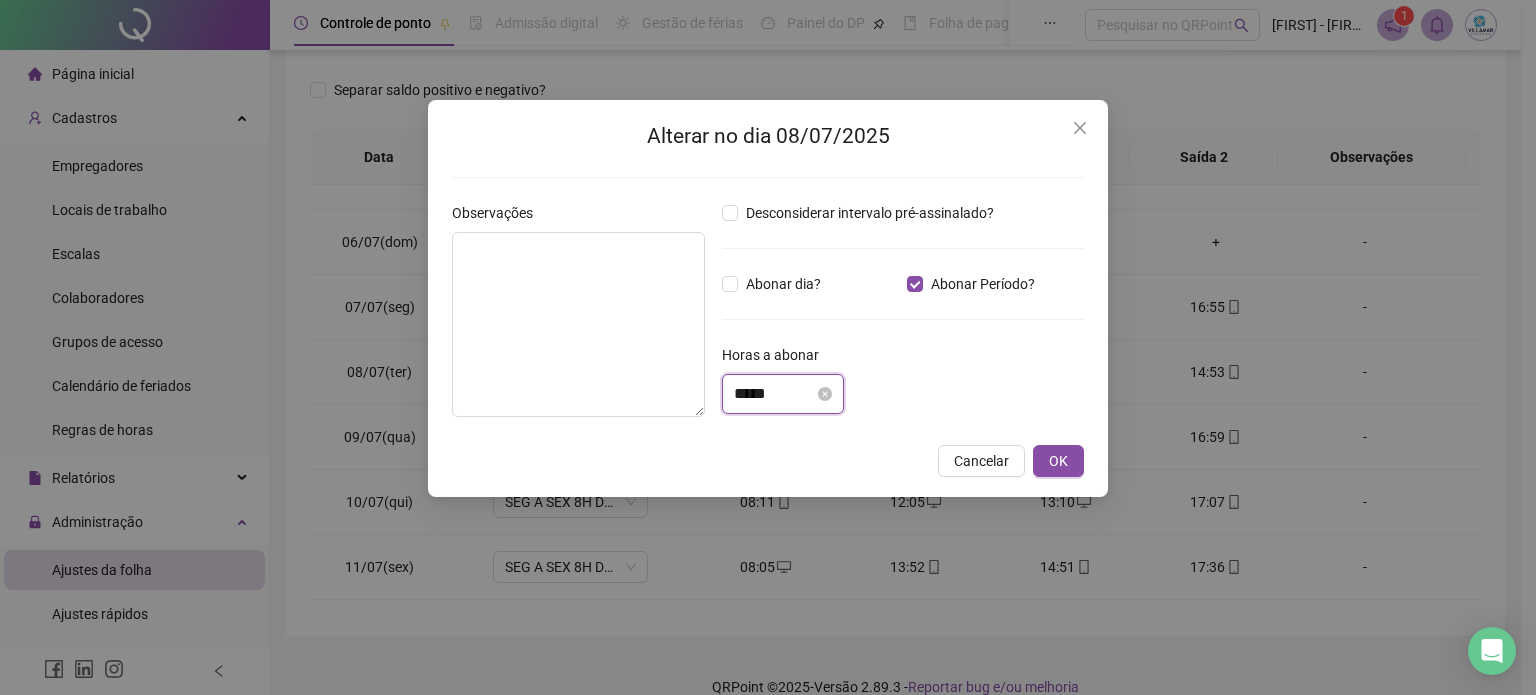 click on "*****" at bounding box center (774, 394) 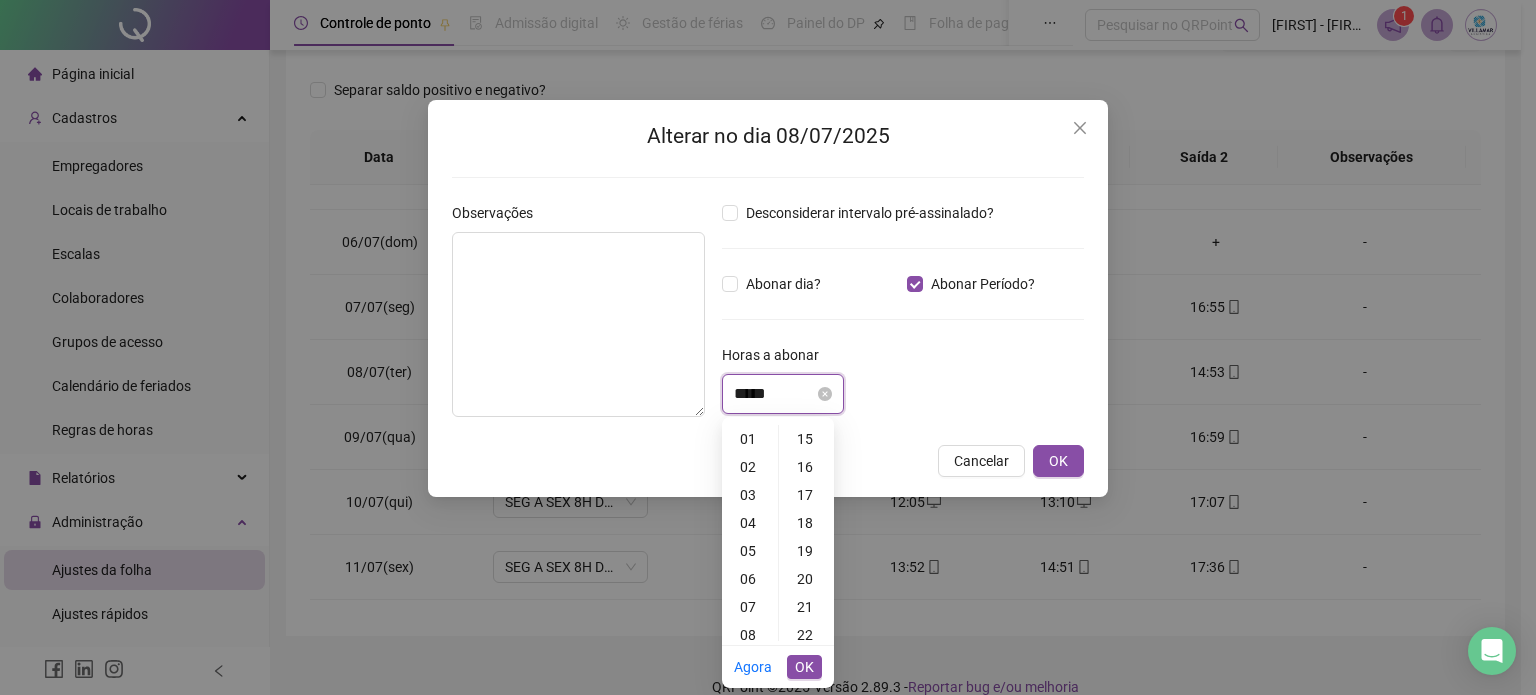 scroll, scrollTop: 0, scrollLeft: 0, axis: both 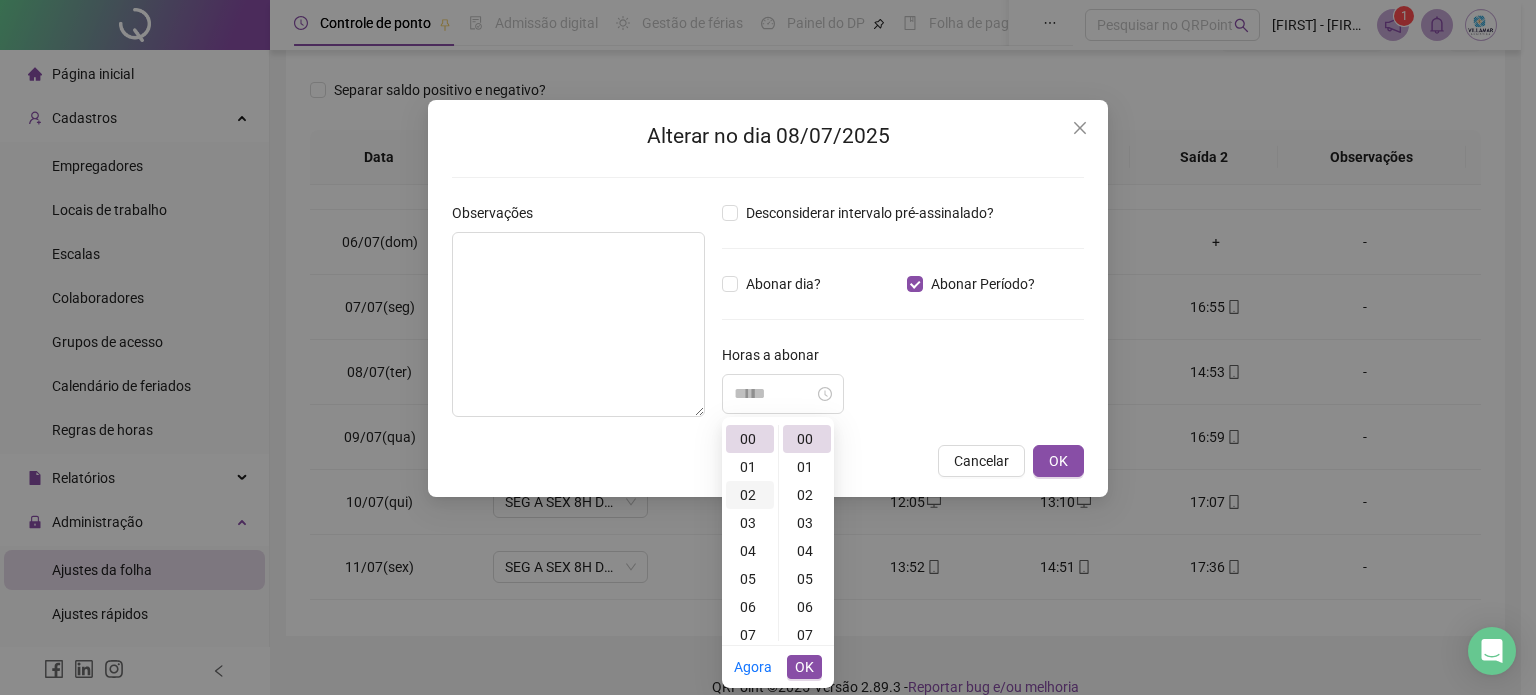 click on "02" at bounding box center [750, 495] 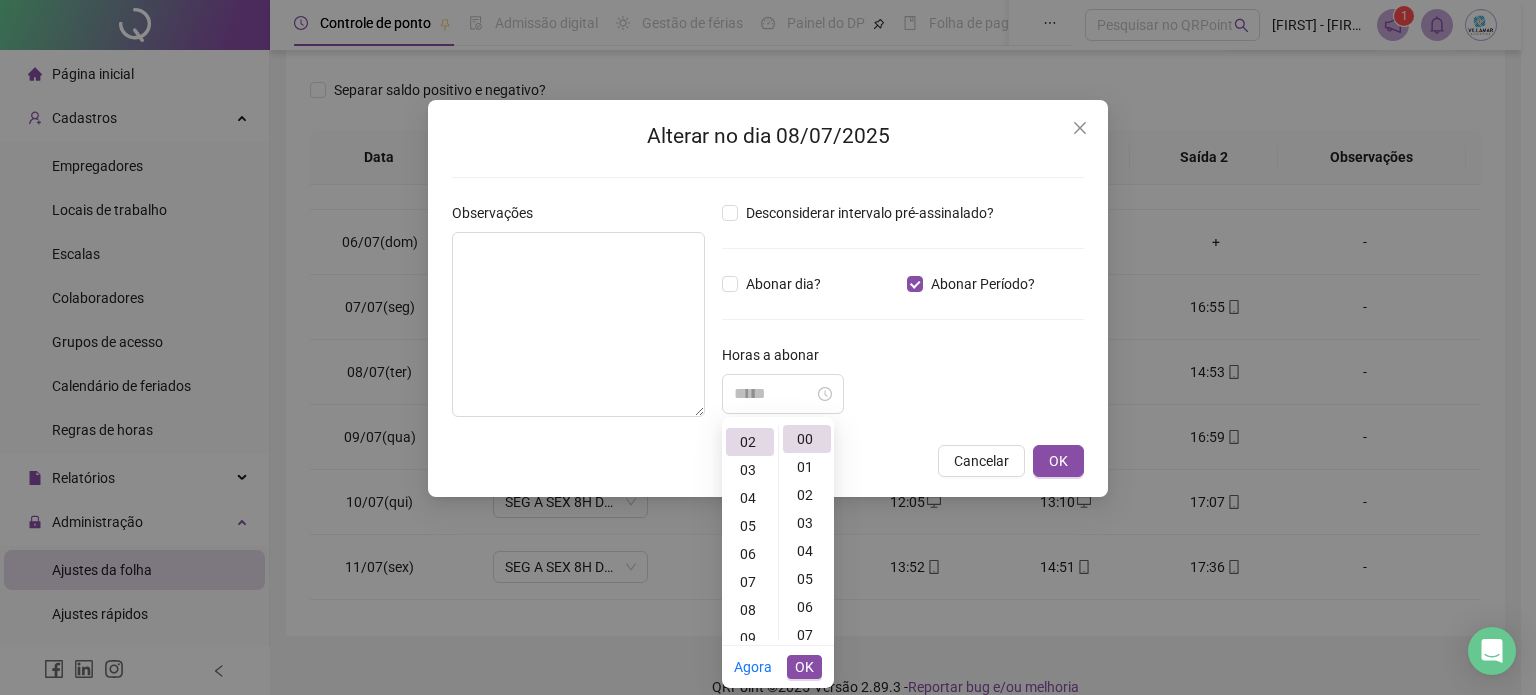scroll, scrollTop: 56, scrollLeft: 0, axis: vertical 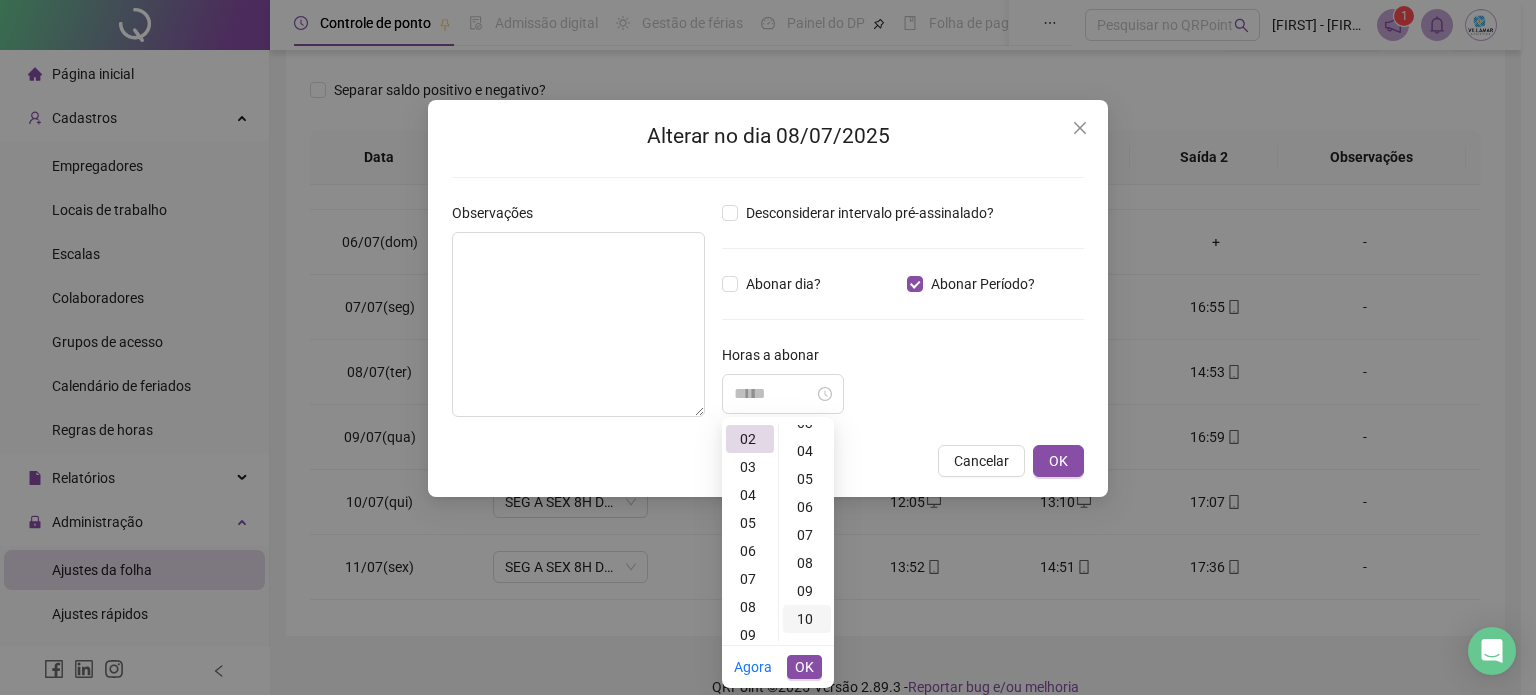 click on "07" at bounding box center [807, 535] 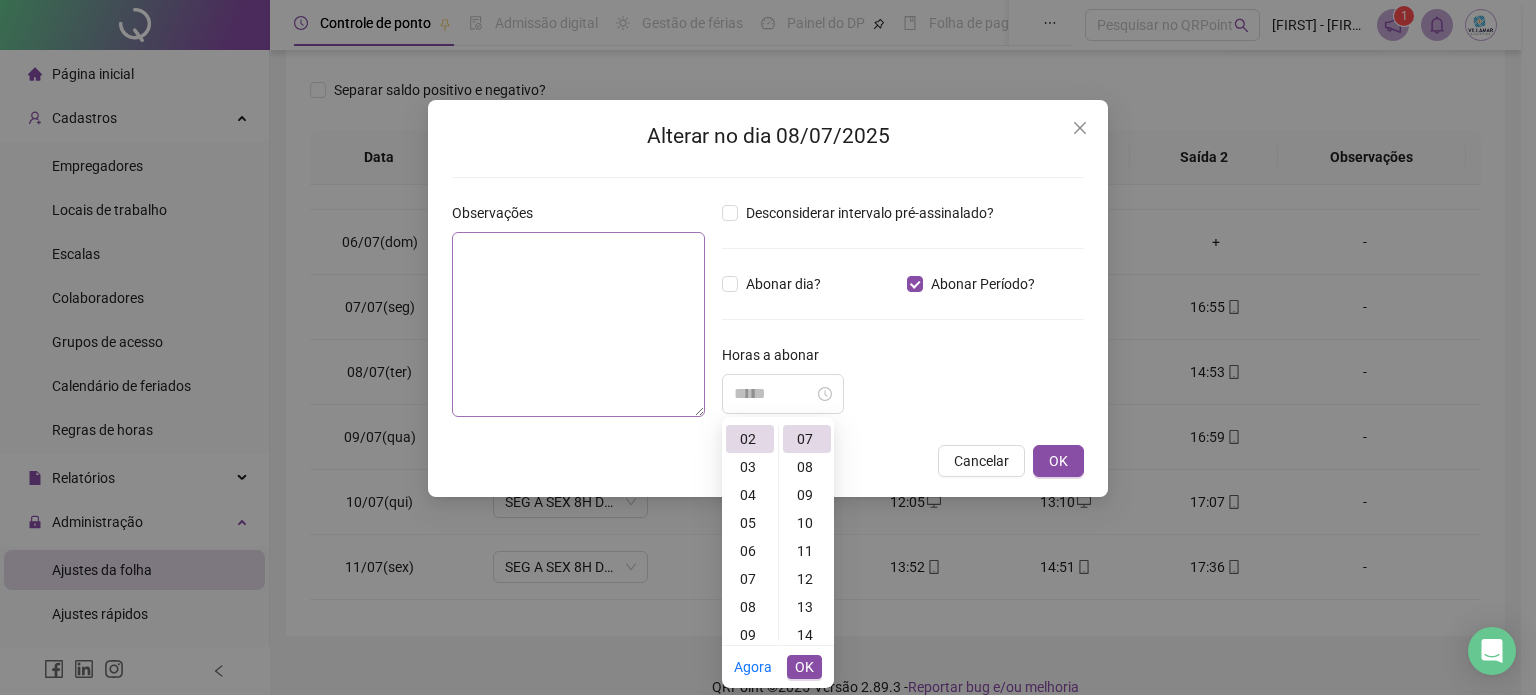 scroll, scrollTop: 196, scrollLeft: 0, axis: vertical 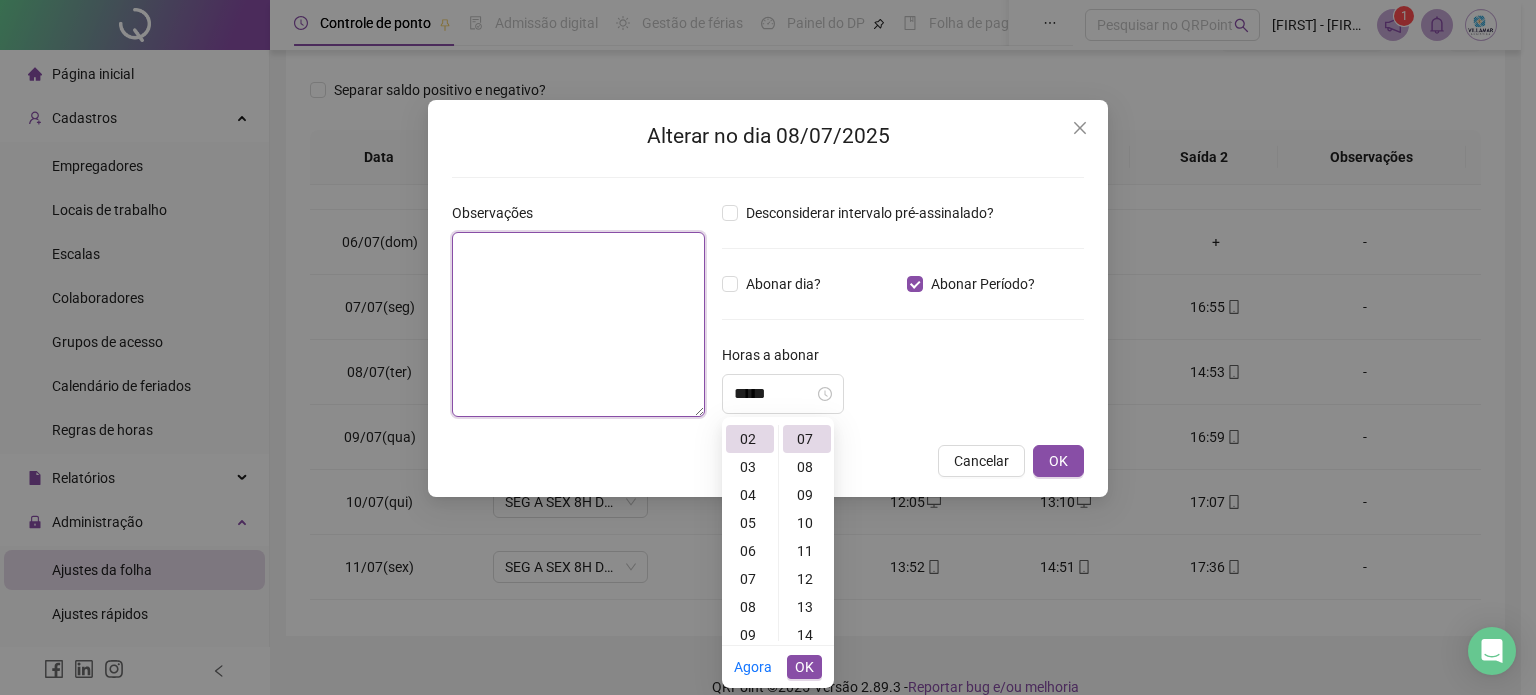 click at bounding box center (578, 324) 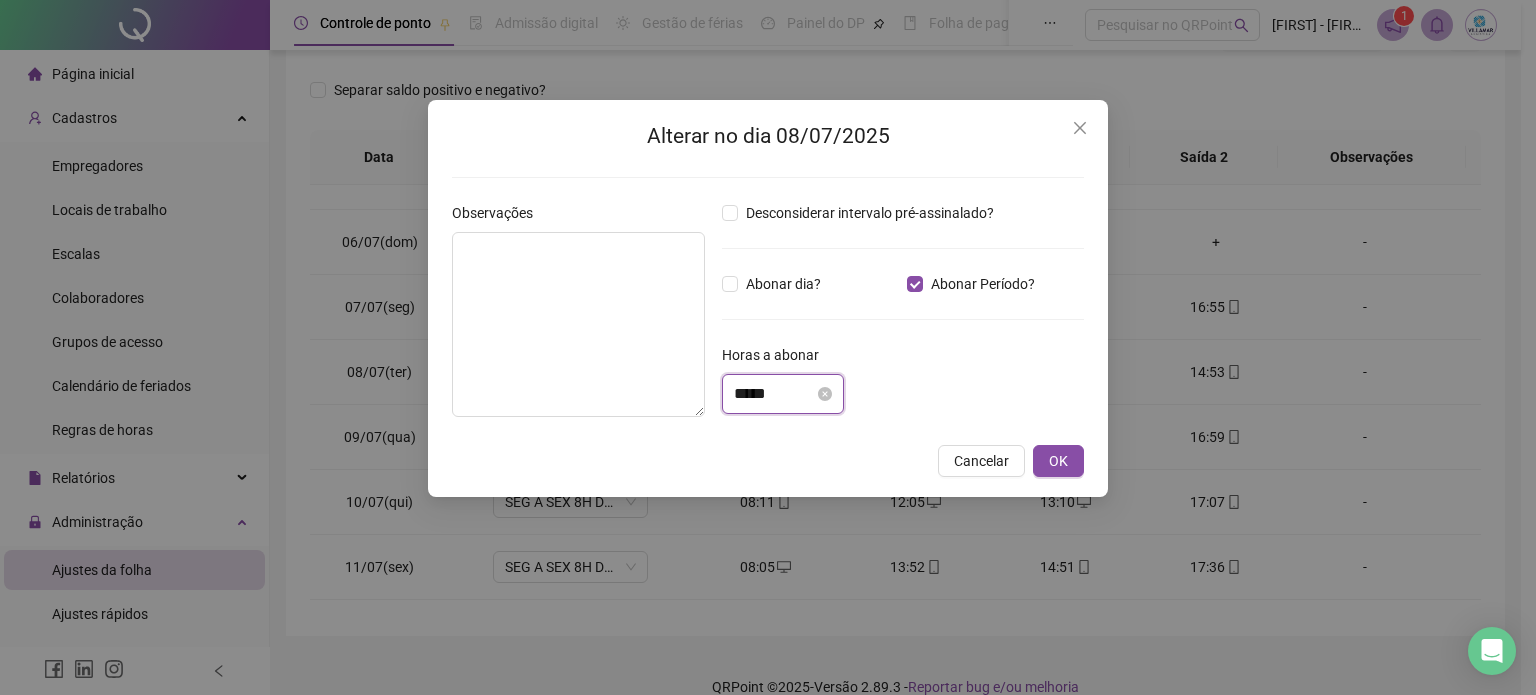 click on "*****" at bounding box center [774, 394] 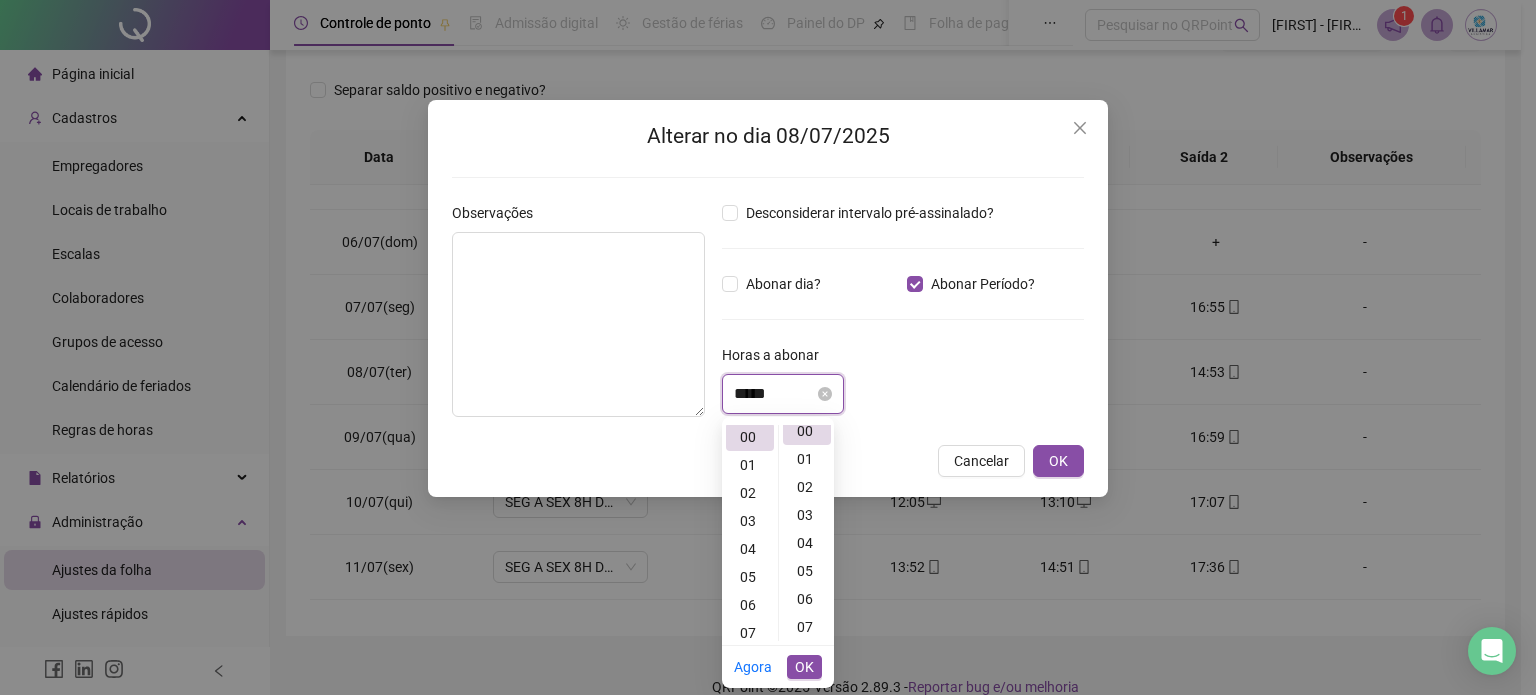 scroll, scrollTop: 0, scrollLeft: 0, axis: both 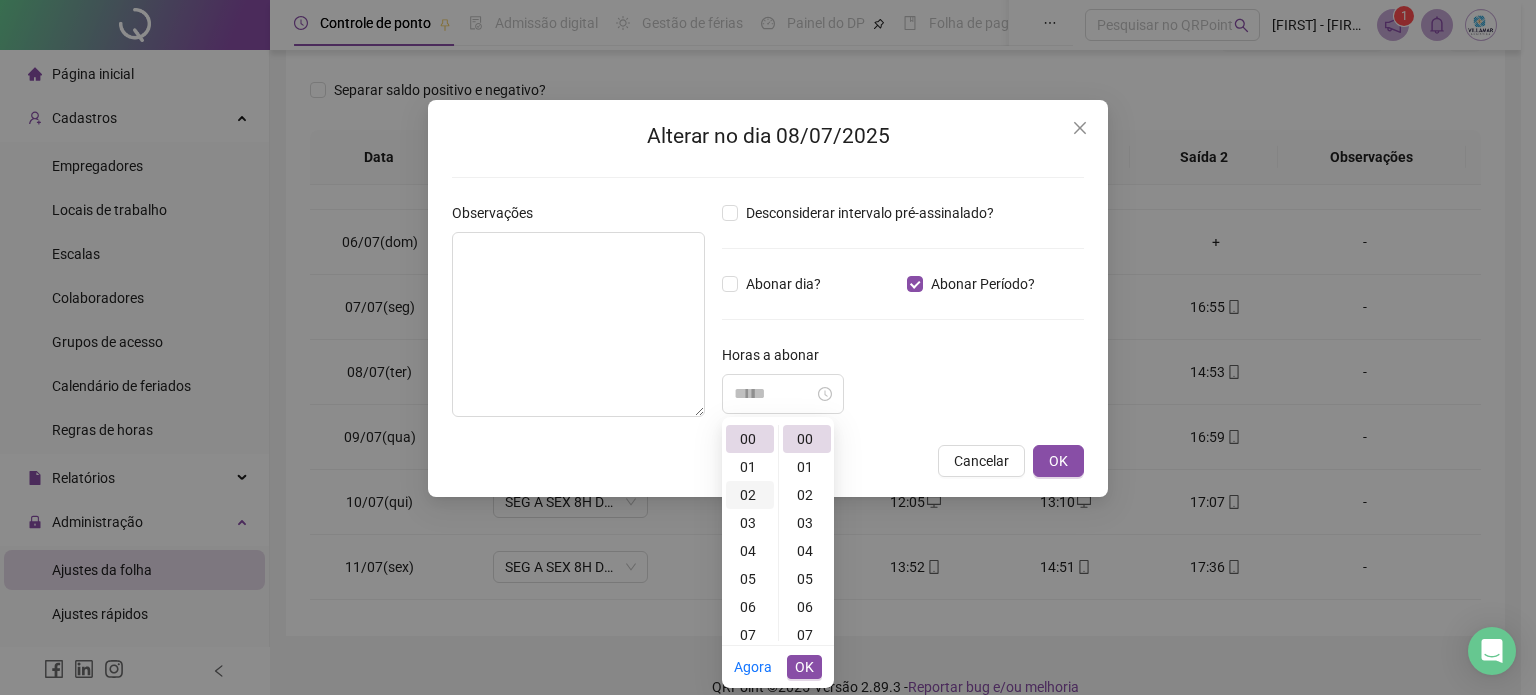 click on "02" at bounding box center [750, 495] 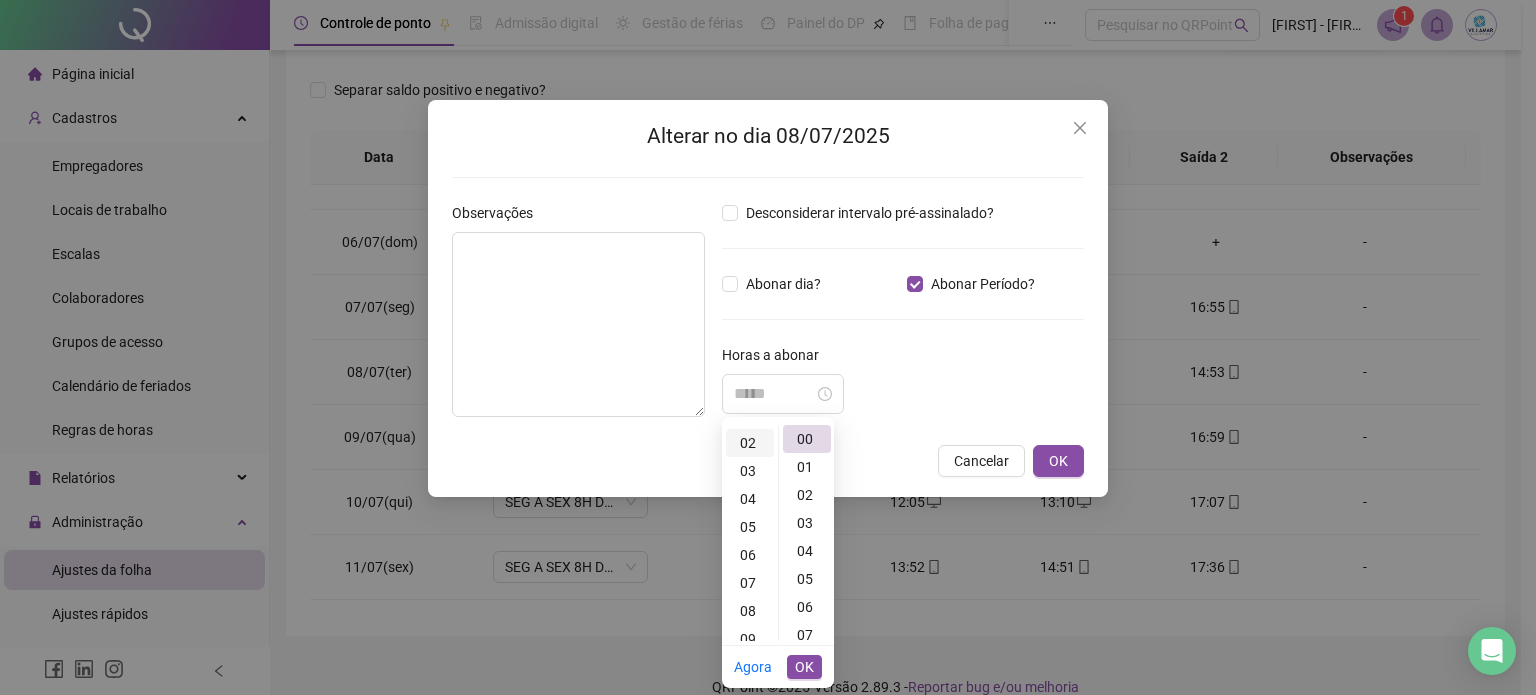 scroll, scrollTop: 56, scrollLeft: 0, axis: vertical 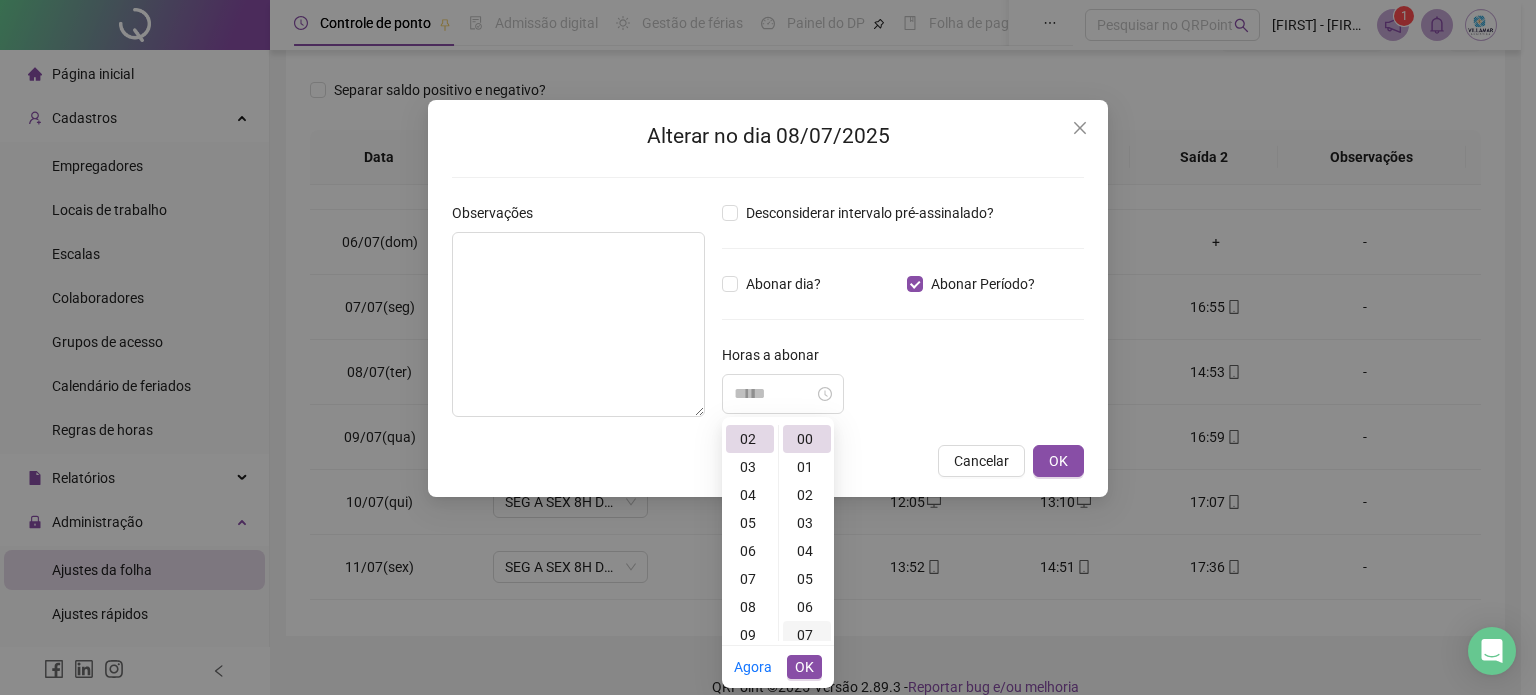 click on "07" at bounding box center [807, 635] 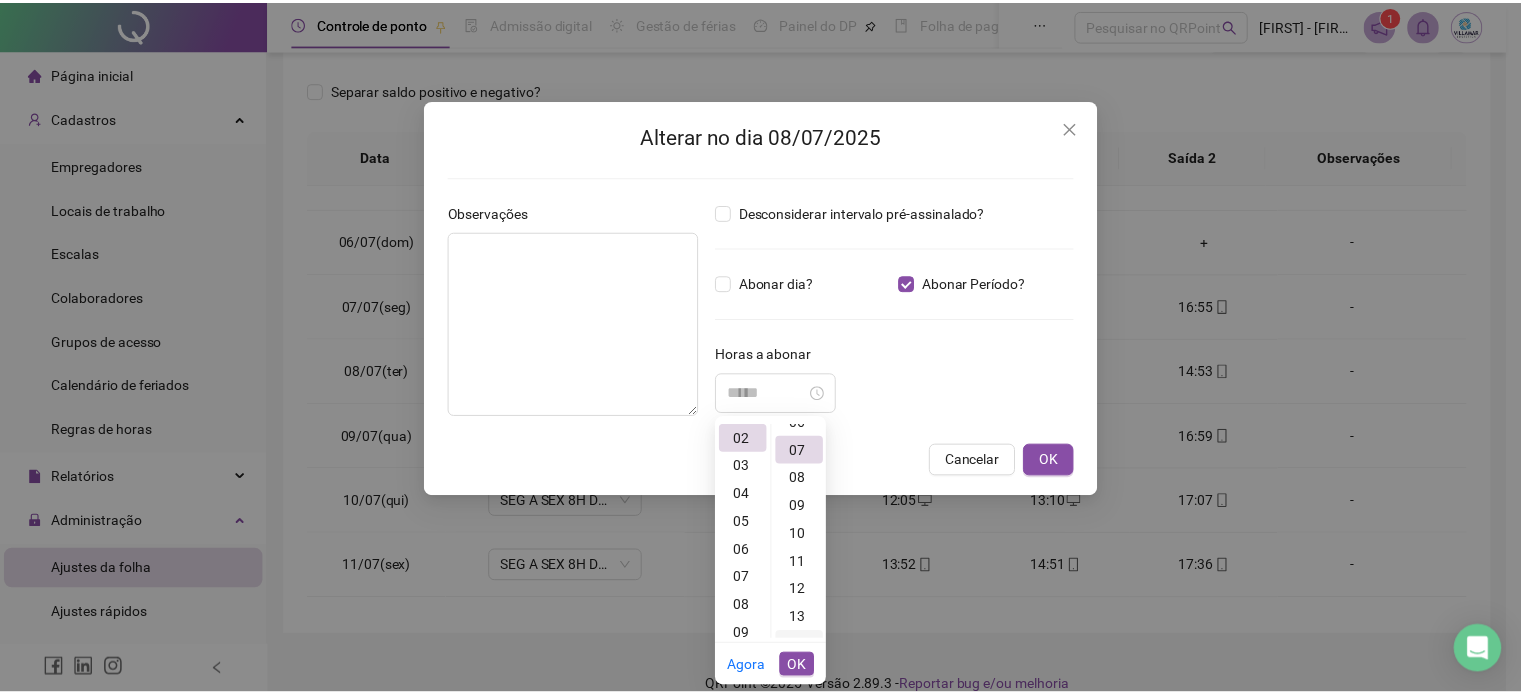 scroll, scrollTop: 196, scrollLeft: 0, axis: vertical 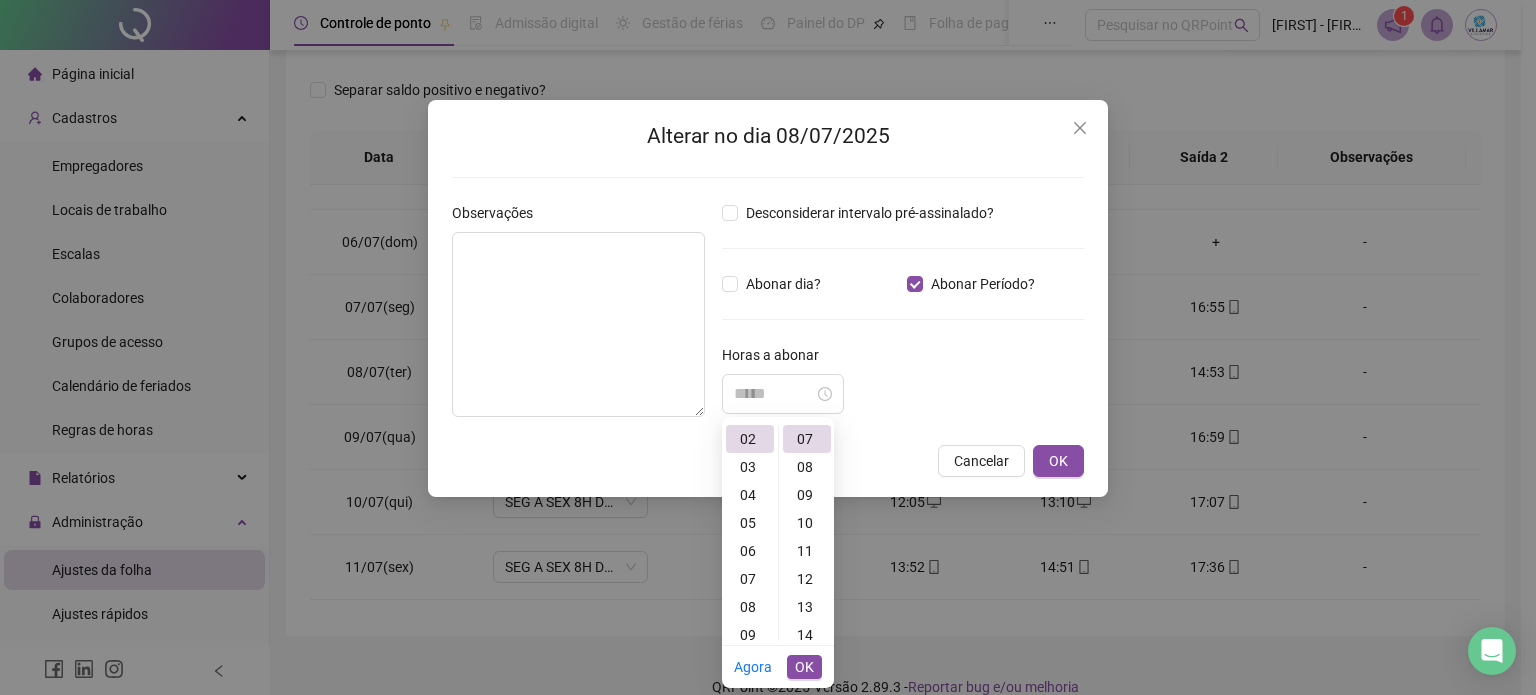 type on "*****" 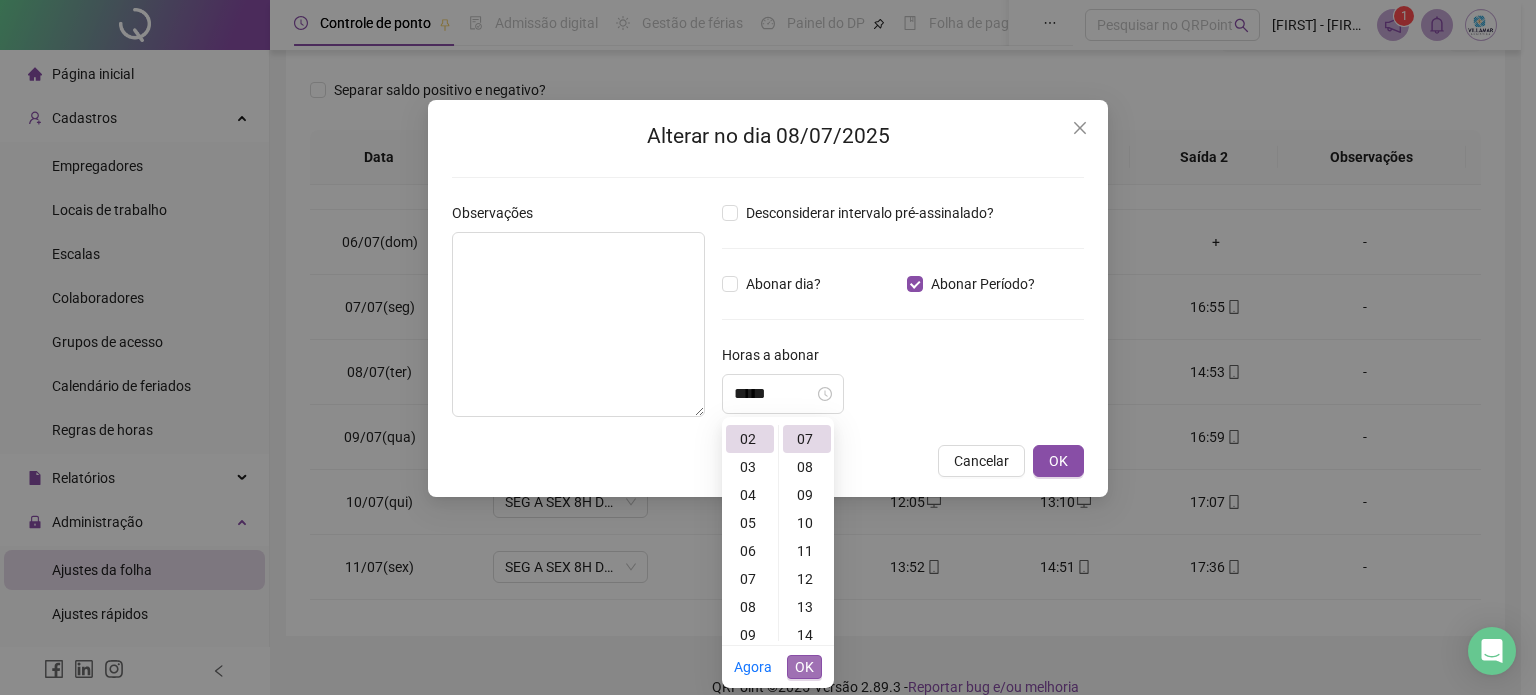 click on "OK" at bounding box center [804, 667] 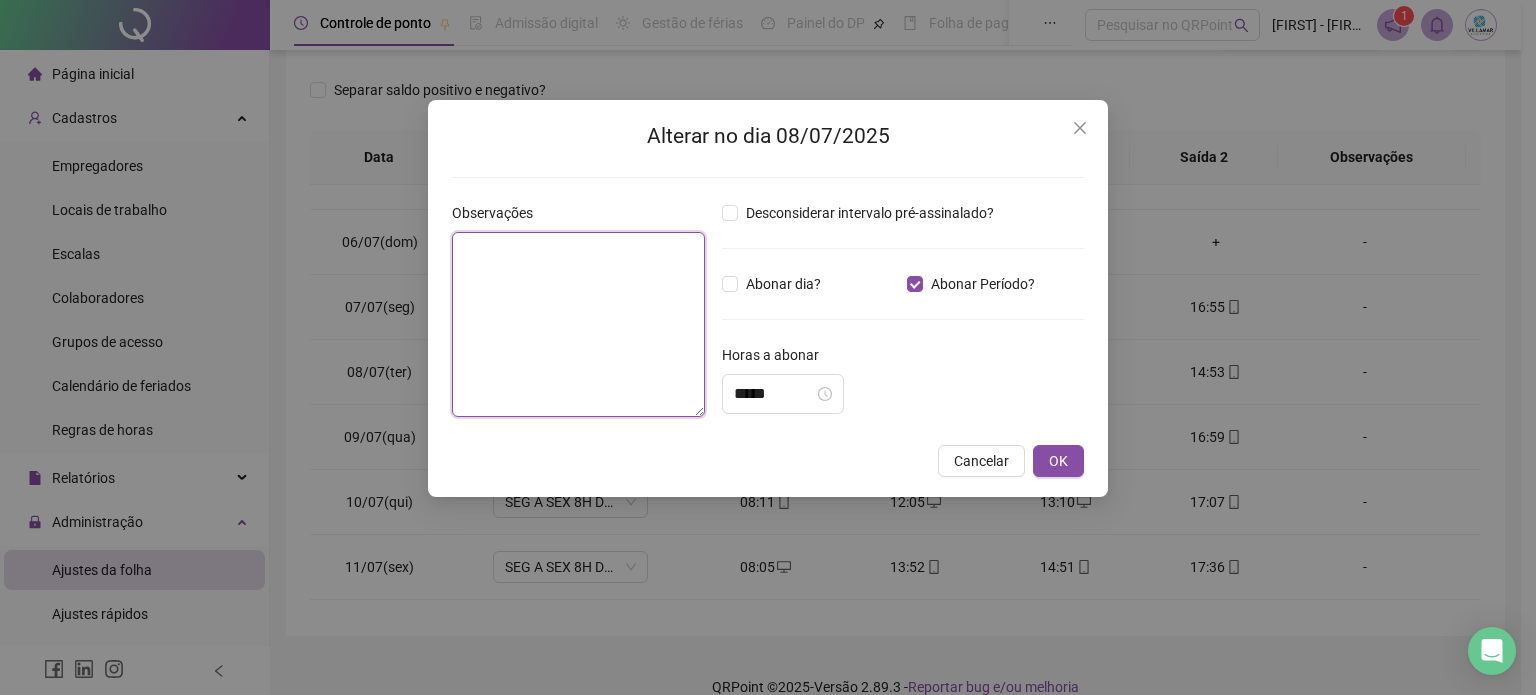 click at bounding box center [578, 324] 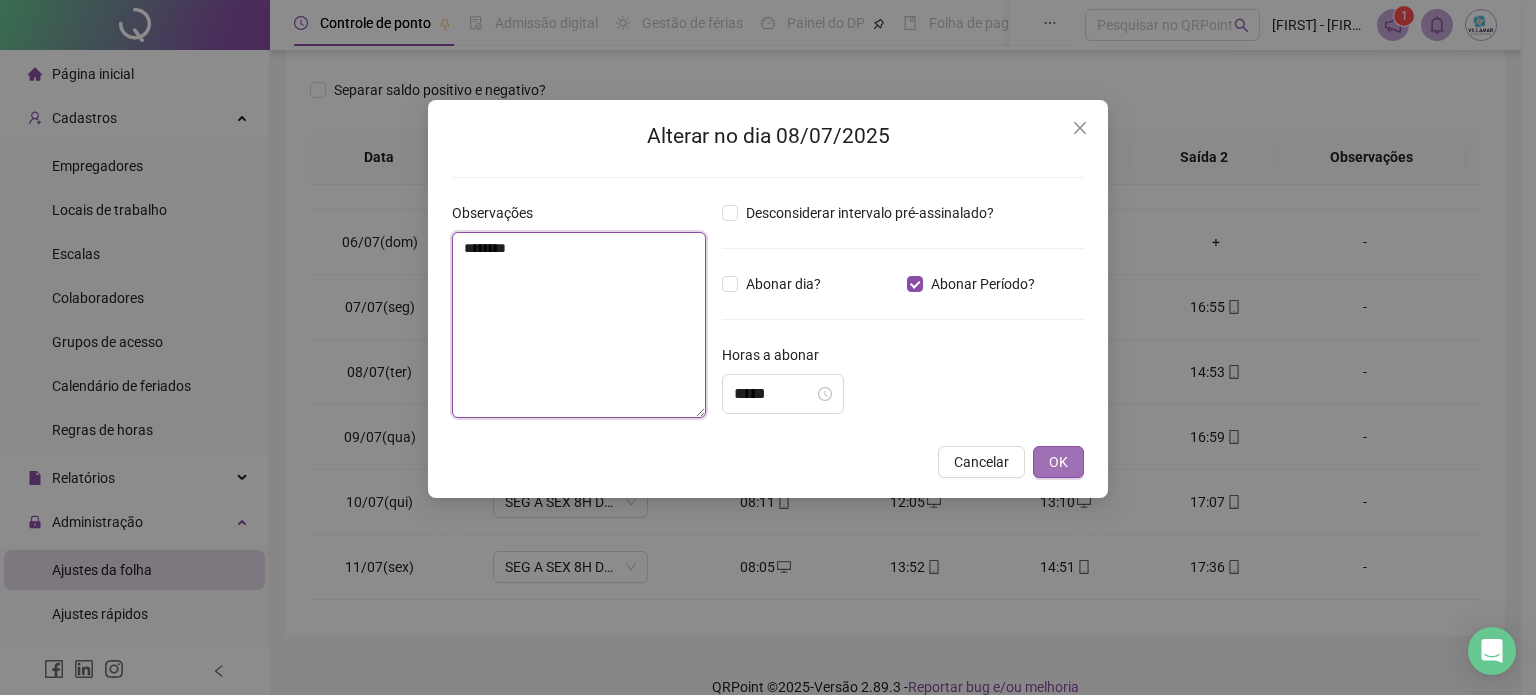 type on "********" 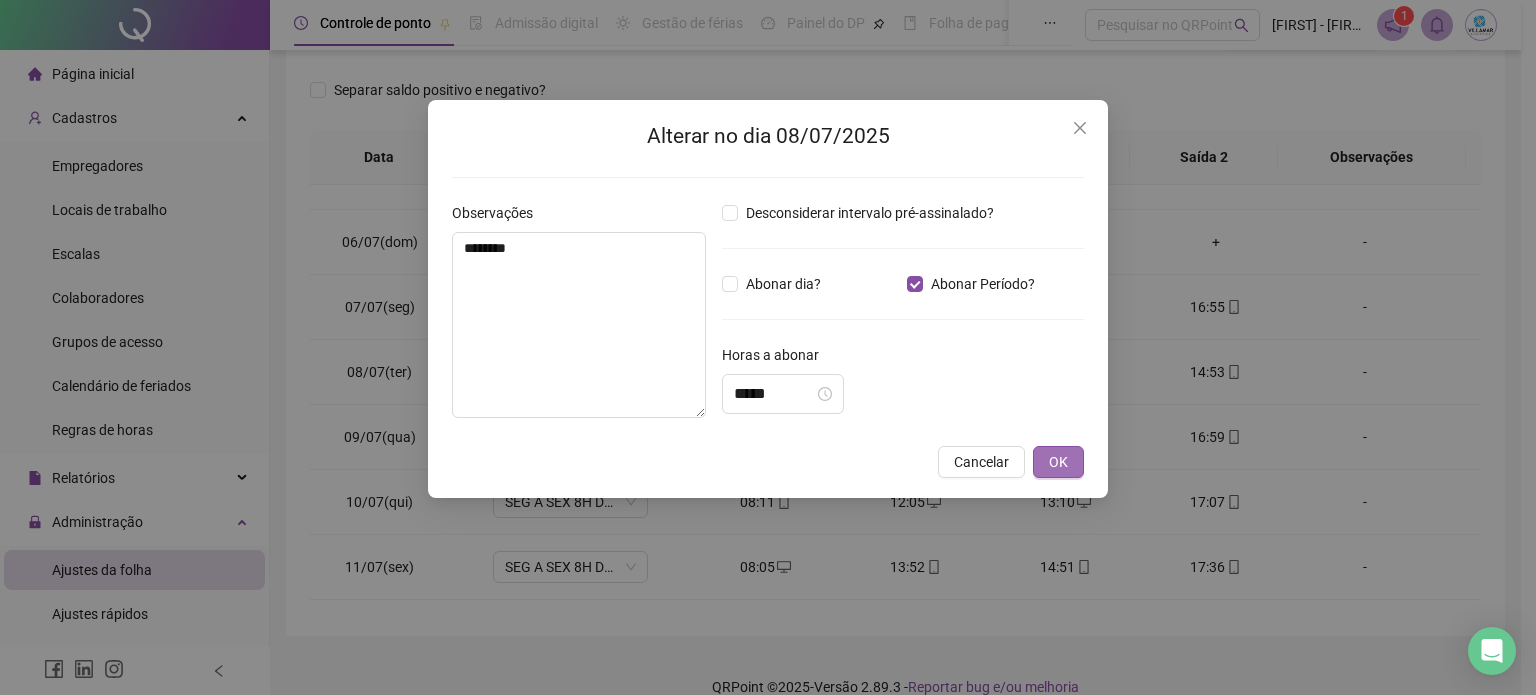 click on "OK" at bounding box center (1058, 462) 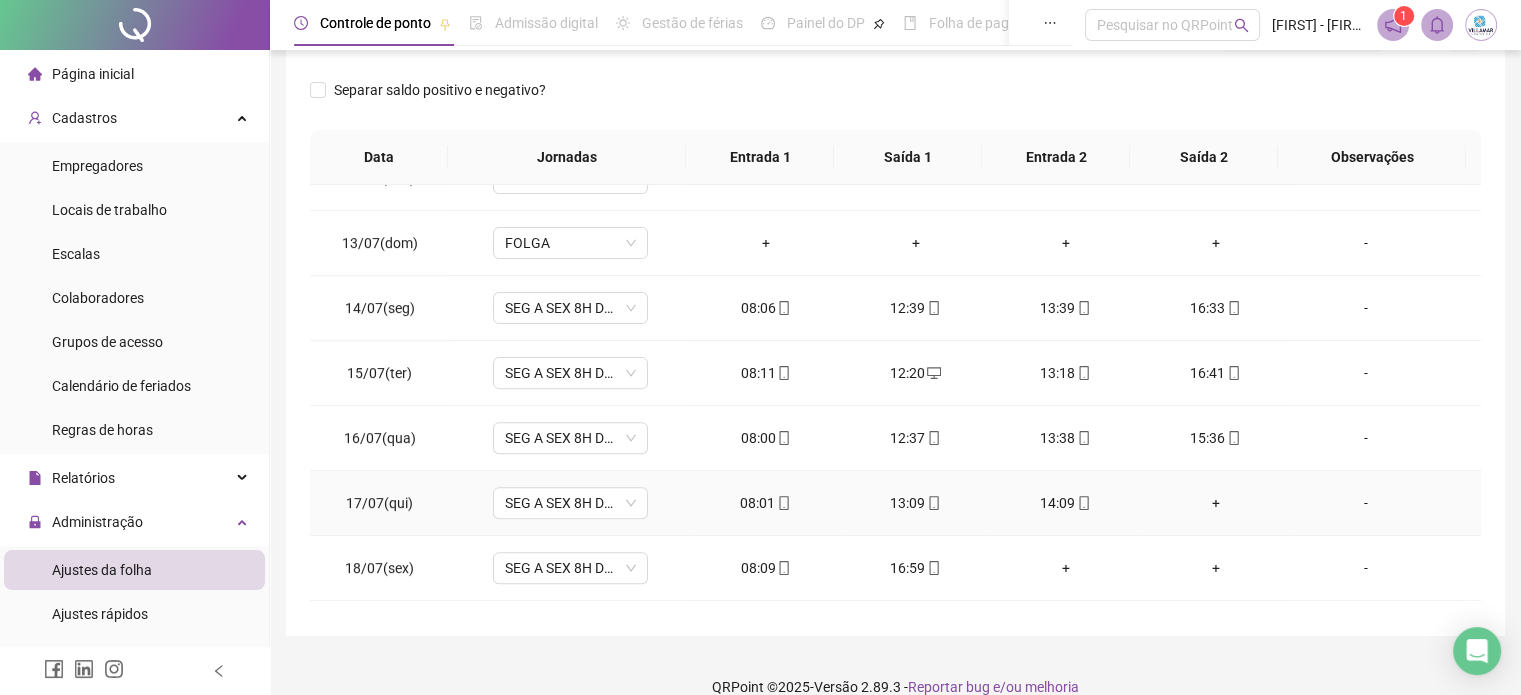 scroll, scrollTop: 800, scrollLeft: 0, axis: vertical 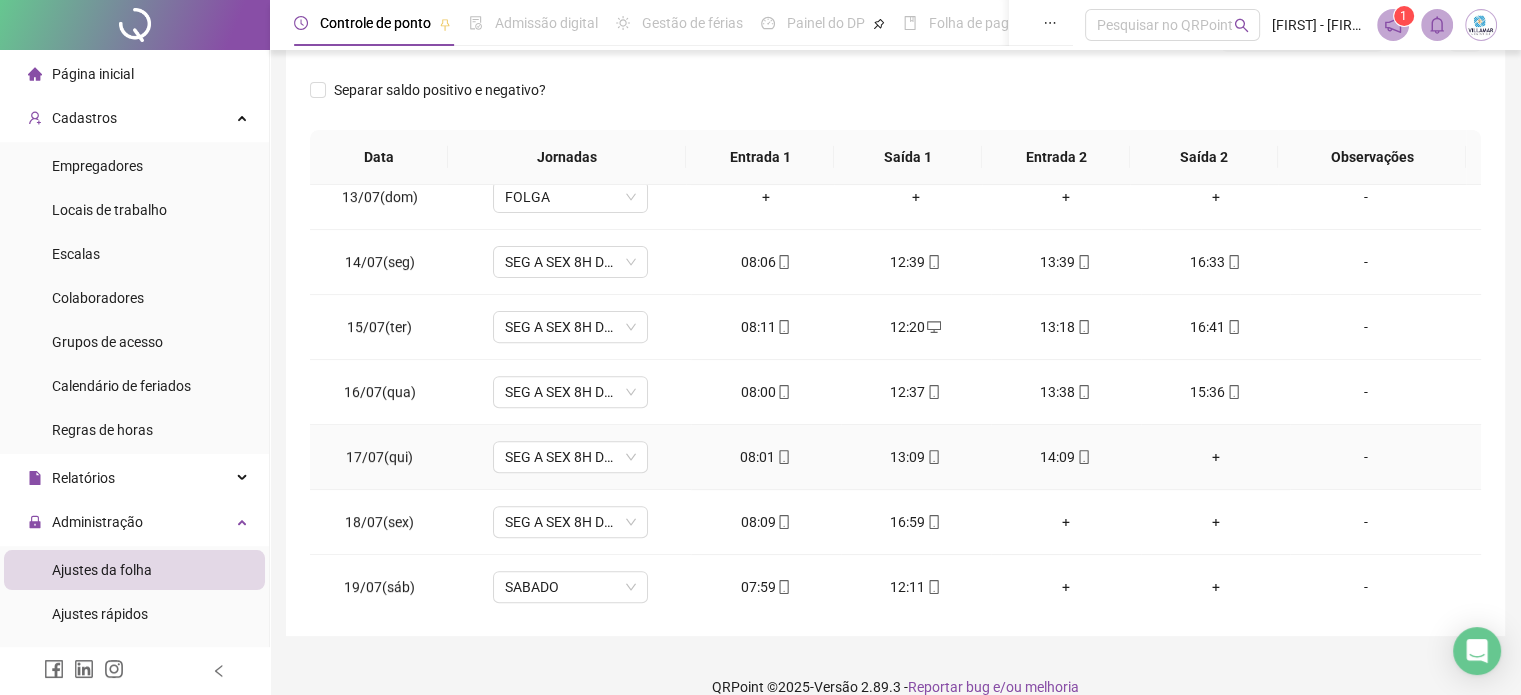 click on "+" at bounding box center (1216, 457) 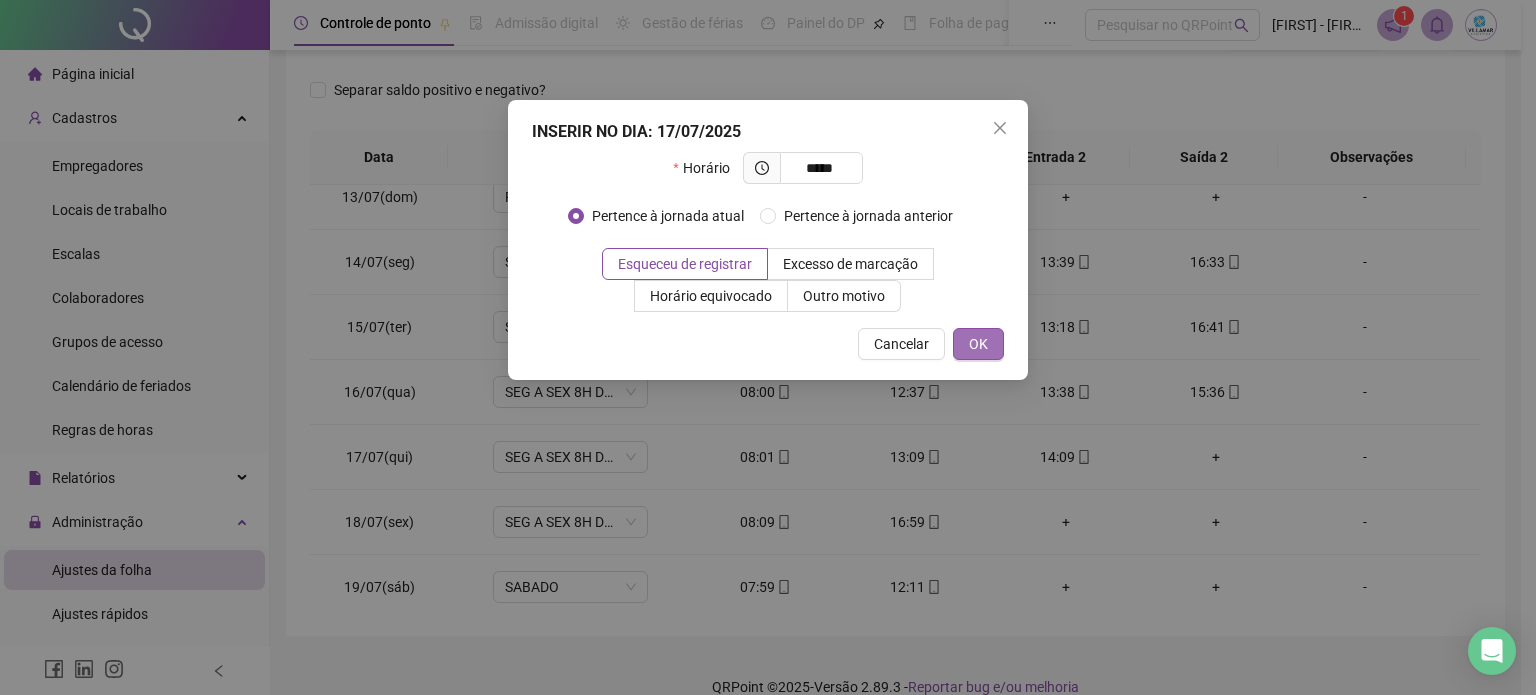 type on "*****" 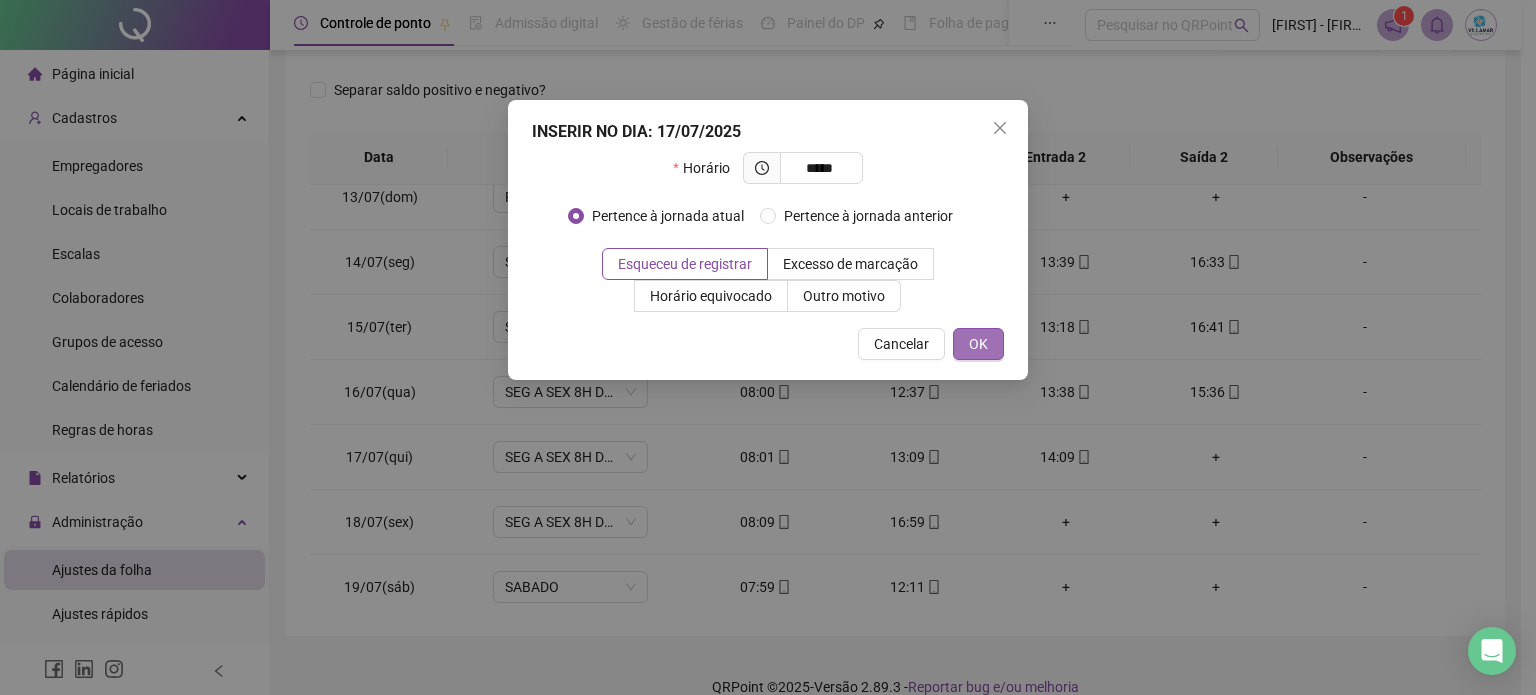 click on "OK" at bounding box center (978, 344) 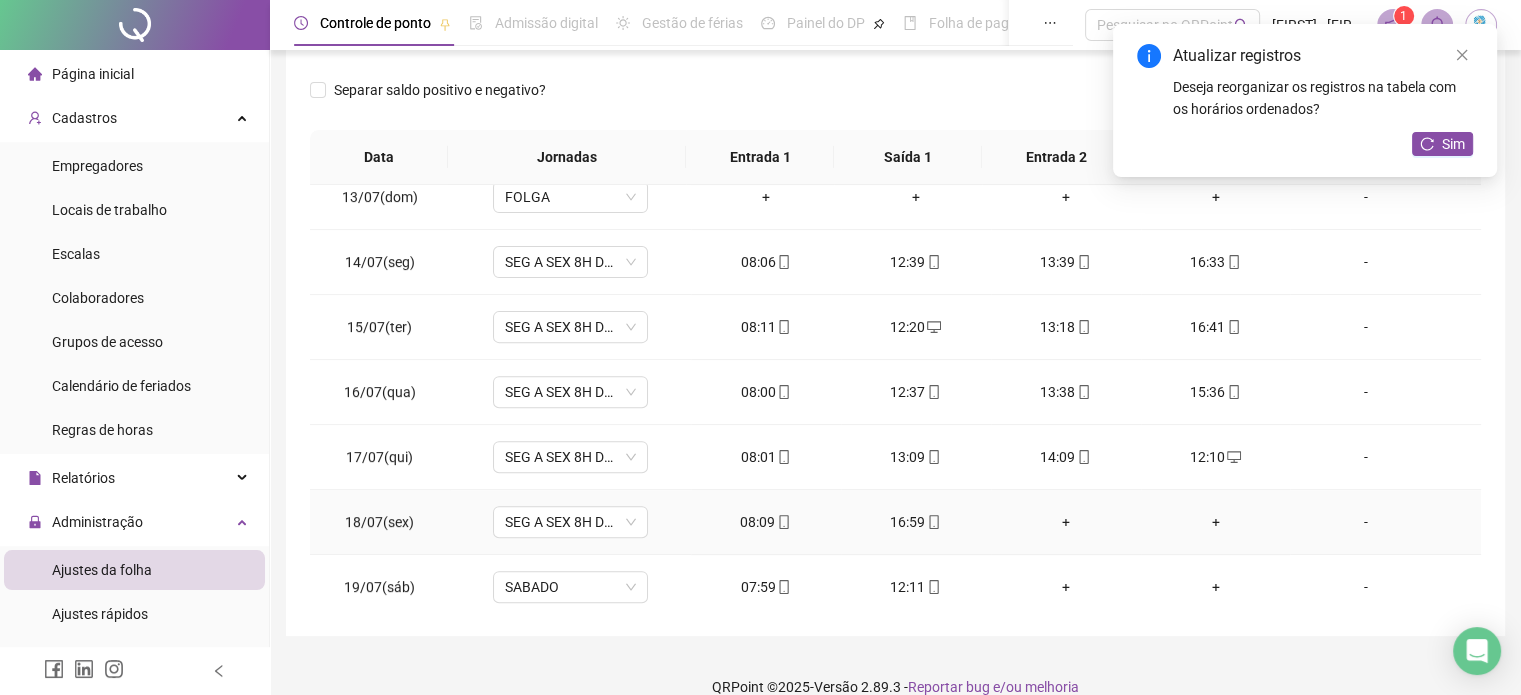 click on "+" at bounding box center (1066, 522) 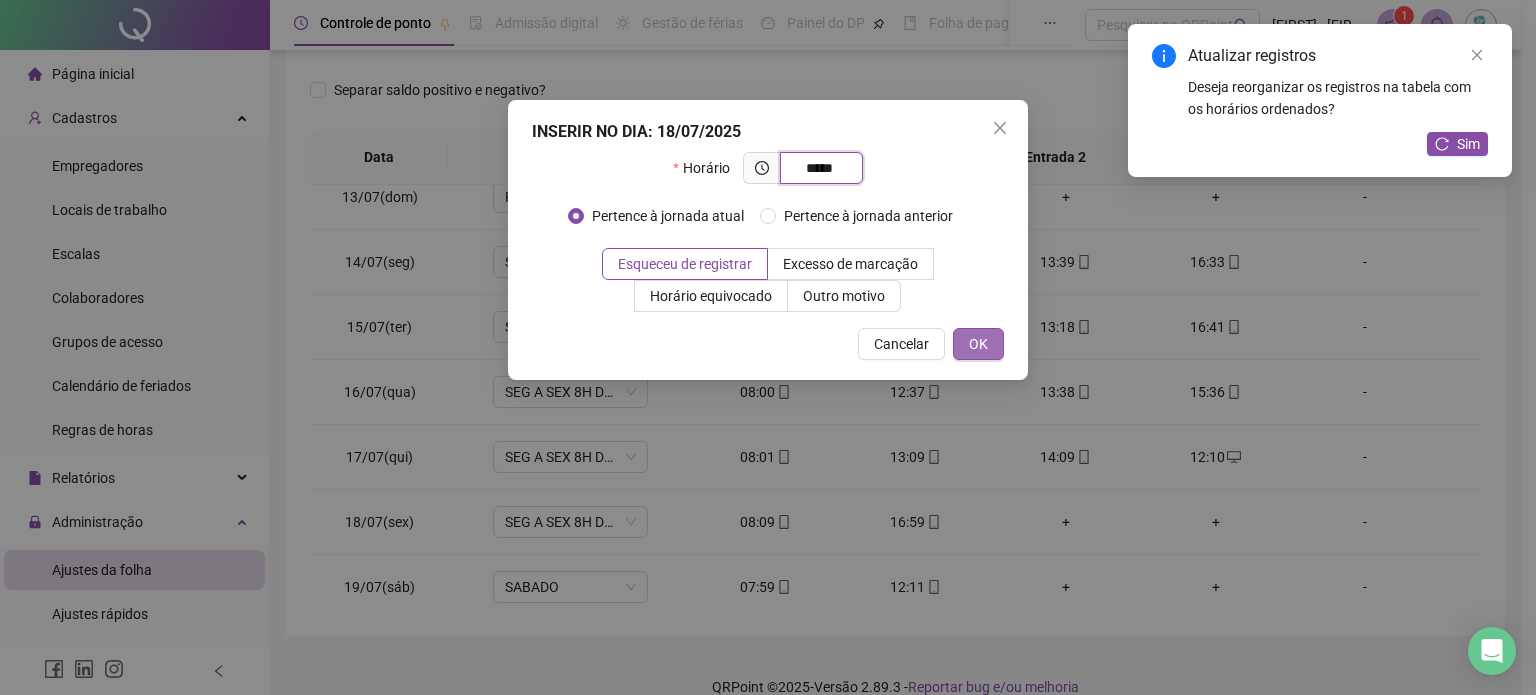 type on "*****" 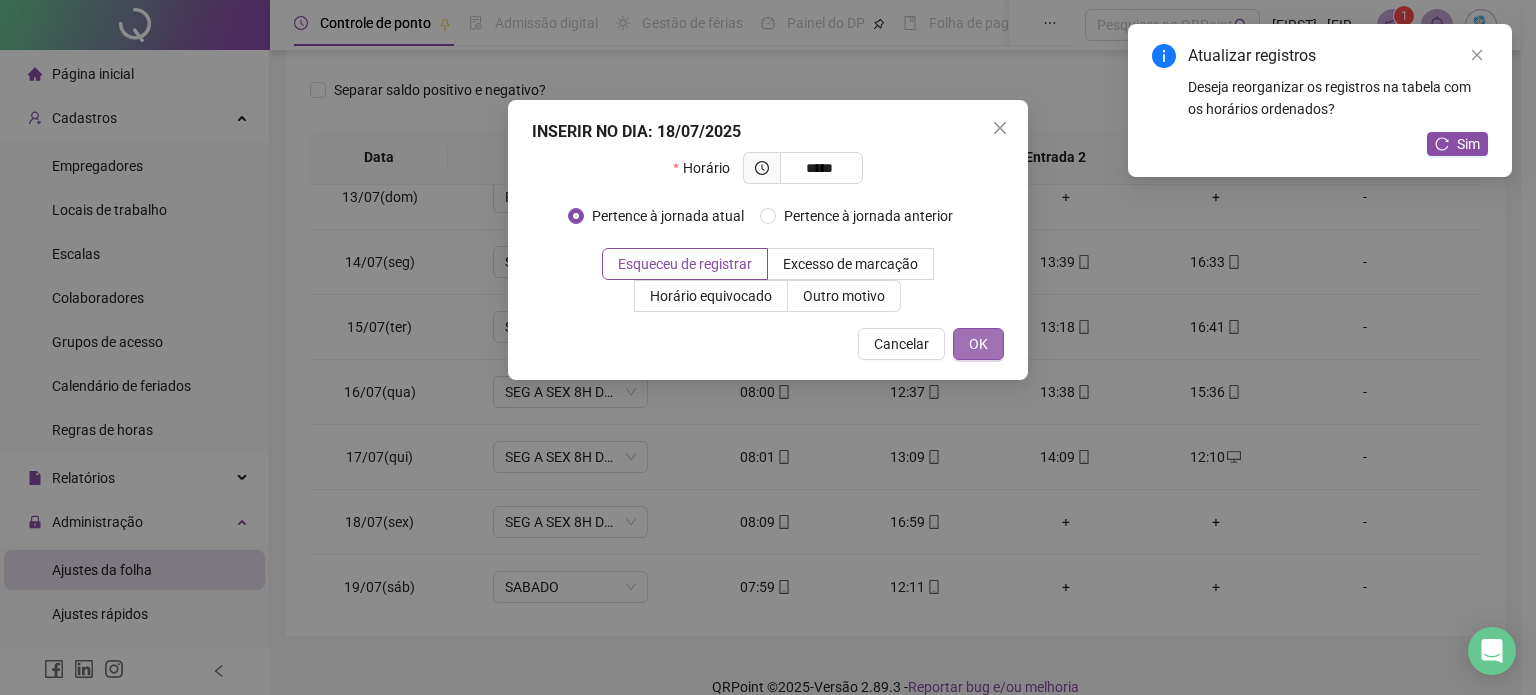 click on "OK" at bounding box center (978, 344) 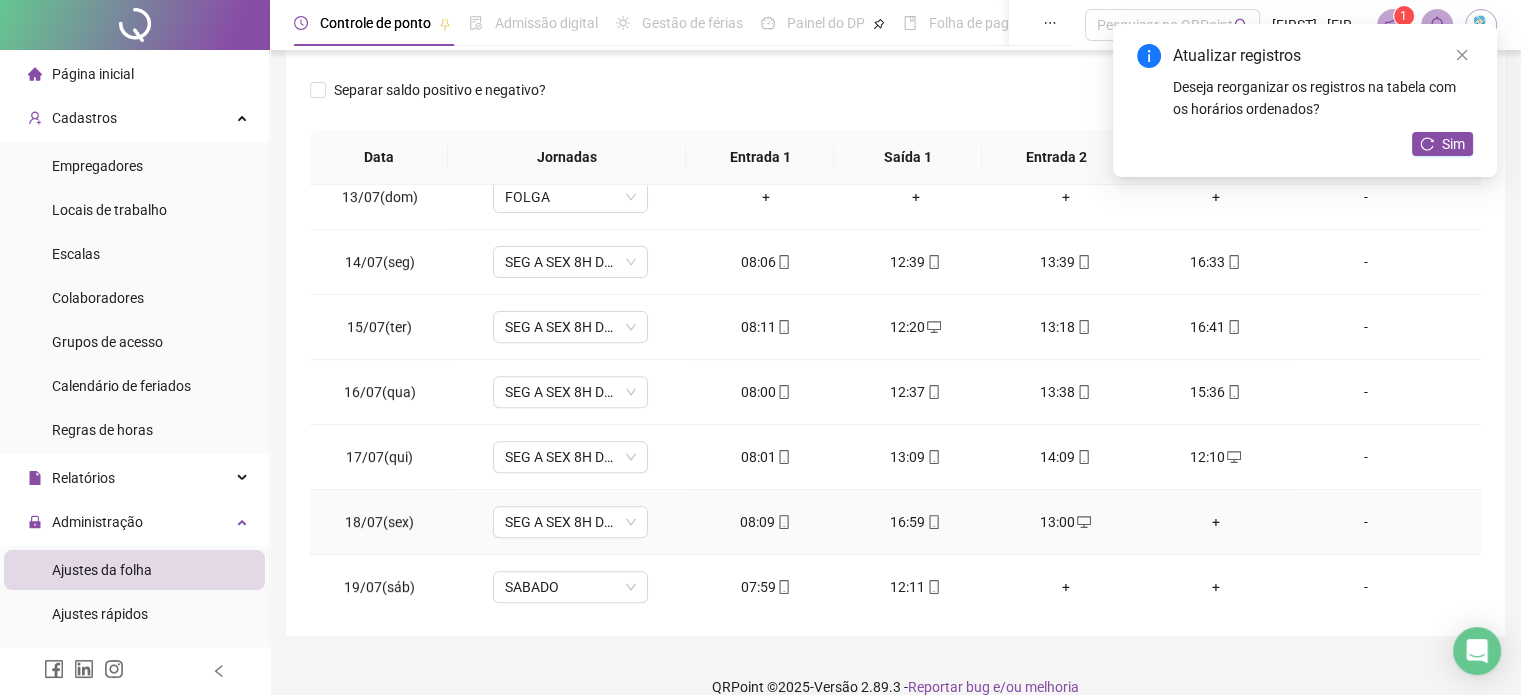 click on "+" at bounding box center (1216, 522) 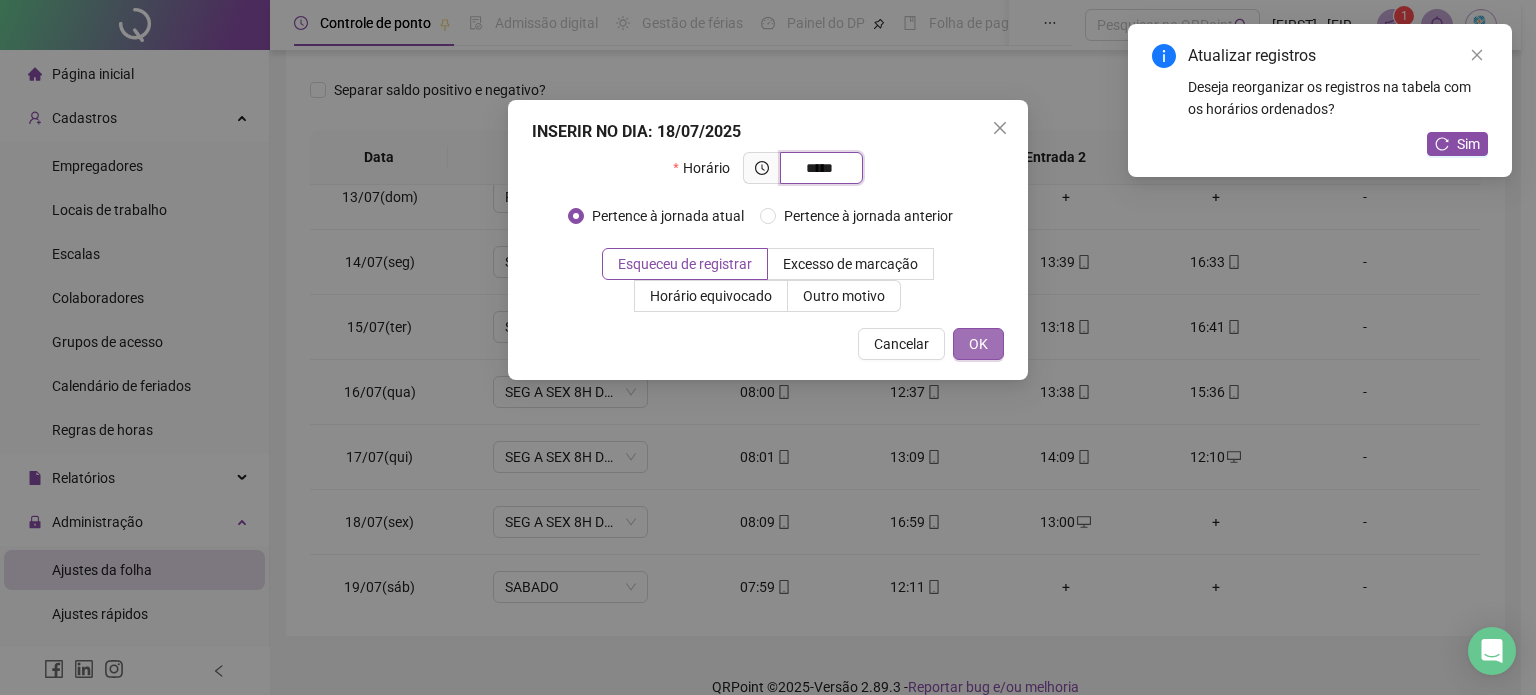 type on "*****" 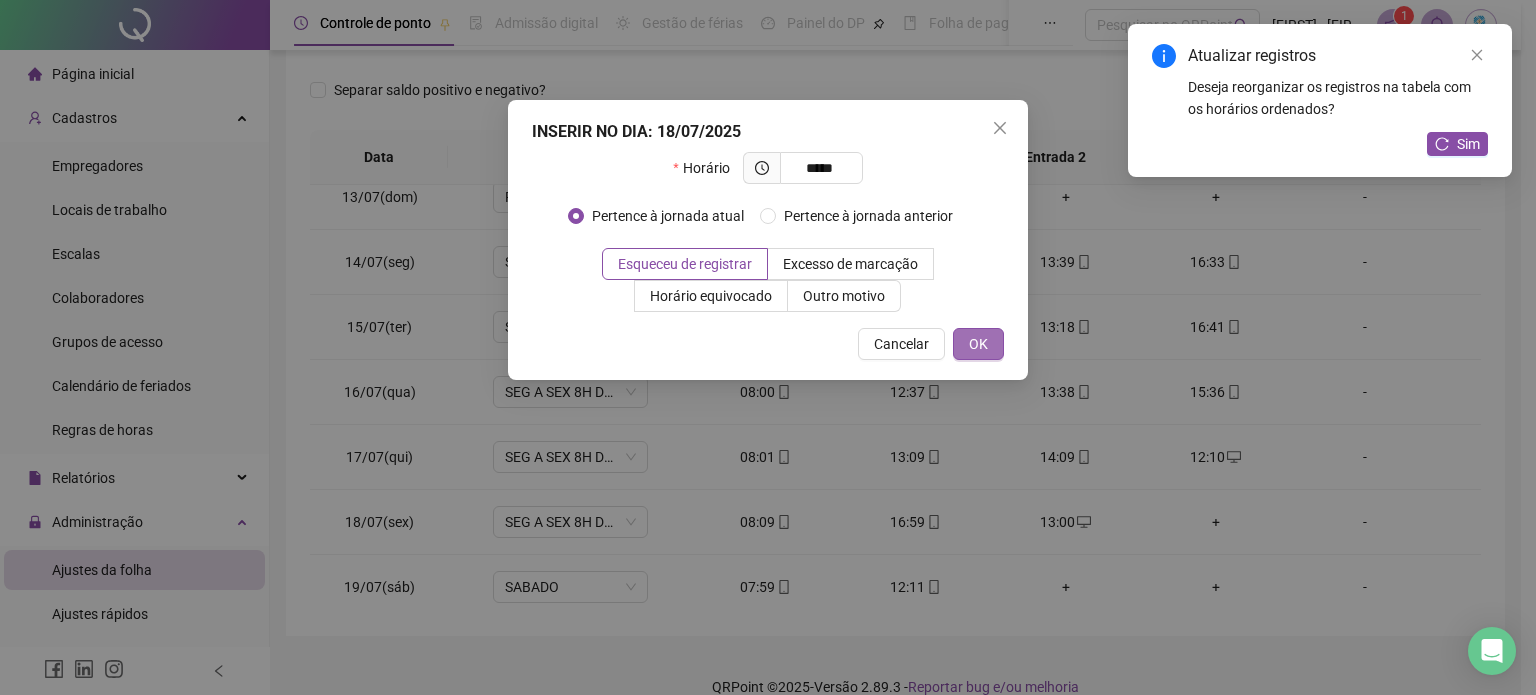 click on "OK" at bounding box center [978, 344] 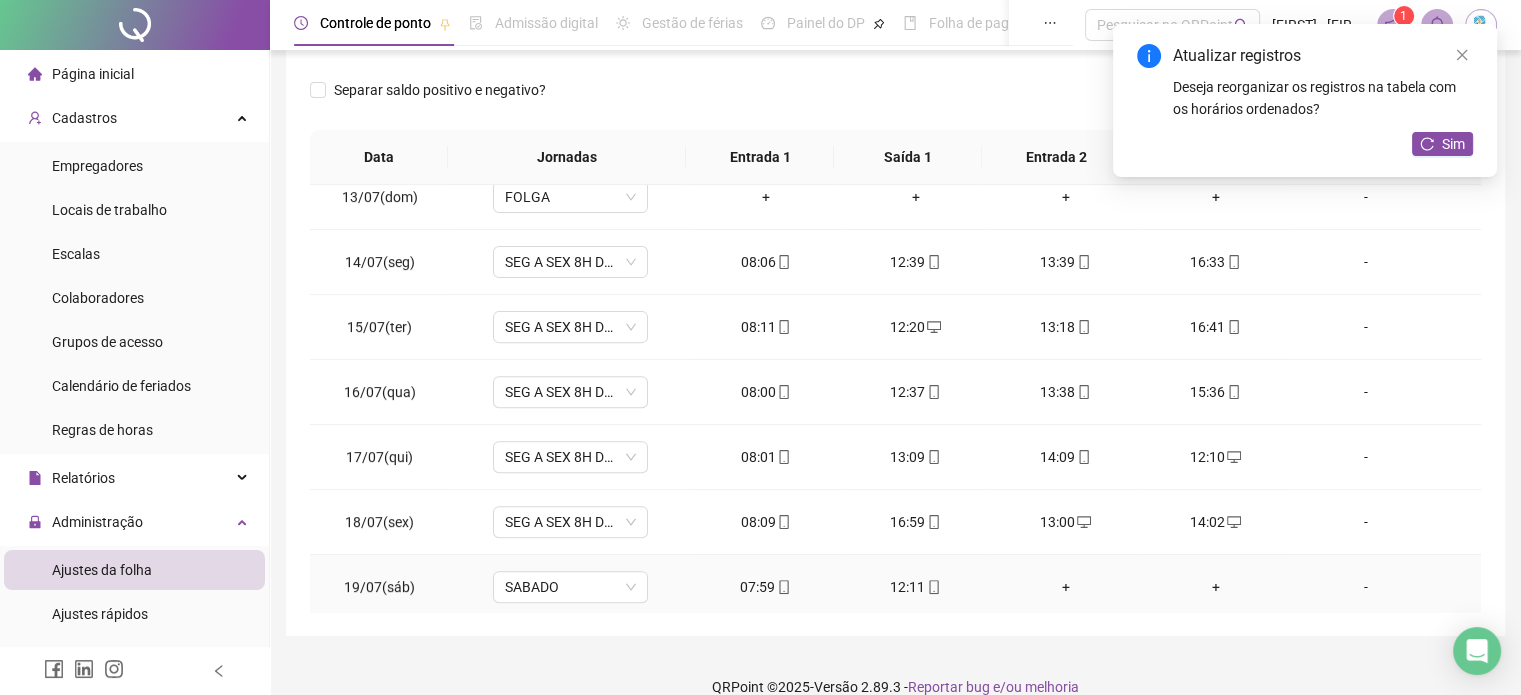 click on "+" at bounding box center [1066, 587] 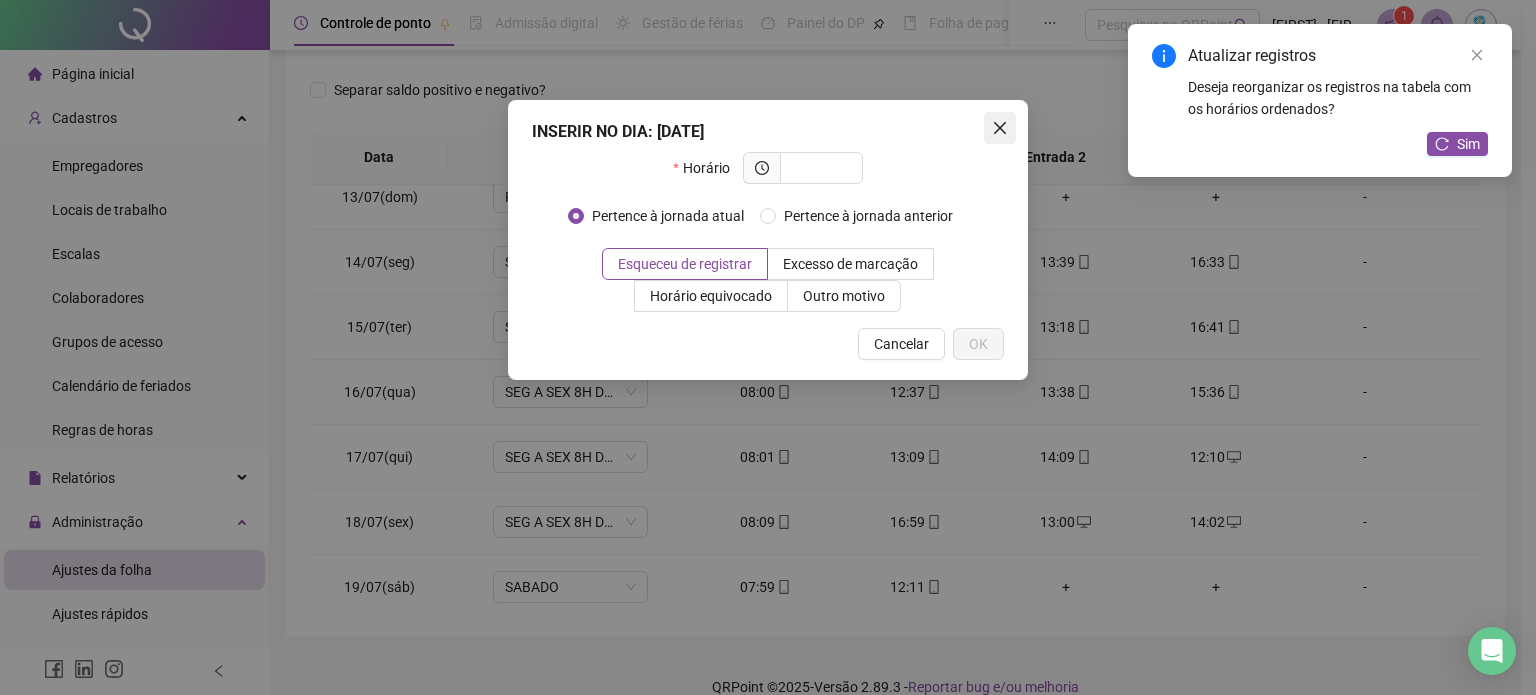 click 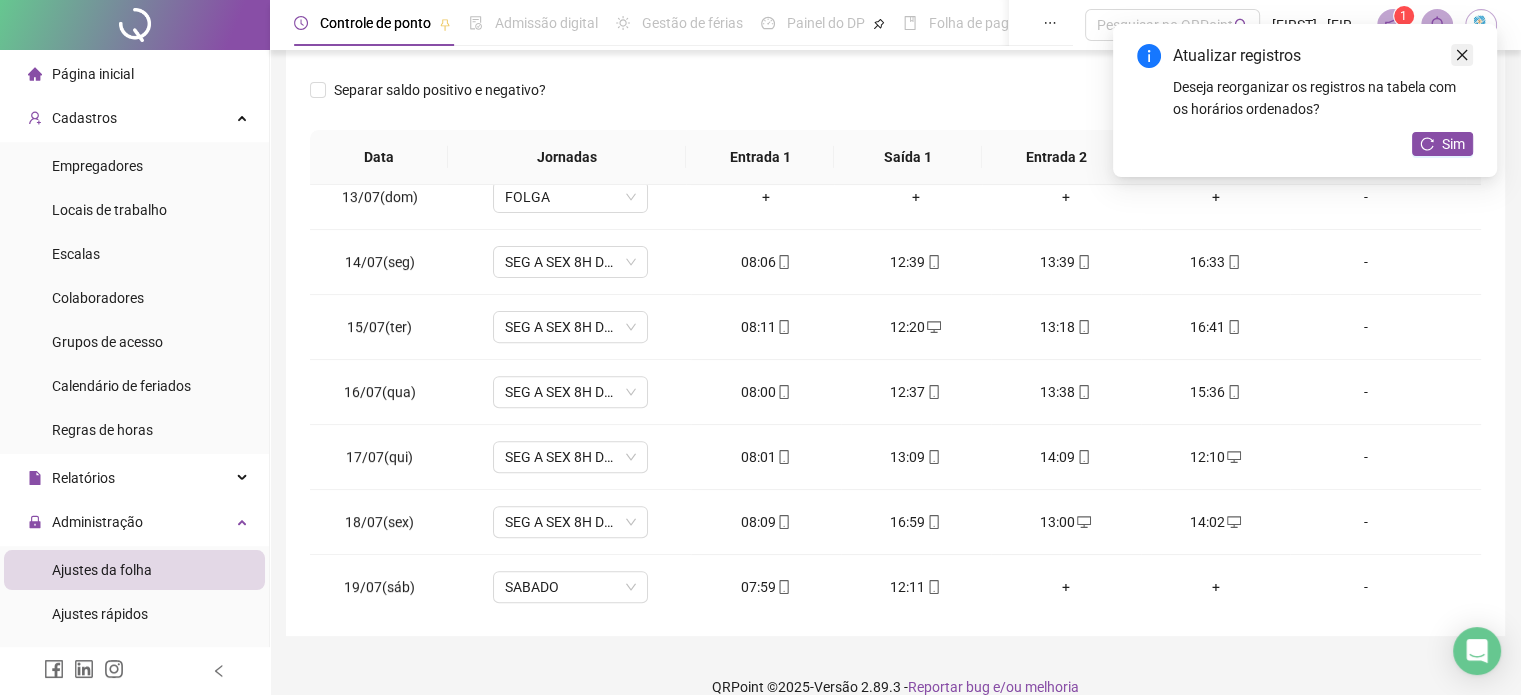 drag, startPoint x: 1457, startPoint y: 55, endPoint x: 1451, endPoint y: 73, distance: 18.973665 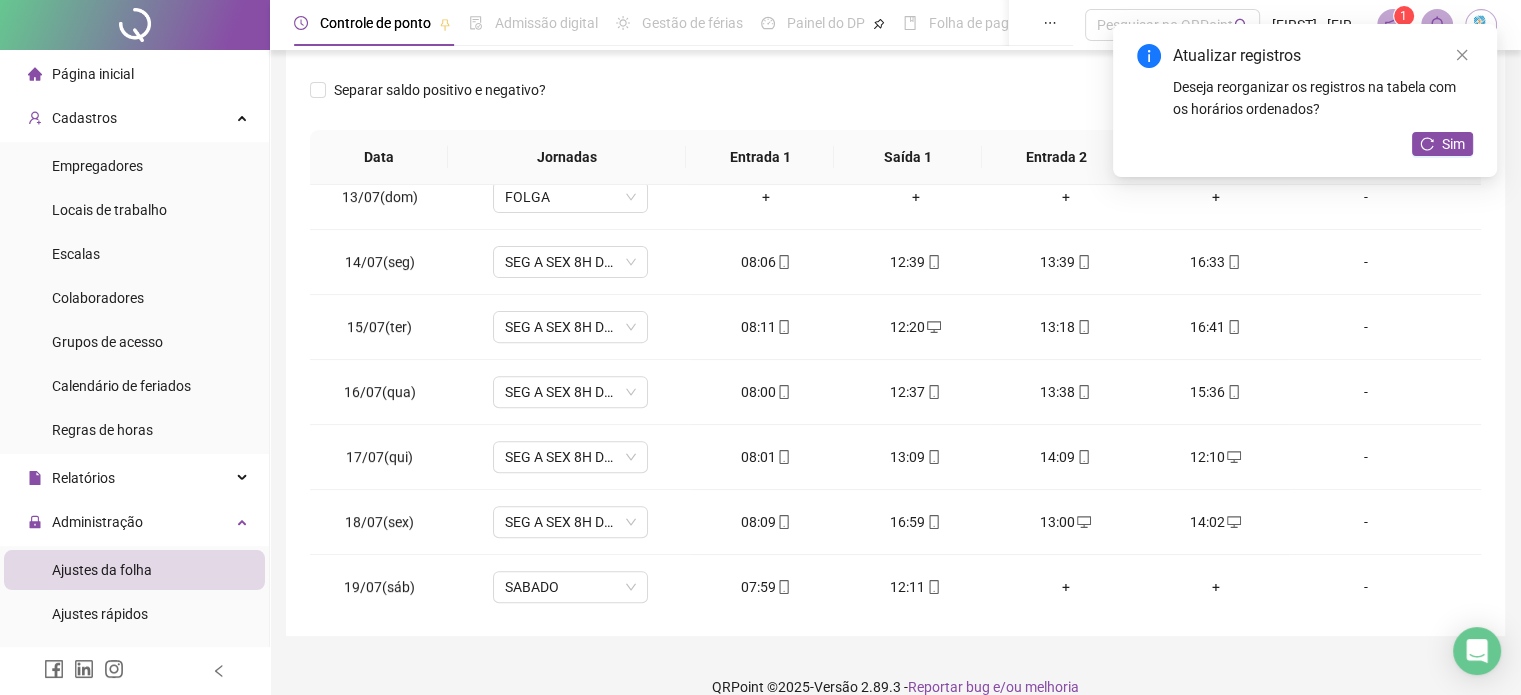click 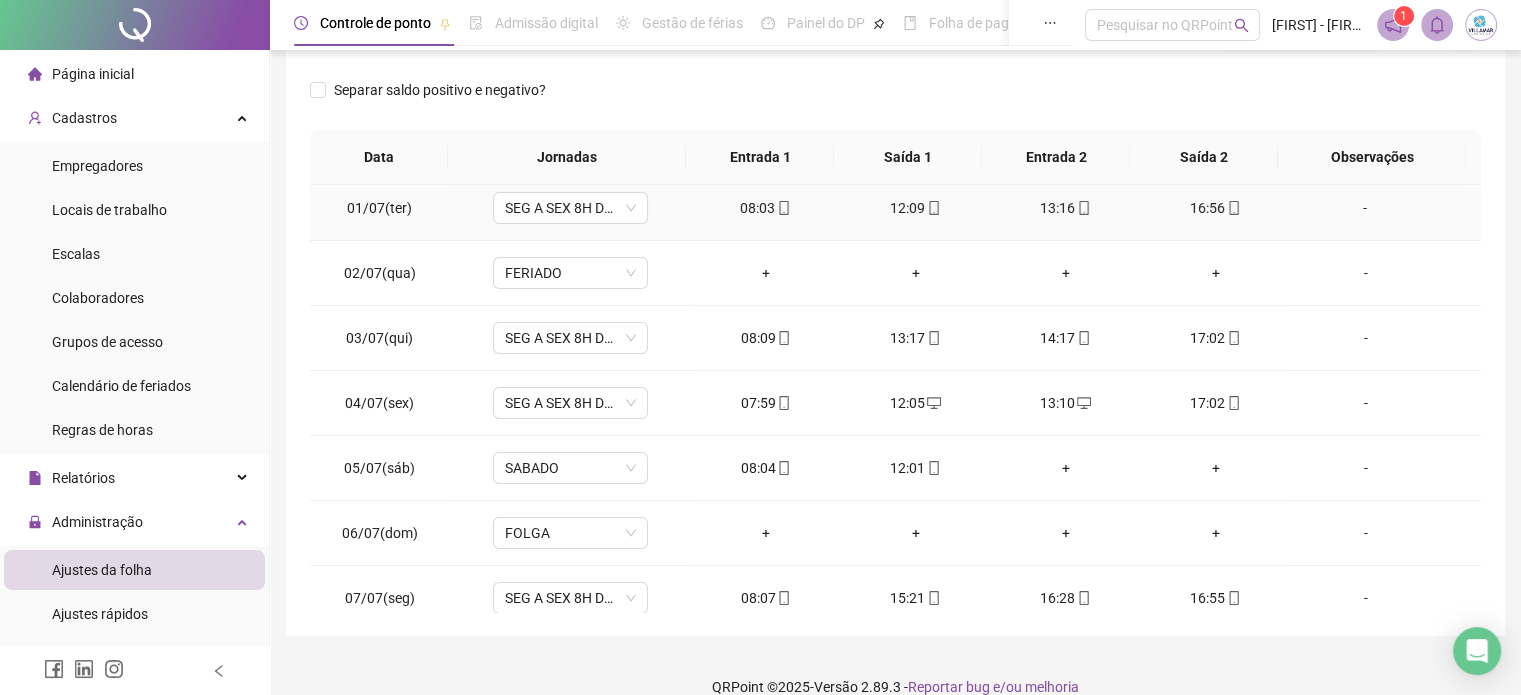 scroll, scrollTop: 0, scrollLeft: 0, axis: both 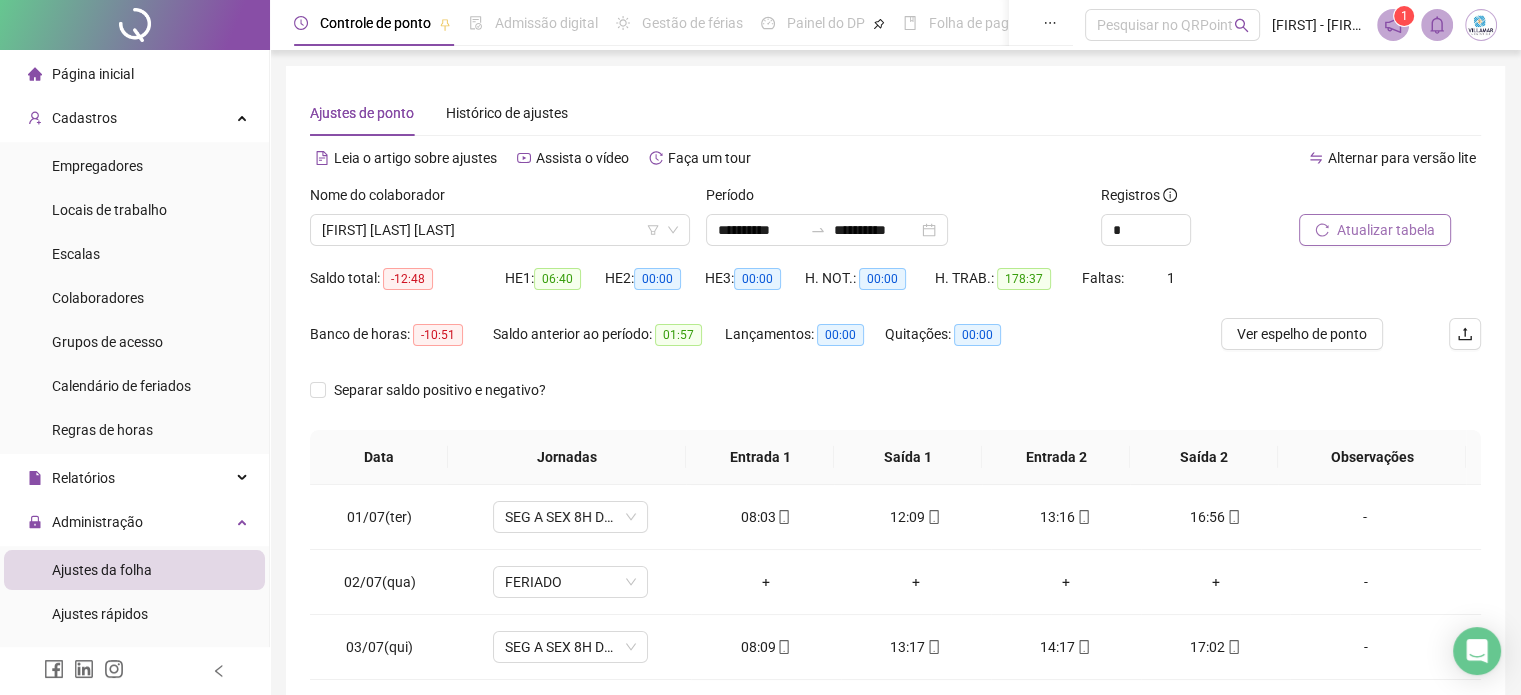 click on "Atualizar tabela" at bounding box center (1386, 230) 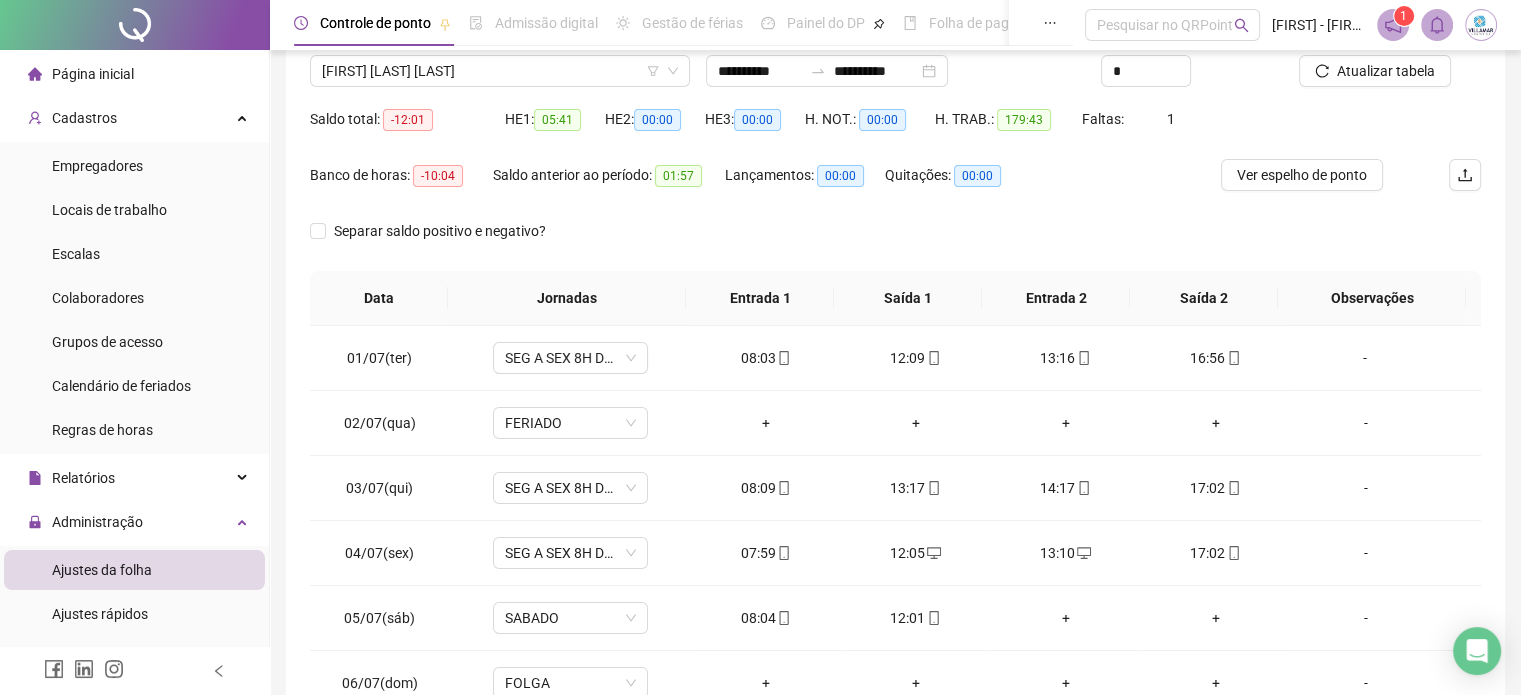 scroll, scrollTop: 326, scrollLeft: 0, axis: vertical 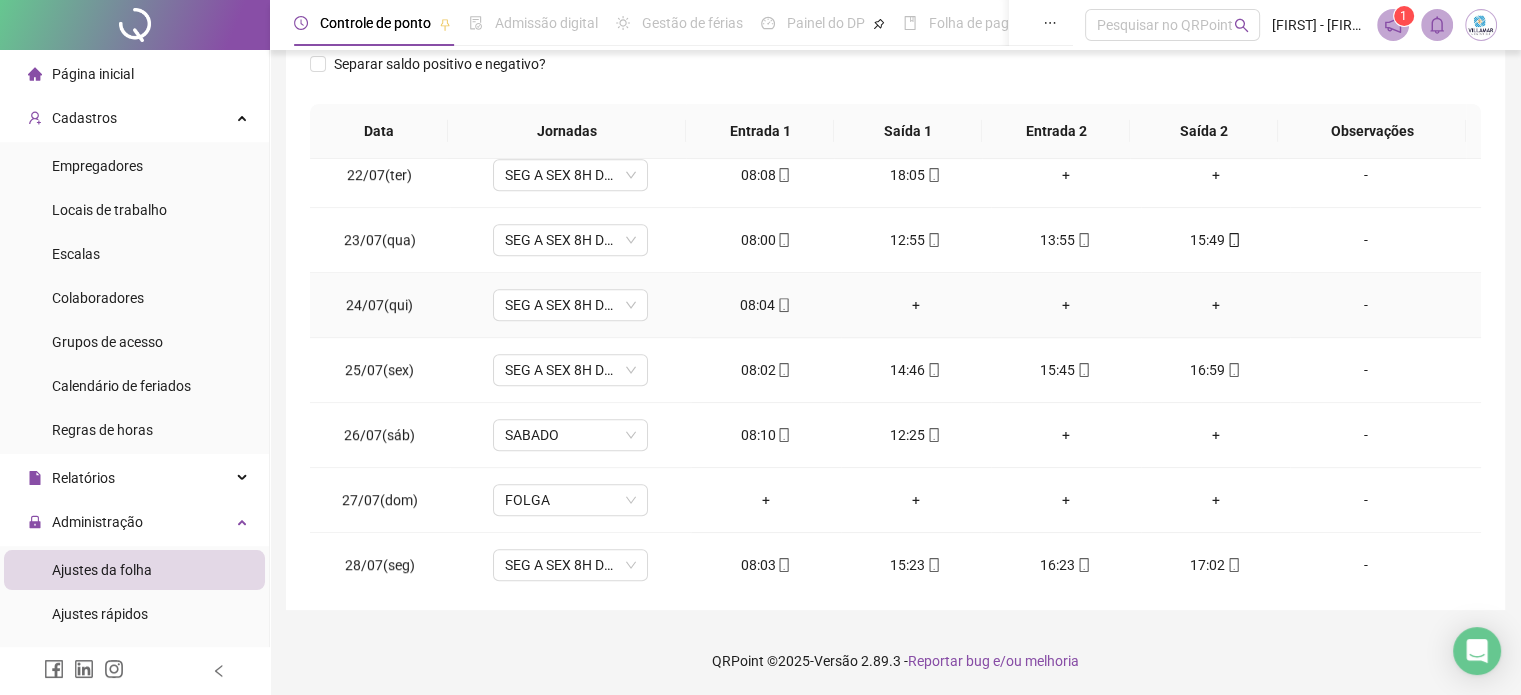 click on "+" at bounding box center [916, 305] 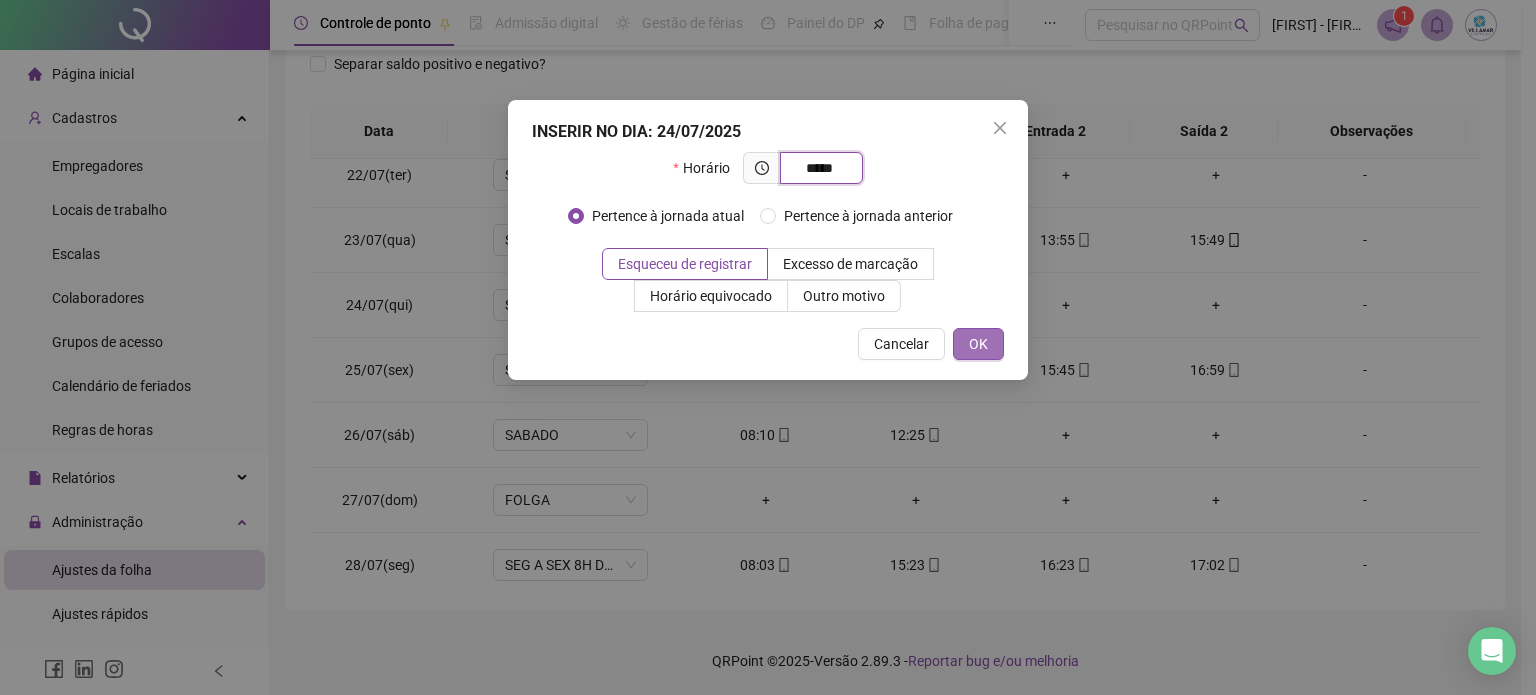 type on "*****" 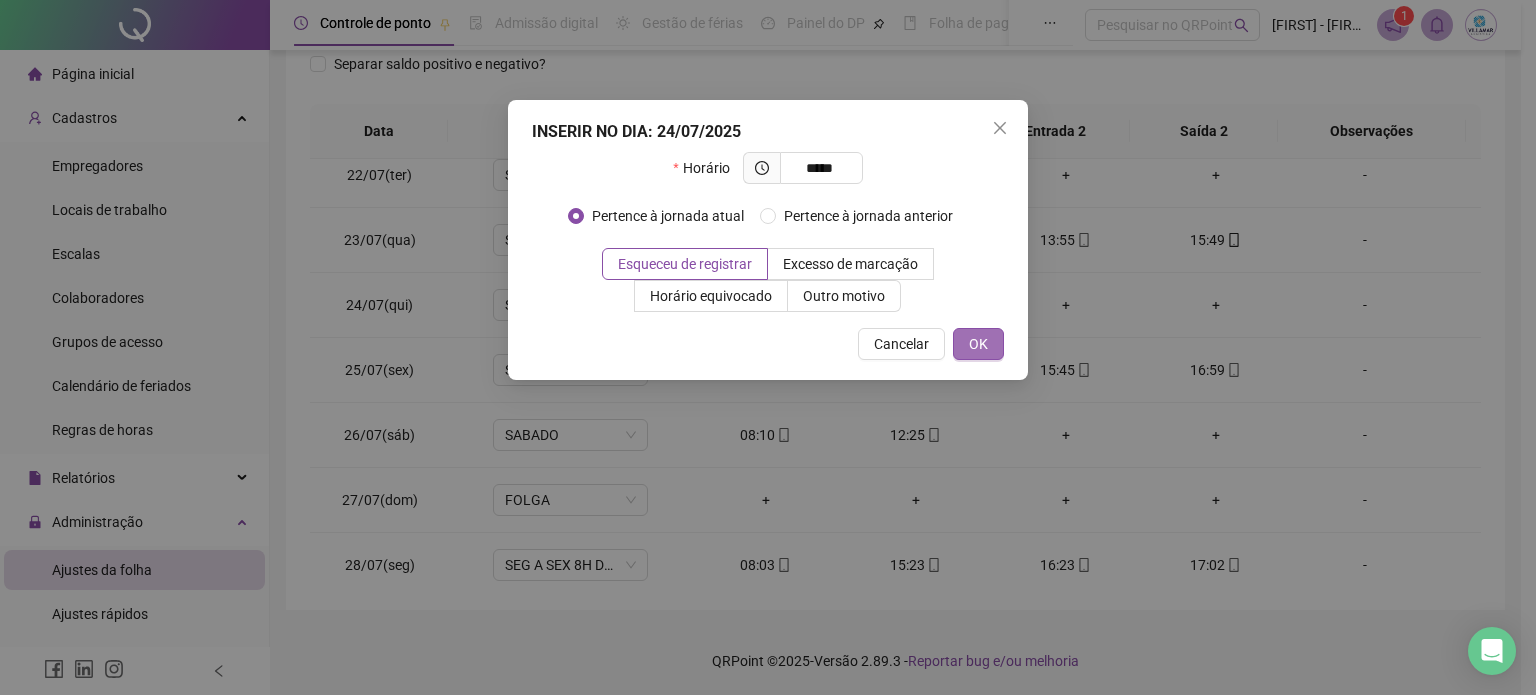 click on "OK" at bounding box center [978, 344] 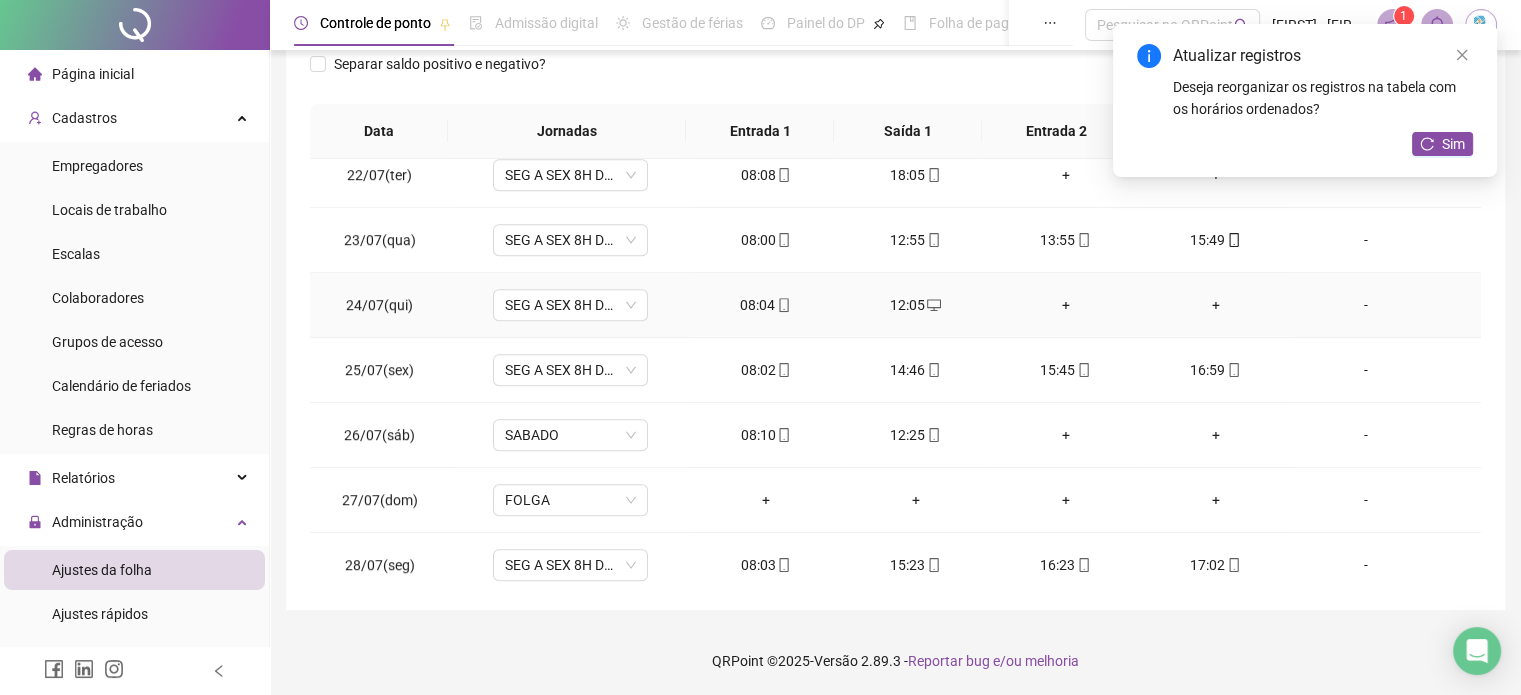 click on "+" at bounding box center (1066, 305) 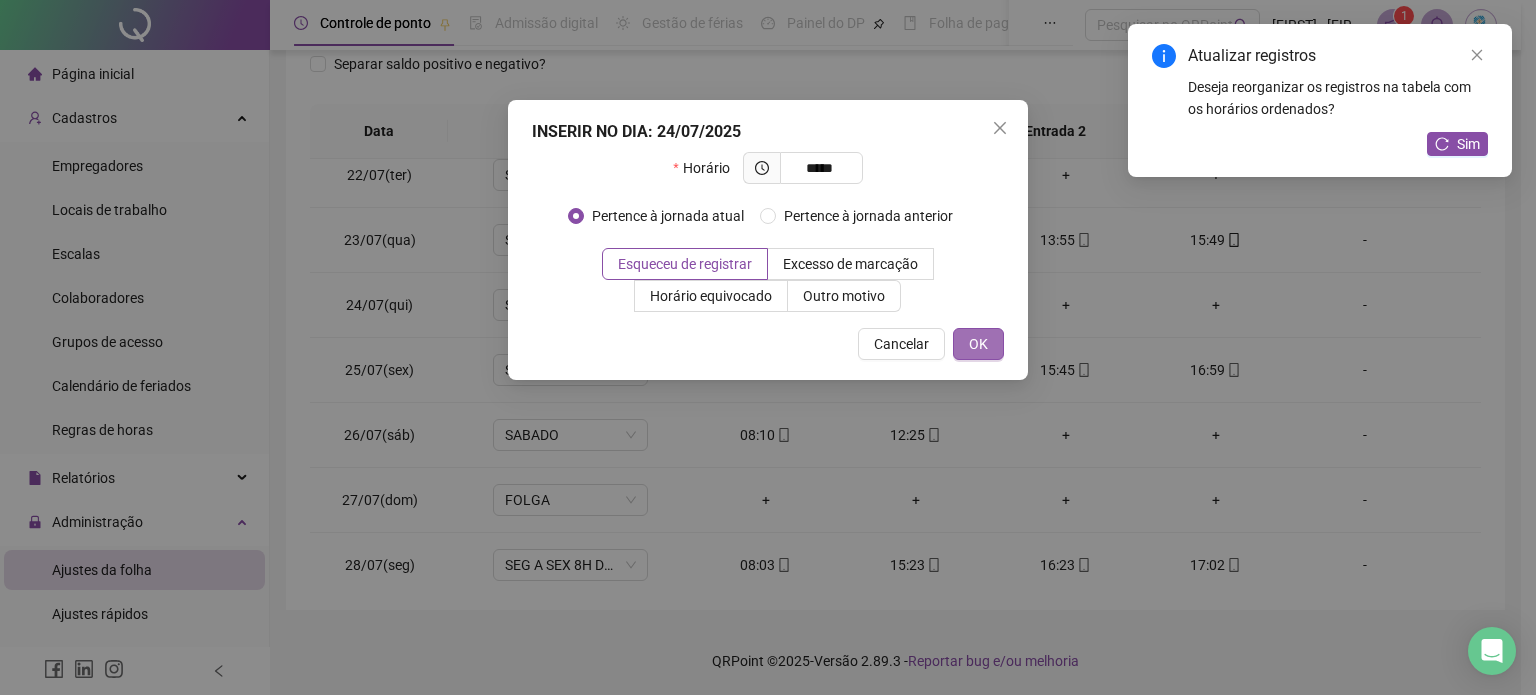 type on "*****" 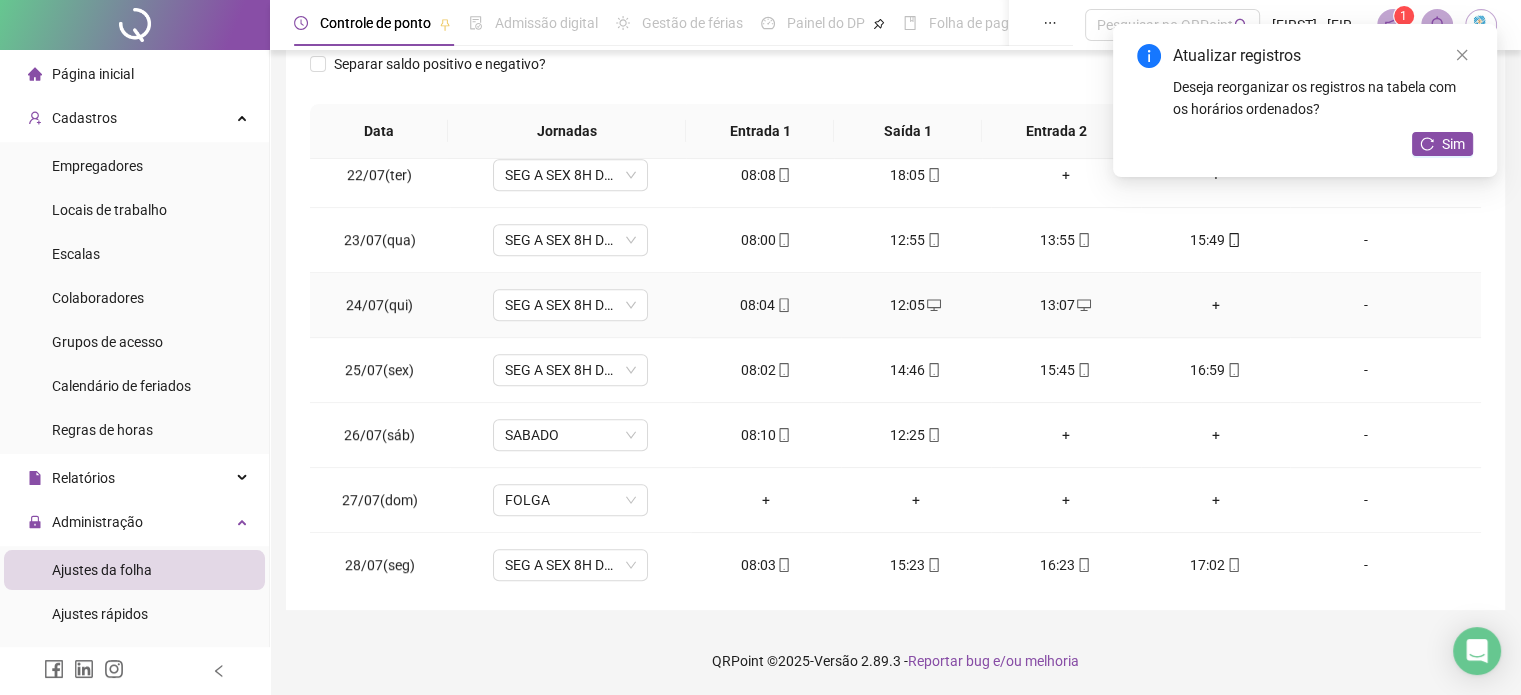 click on "+" at bounding box center (1216, 305) 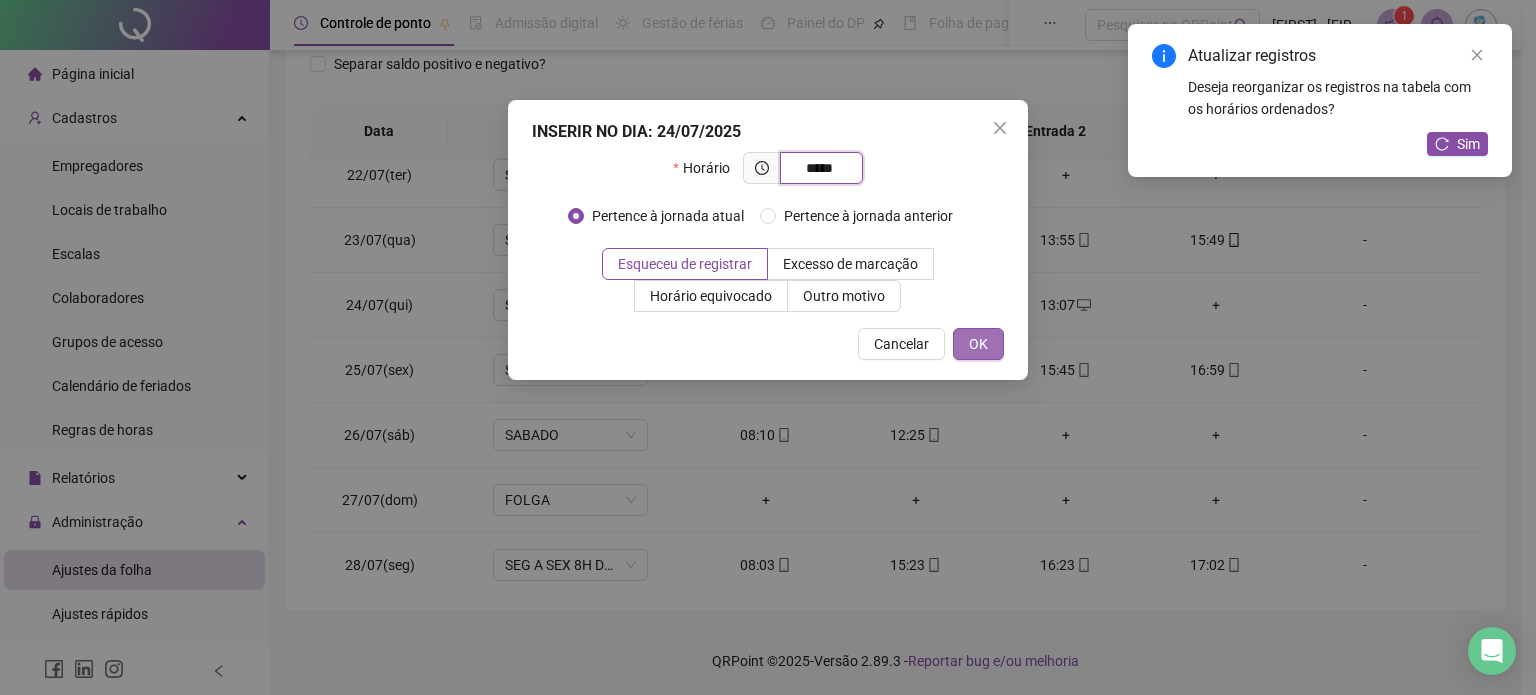type on "*****" 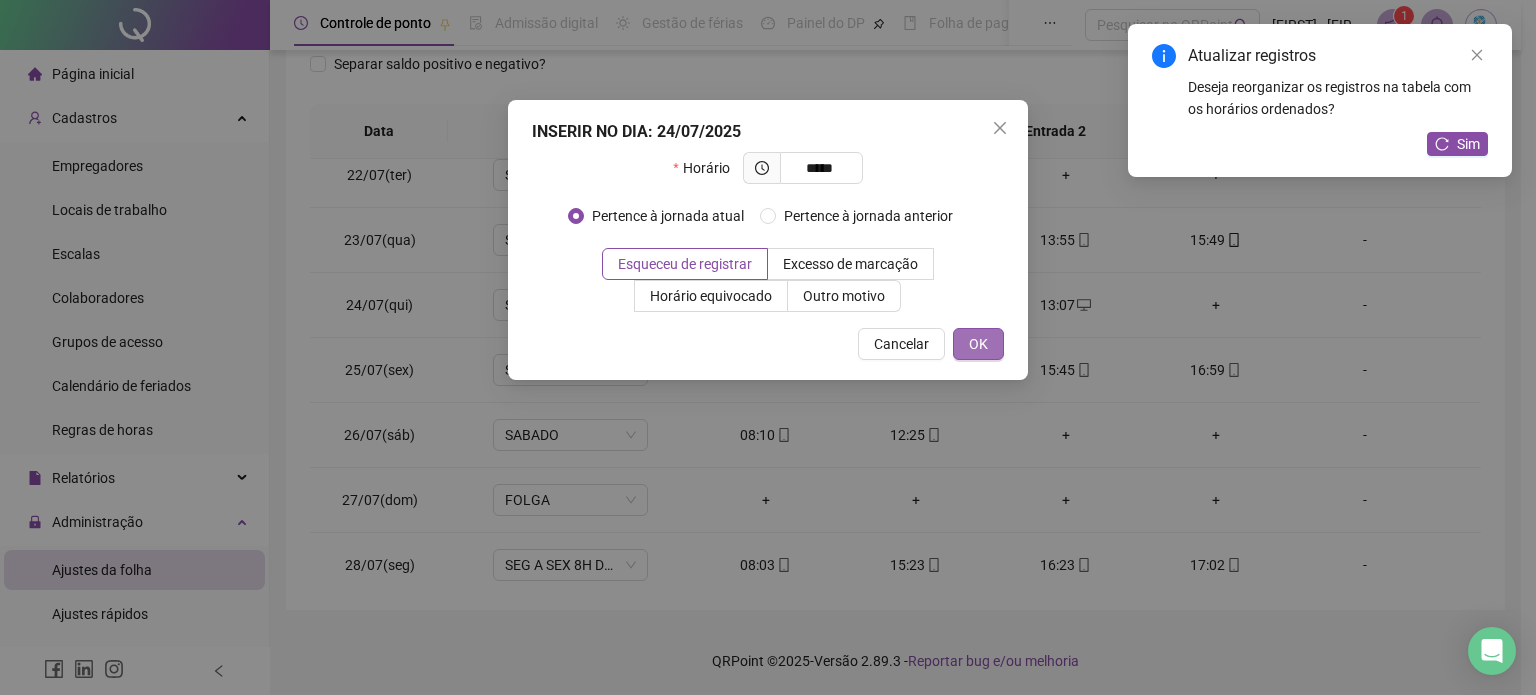 click on "OK" at bounding box center (978, 344) 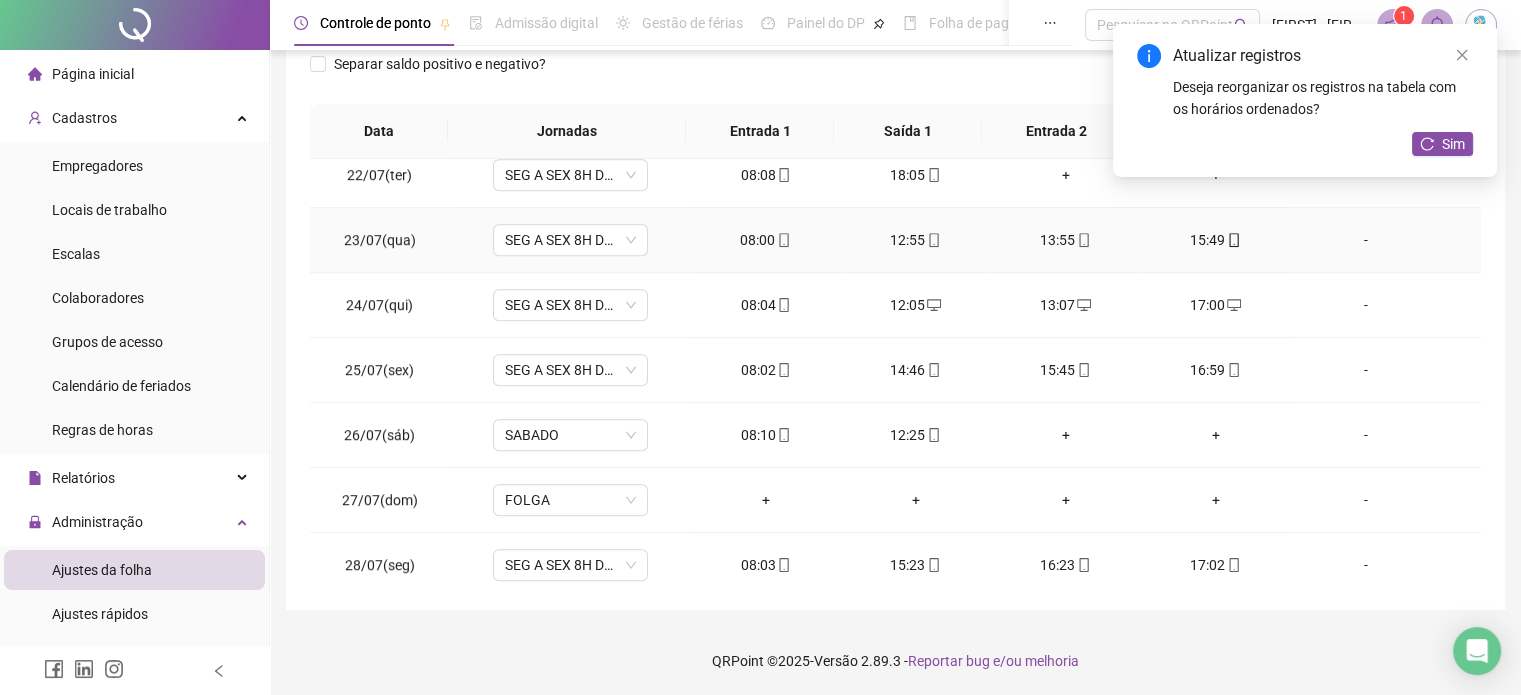 click on "-" at bounding box center [1365, 240] 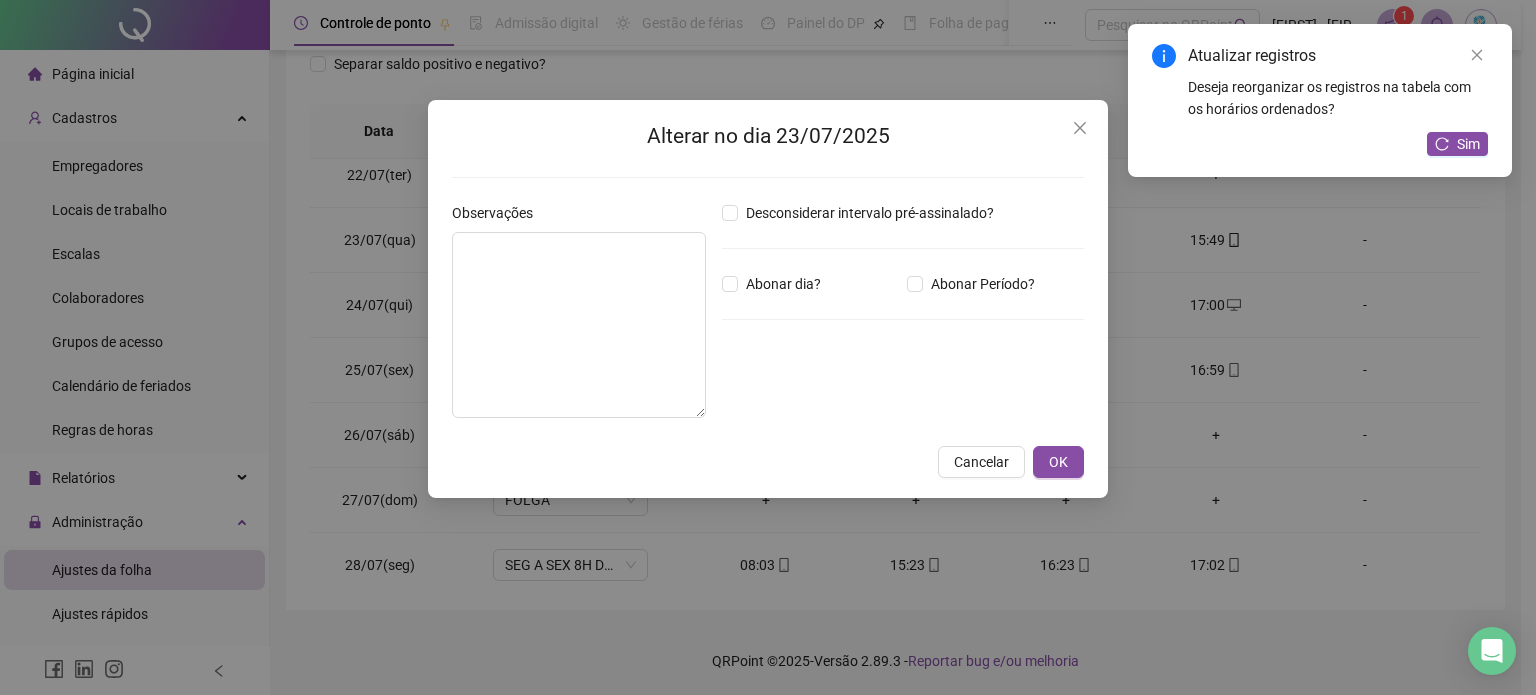 type 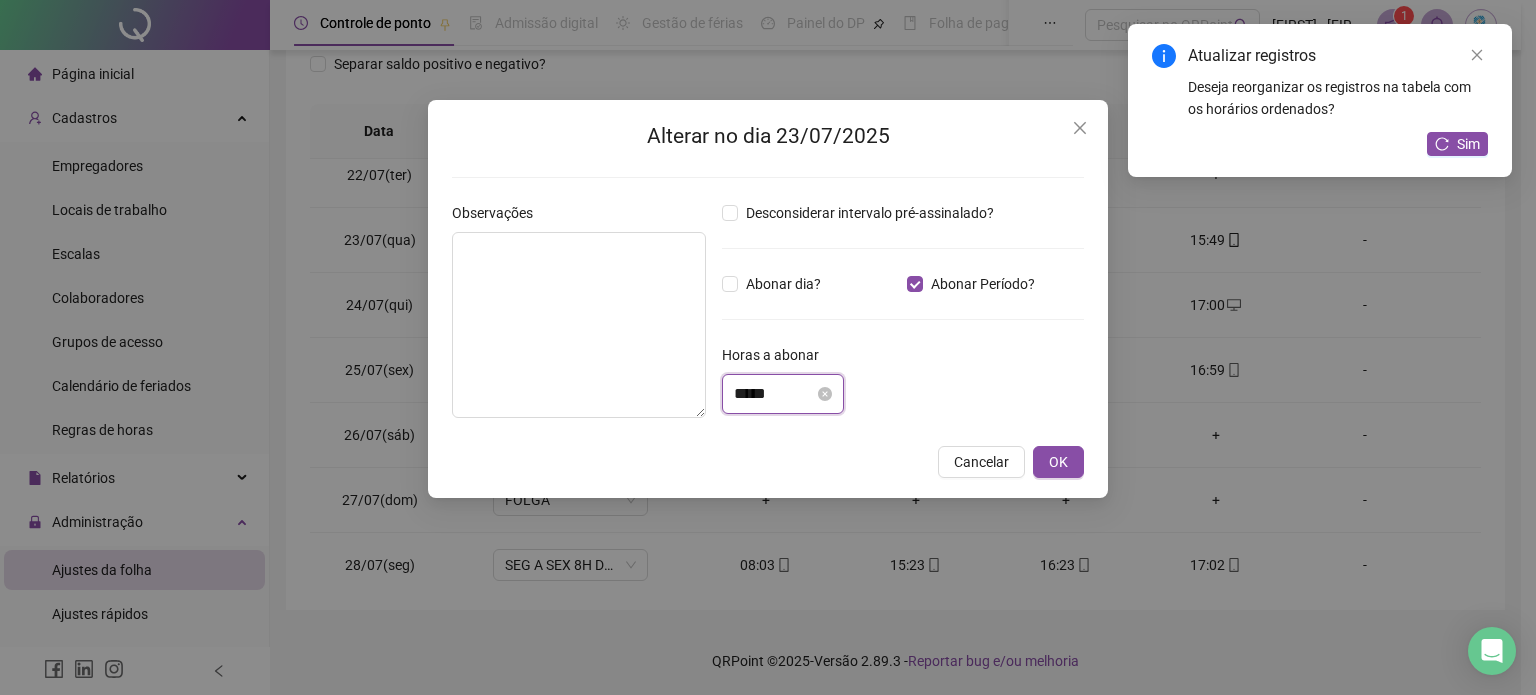 click on "*****" at bounding box center (774, 394) 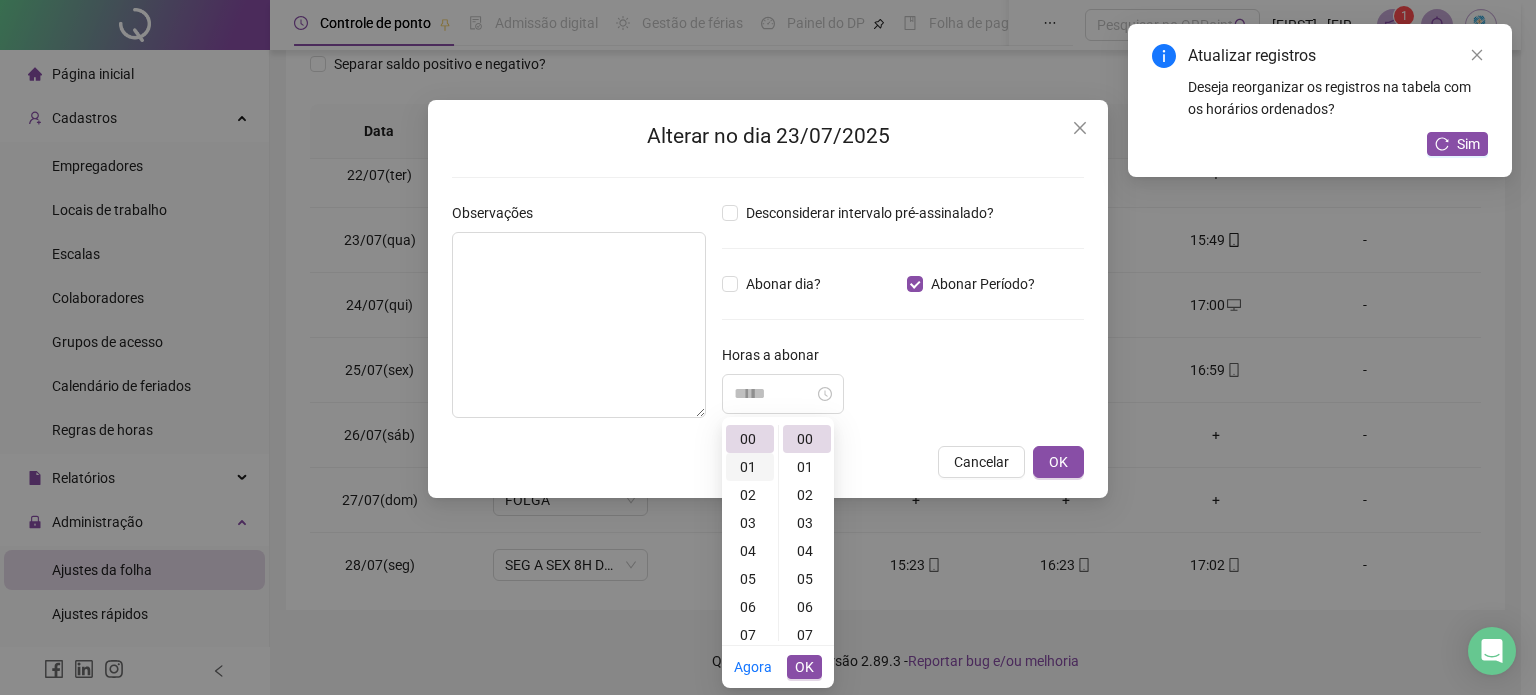 click on "01" at bounding box center [750, 467] 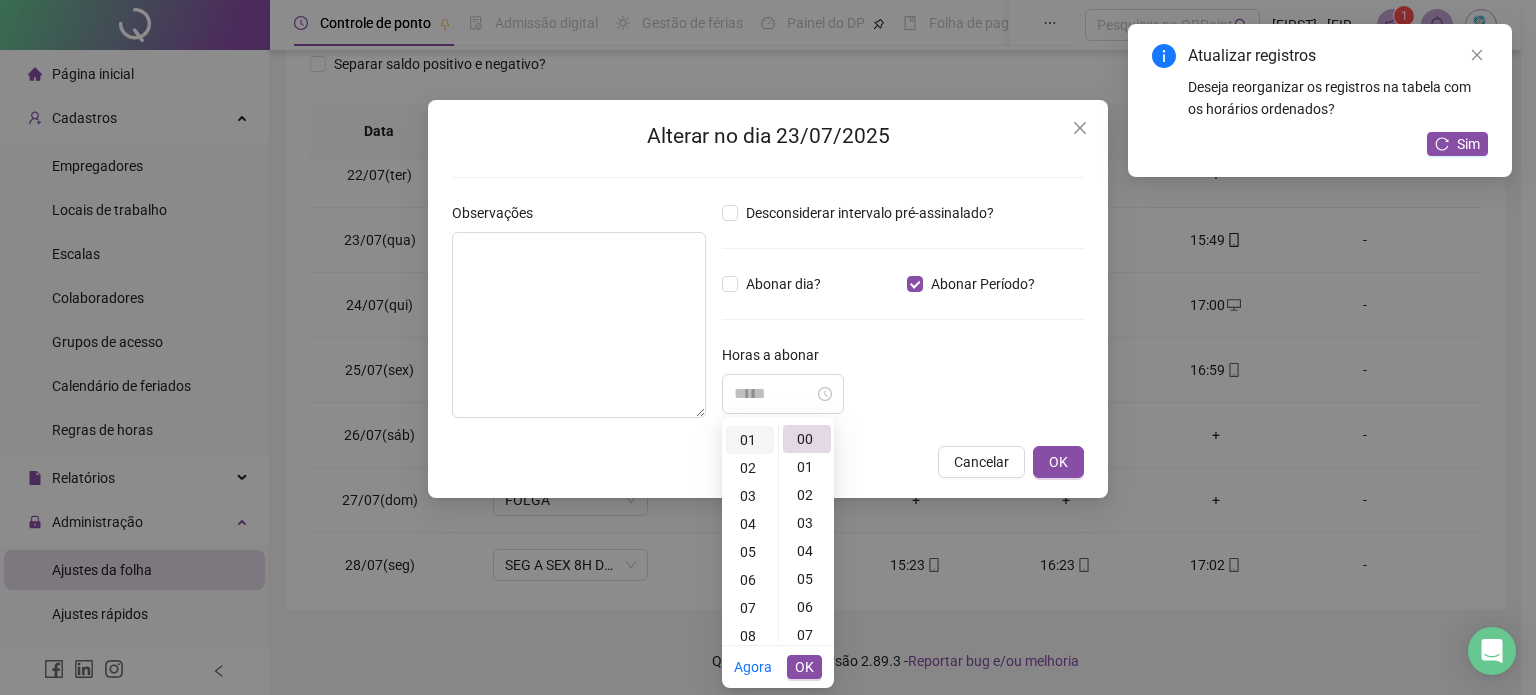 scroll, scrollTop: 28, scrollLeft: 0, axis: vertical 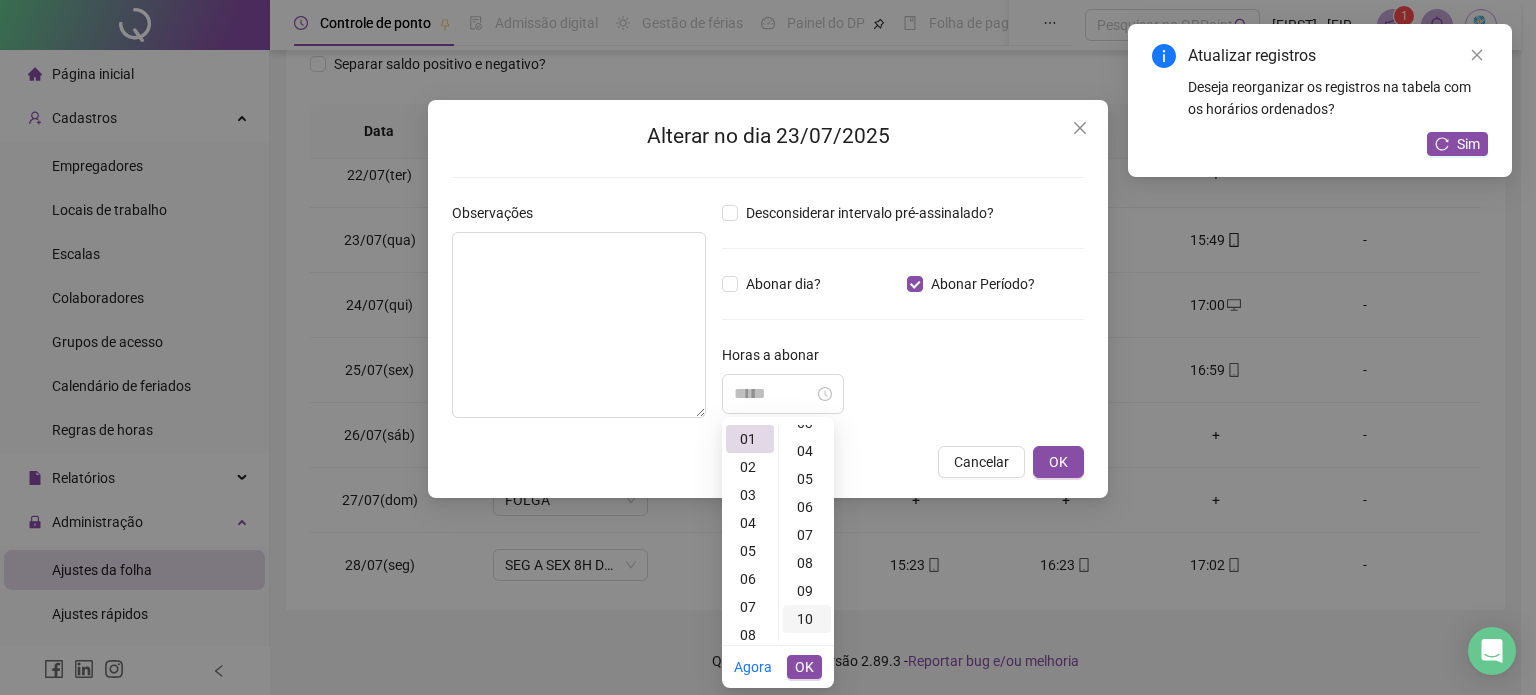 click on "10" at bounding box center (807, 619) 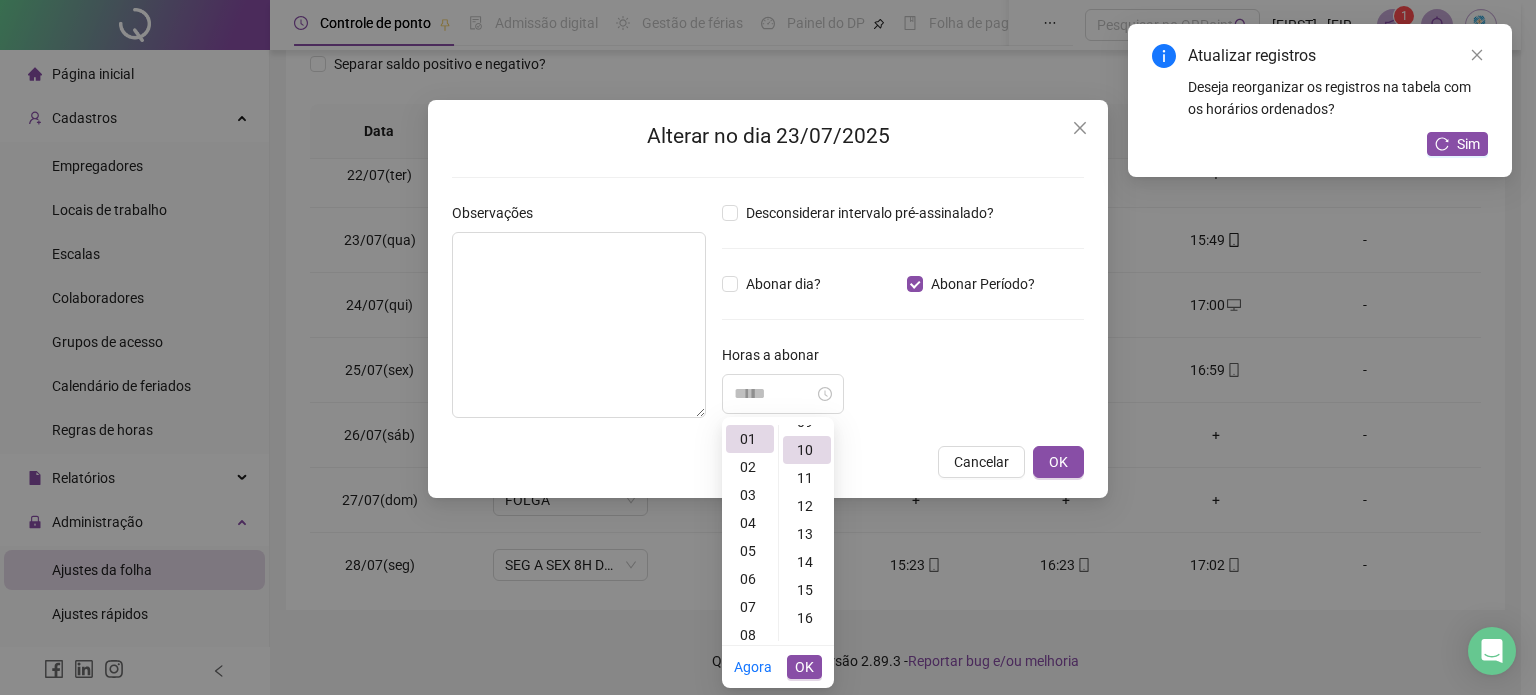 type on "*****" 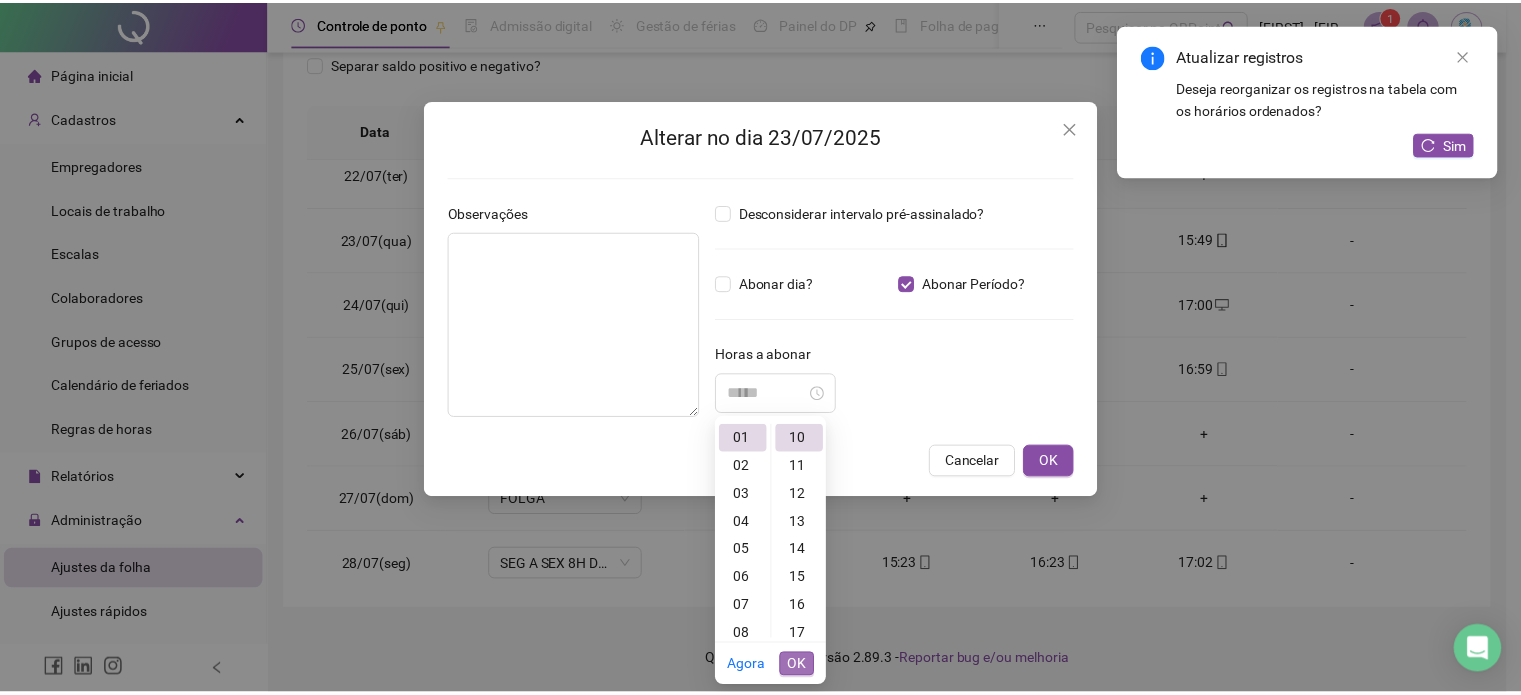 scroll, scrollTop: 280, scrollLeft: 0, axis: vertical 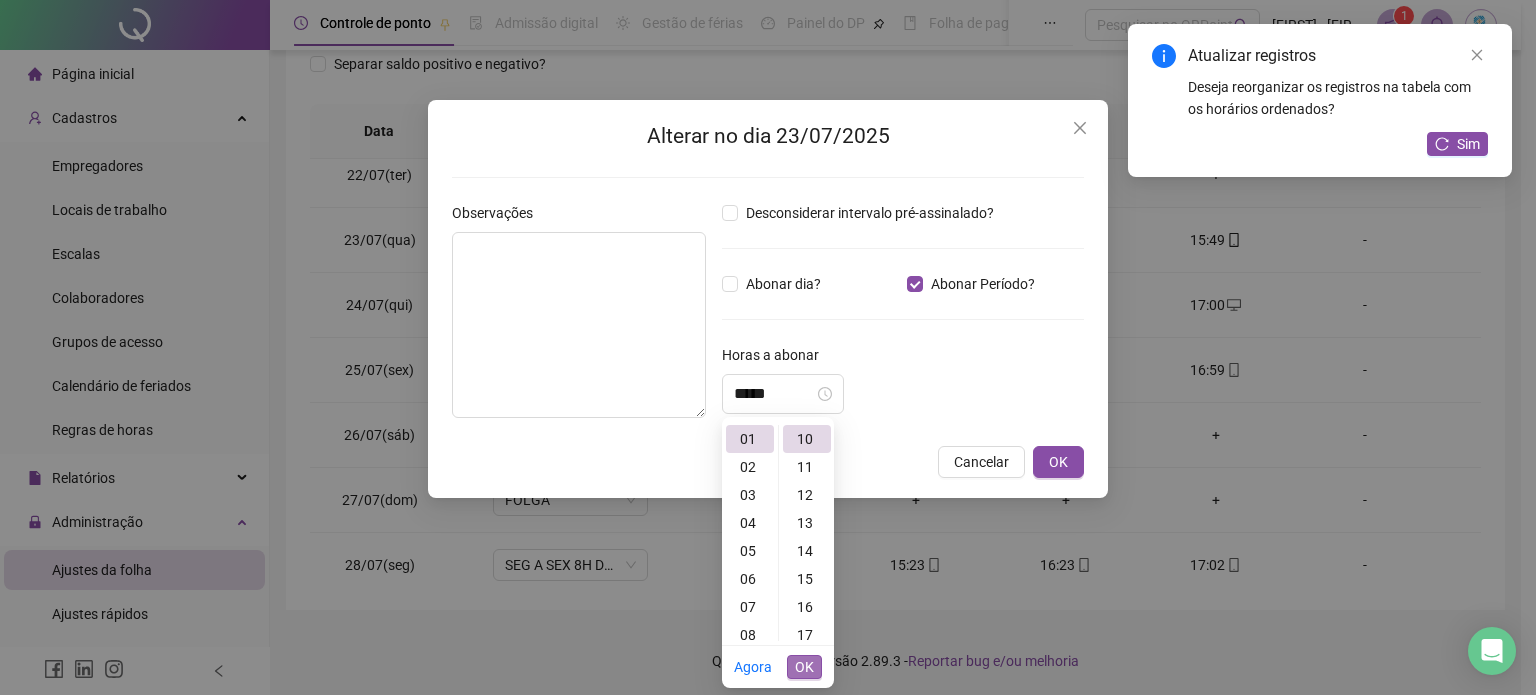 click on "OK" at bounding box center [804, 667] 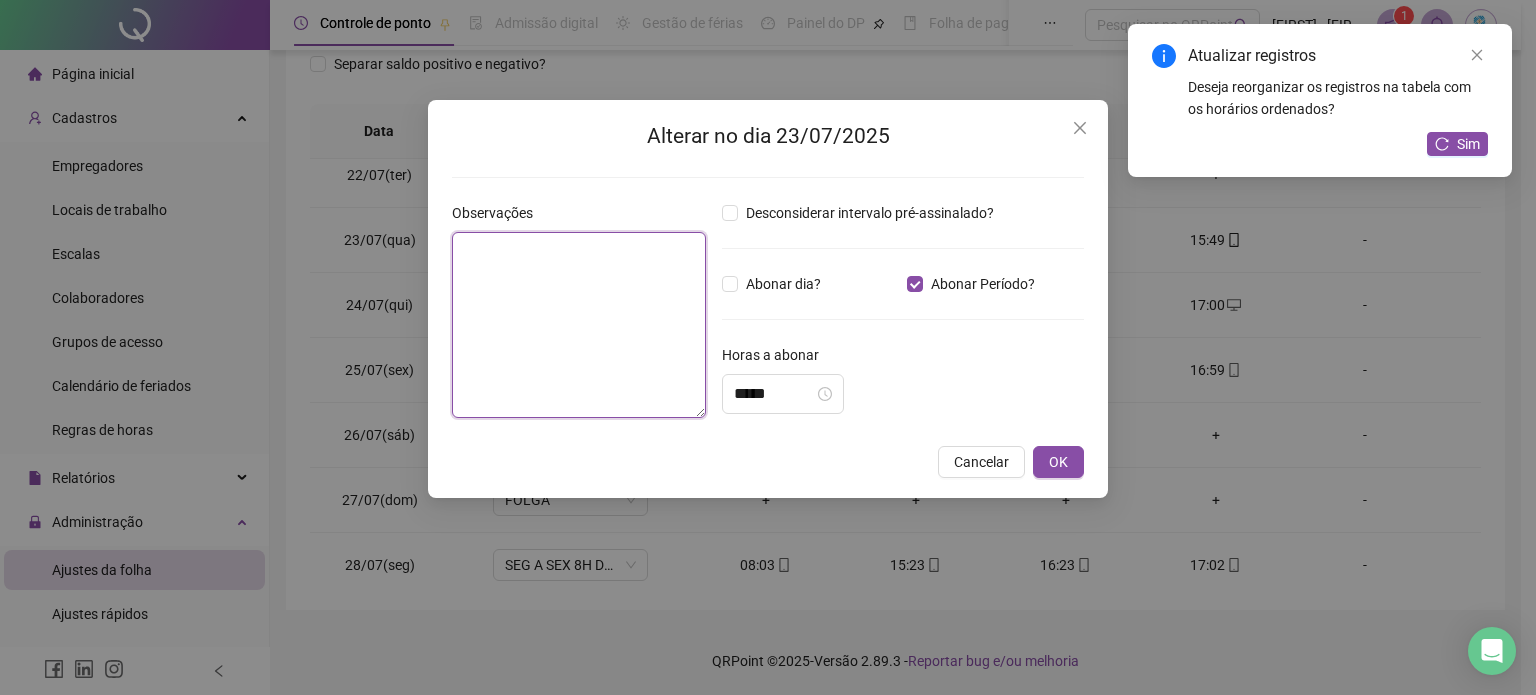 drag, startPoint x: 579, startPoint y: 362, endPoint x: 566, endPoint y: 361, distance: 13.038404 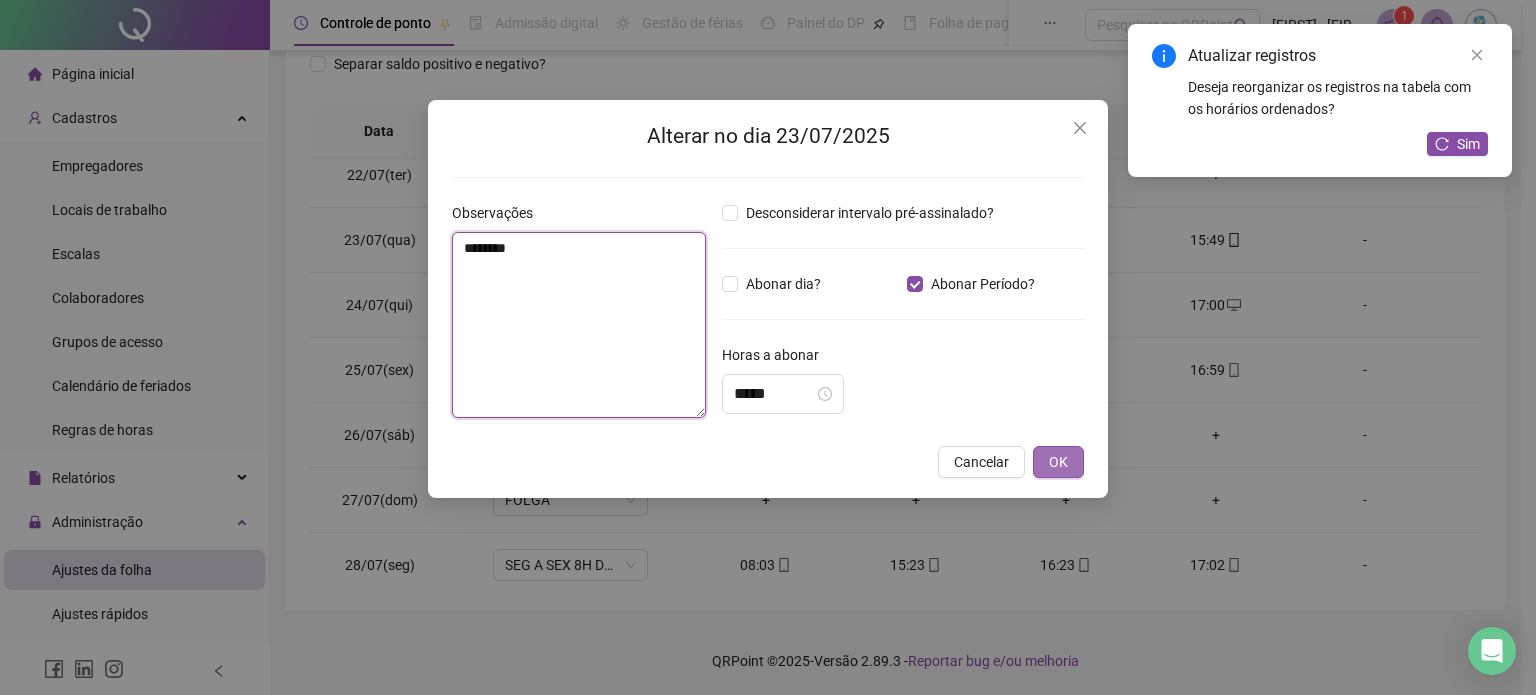 type on "********" 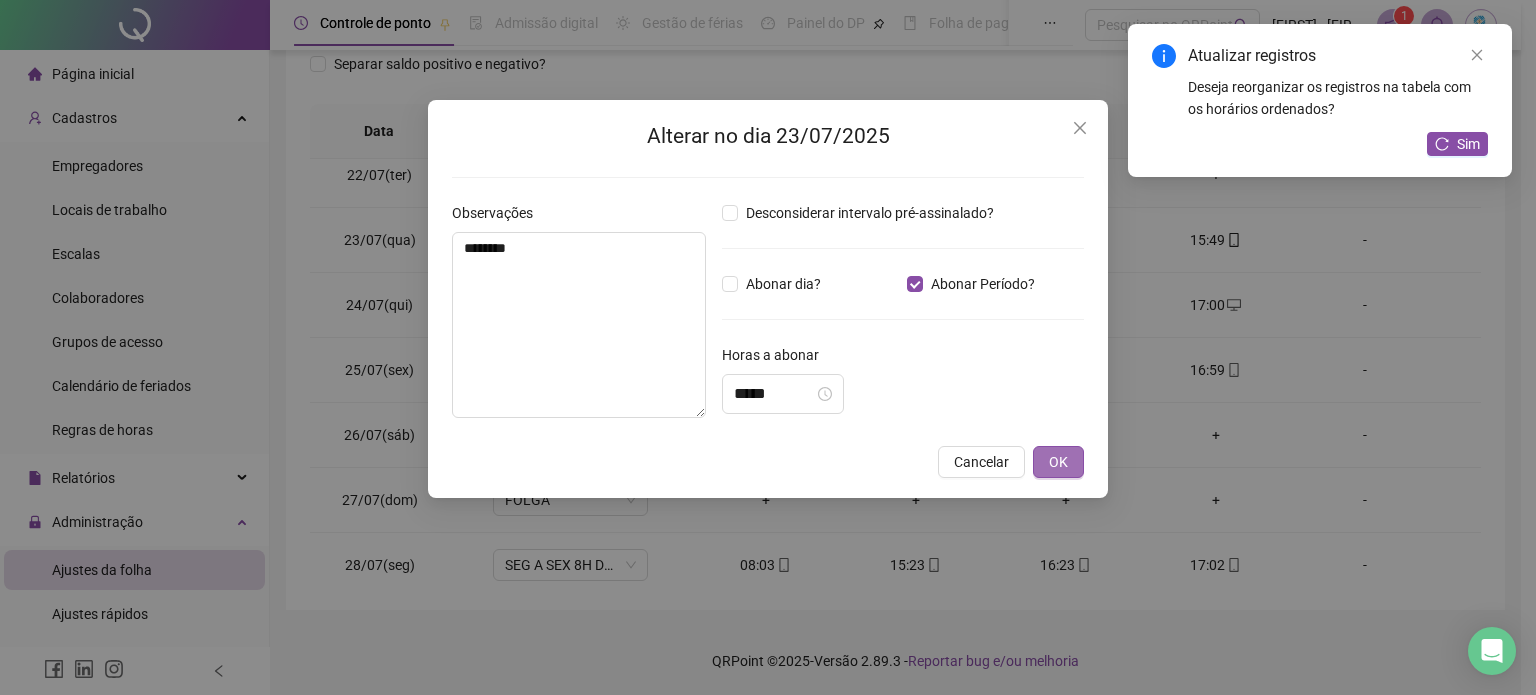 click on "OK" at bounding box center (1058, 462) 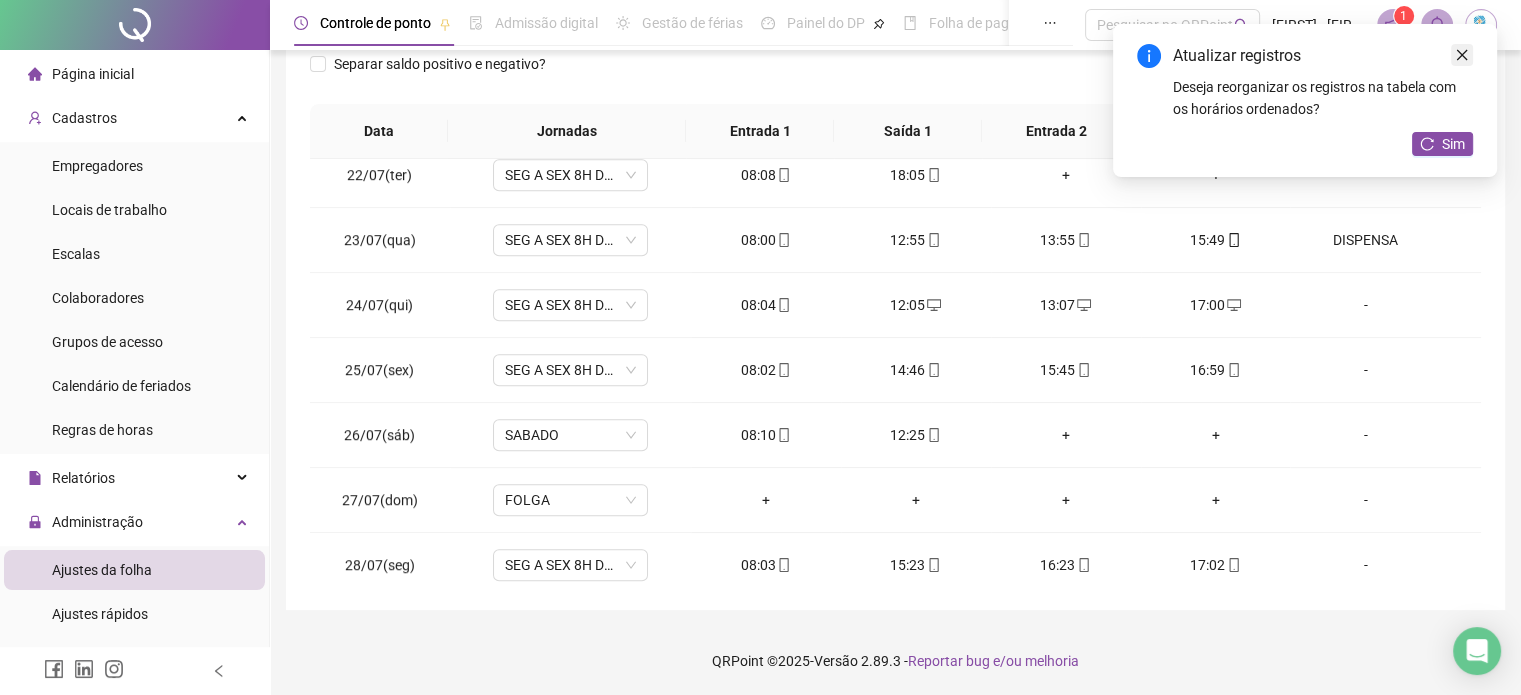 click 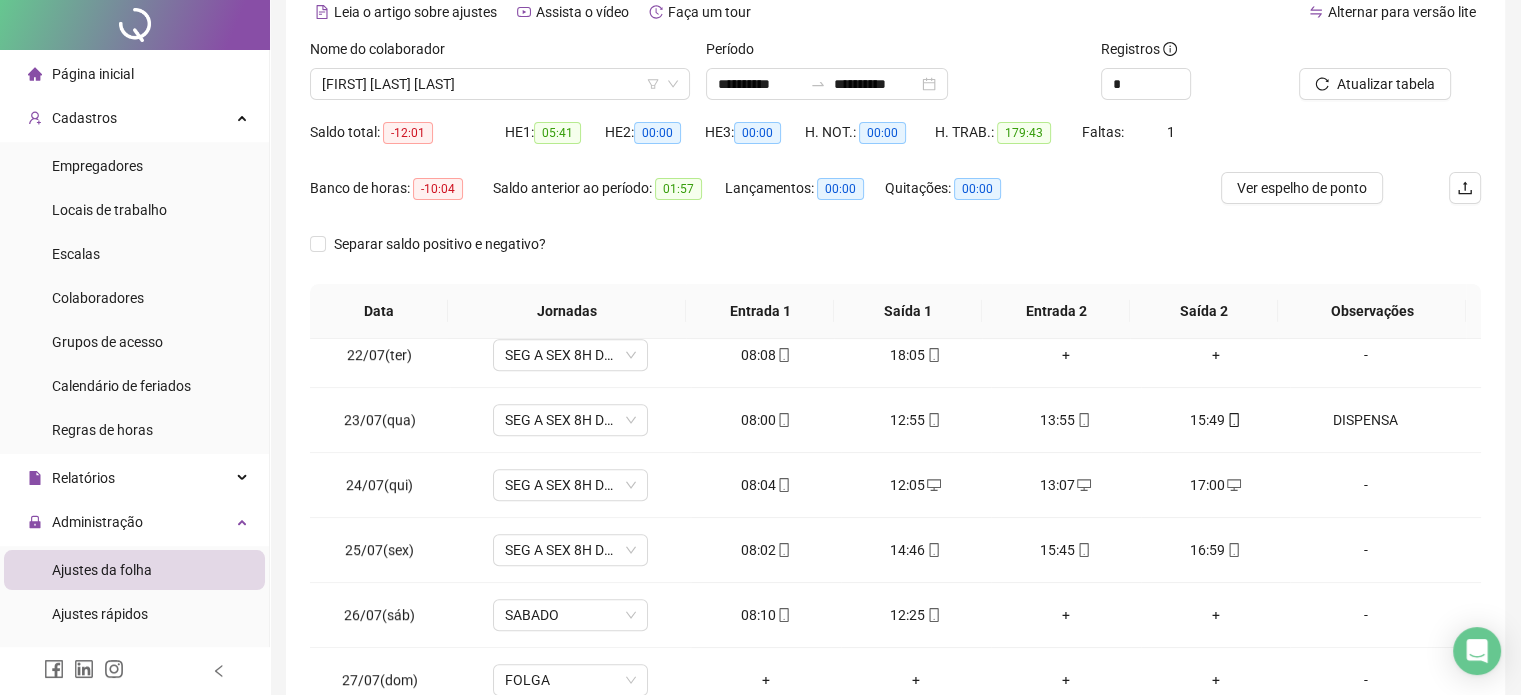 scroll, scrollTop: 0, scrollLeft: 0, axis: both 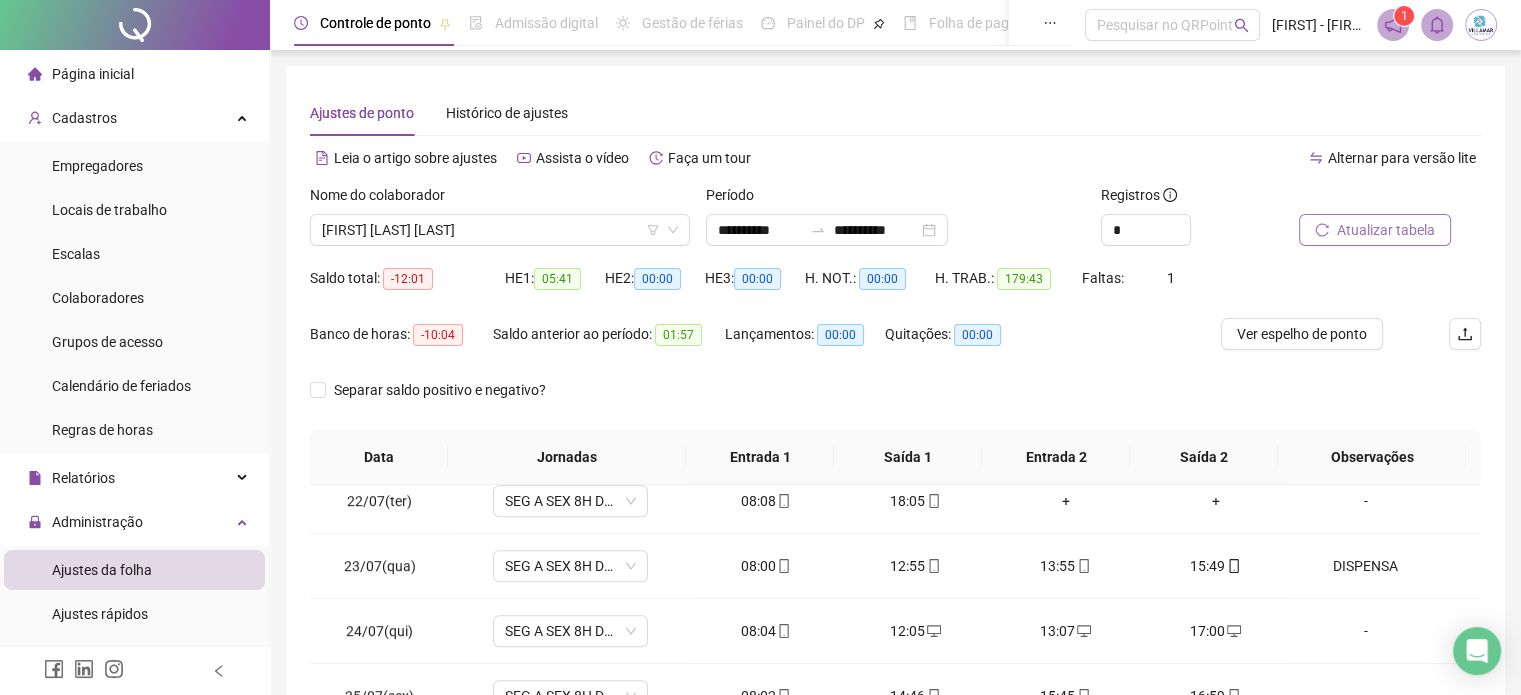 click on "Atualizar tabela" at bounding box center (1386, 230) 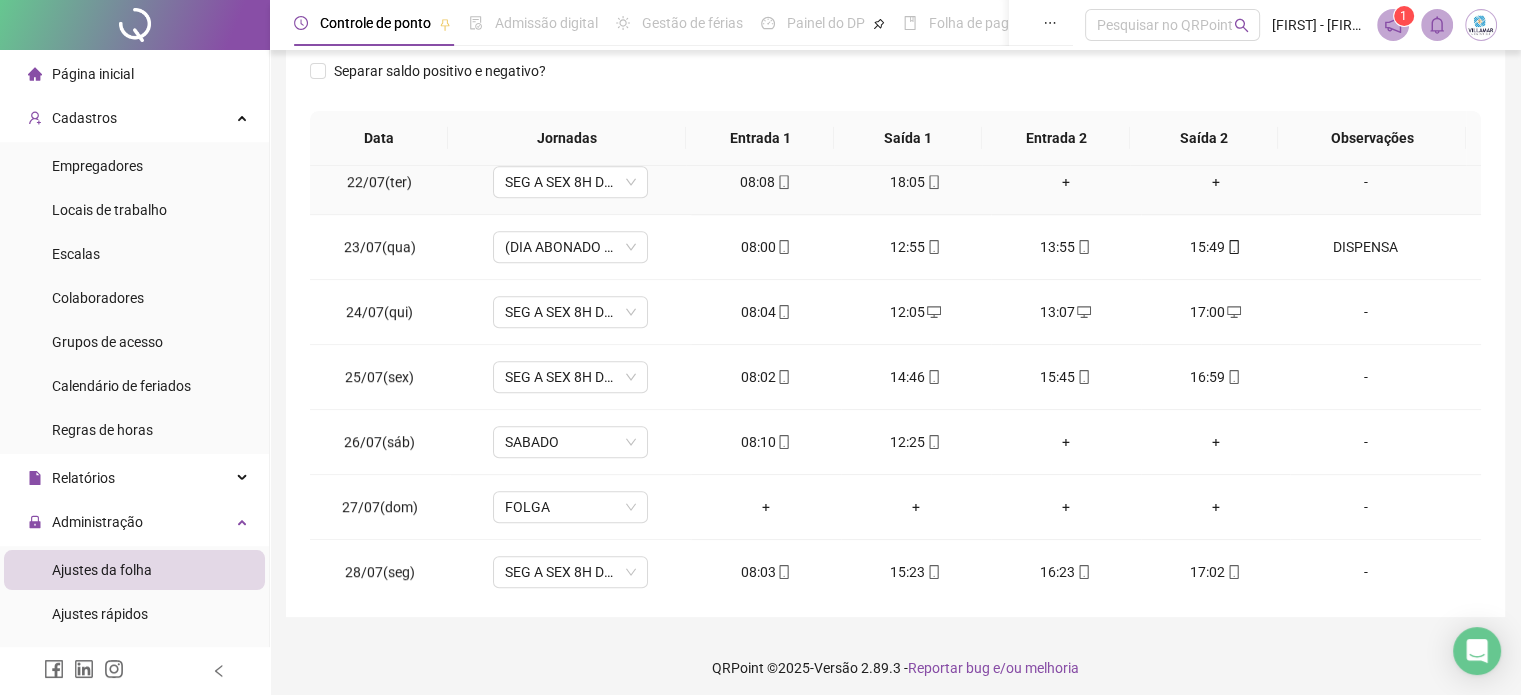 scroll, scrollTop: 326, scrollLeft: 0, axis: vertical 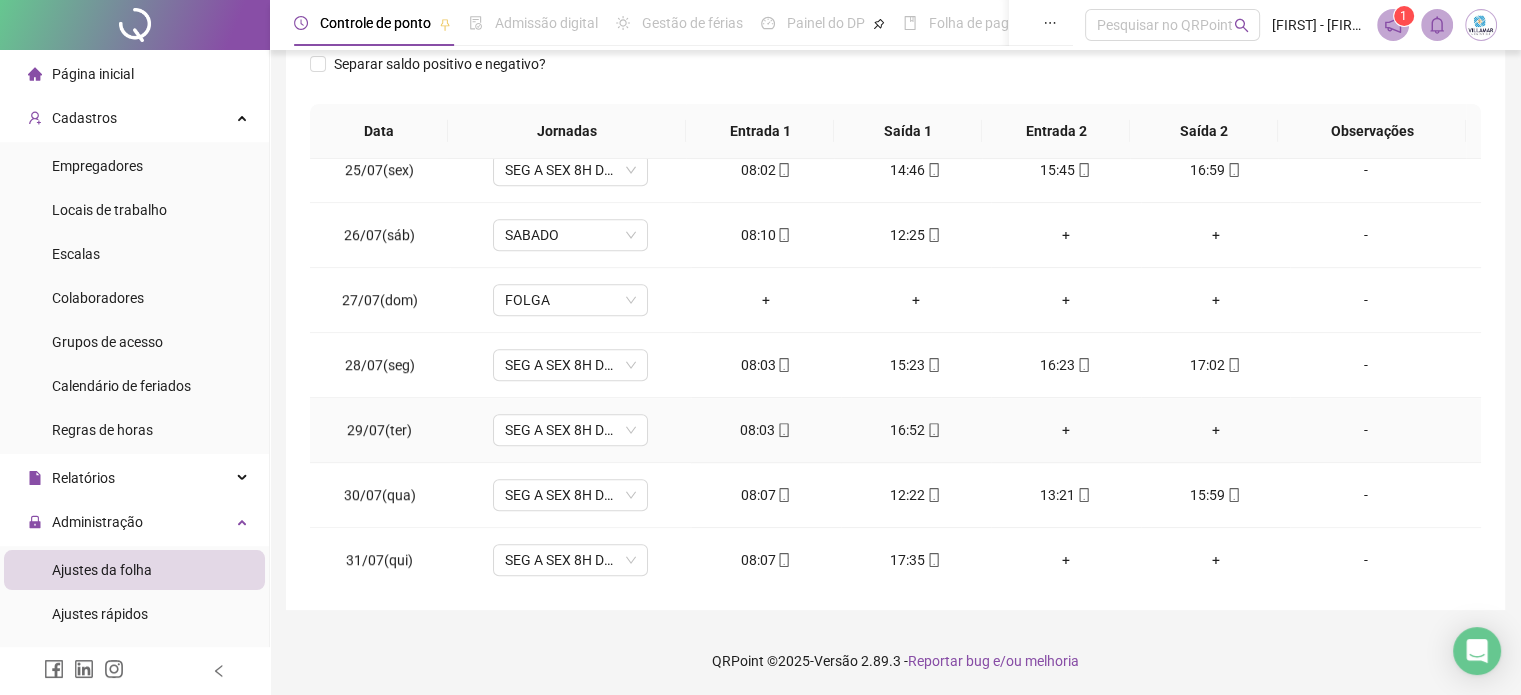 click on "+" at bounding box center [1066, 430] 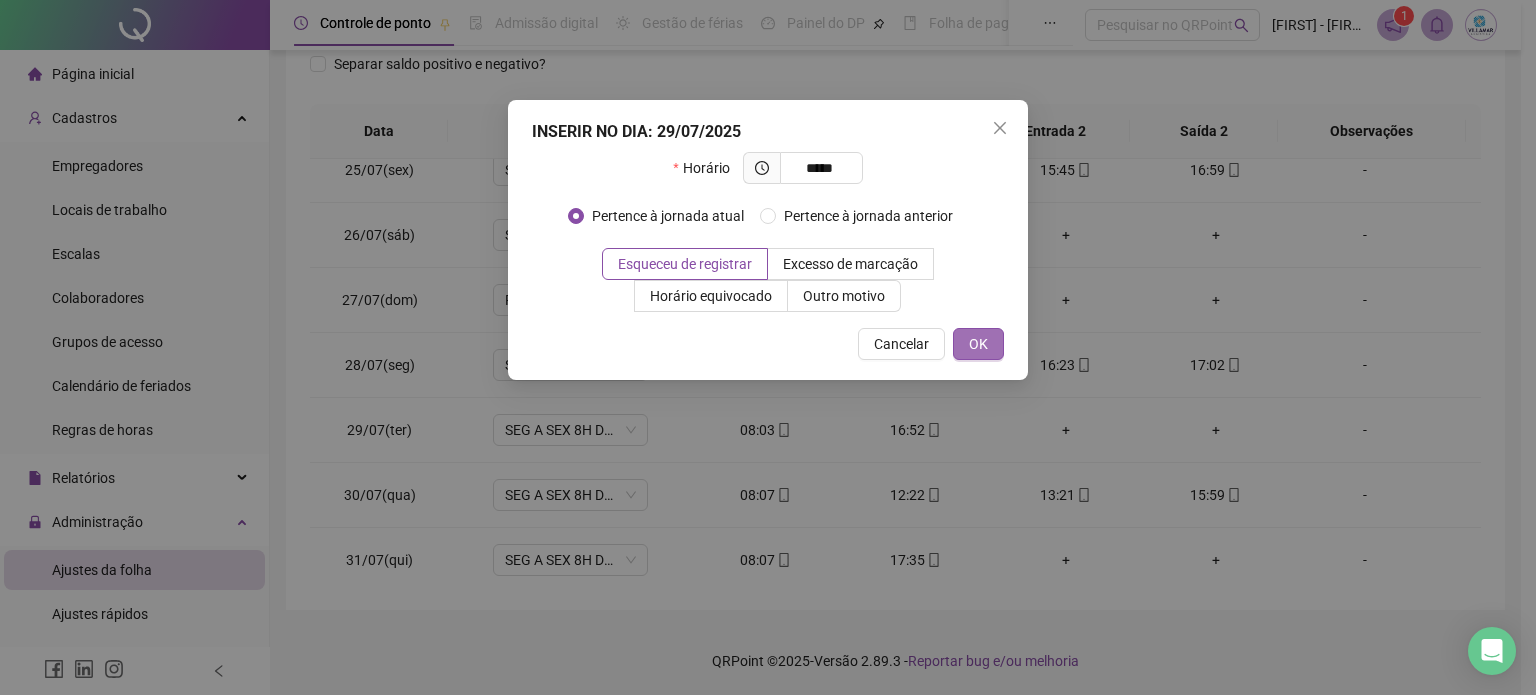 type on "*****" 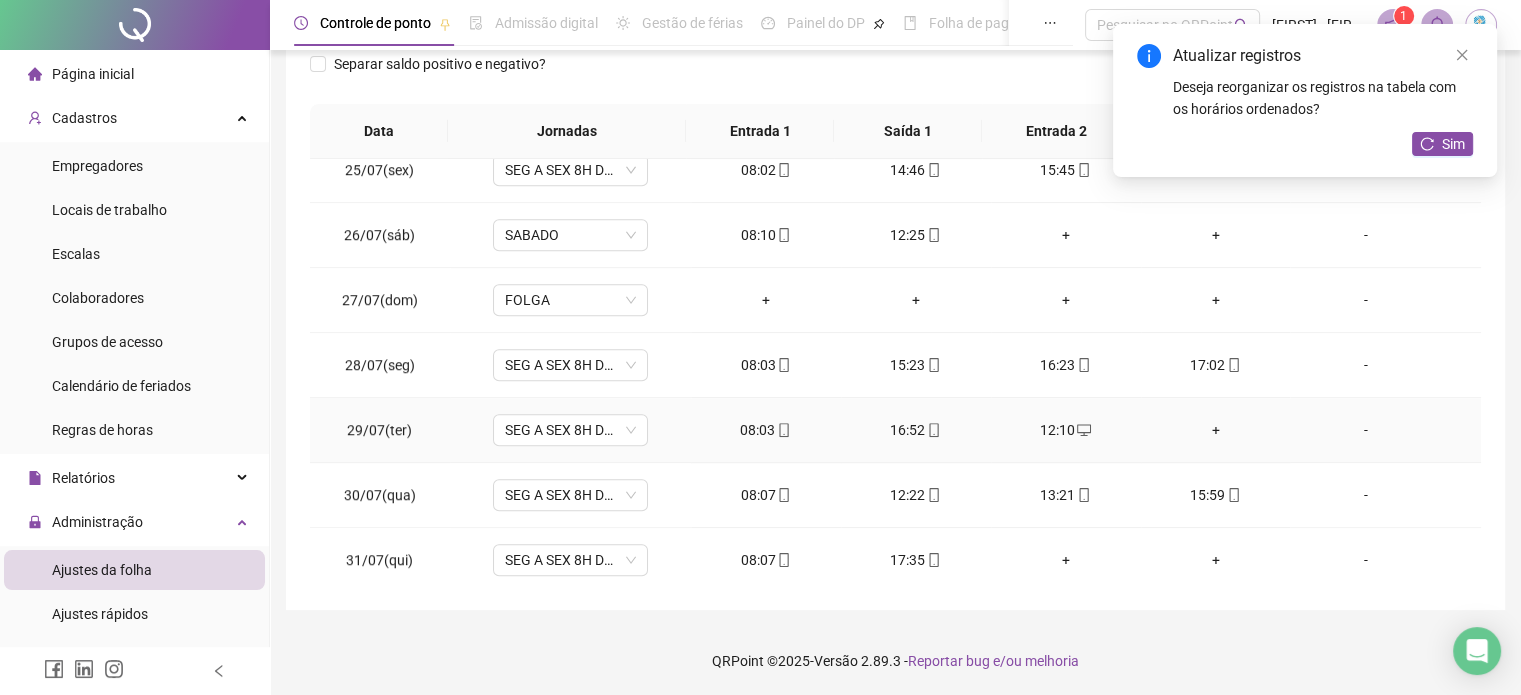 click on "+" at bounding box center (1216, 430) 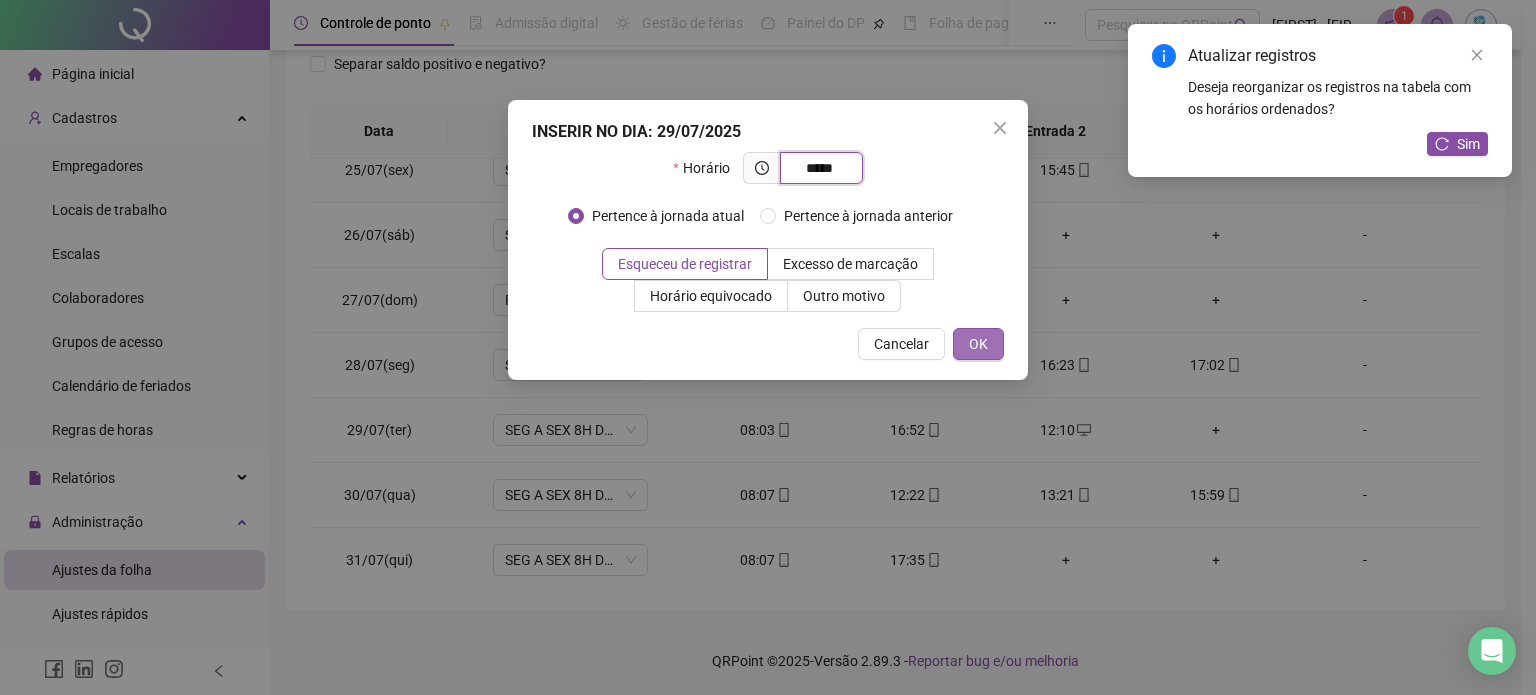 type on "*****" 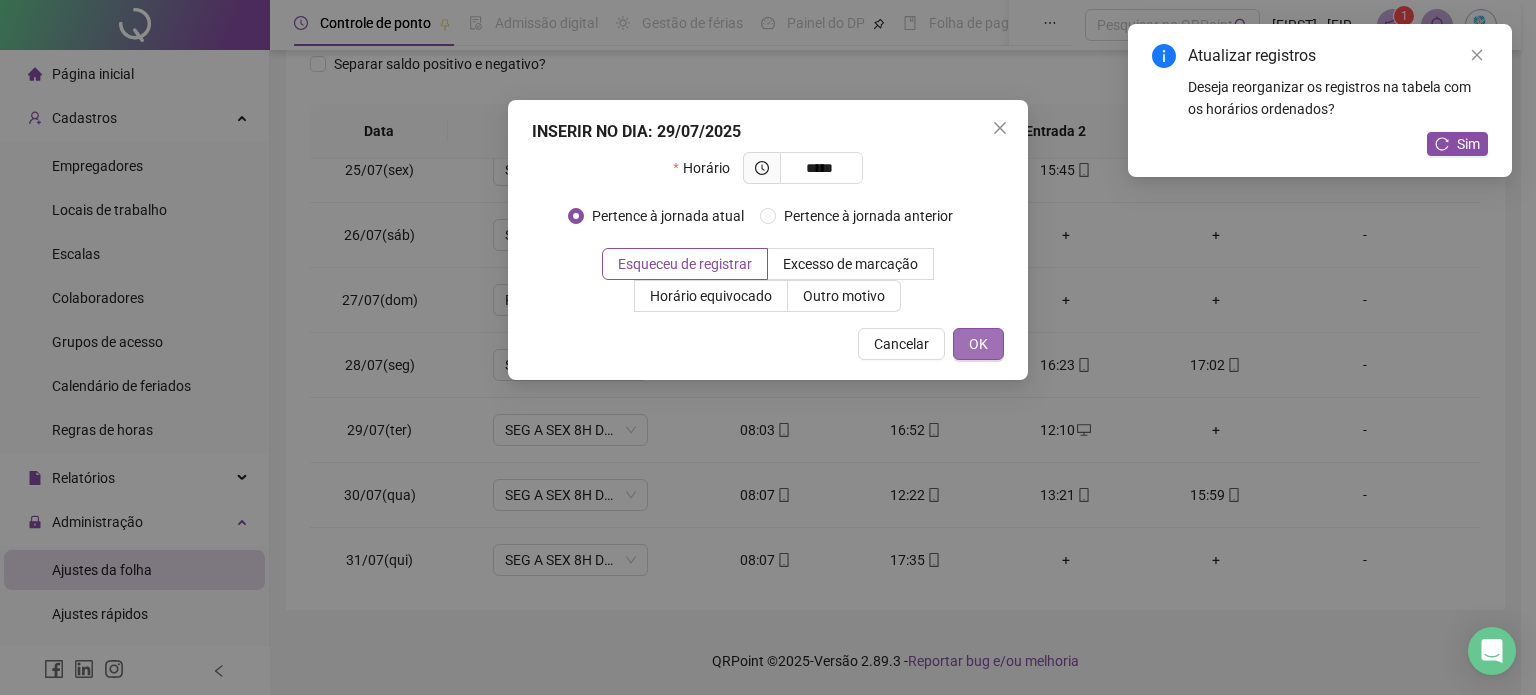 click on "OK" at bounding box center [978, 344] 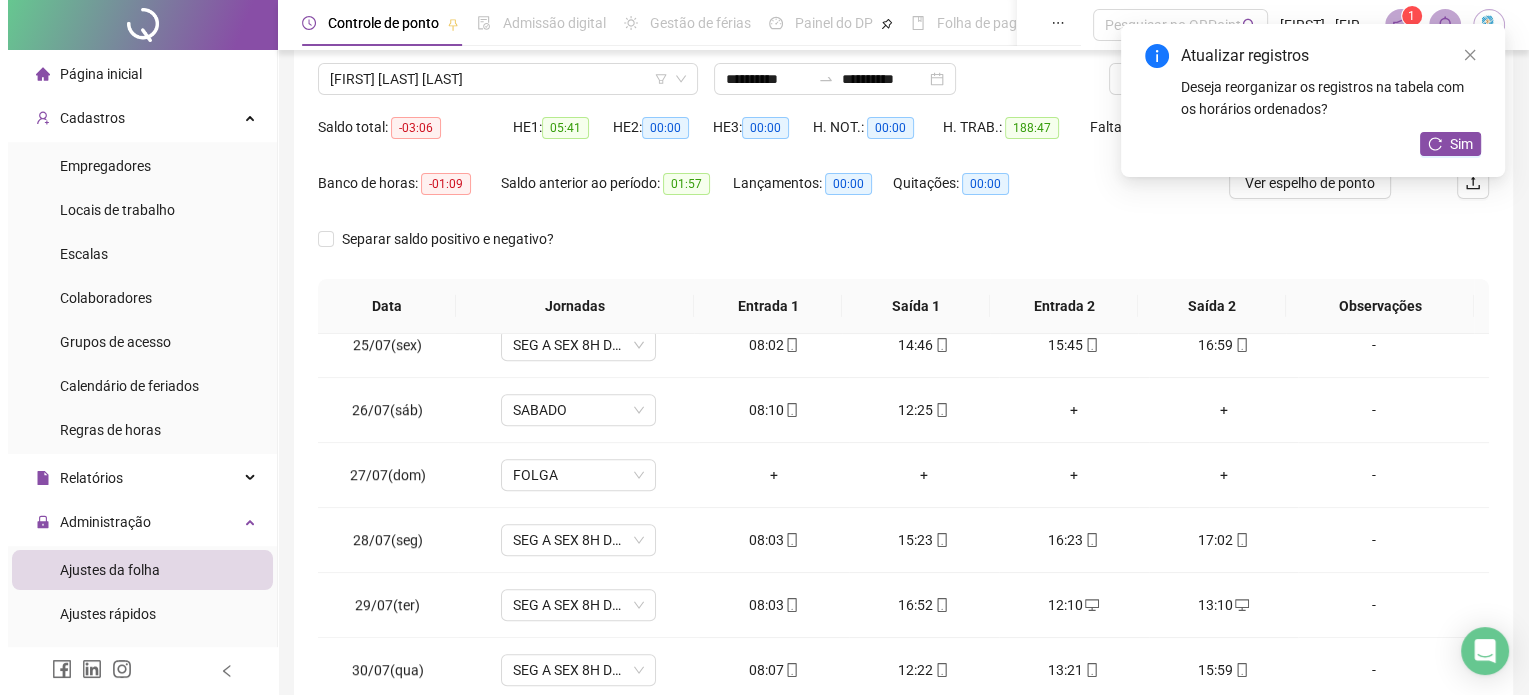 scroll, scrollTop: 0, scrollLeft: 0, axis: both 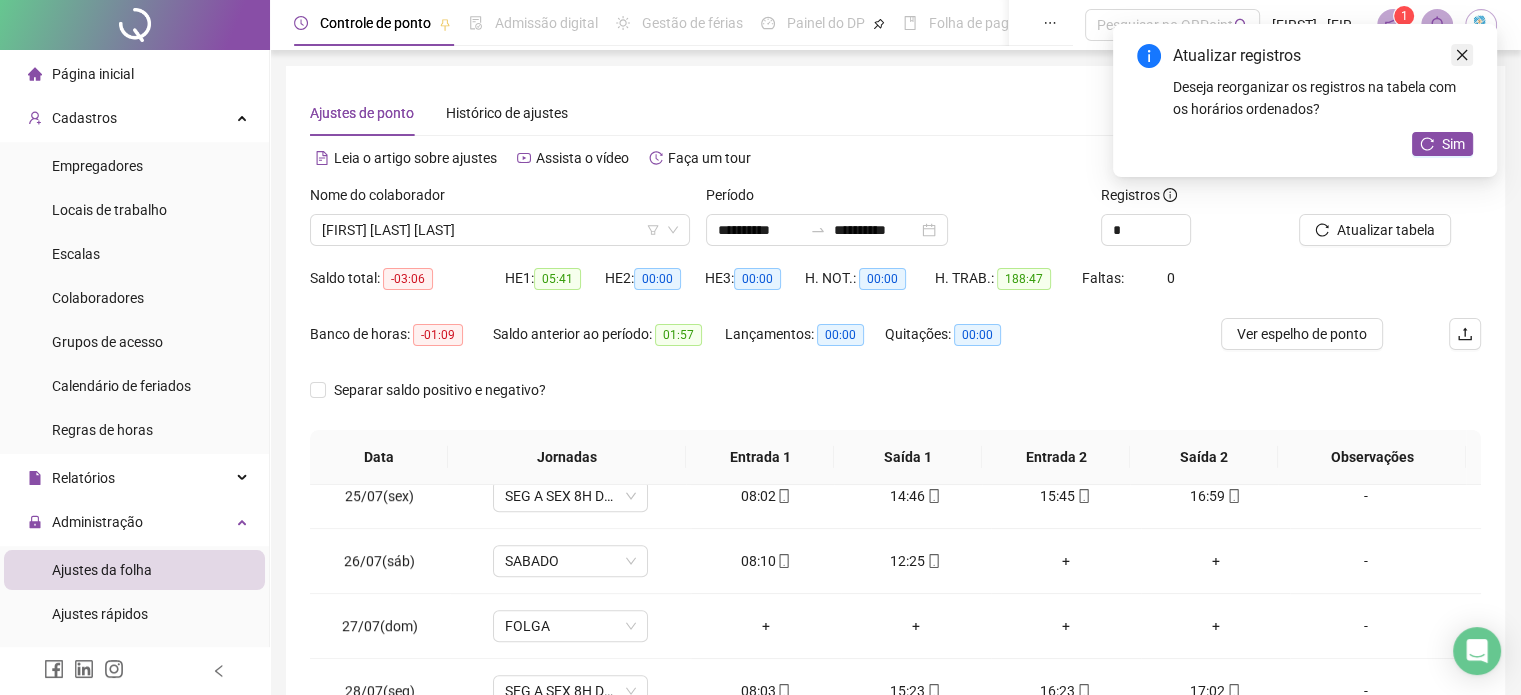 click 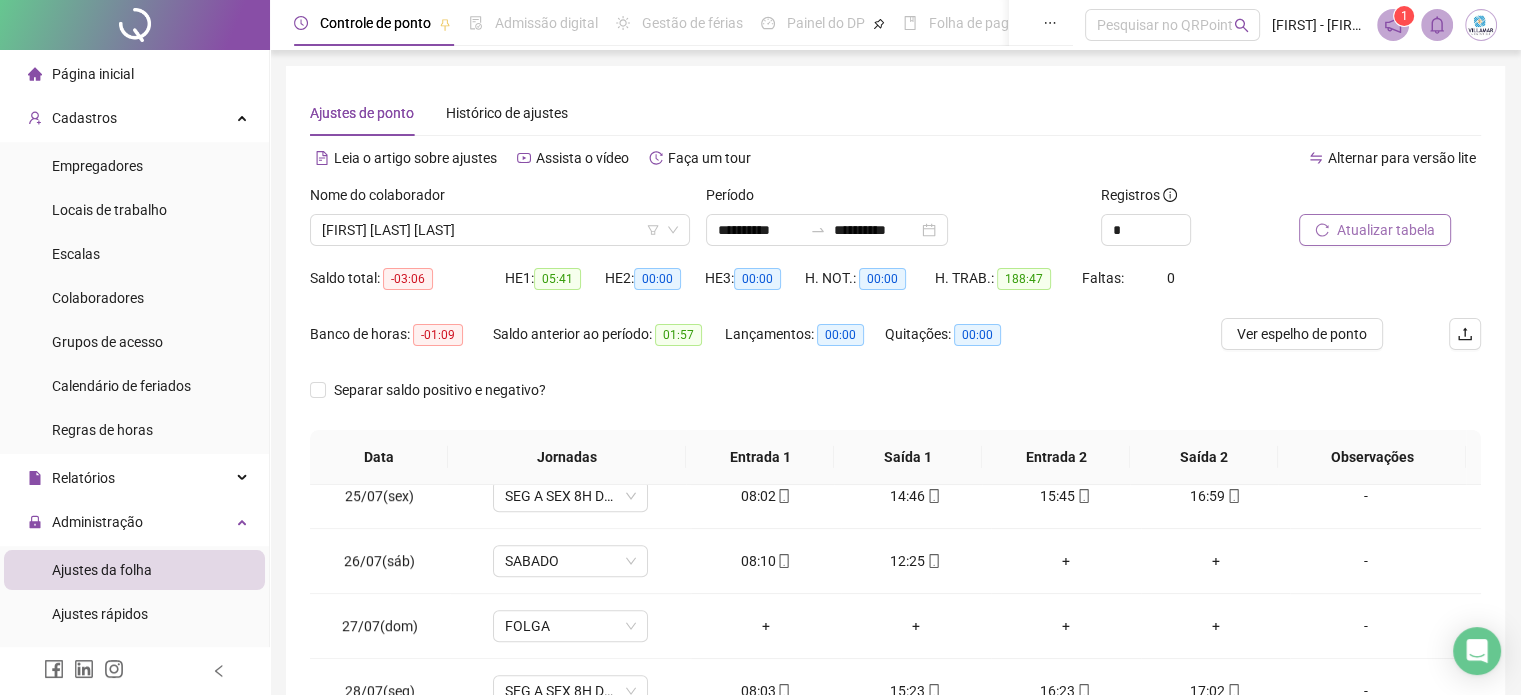 click on "Atualizar tabela" at bounding box center [1386, 230] 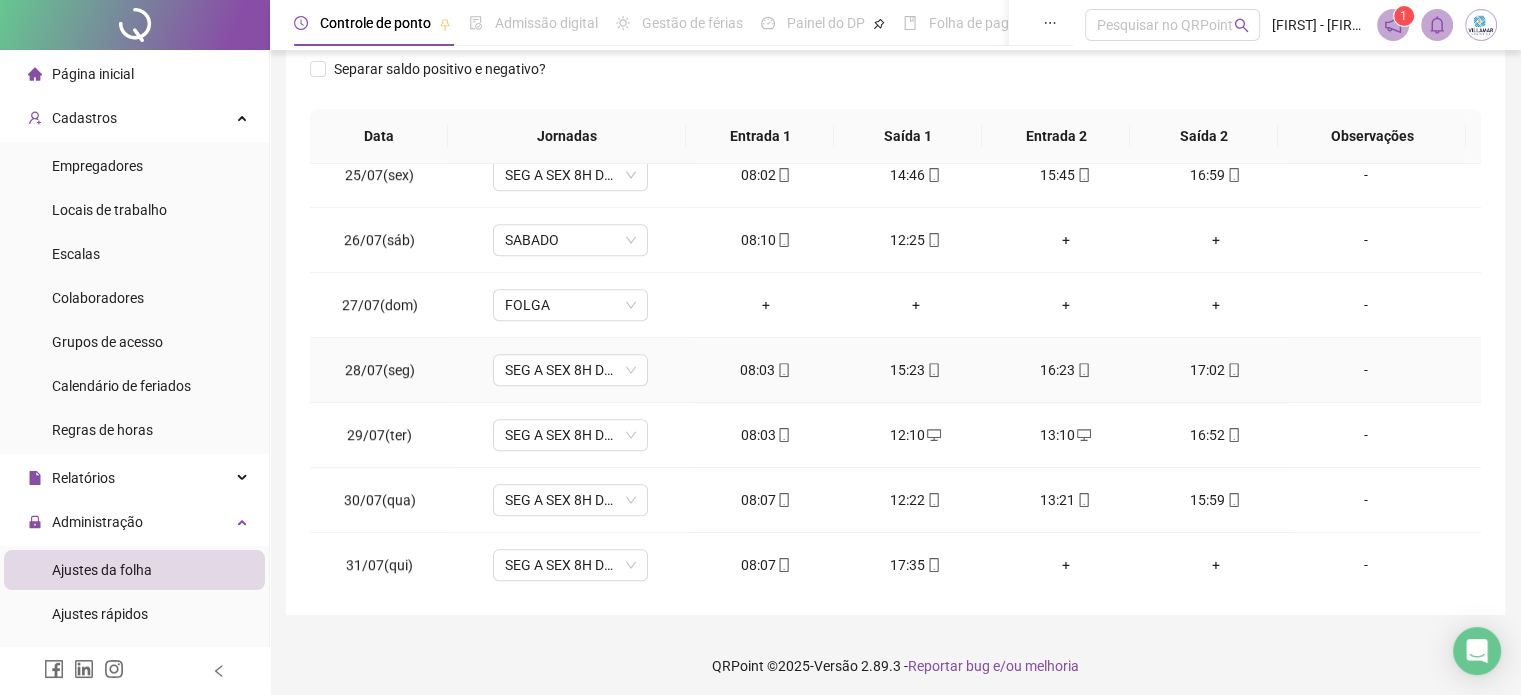 scroll, scrollTop: 326, scrollLeft: 0, axis: vertical 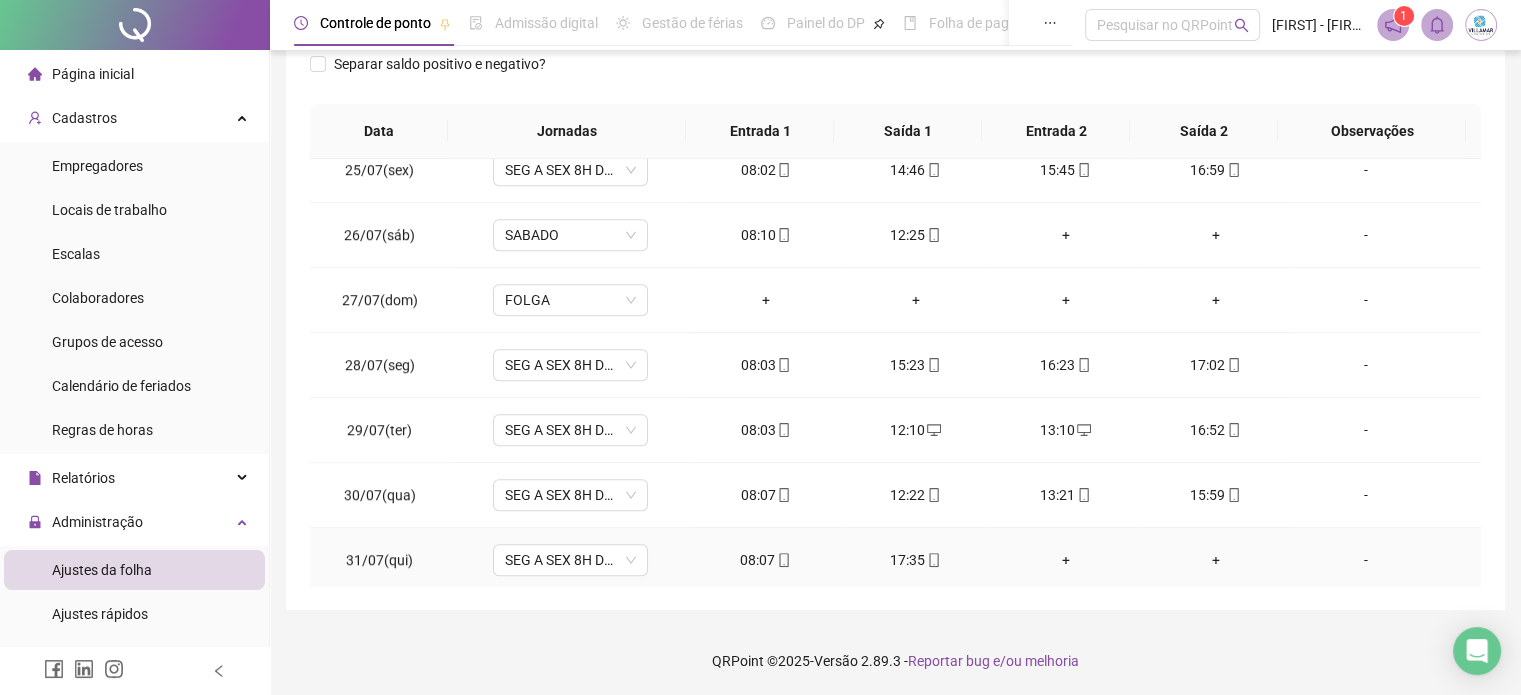 click on "+" at bounding box center (1066, 560) 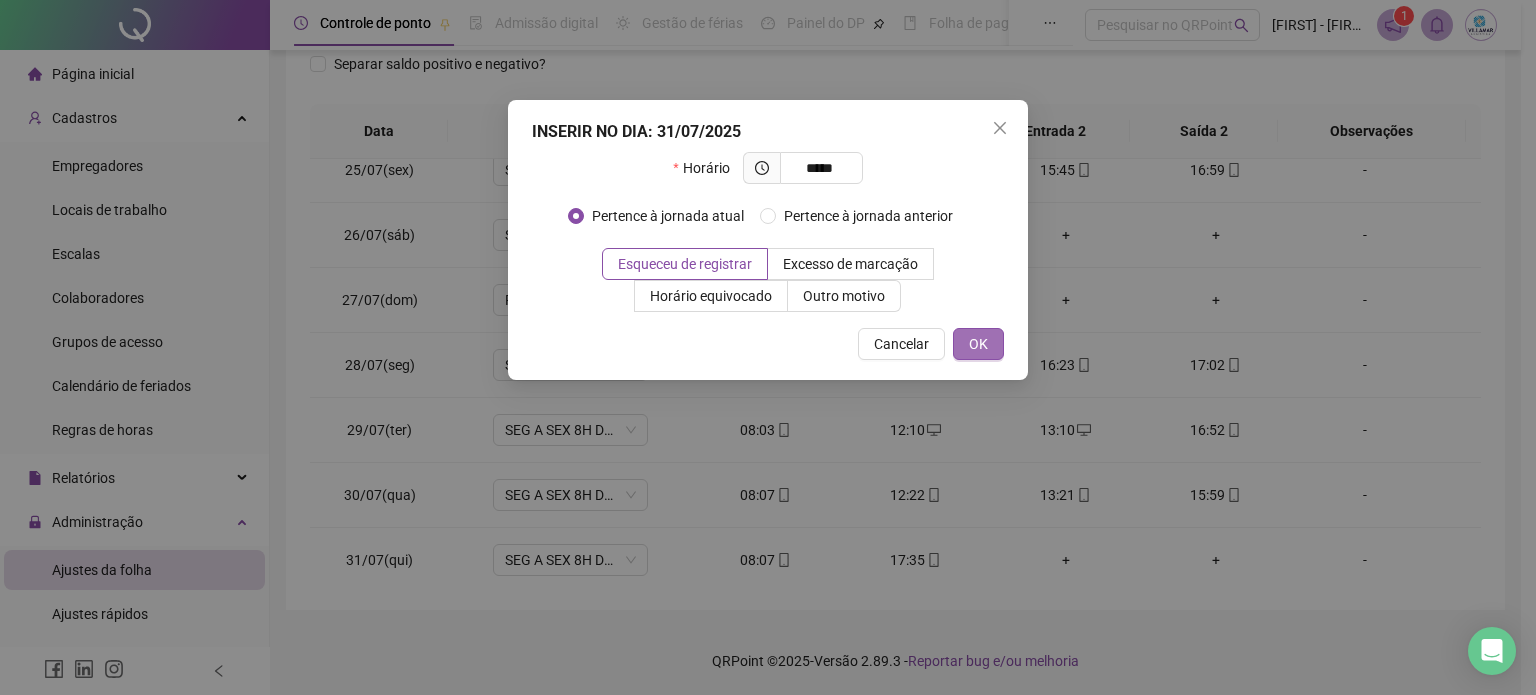 type on "*****" 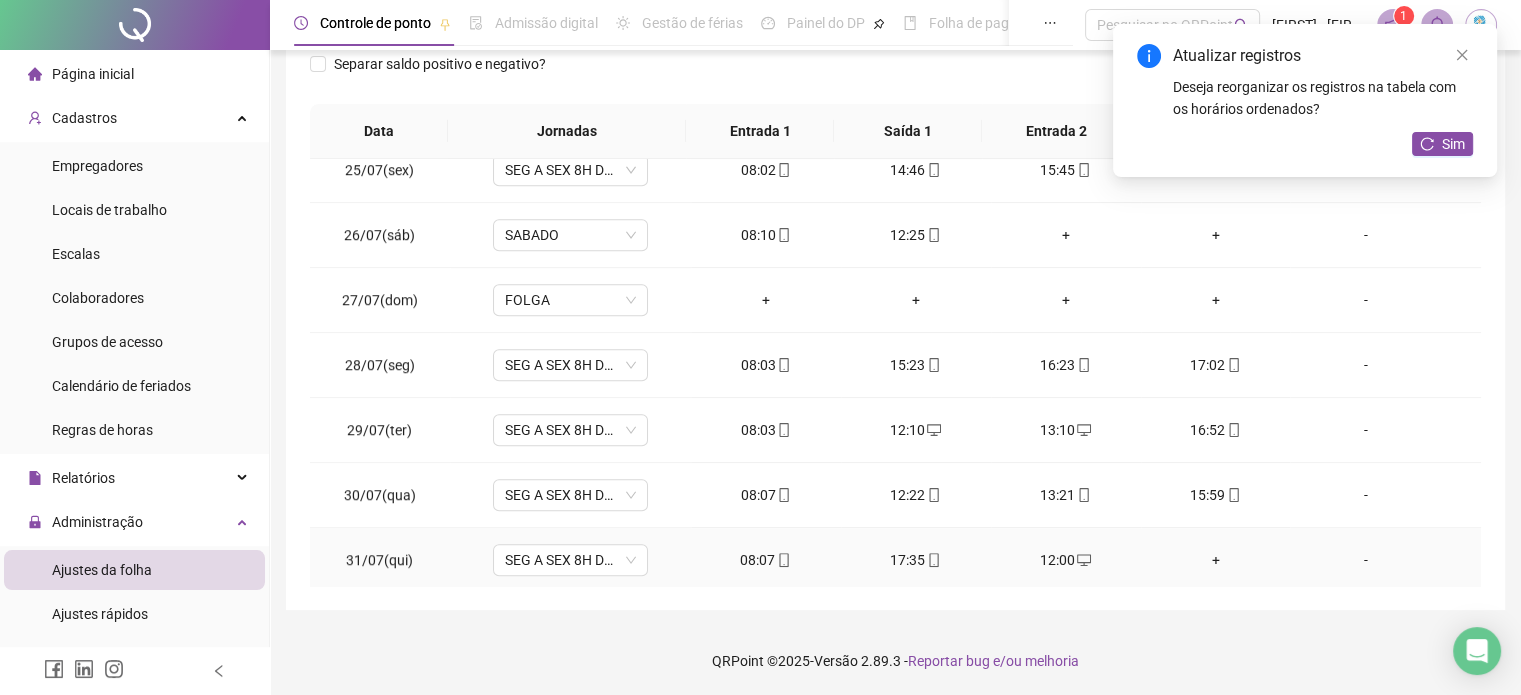 click on "+" at bounding box center [1216, 560] 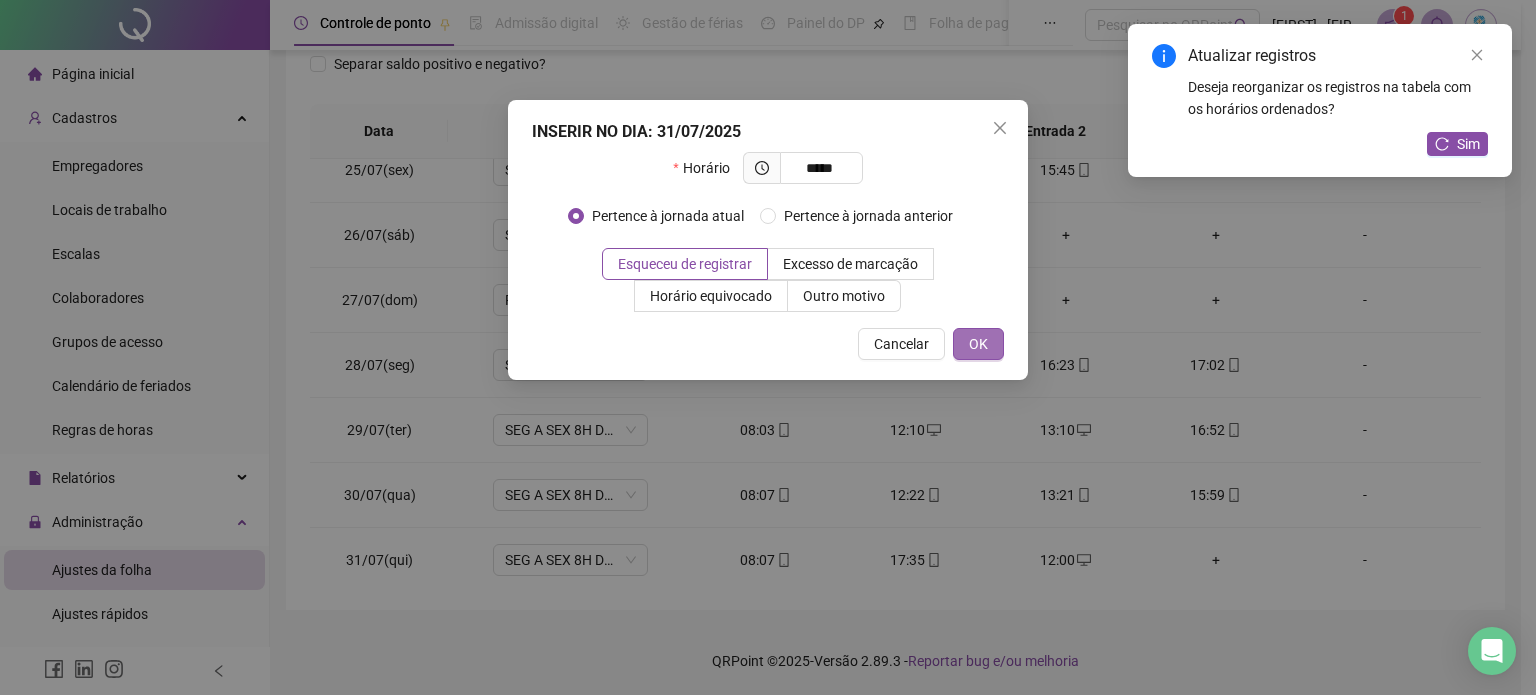 type on "*****" 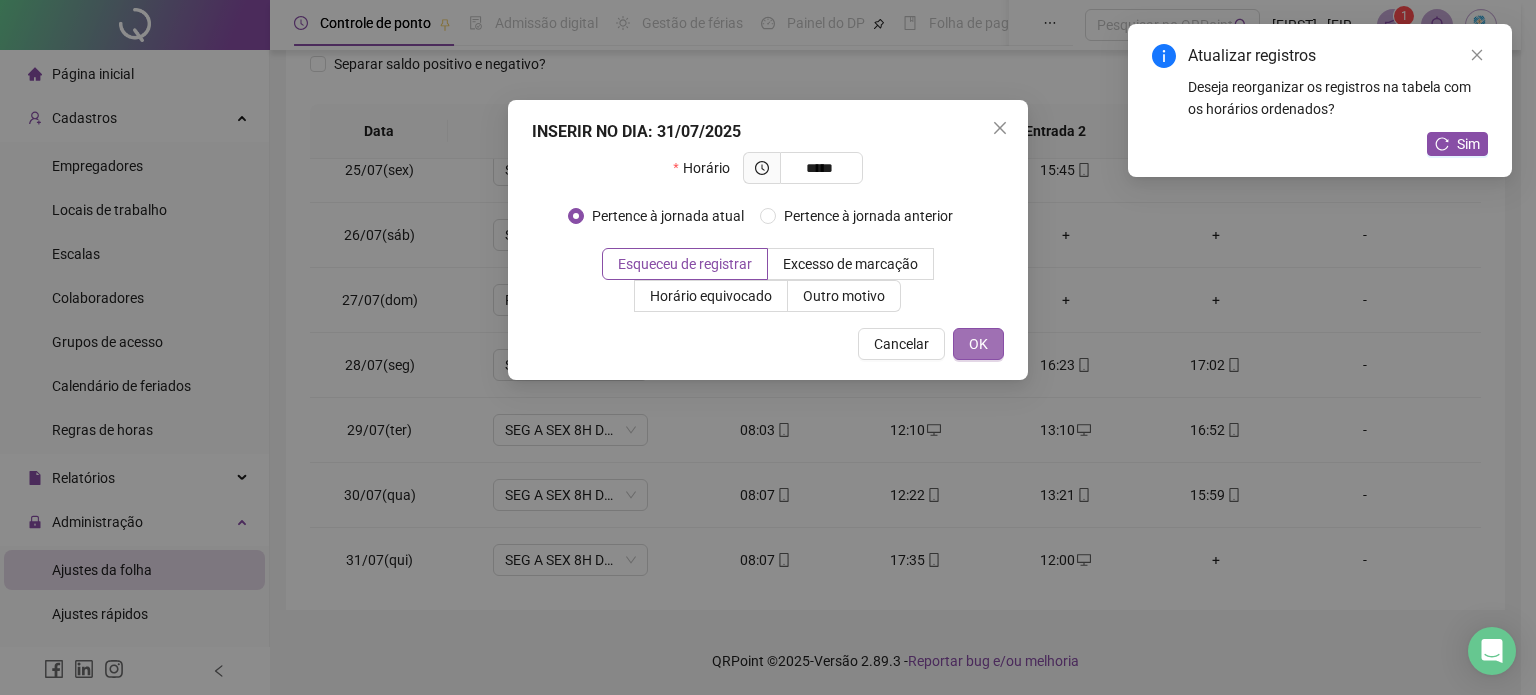 click on "OK" at bounding box center (978, 344) 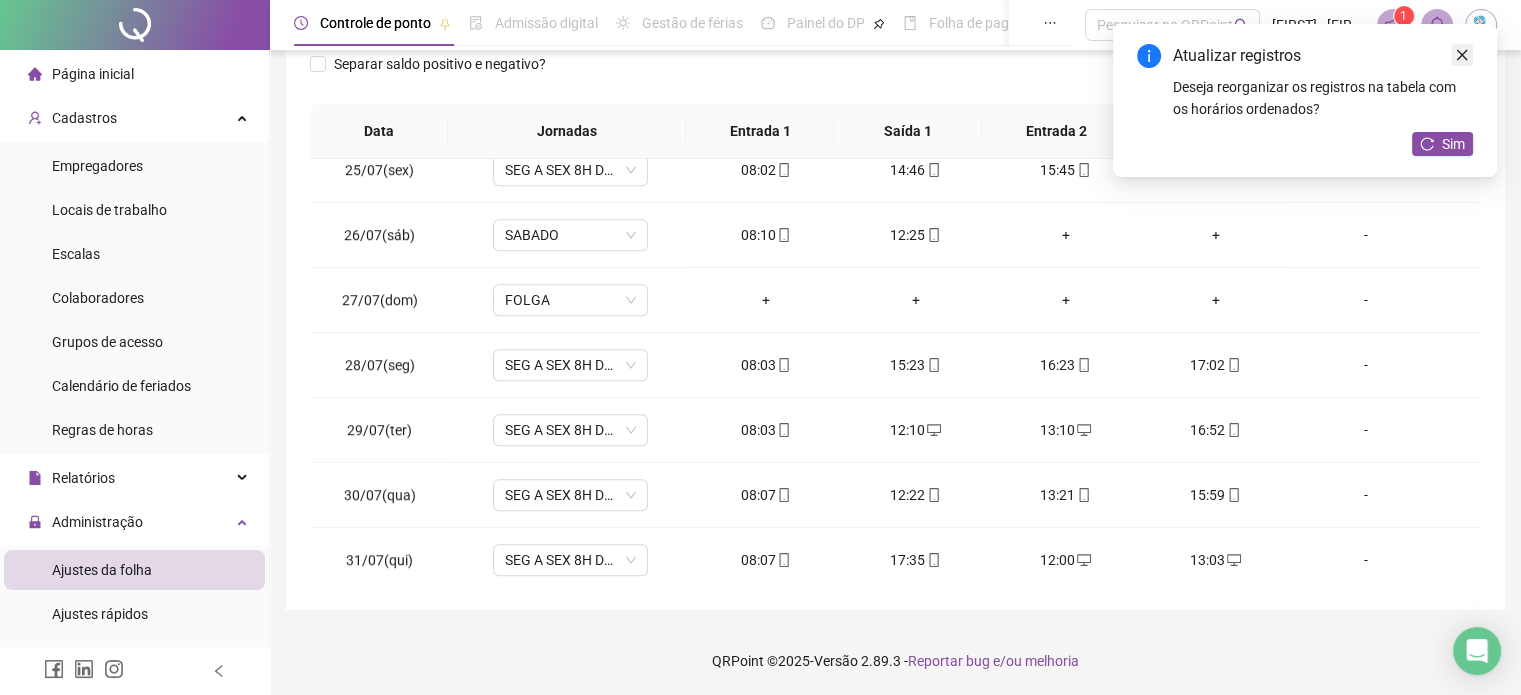 click 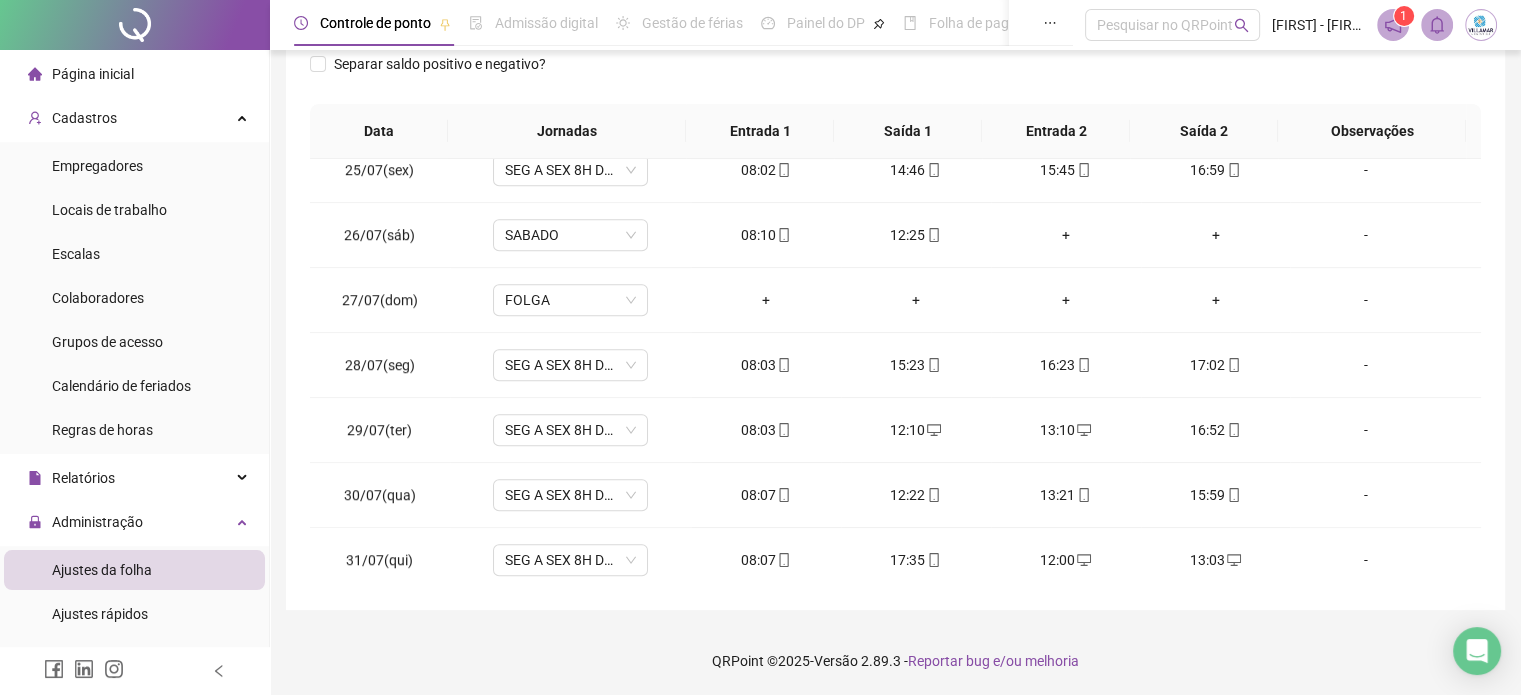 scroll, scrollTop: 26, scrollLeft: 0, axis: vertical 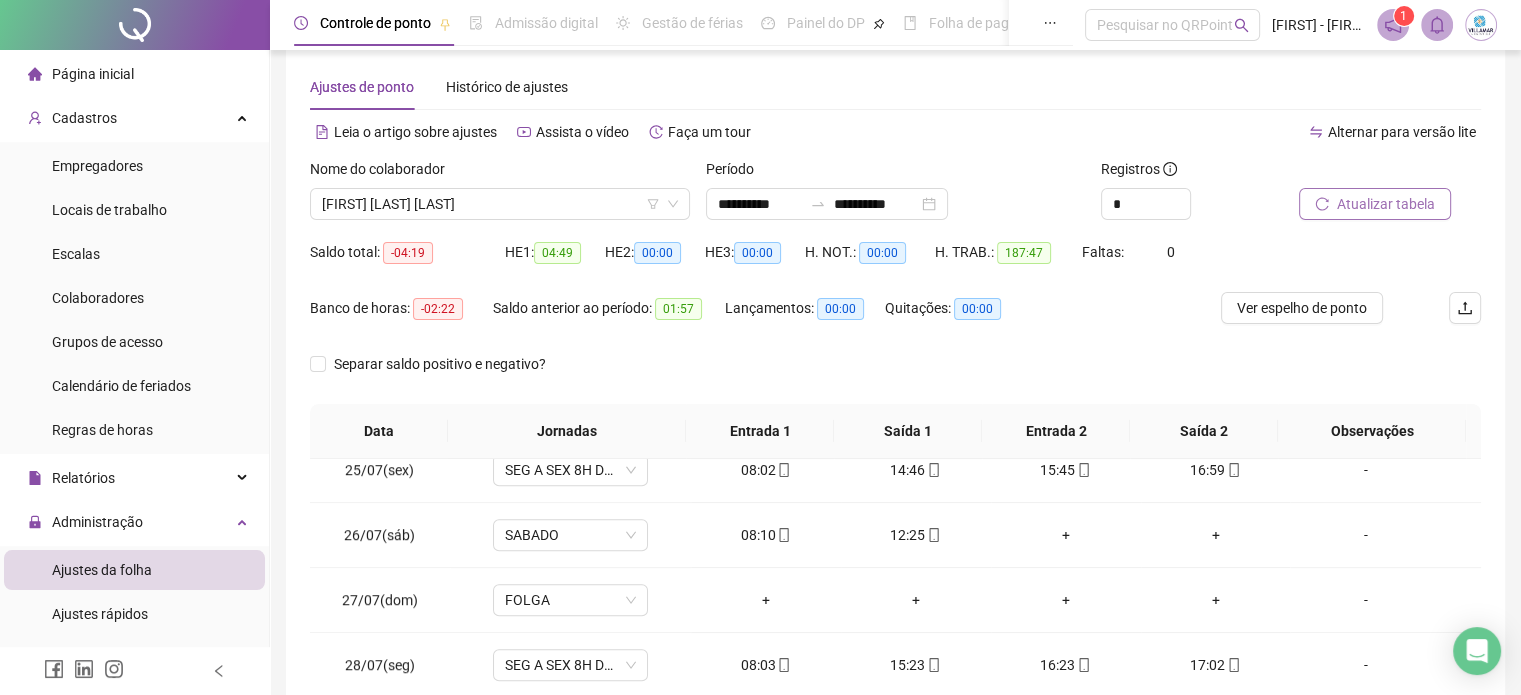 click on "Atualizar tabela" at bounding box center [1386, 204] 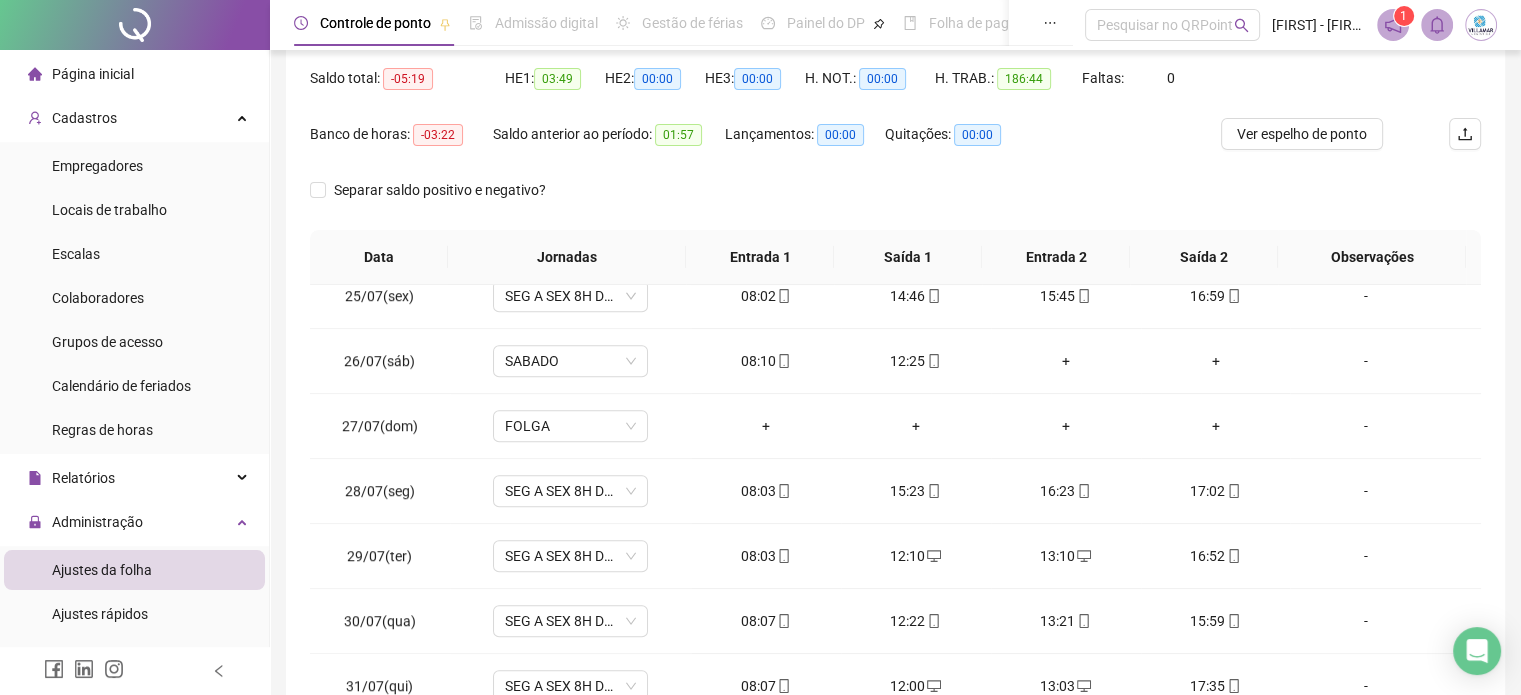 scroll, scrollTop: 326, scrollLeft: 0, axis: vertical 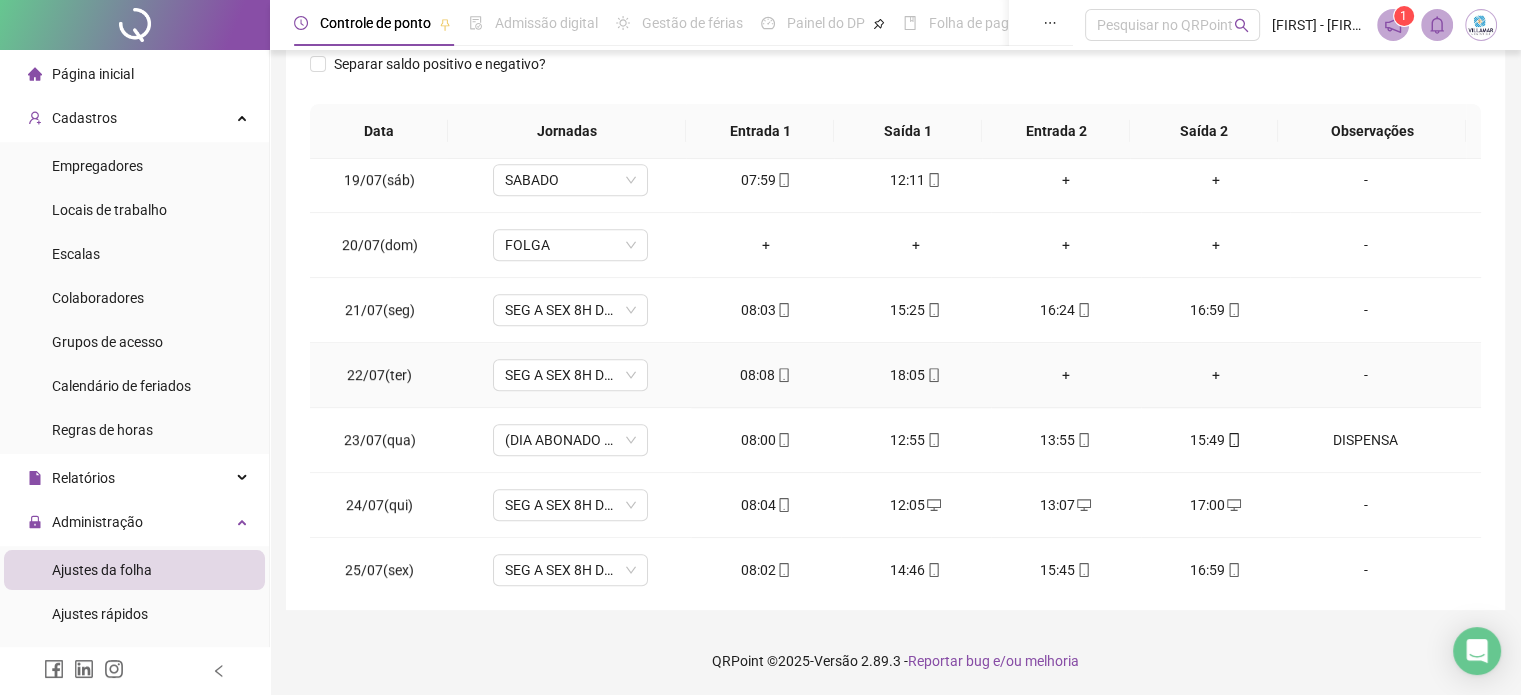 click on "+" at bounding box center [1066, 375] 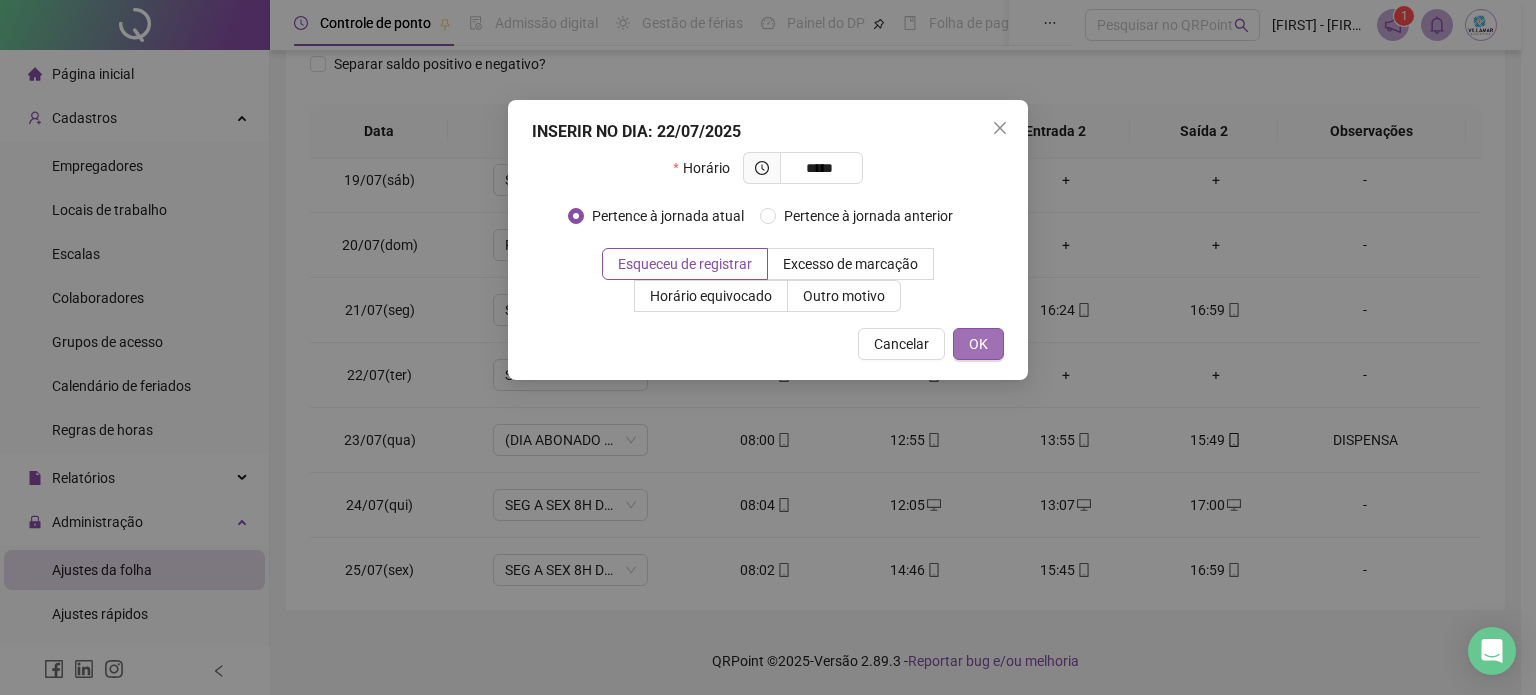 type on "*****" 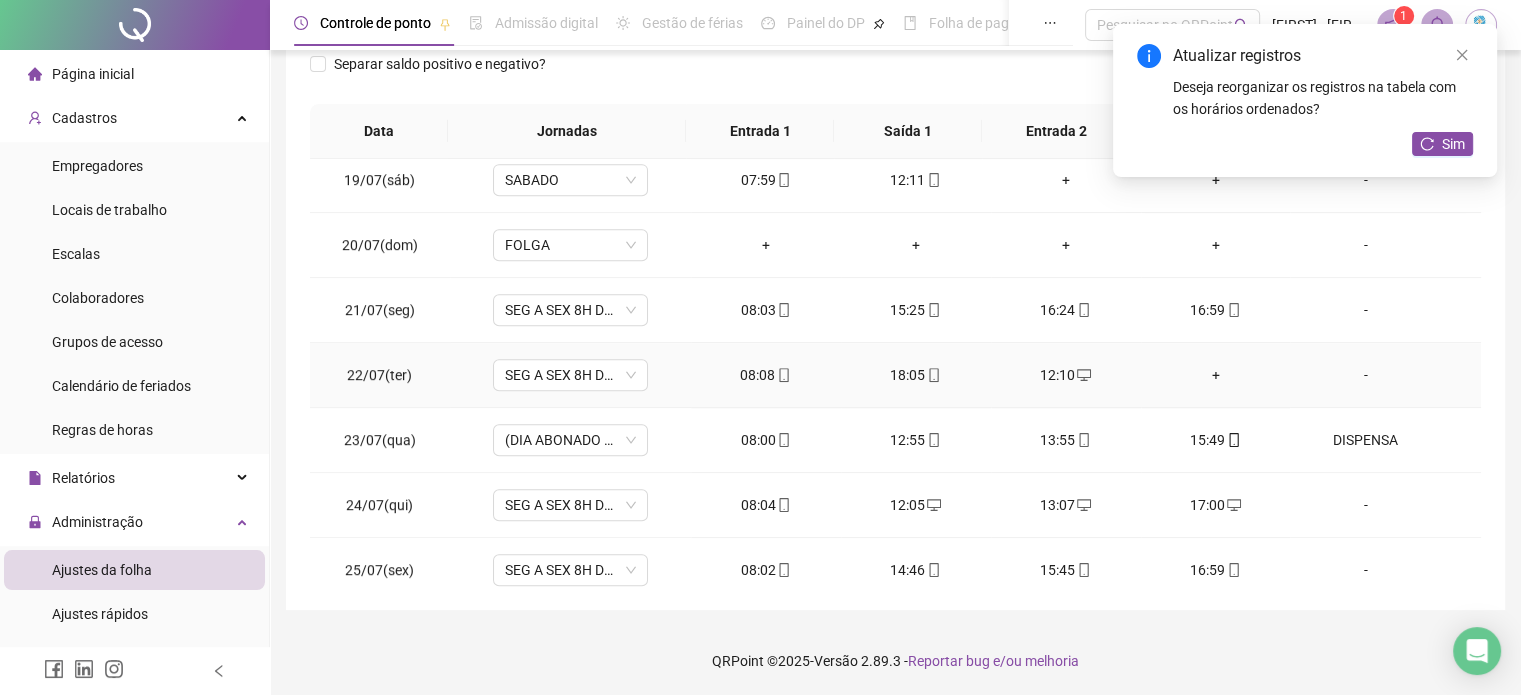 click on "+" at bounding box center (1216, 375) 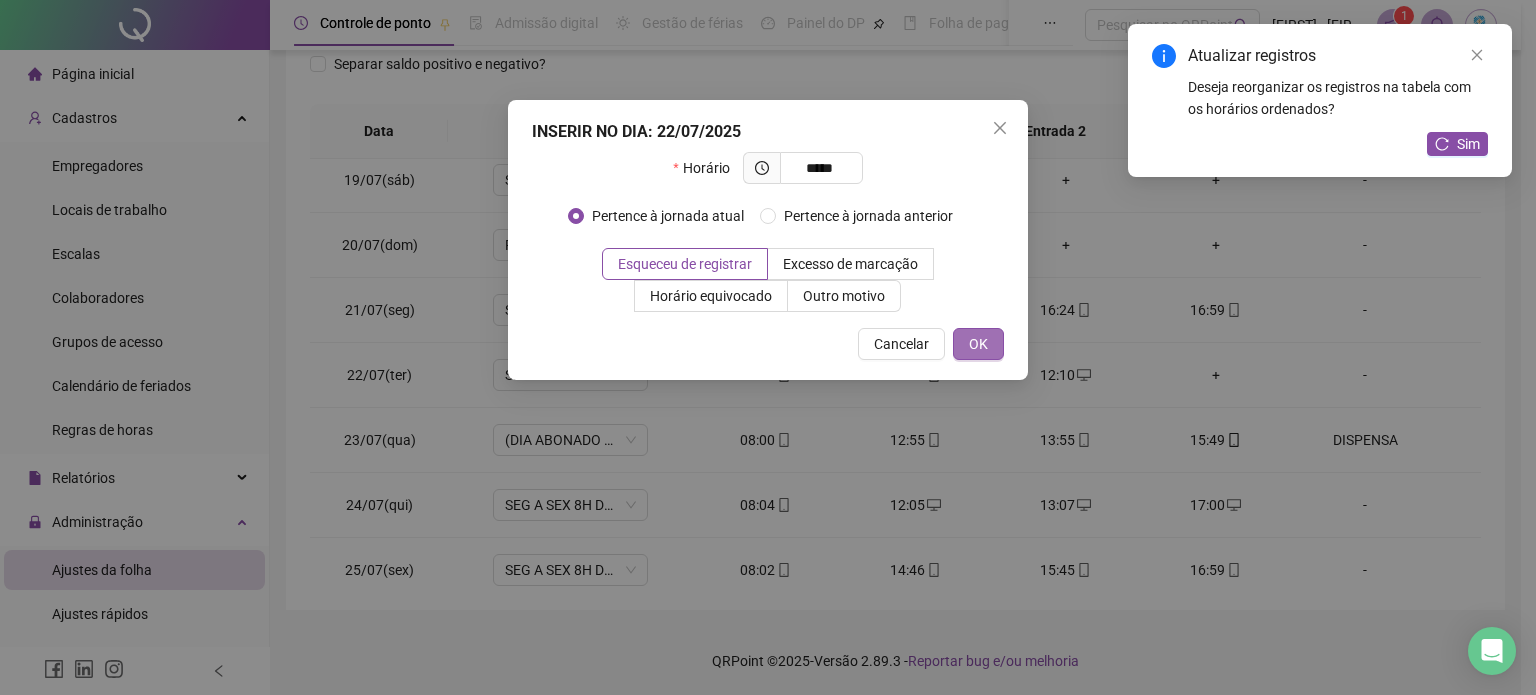 type on "*****" 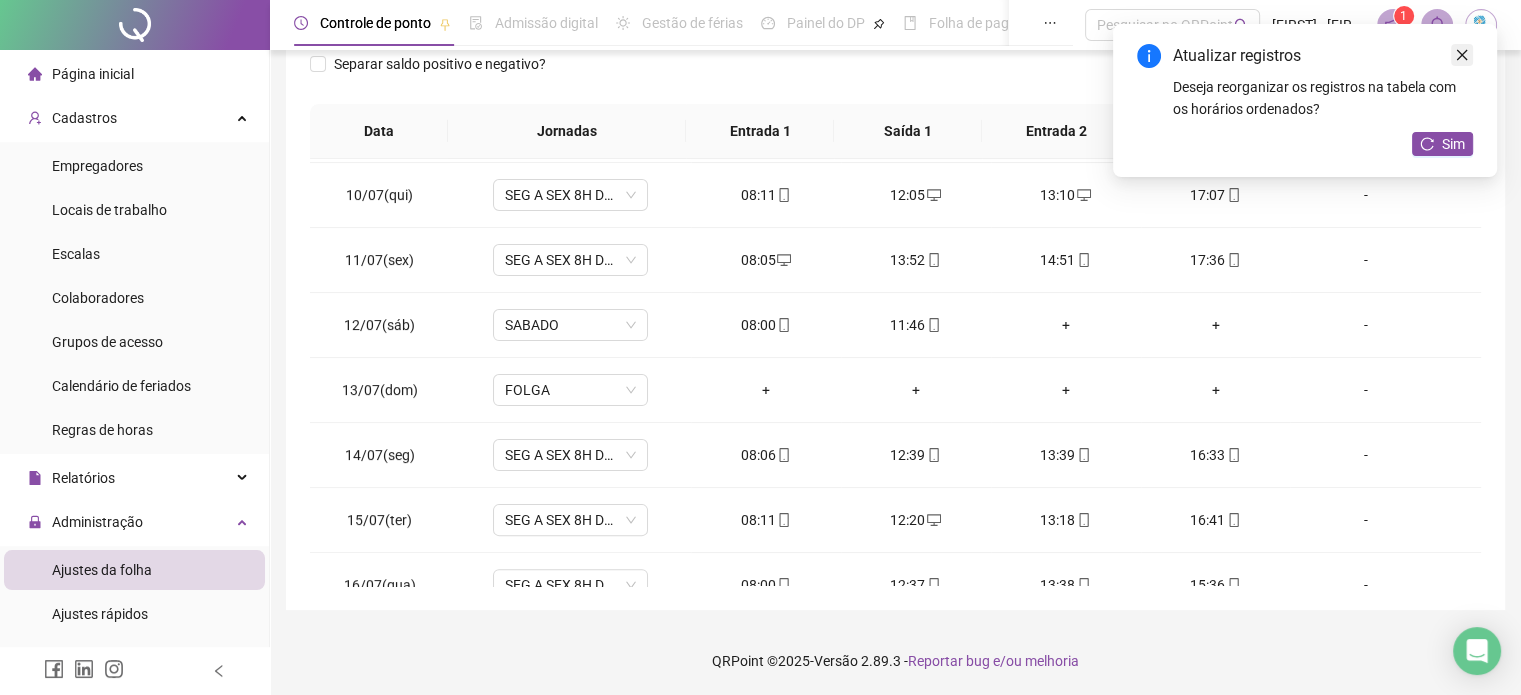click 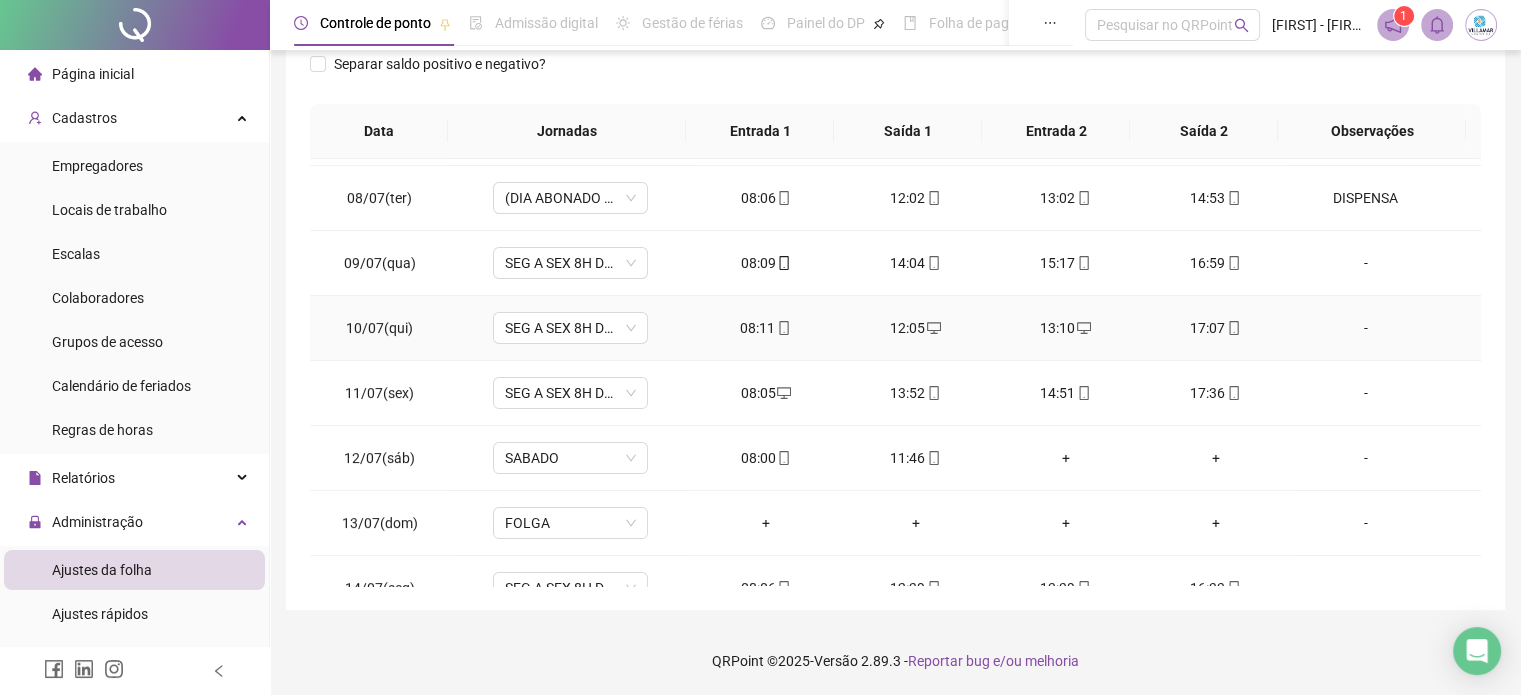scroll, scrollTop: 0, scrollLeft: 0, axis: both 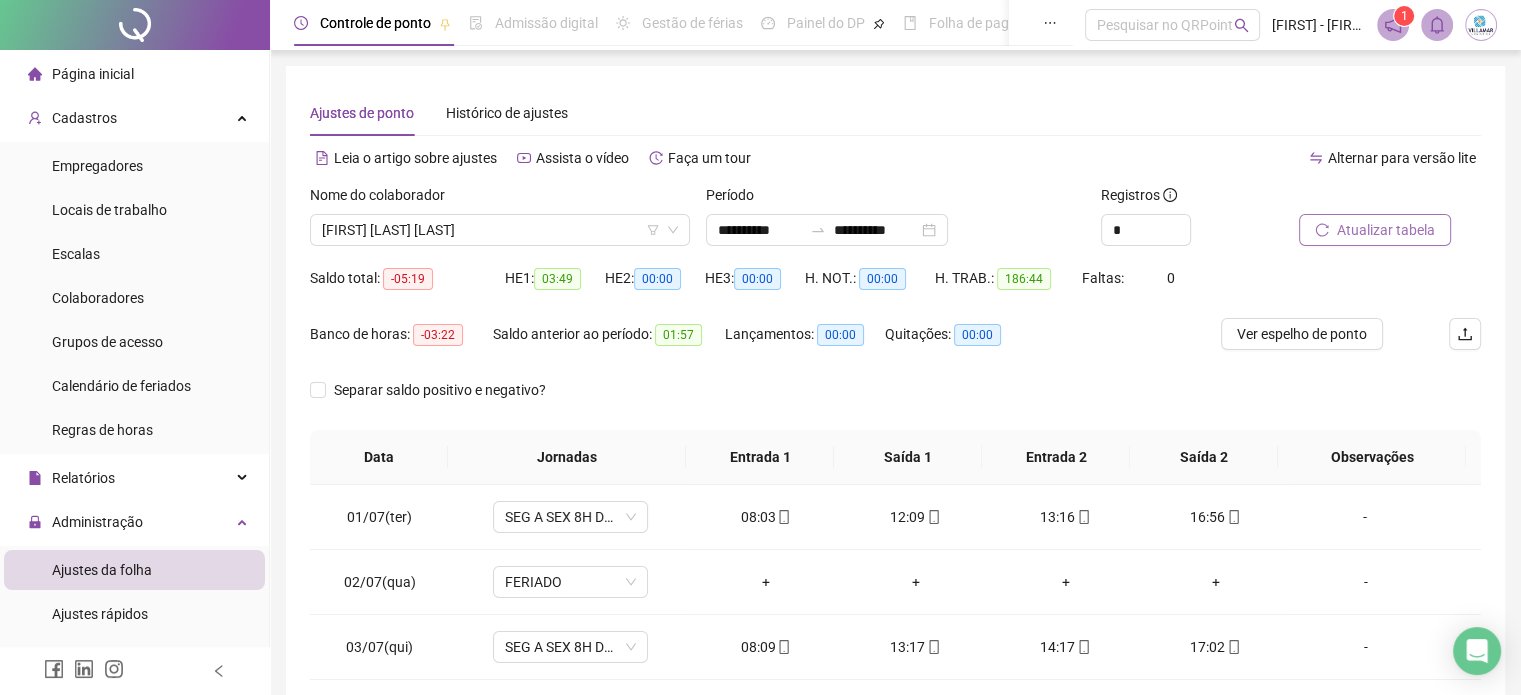 click on "Atualizar tabela" at bounding box center (1375, 230) 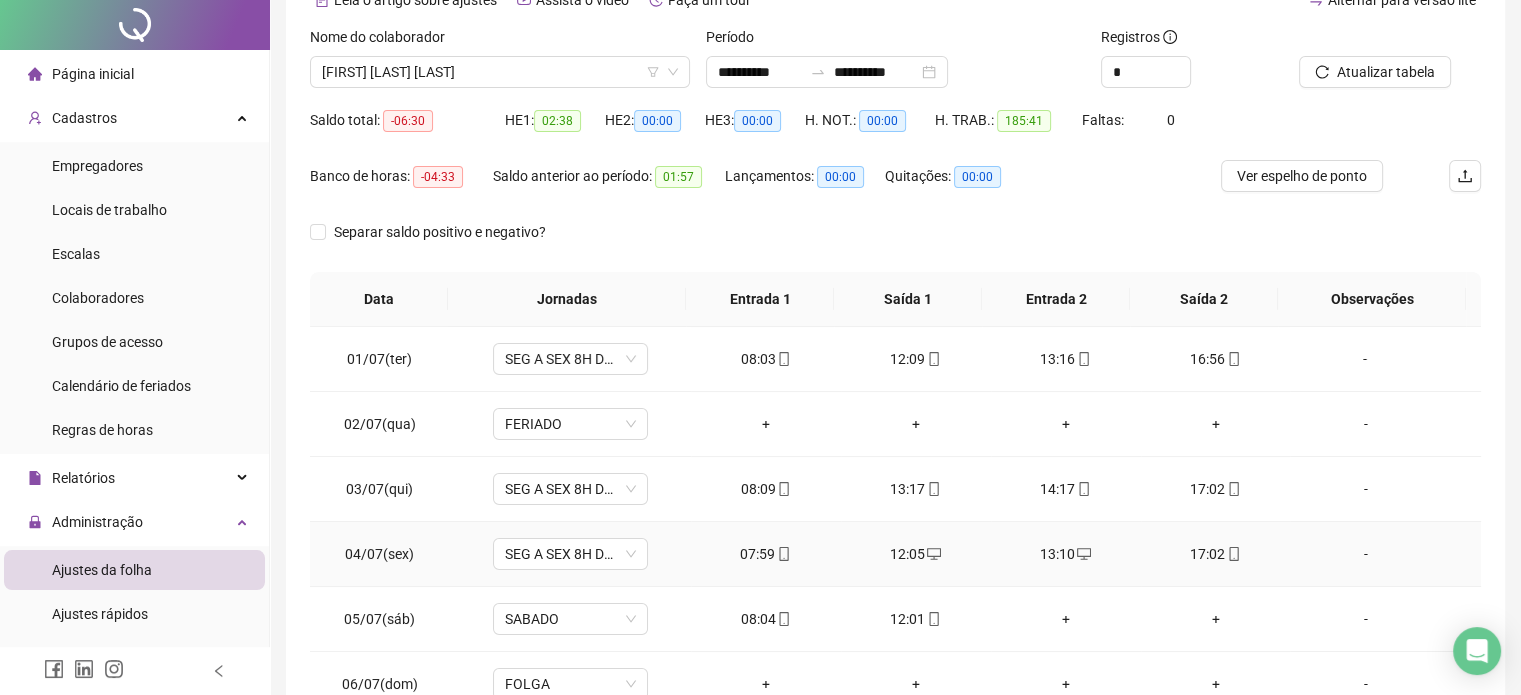 scroll, scrollTop: 0, scrollLeft: 0, axis: both 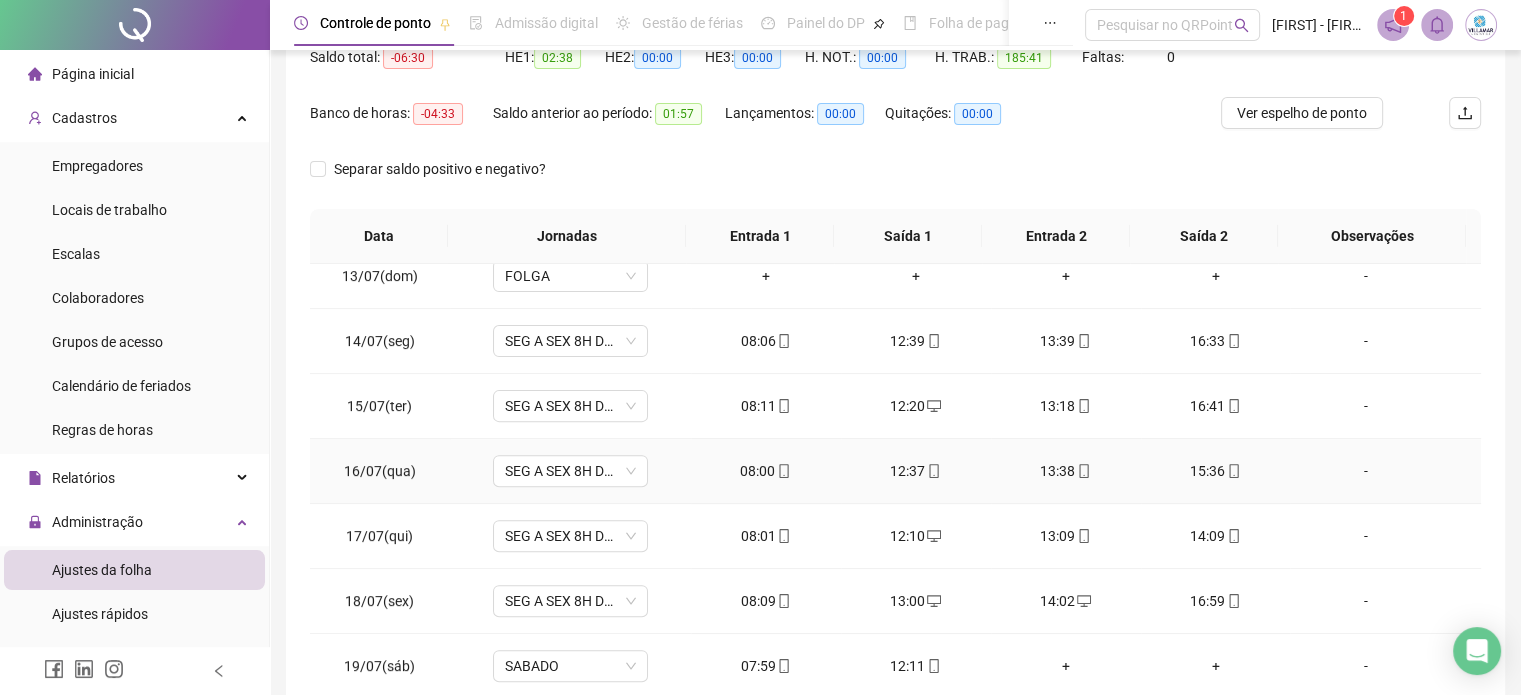 click on "-" at bounding box center (1365, 471) 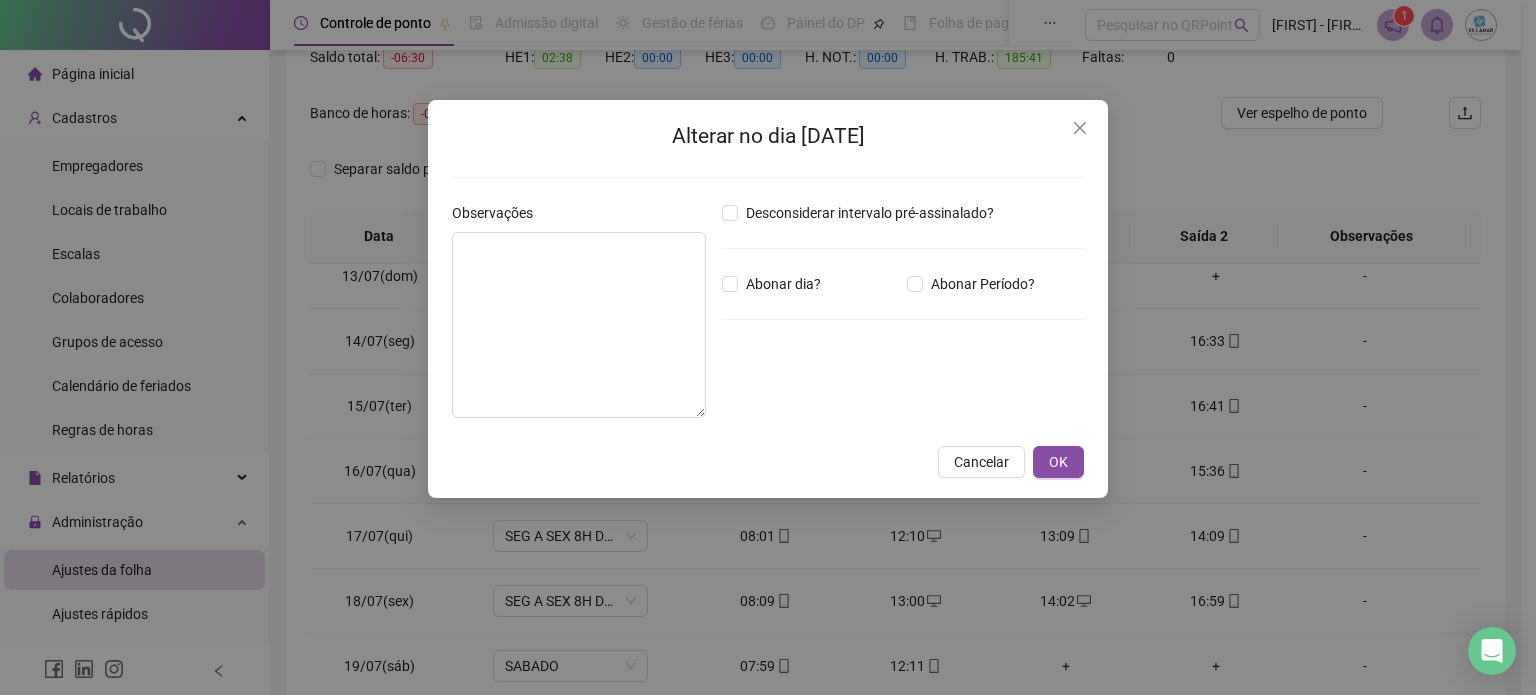 type 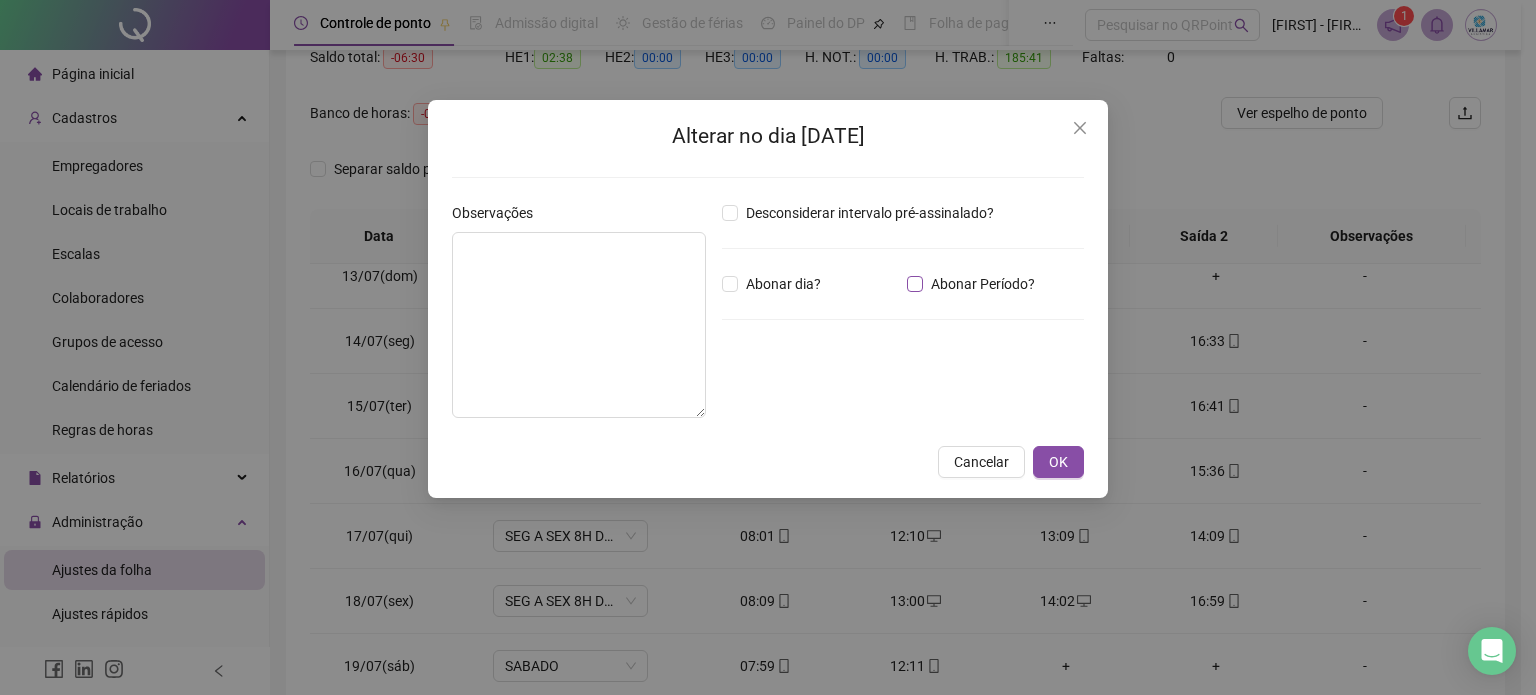 click on "Abonar Período?" at bounding box center (983, 284) 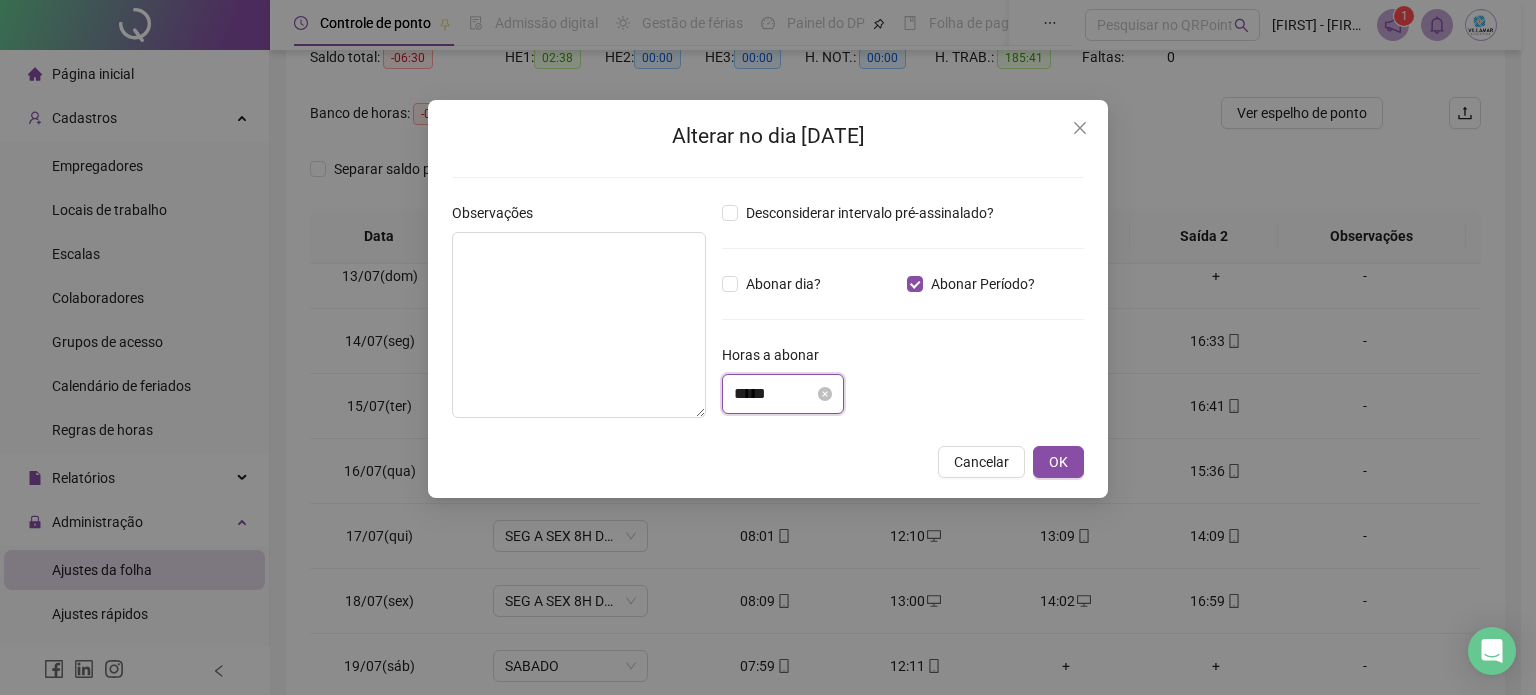 click on "*****" at bounding box center (774, 394) 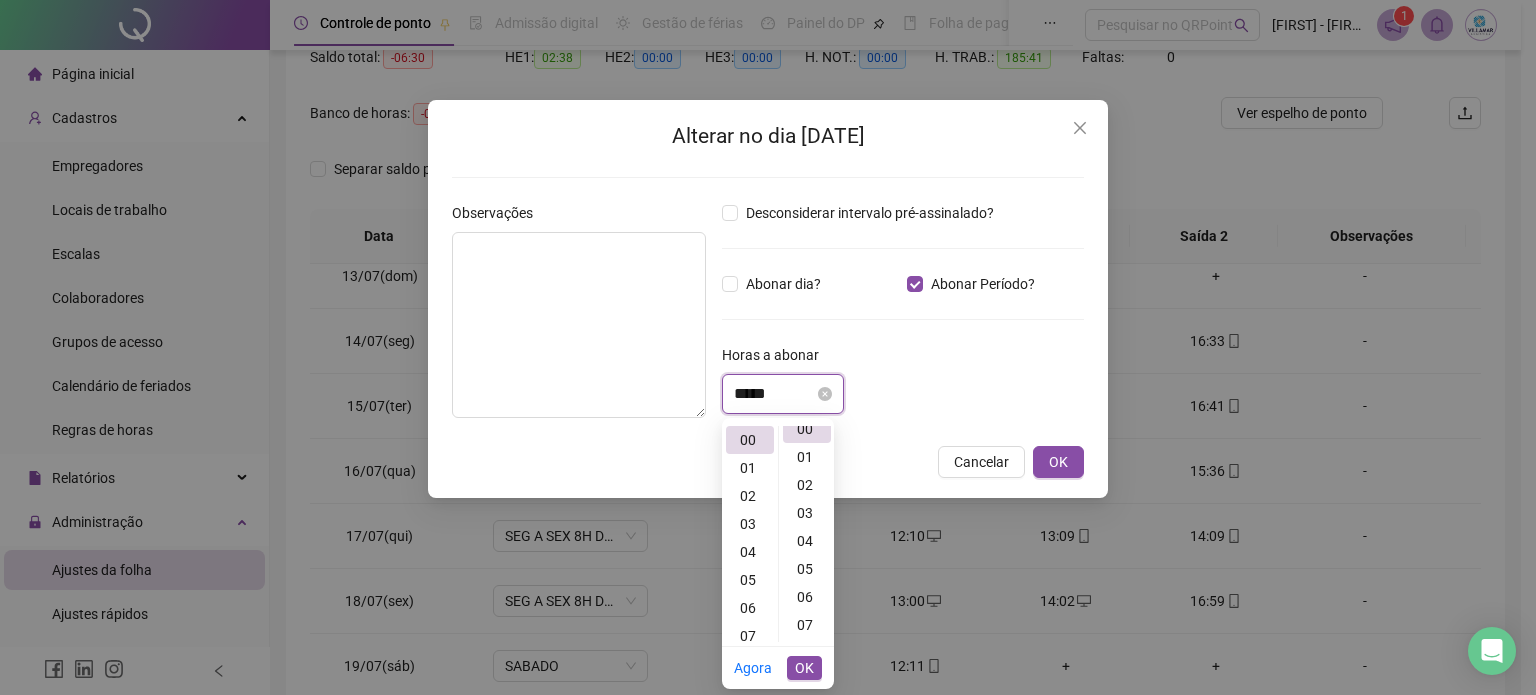 scroll, scrollTop: 0, scrollLeft: 0, axis: both 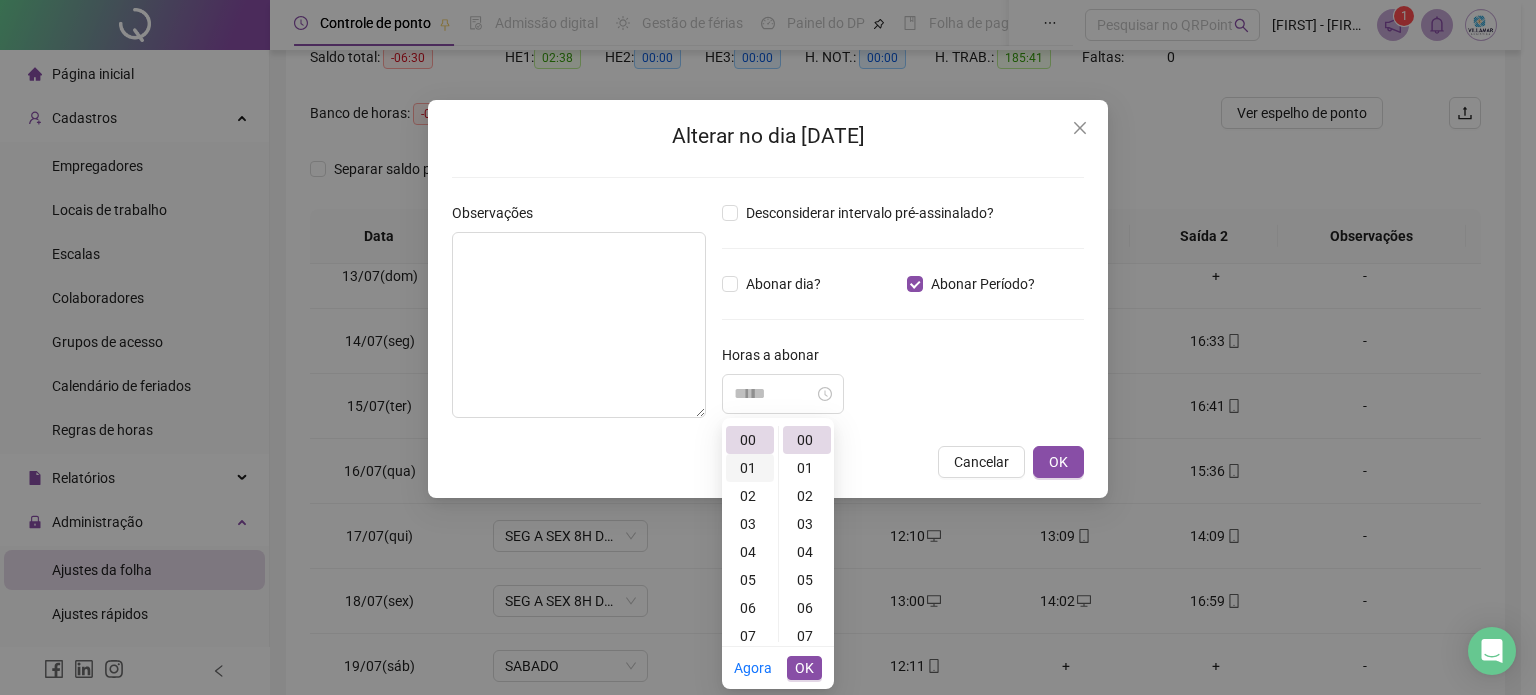 click on "01" at bounding box center [750, 468] 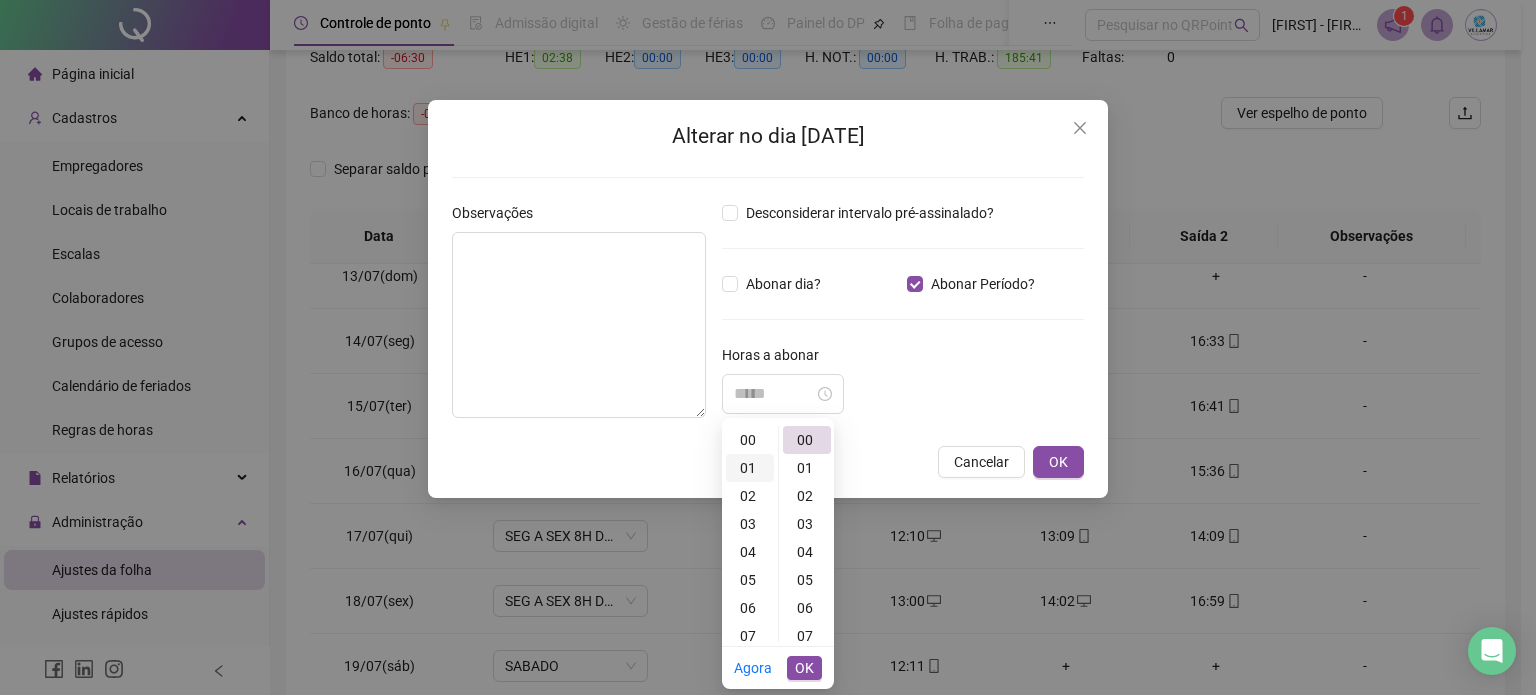scroll, scrollTop: 28, scrollLeft: 0, axis: vertical 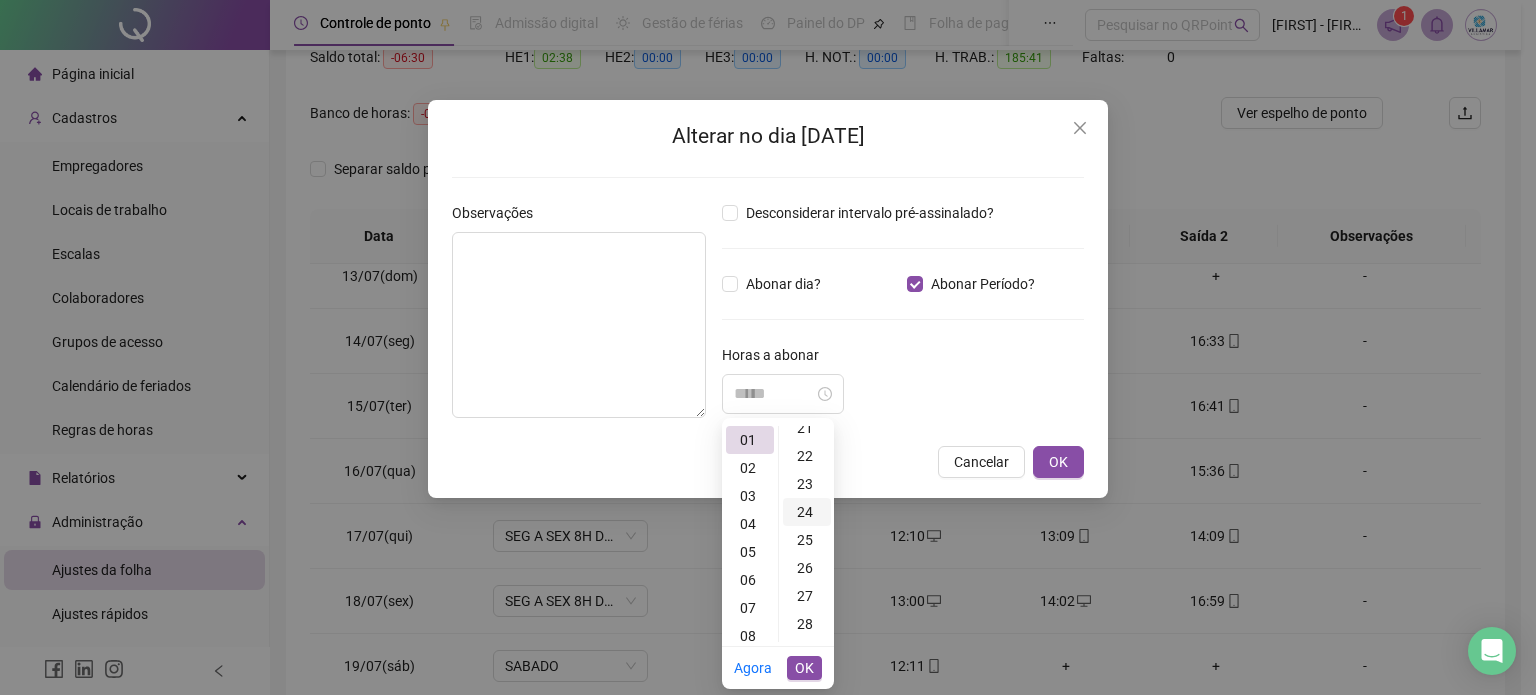 click on "24" at bounding box center (807, 512) 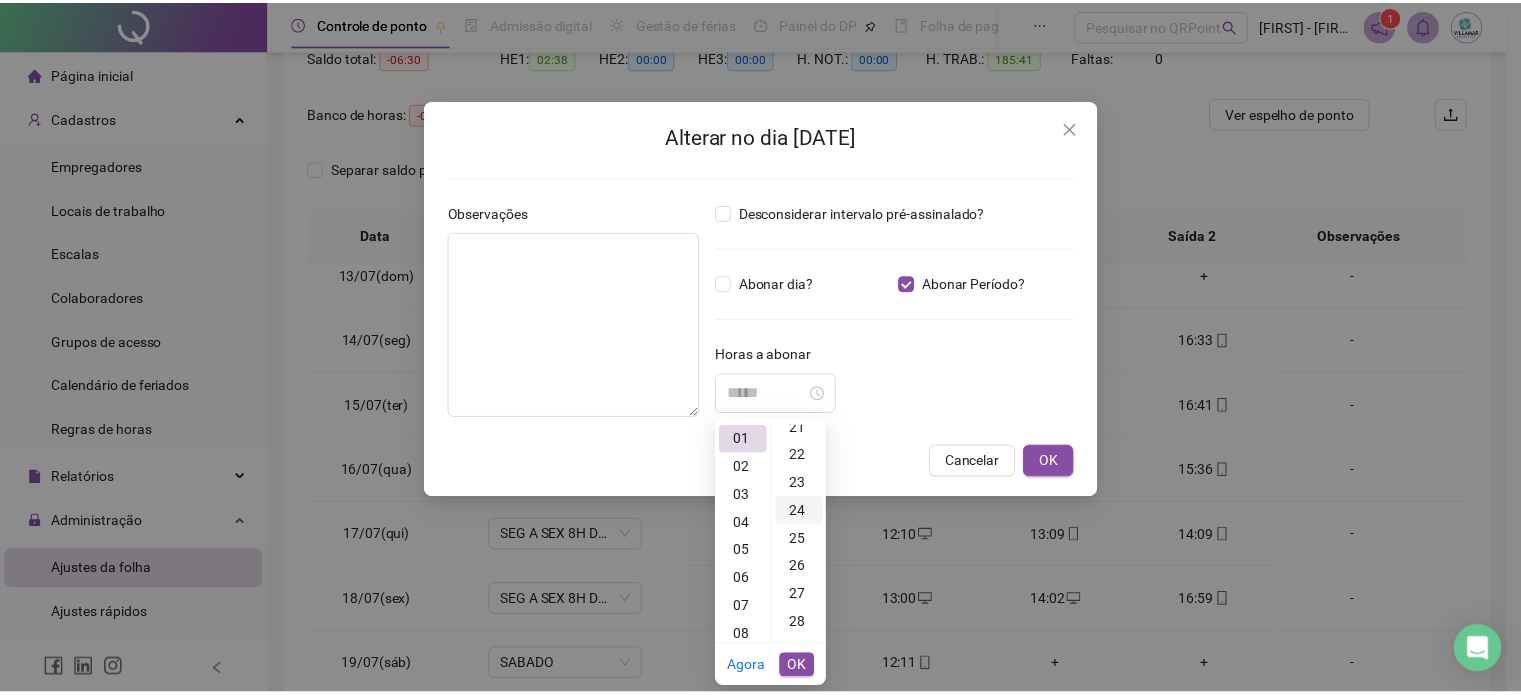 scroll, scrollTop: 672, scrollLeft: 0, axis: vertical 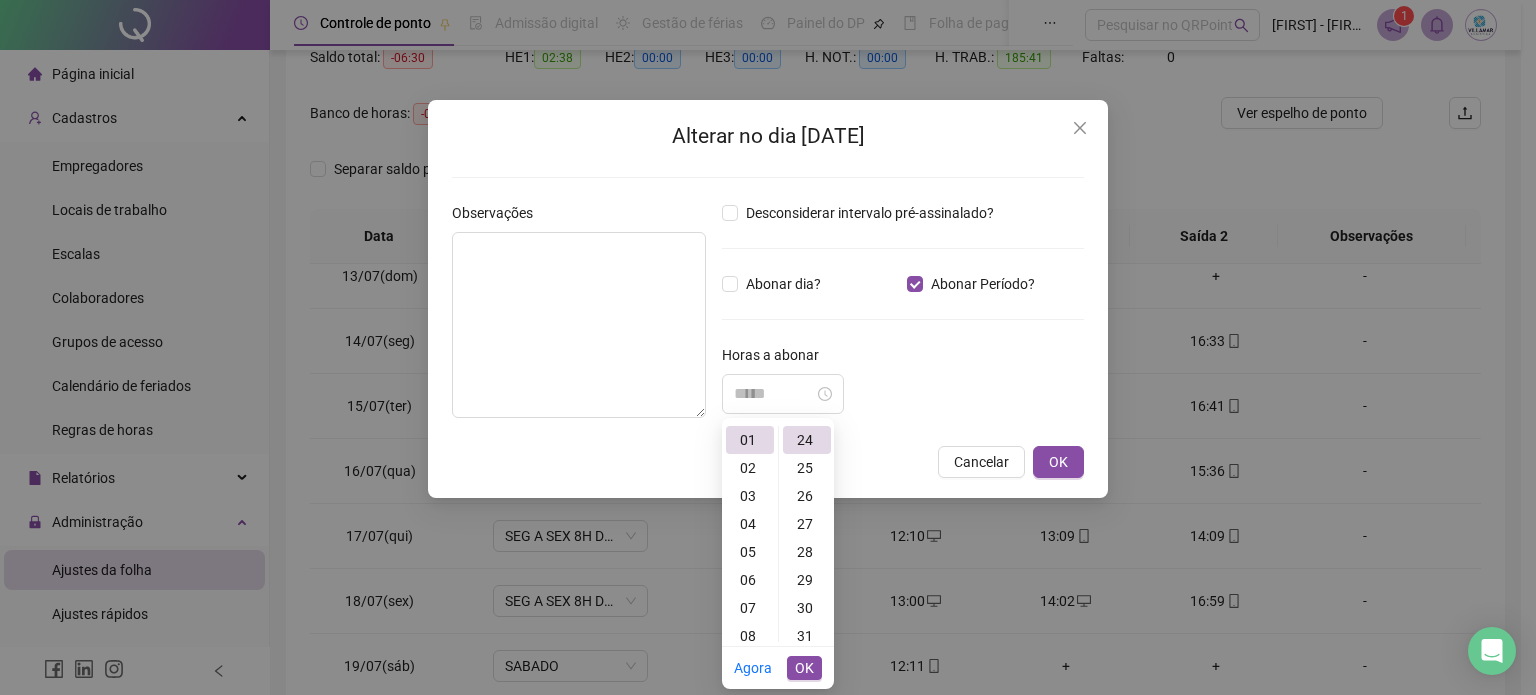 type on "*****" 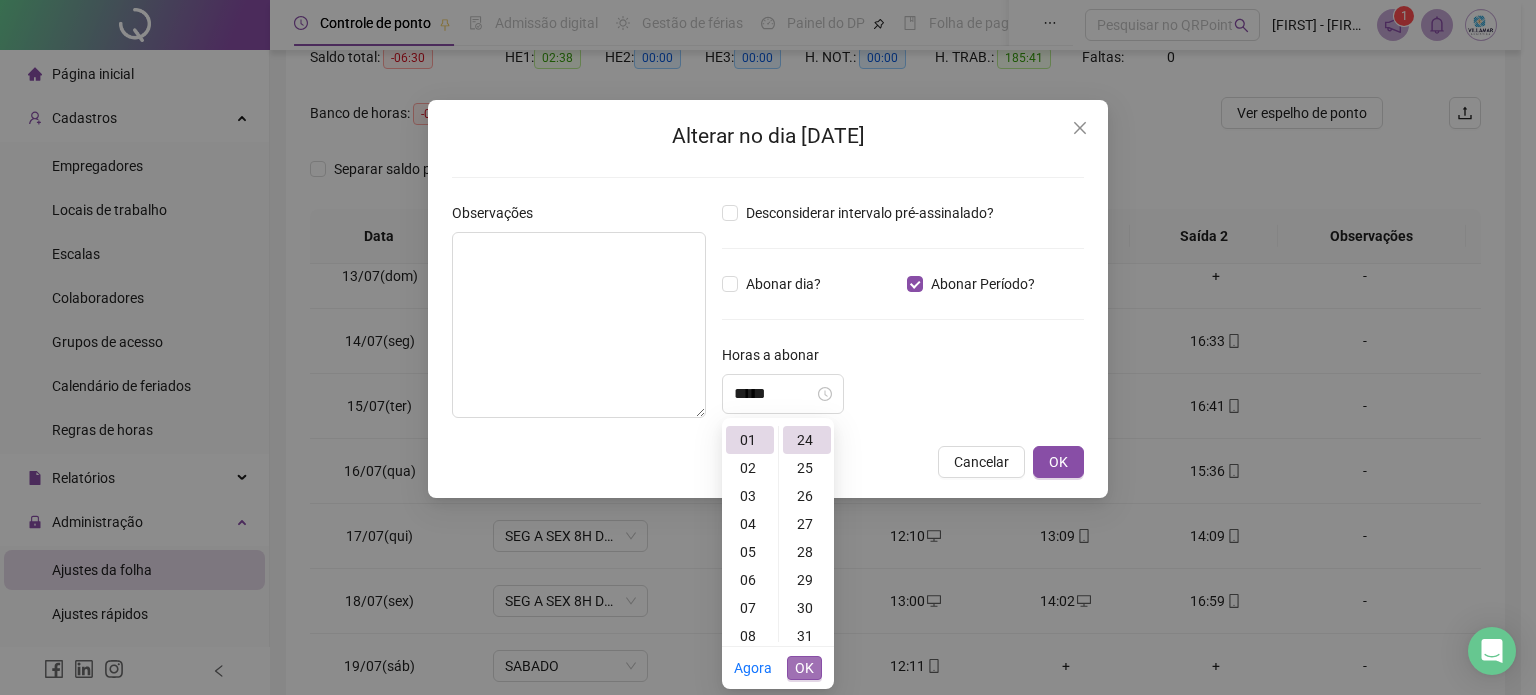 click on "OK" at bounding box center [804, 668] 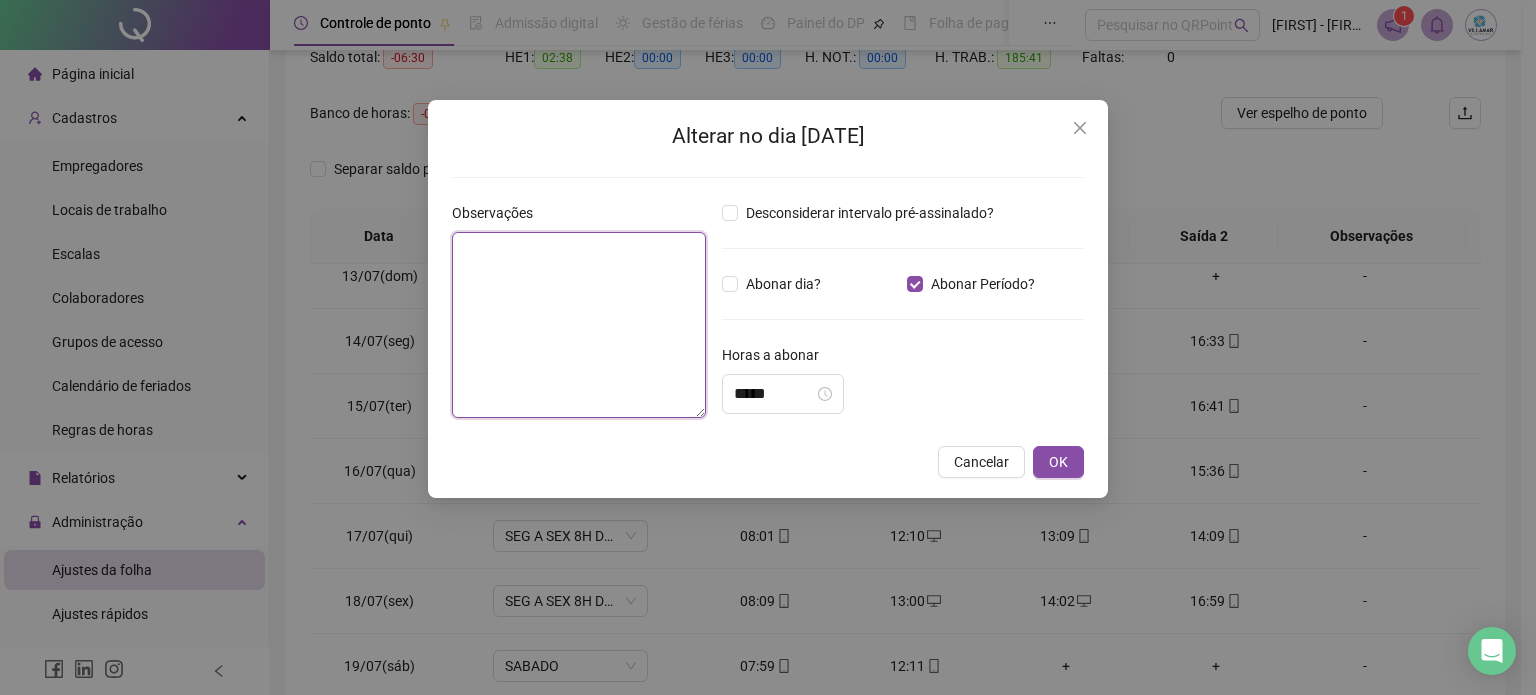 click at bounding box center [579, 325] 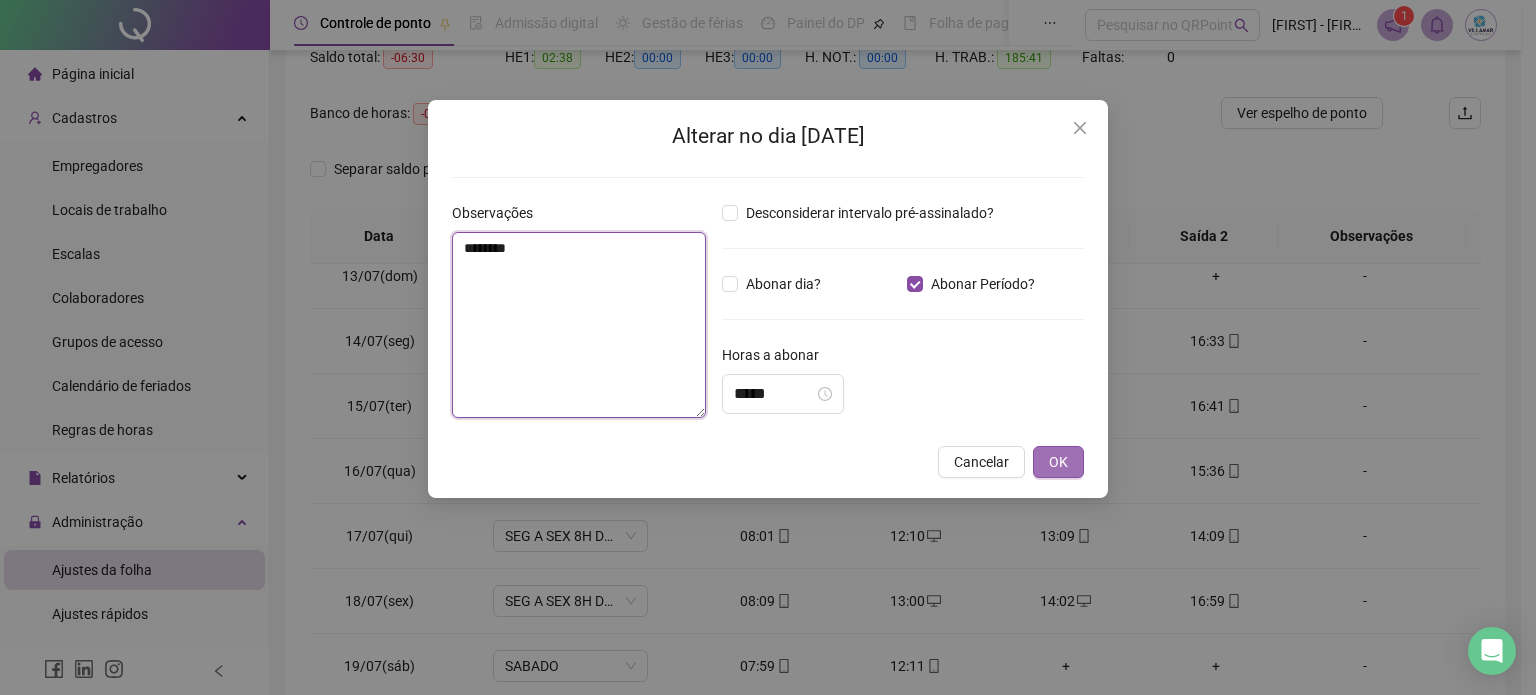 type on "********" 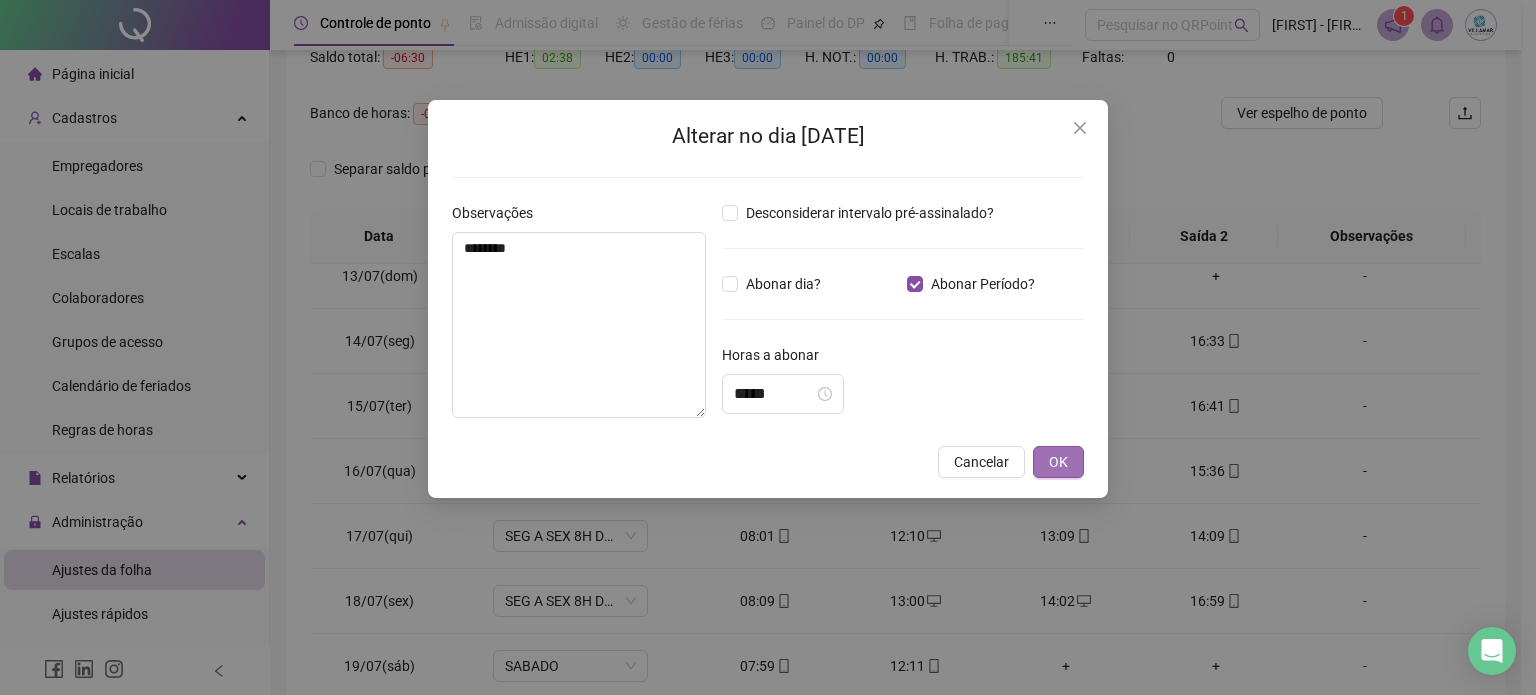 click on "OK" at bounding box center [1058, 462] 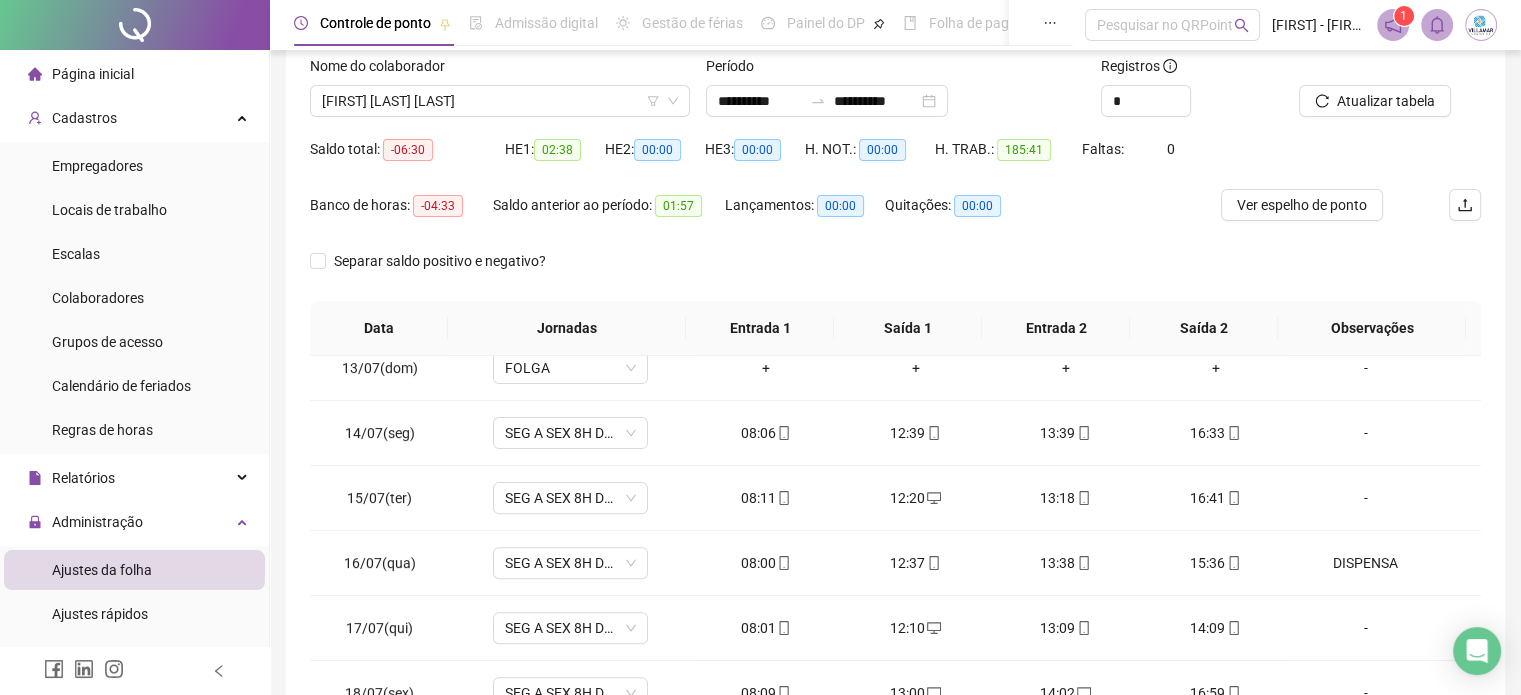 scroll, scrollTop: 21, scrollLeft: 0, axis: vertical 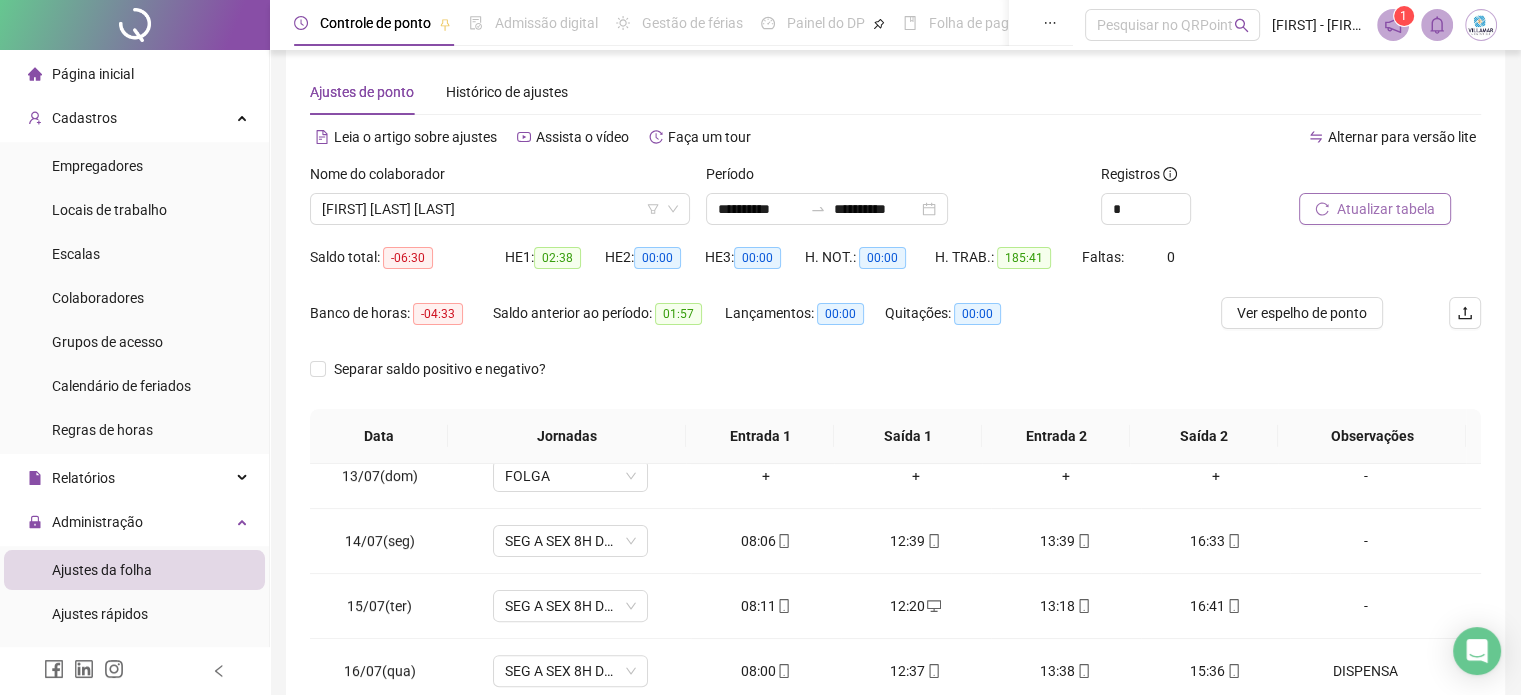 click on "Atualizar tabela" at bounding box center [1386, 209] 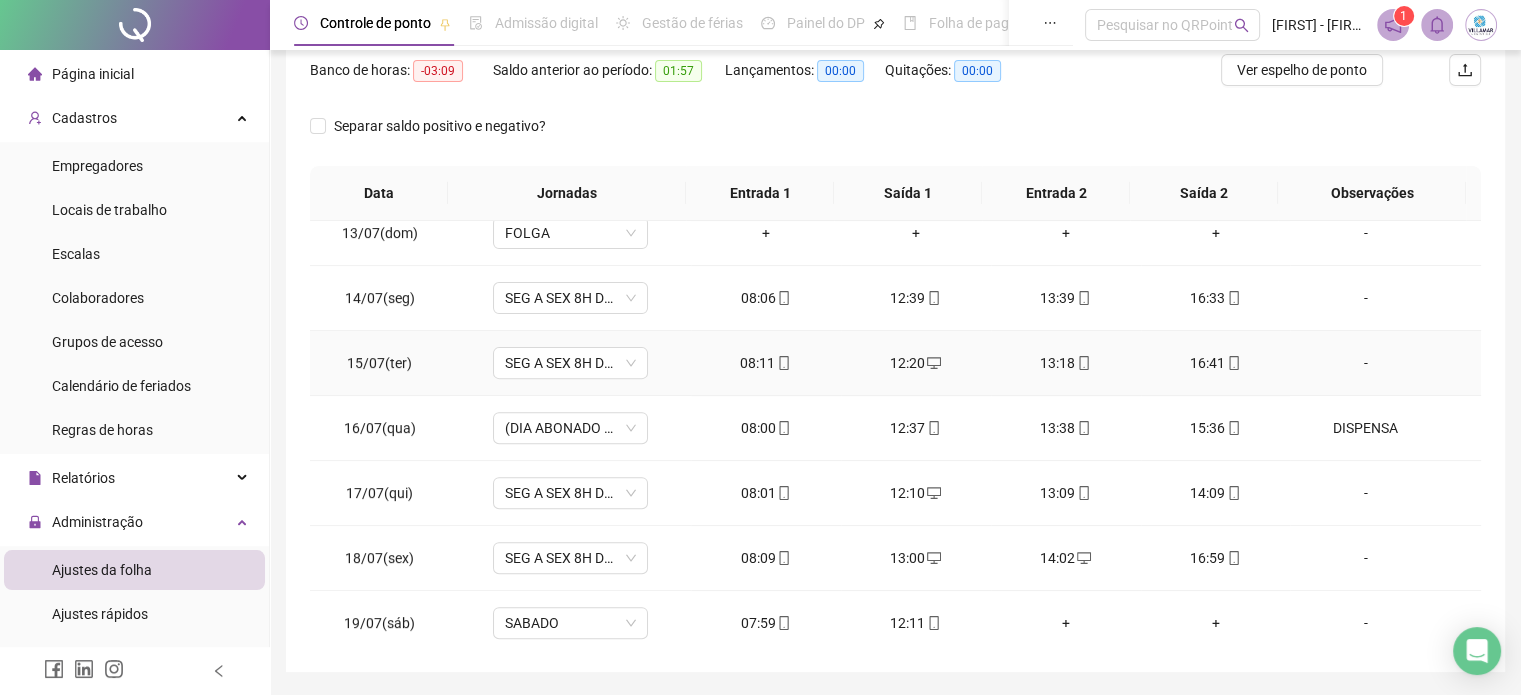 scroll, scrollTop: 326, scrollLeft: 0, axis: vertical 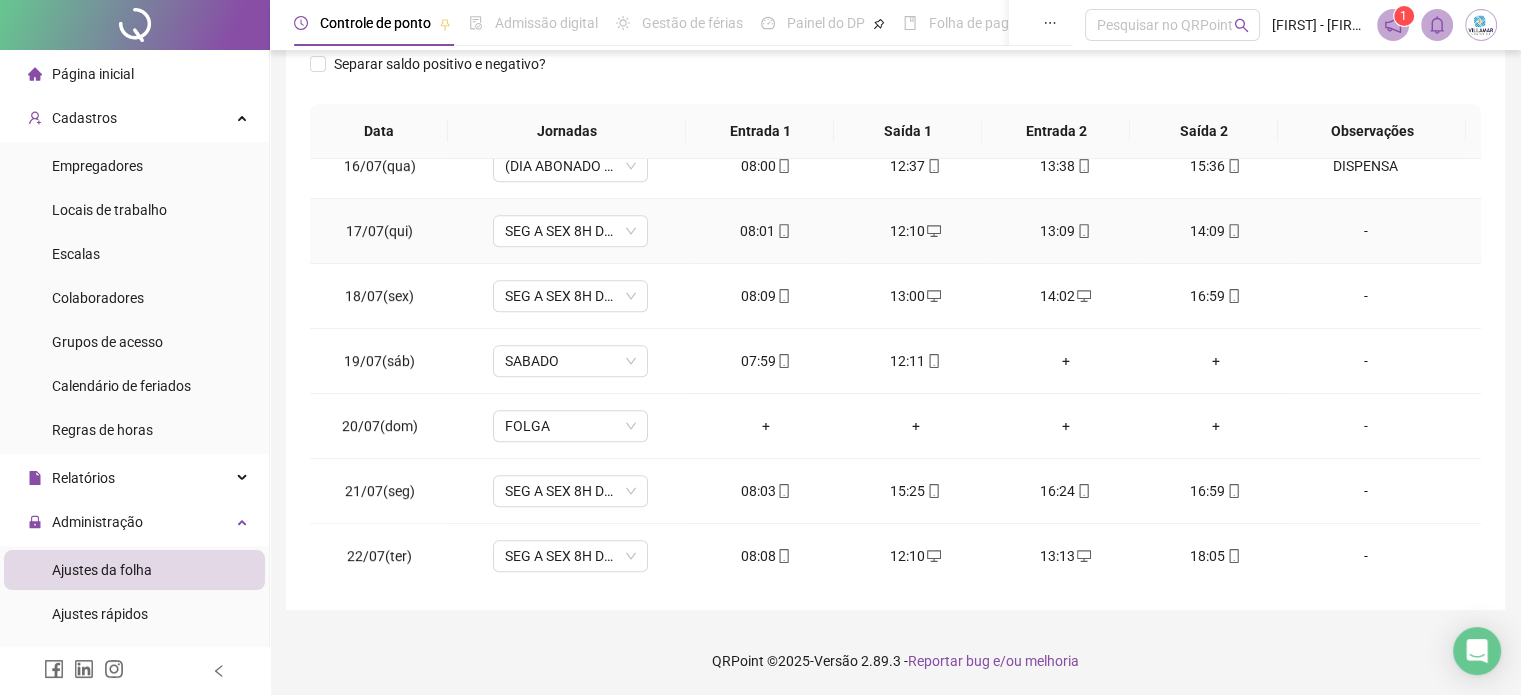 click on "-" at bounding box center (1365, 231) 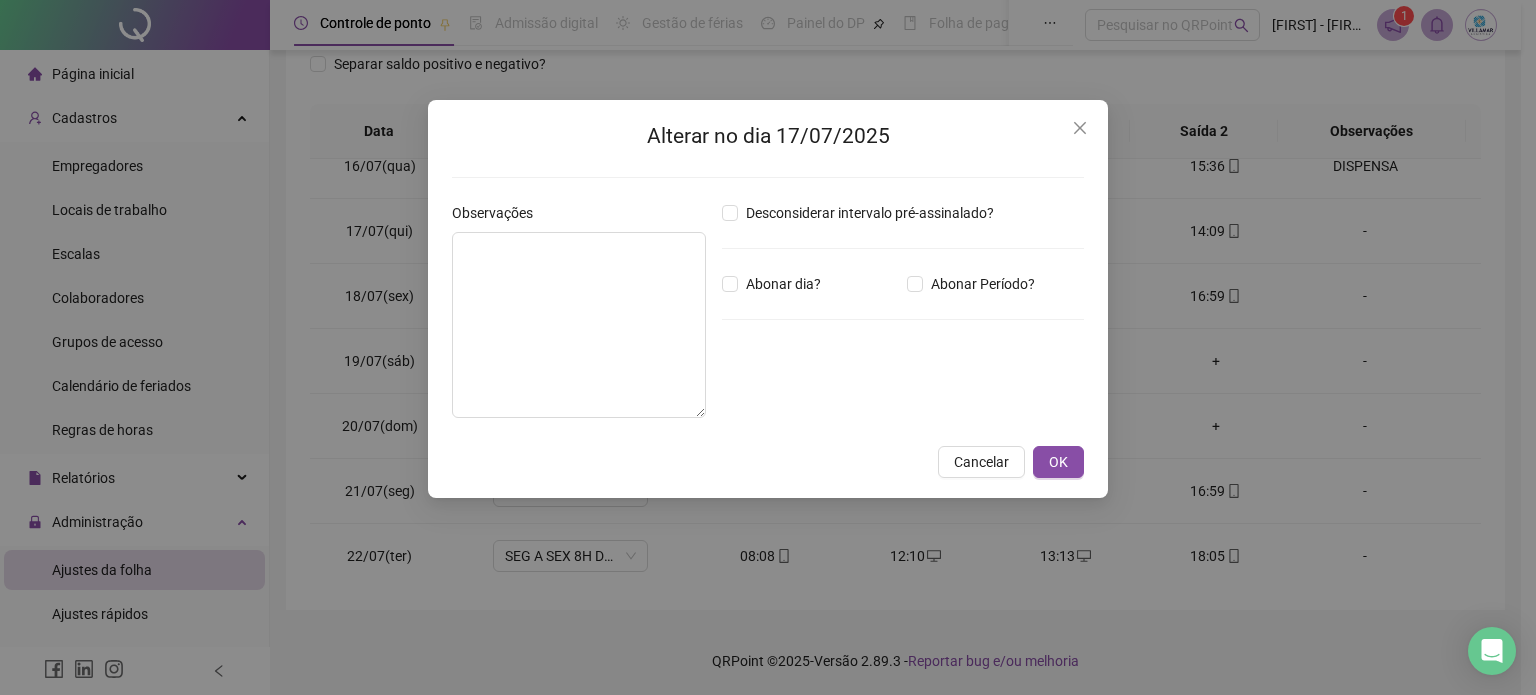 type 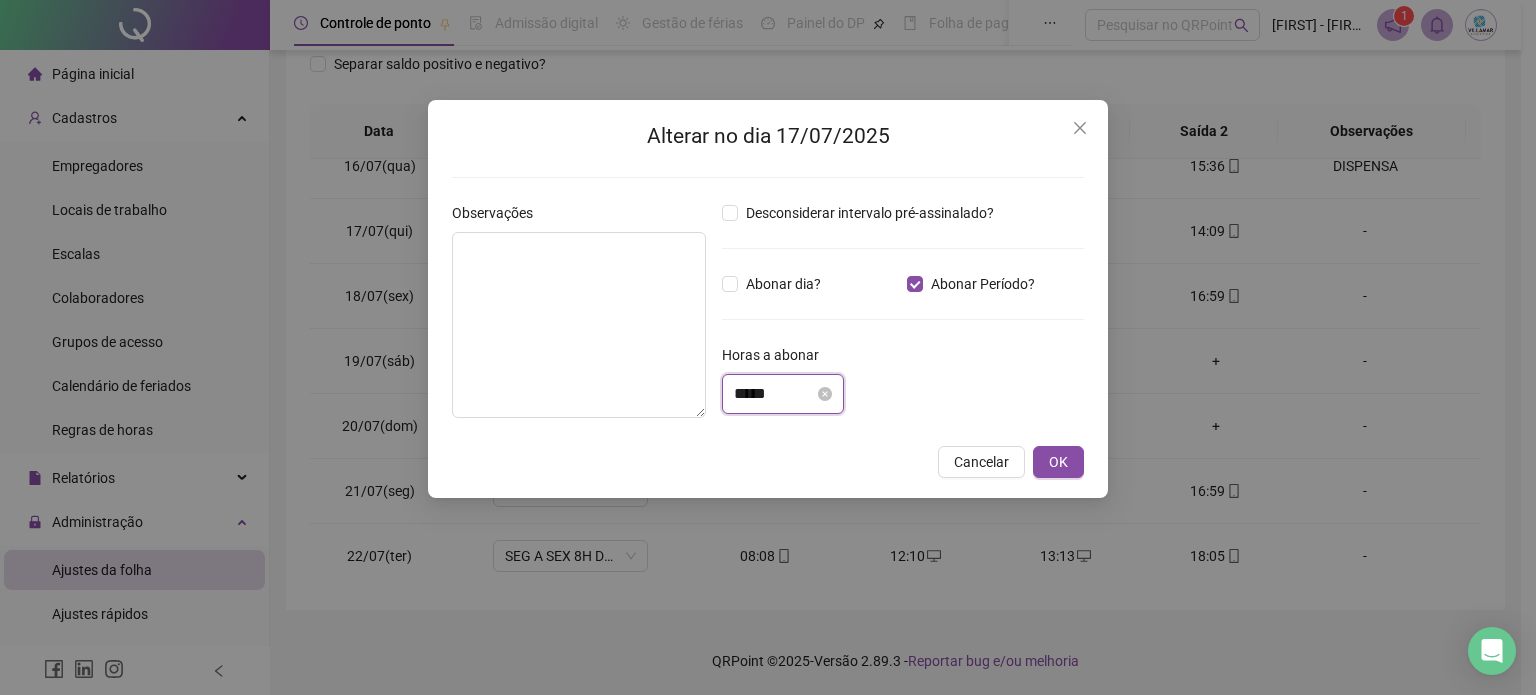 click on "*****" at bounding box center [774, 394] 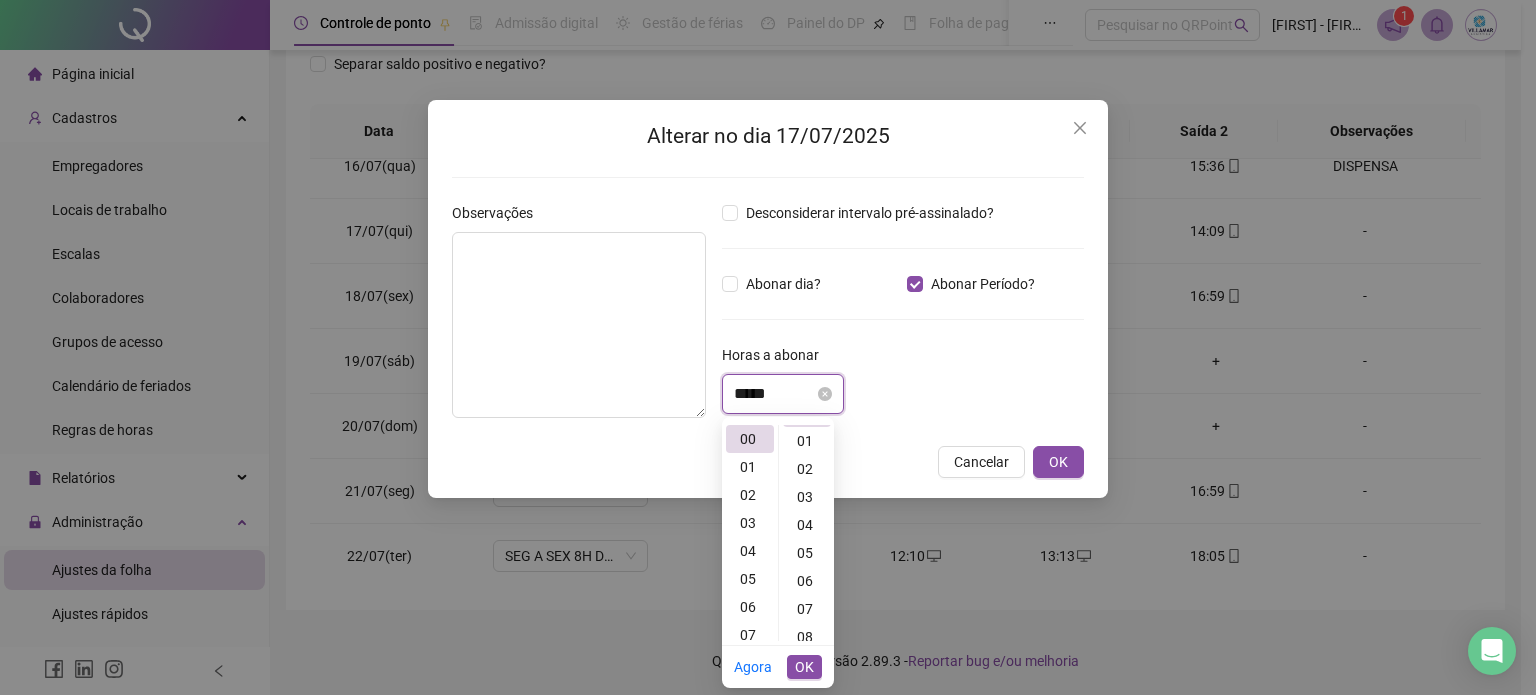 scroll, scrollTop: 0, scrollLeft: 0, axis: both 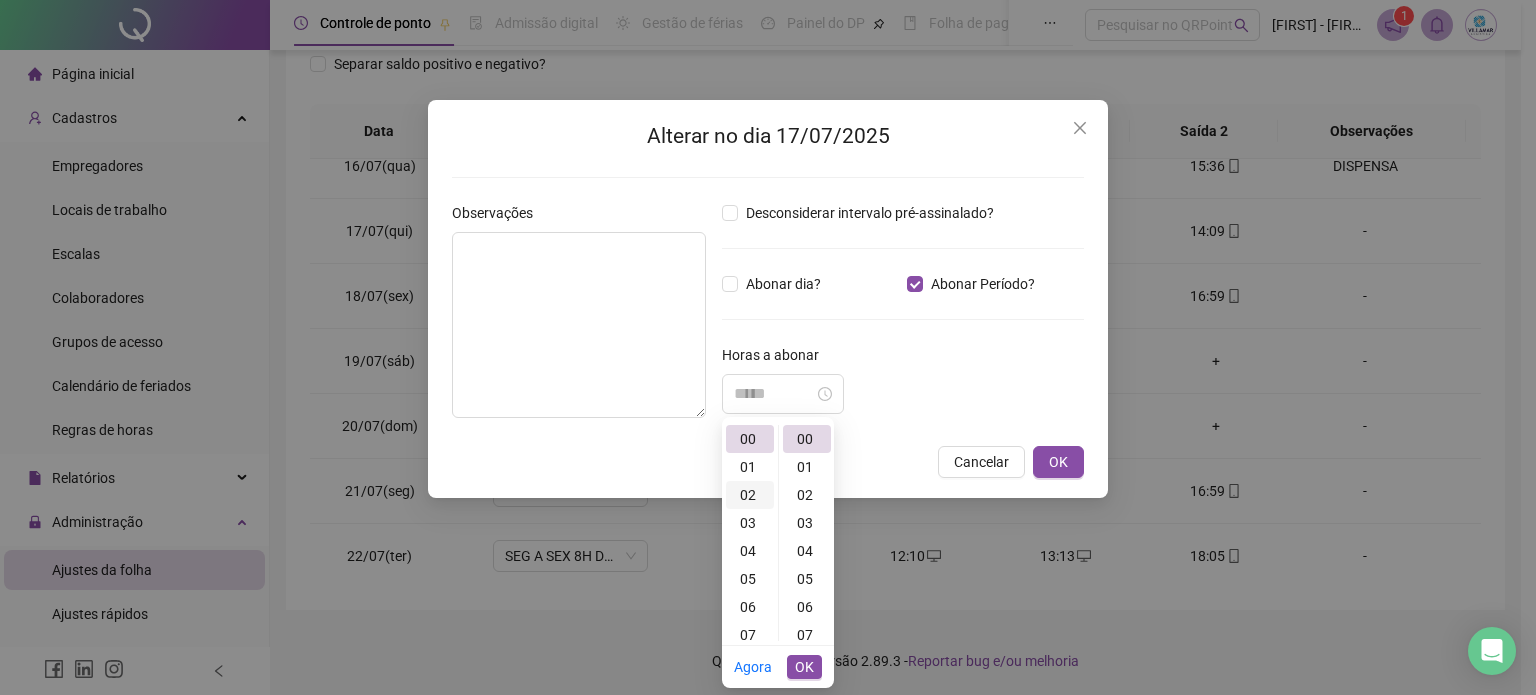 click on "02" at bounding box center (750, 495) 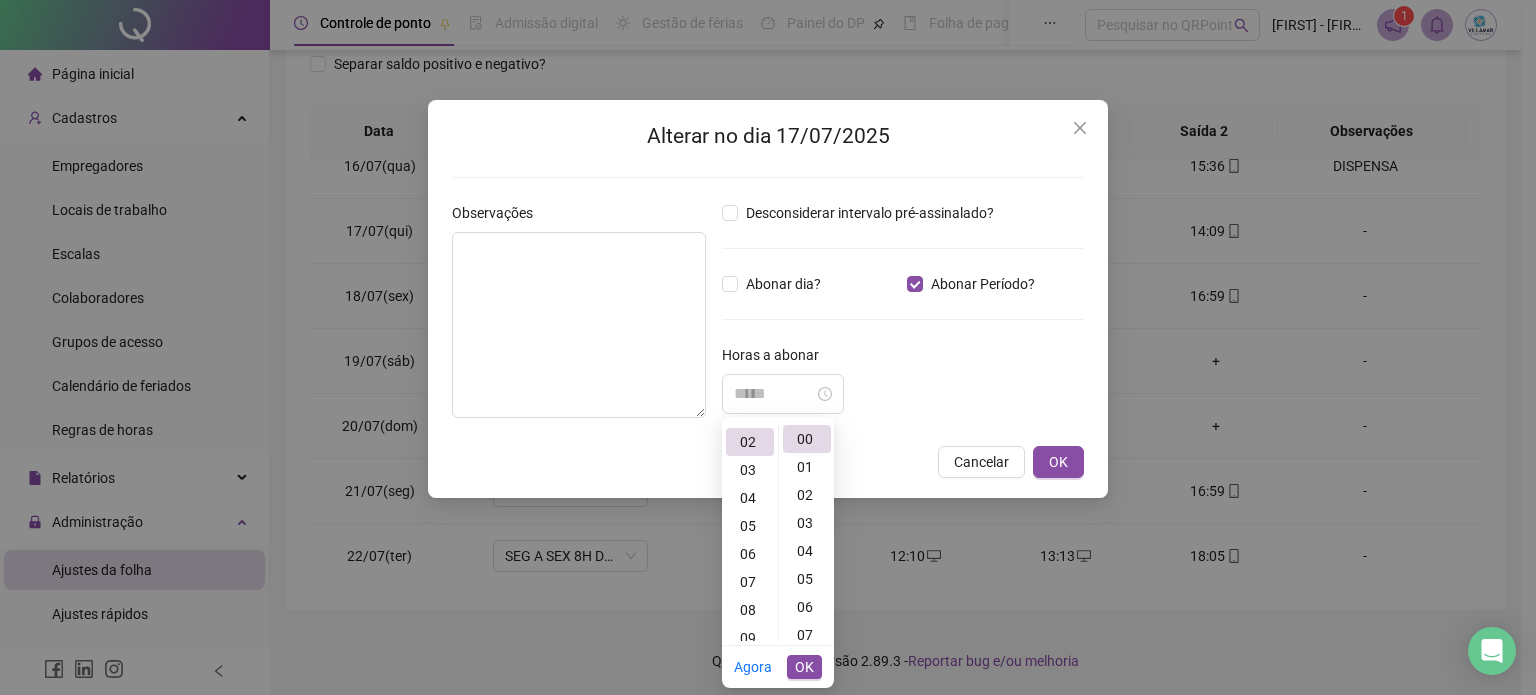 scroll, scrollTop: 56, scrollLeft: 0, axis: vertical 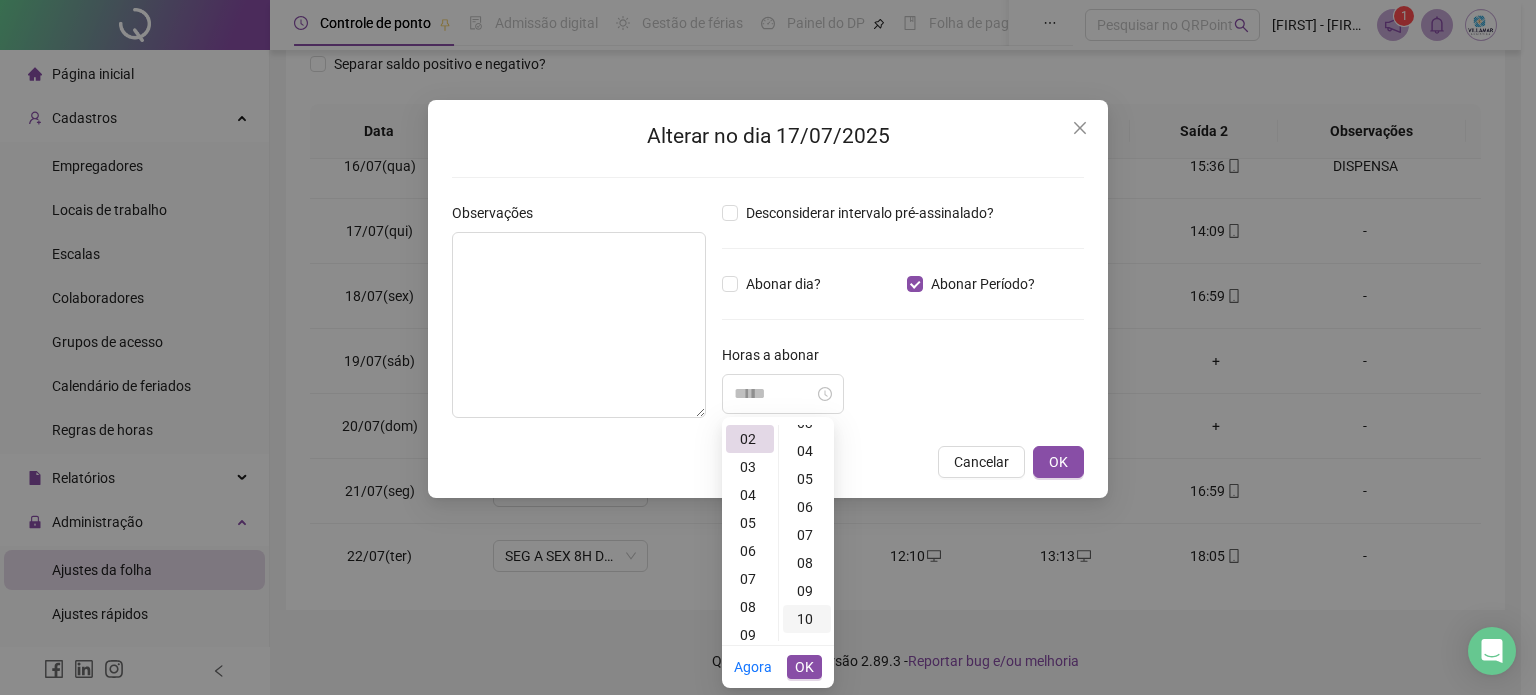 click on "10" at bounding box center (807, 619) 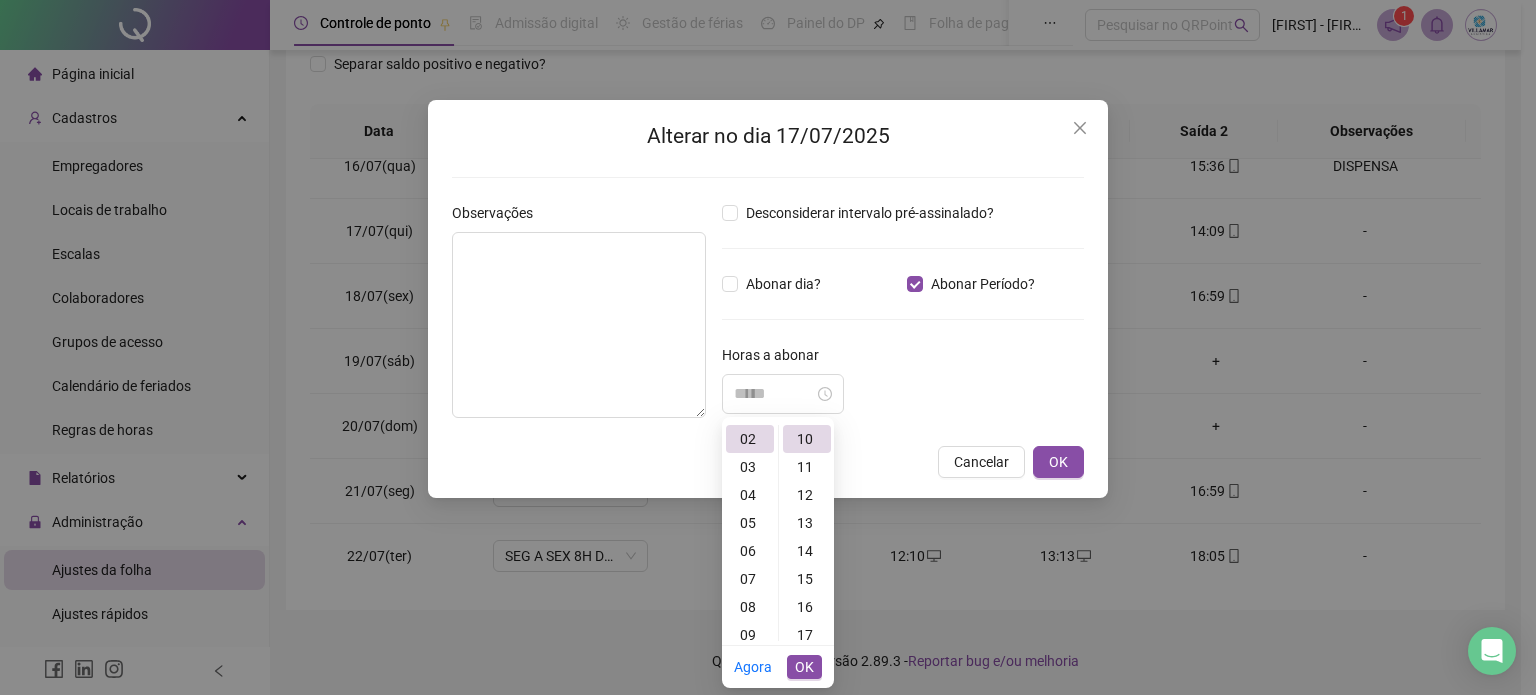 type on "*****" 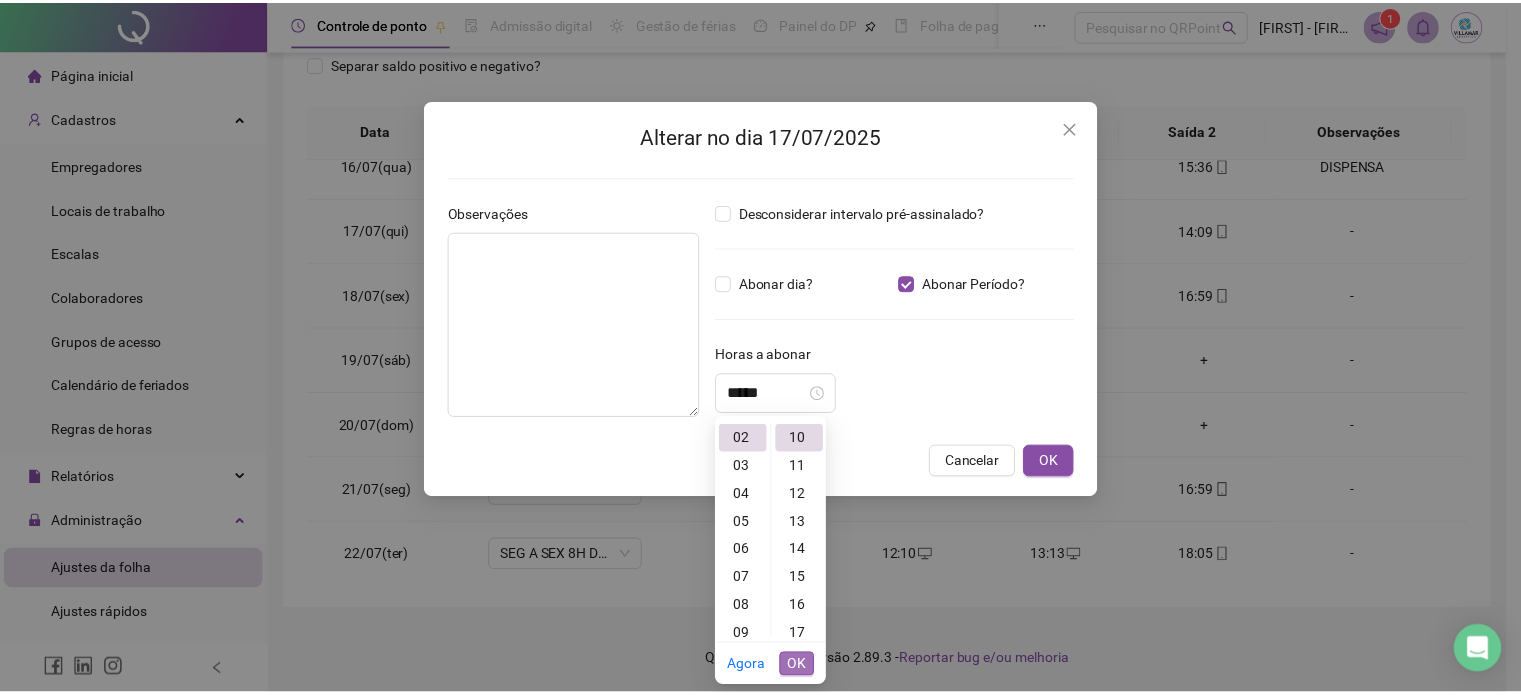 scroll, scrollTop: 280, scrollLeft: 0, axis: vertical 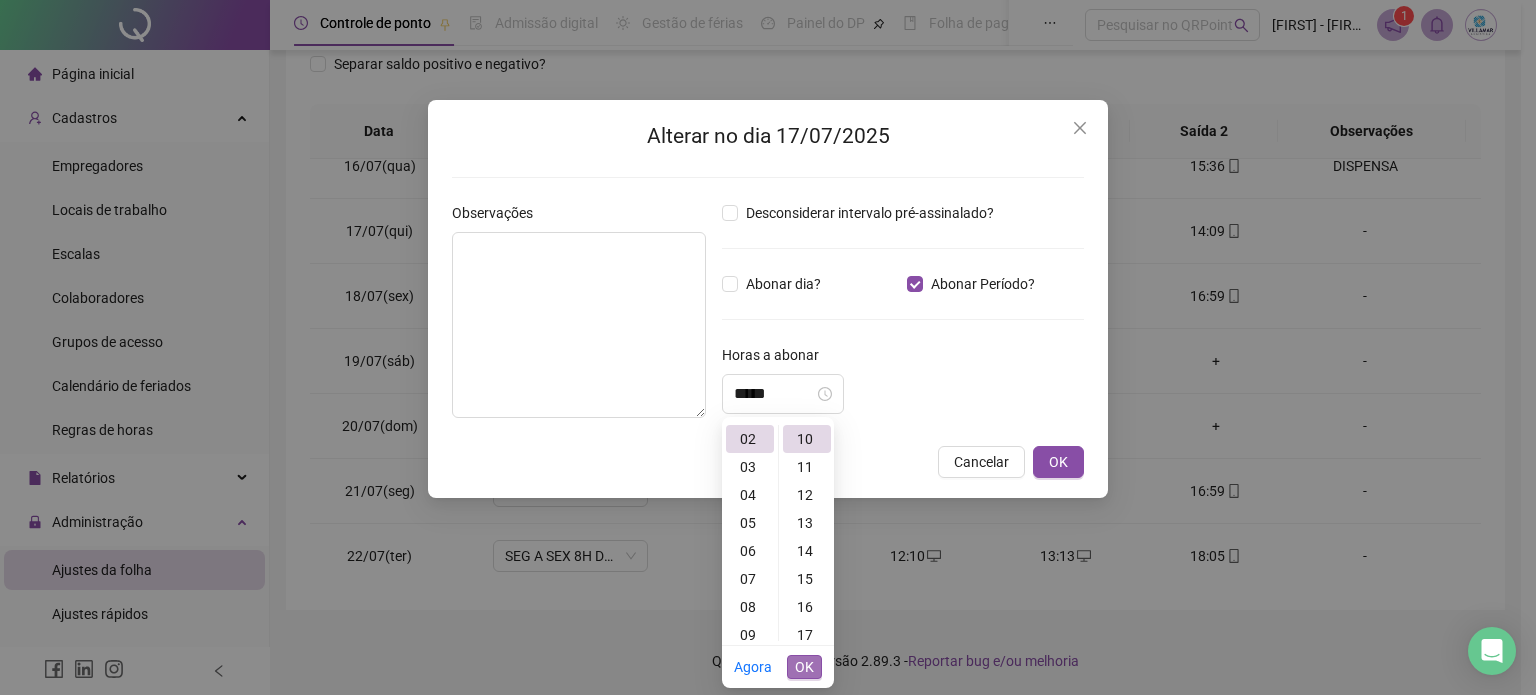 click on "OK" at bounding box center [804, 667] 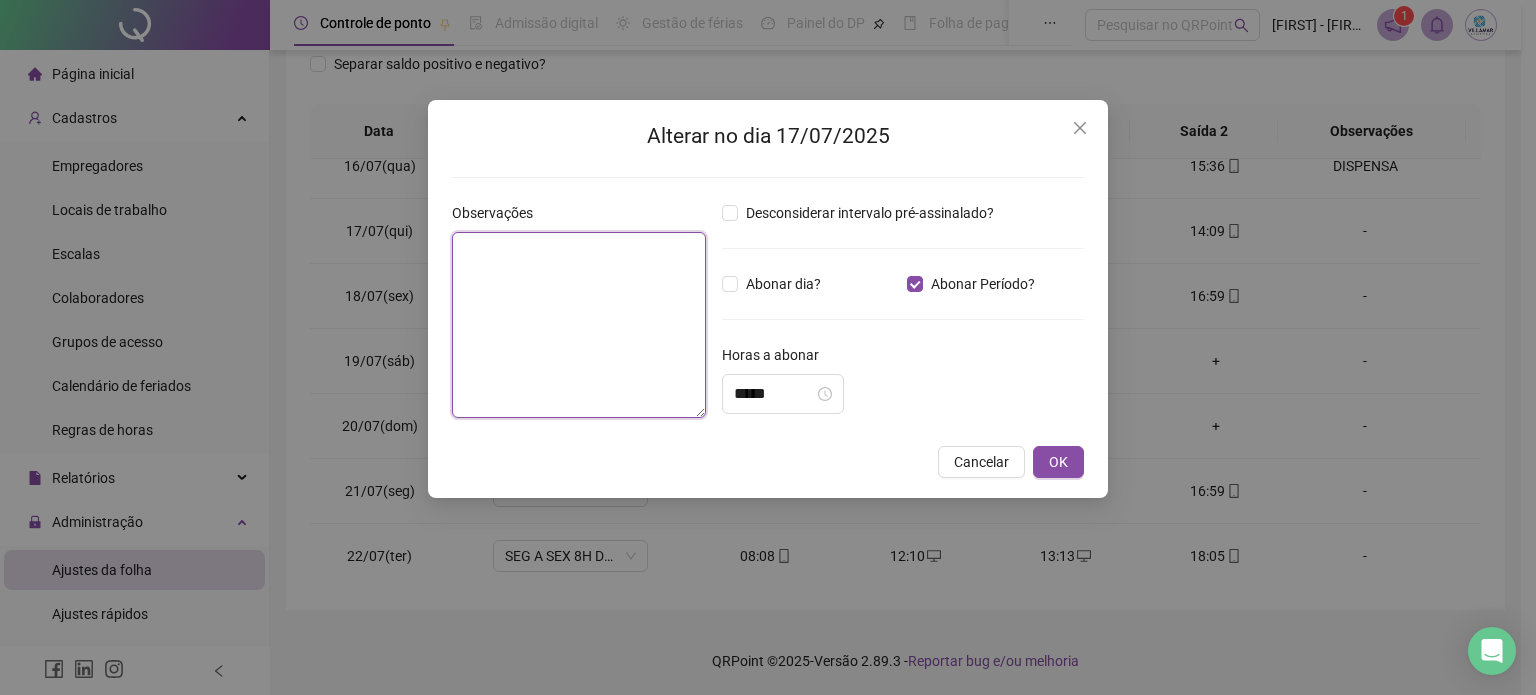 click at bounding box center [579, 325] 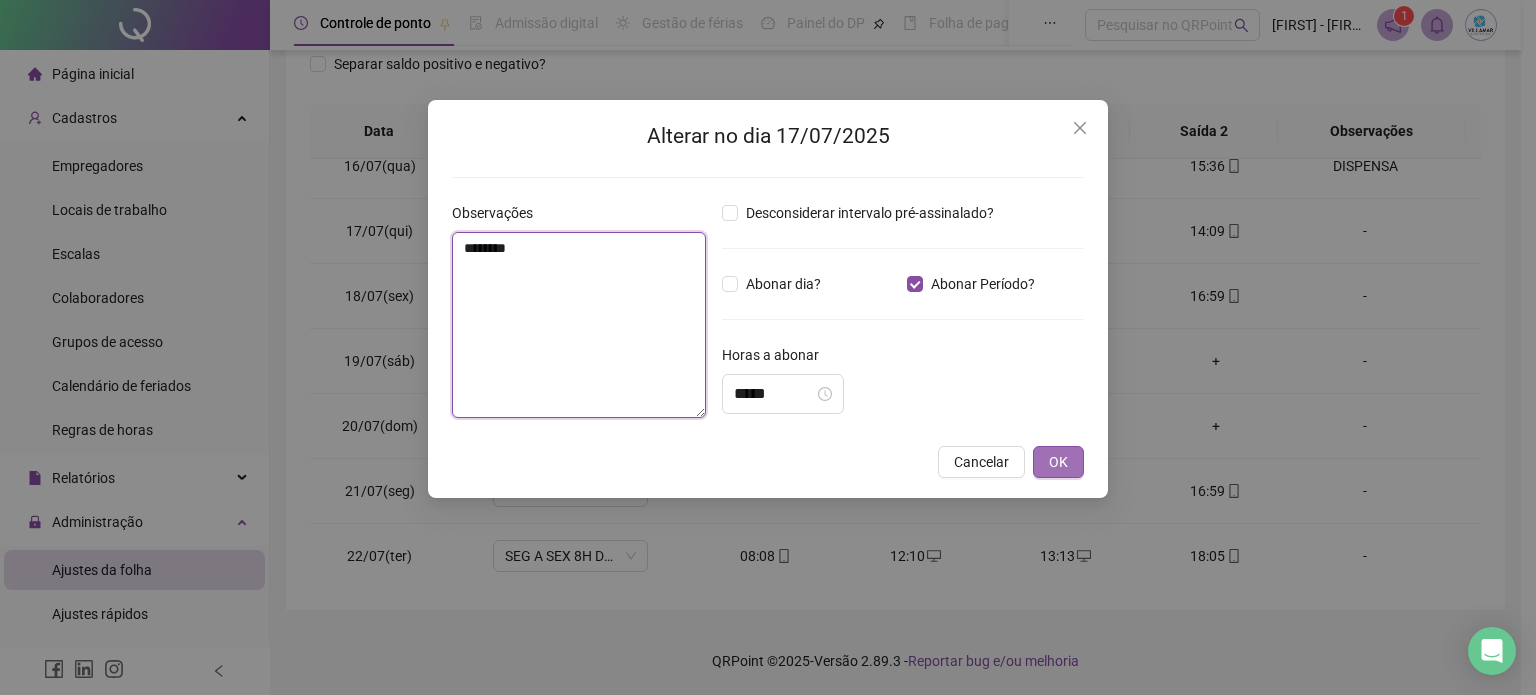 type on "********" 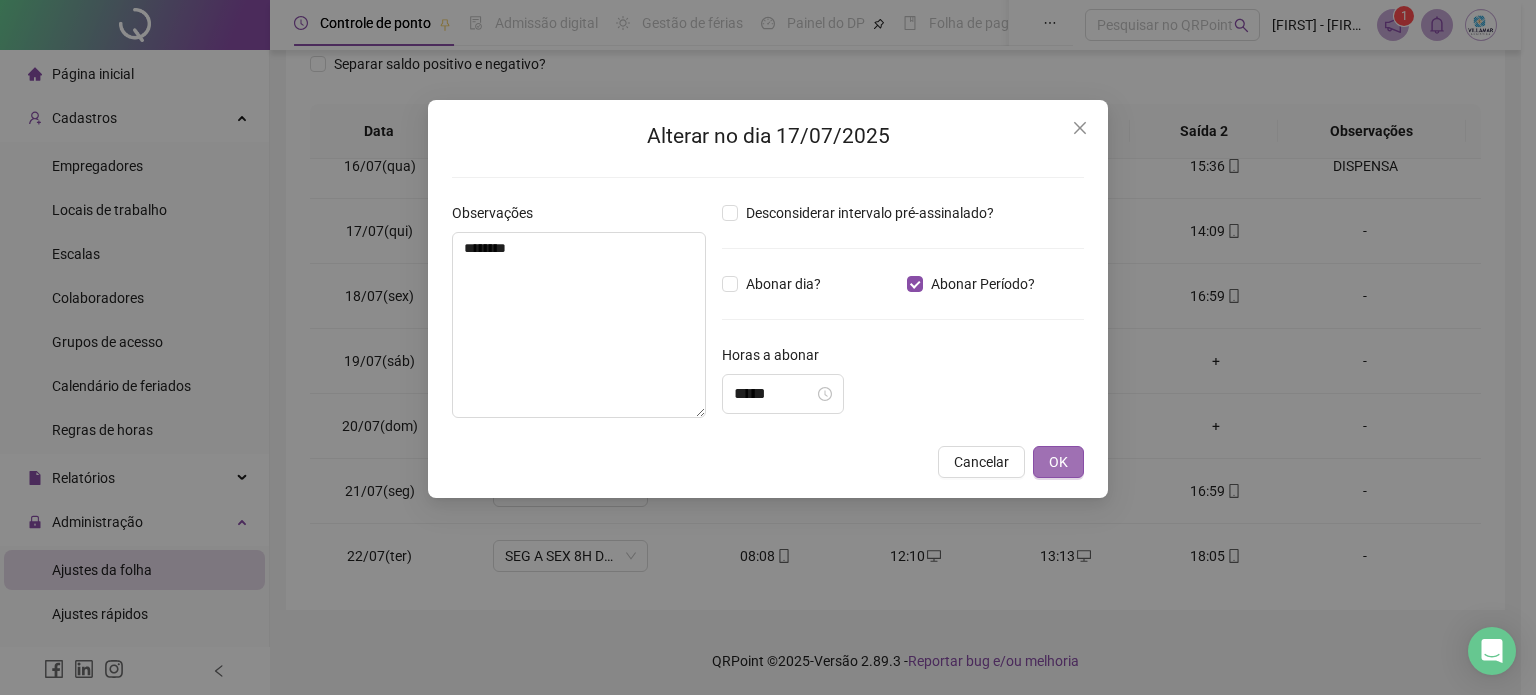 click on "OK" at bounding box center [1058, 462] 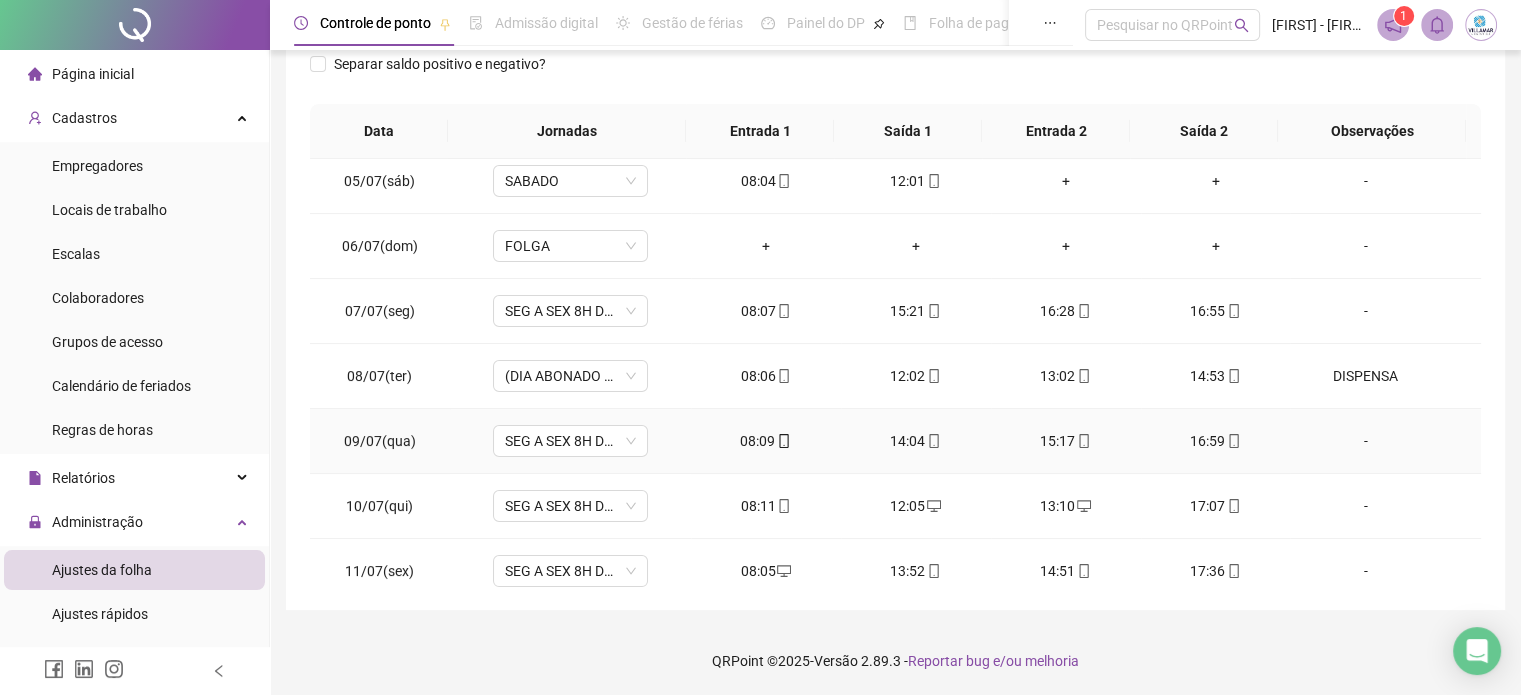 scroll 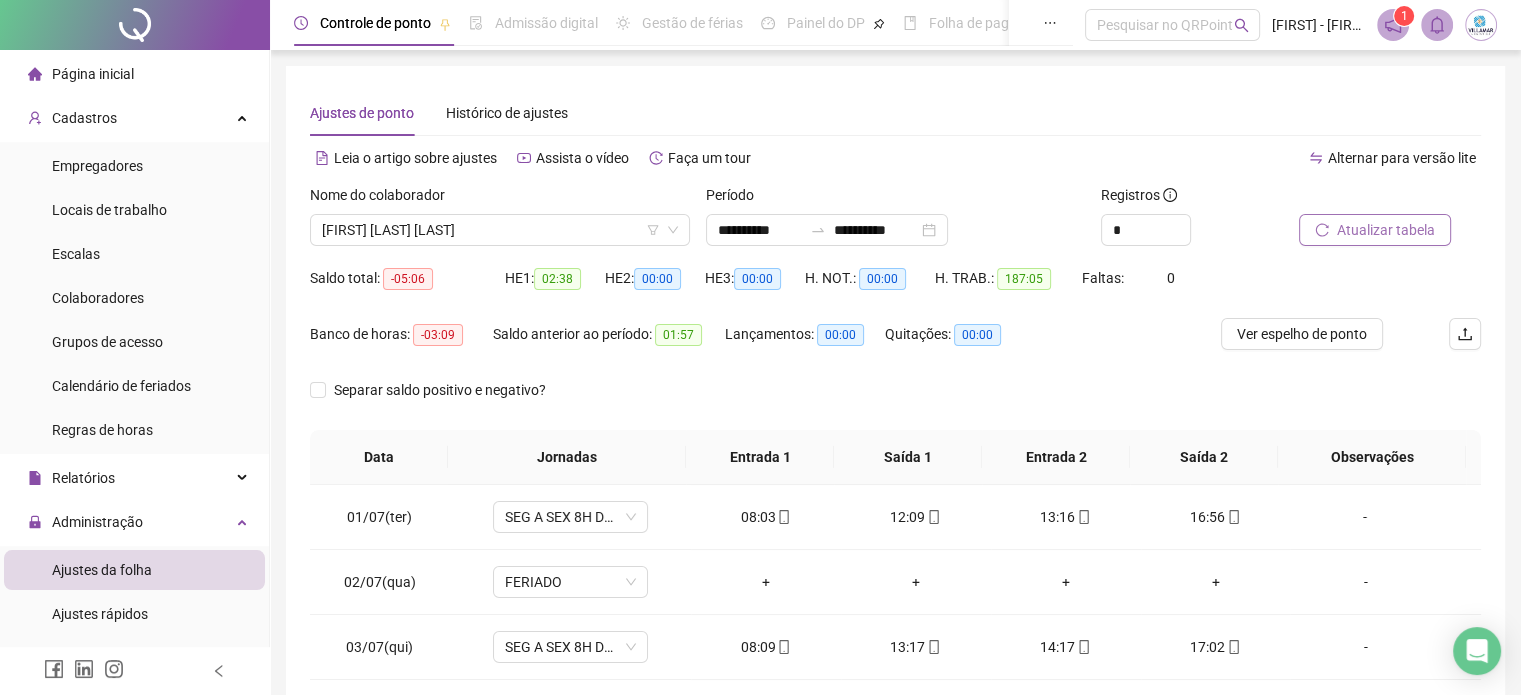 click on "Atualizar tabela" at bounding box center [1386, 230] 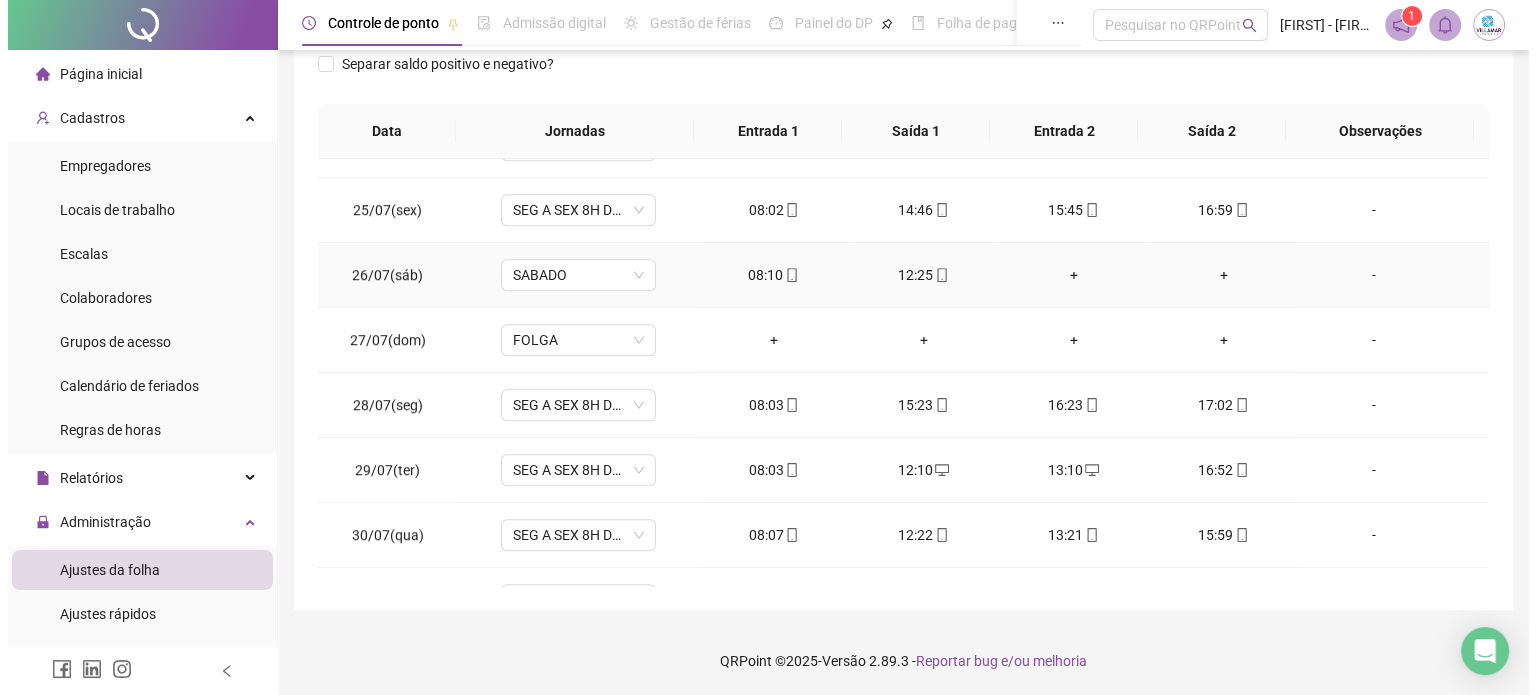 scroll, scrollTop: 1581, scrollLeft: 0, axis: vertical 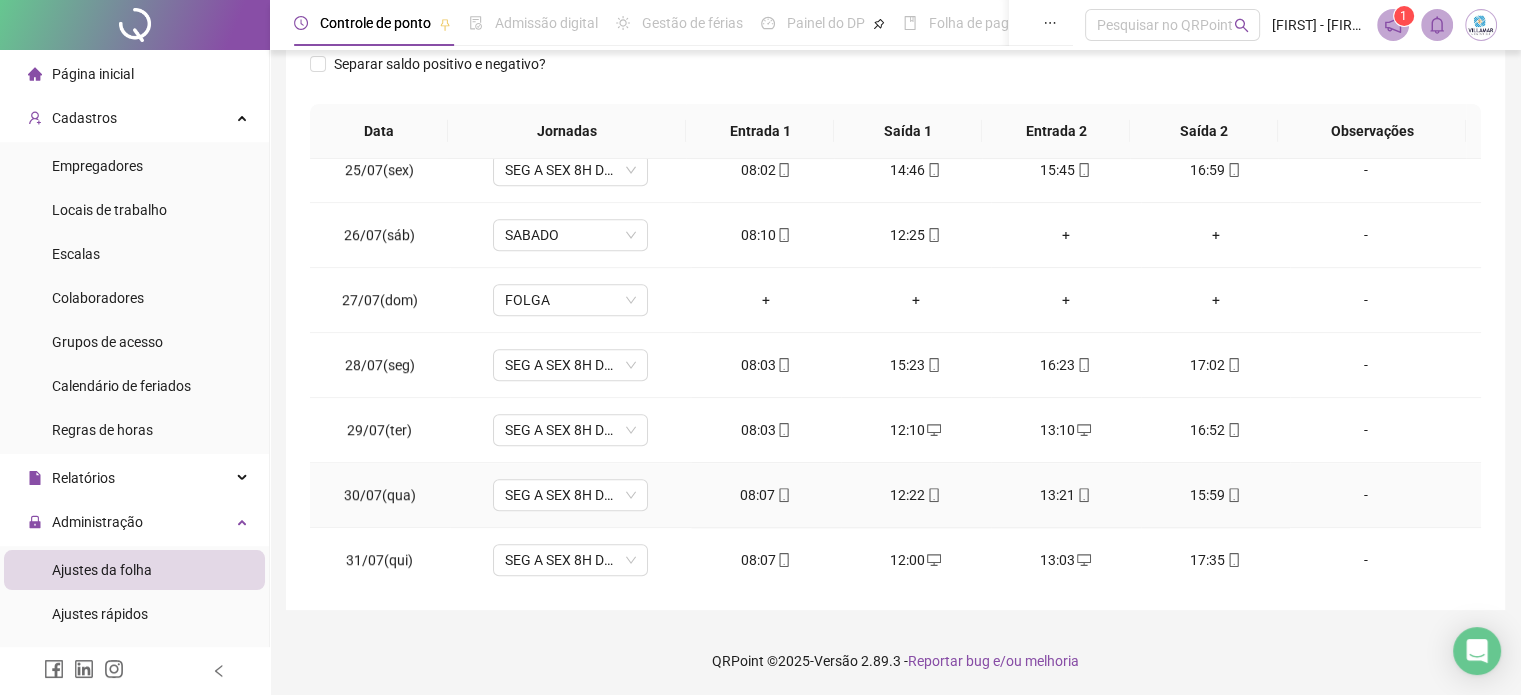 click on "-" at bounding box center [1365, 495] 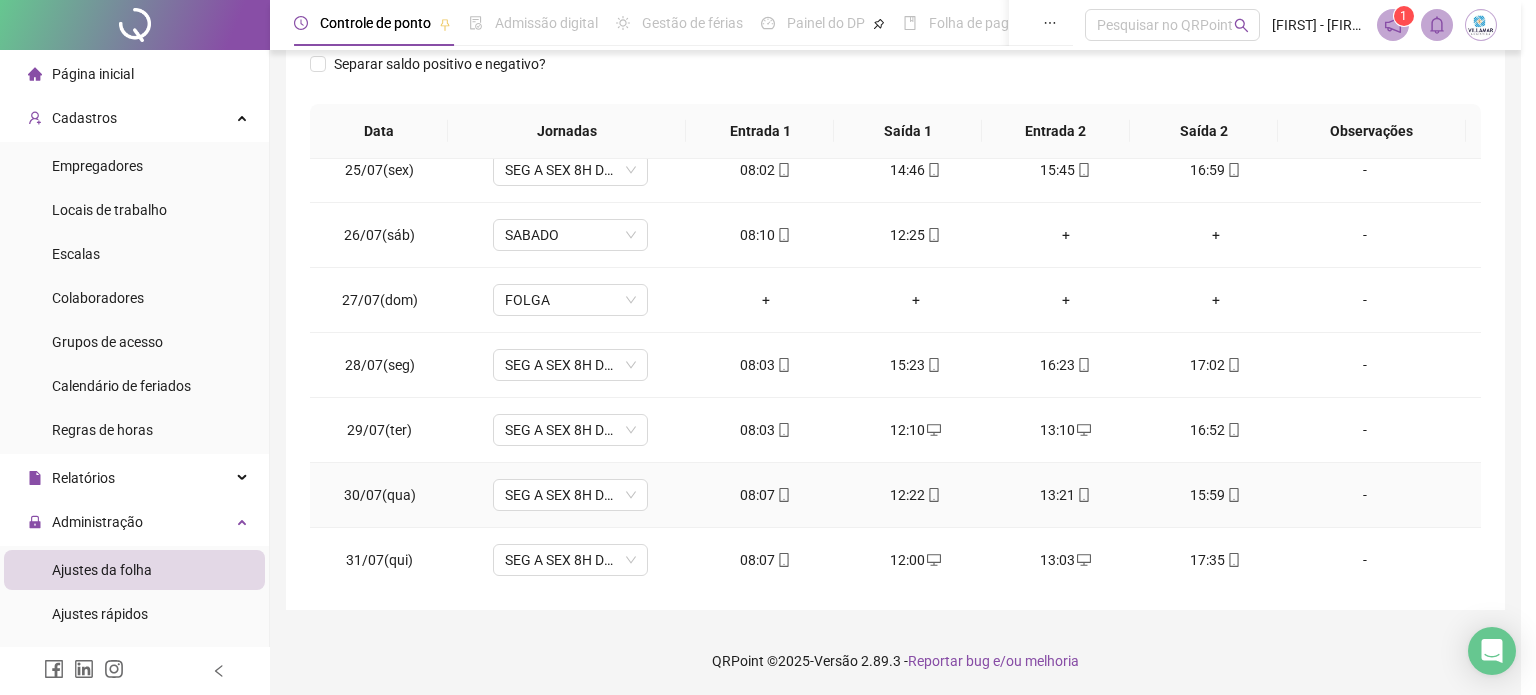 type 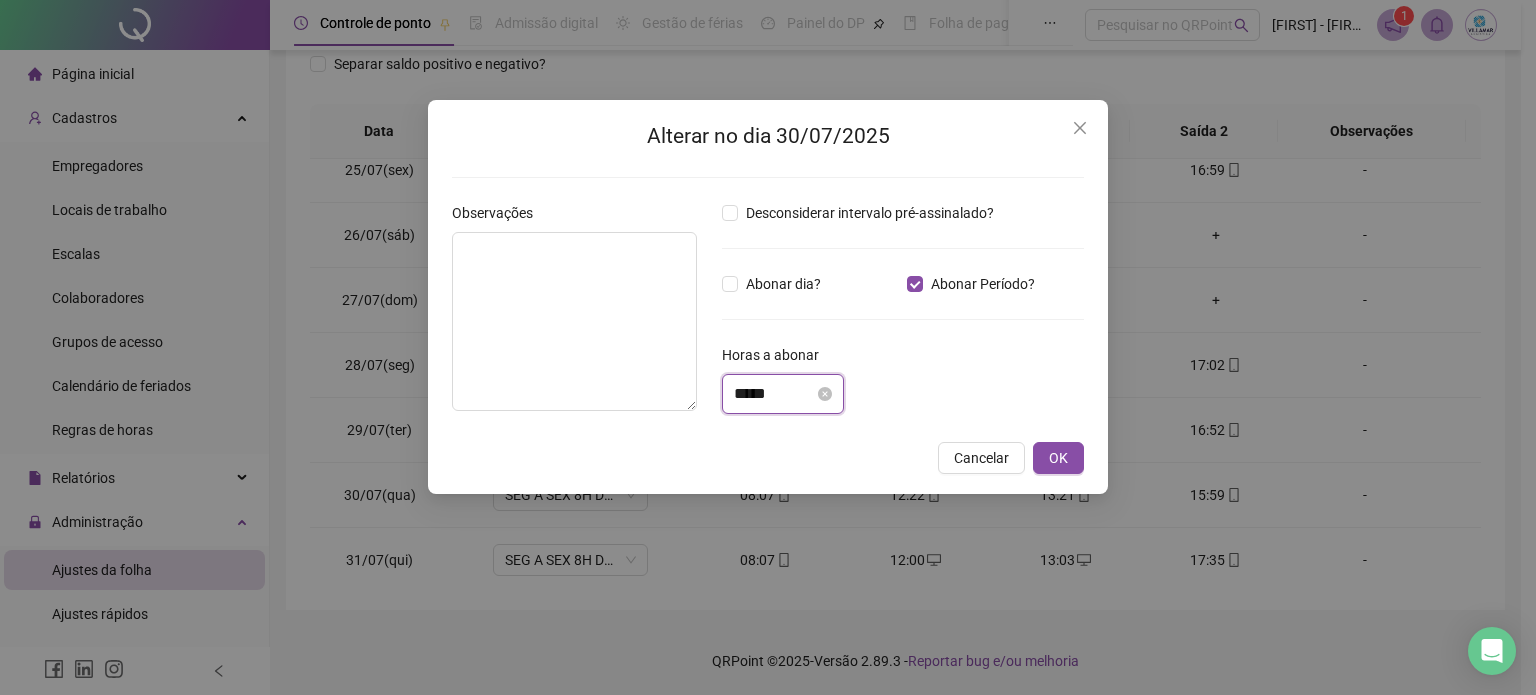 click on "*****" at bounding box center (774, 394) 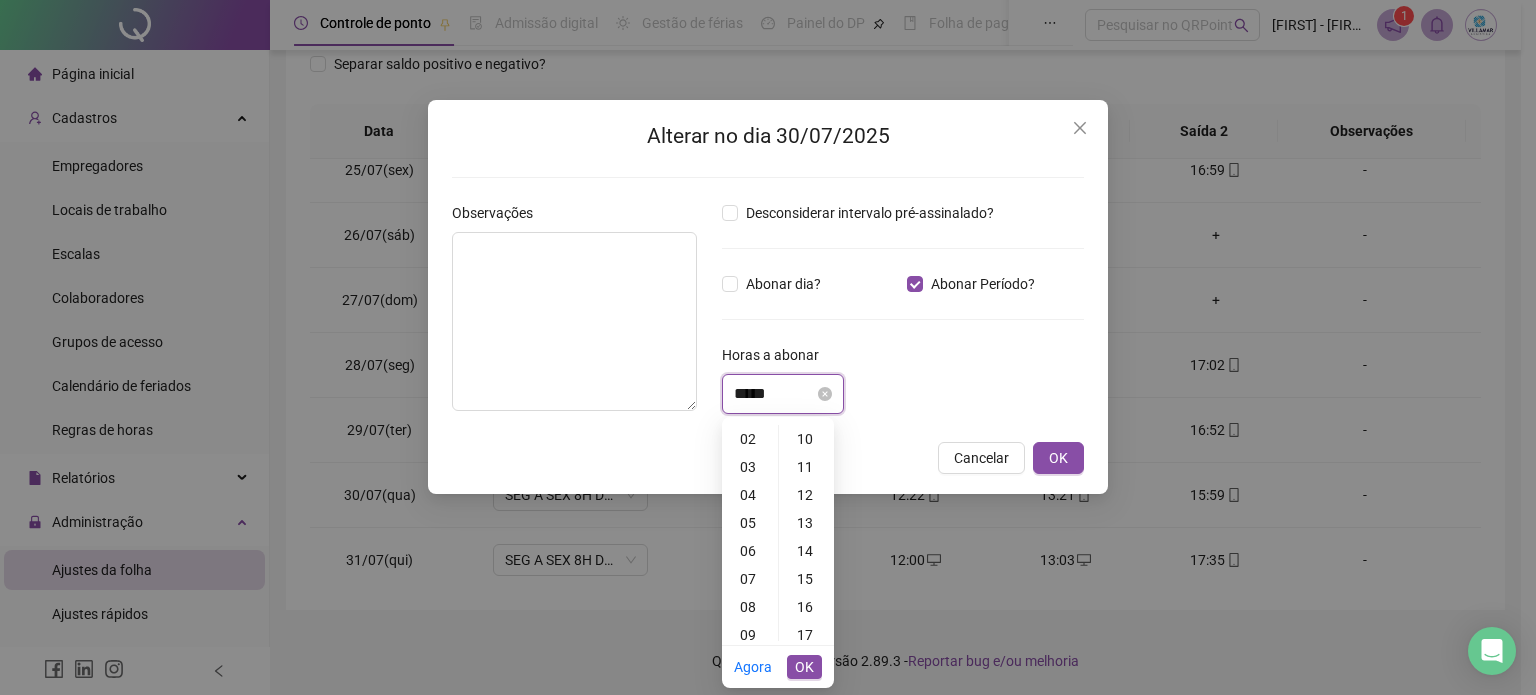 scroll, scrollTop: 0, scrollLeft: 0, axis: both 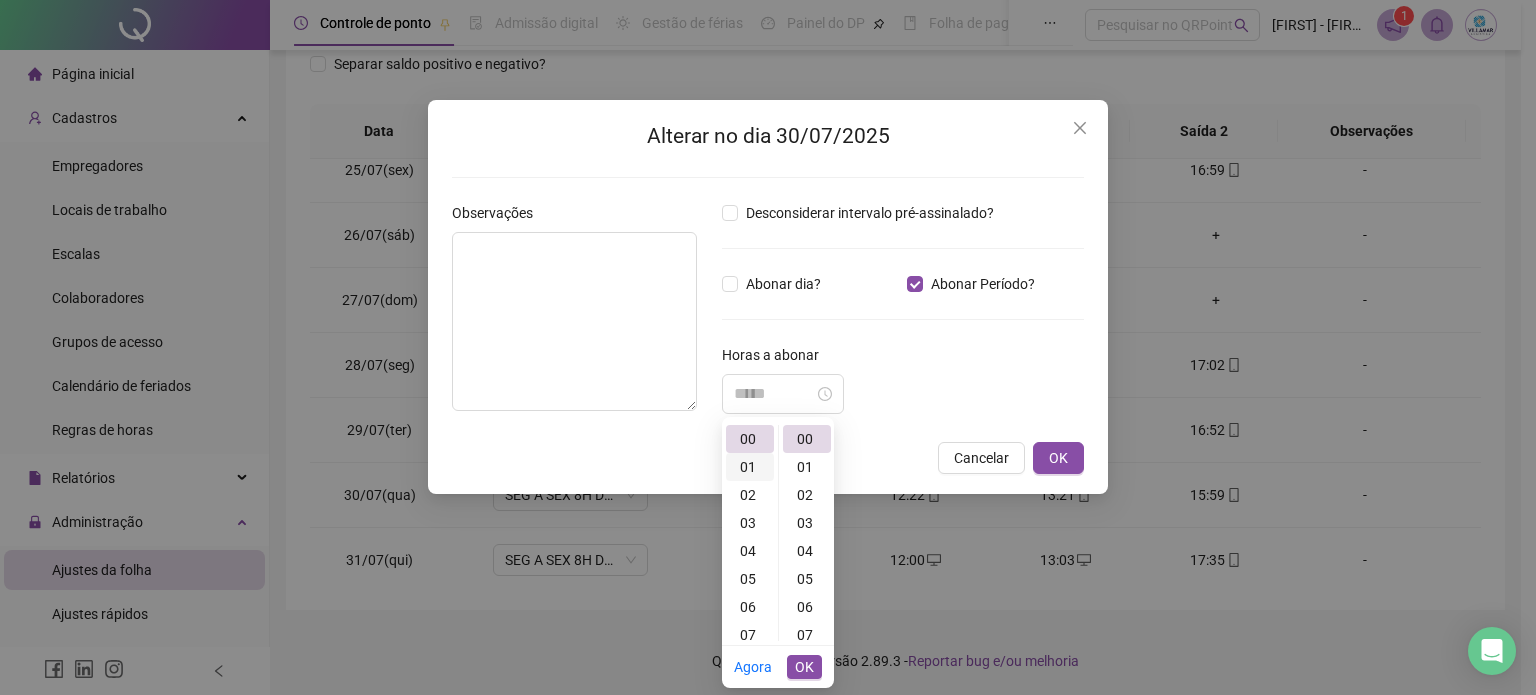 click on "01" at bounding box center (750, 467) 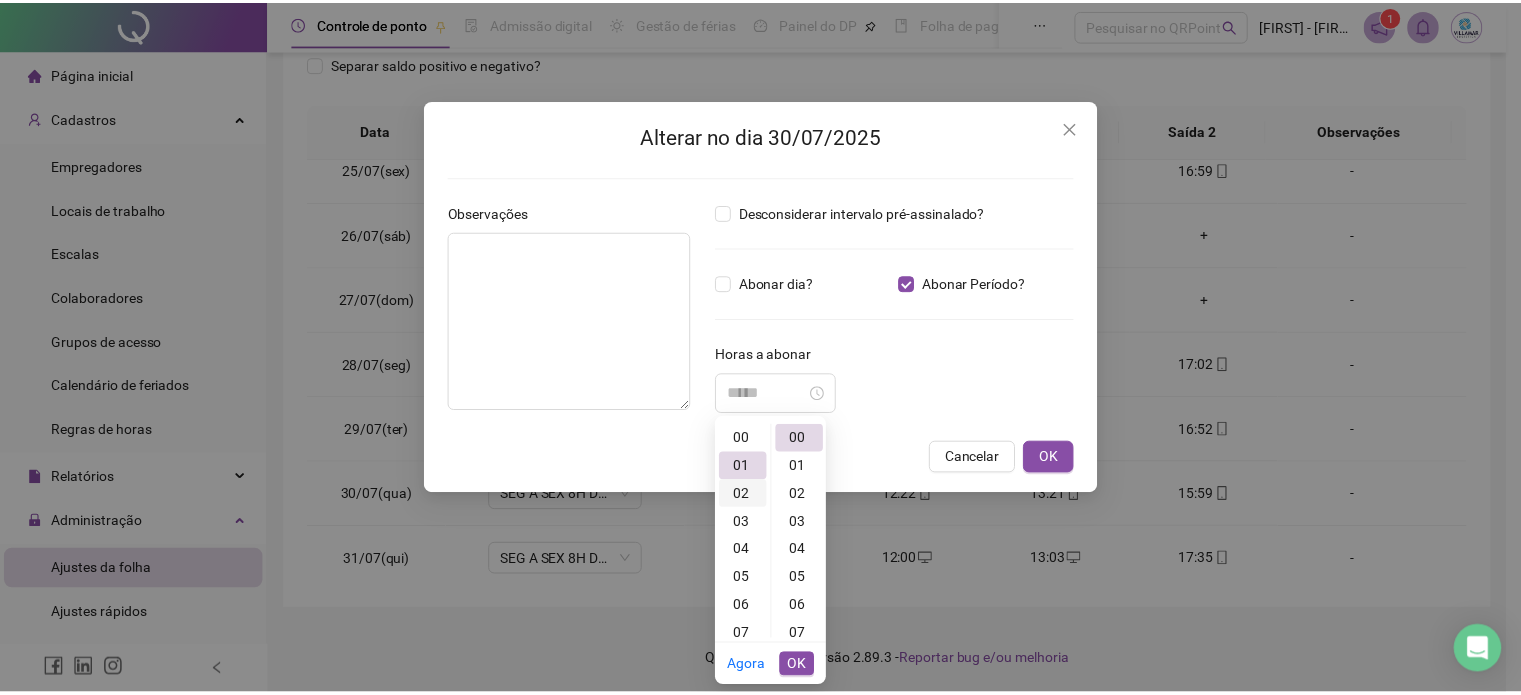 scroll, scrollTop: 28, scrollLeft: 0, axis: vertical 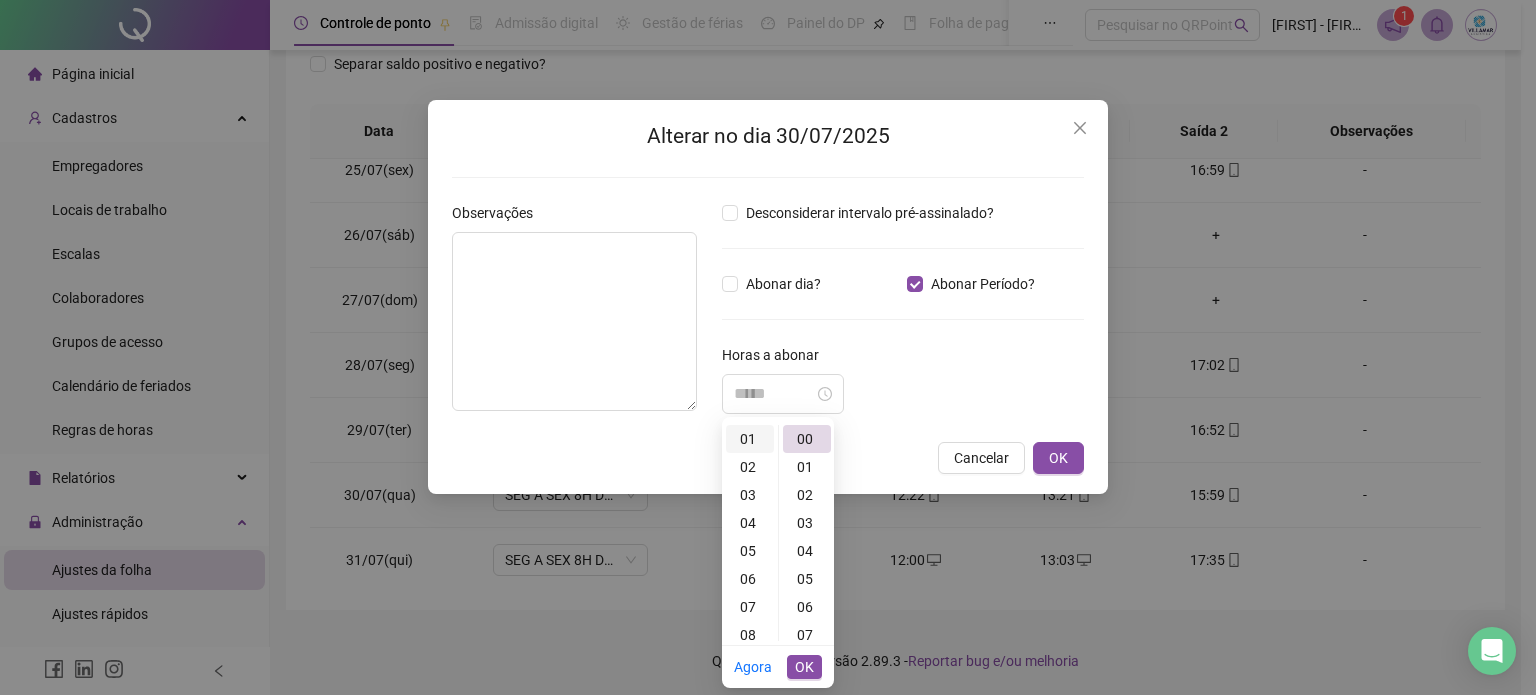 click on "01" at bounding box center (750, 439) 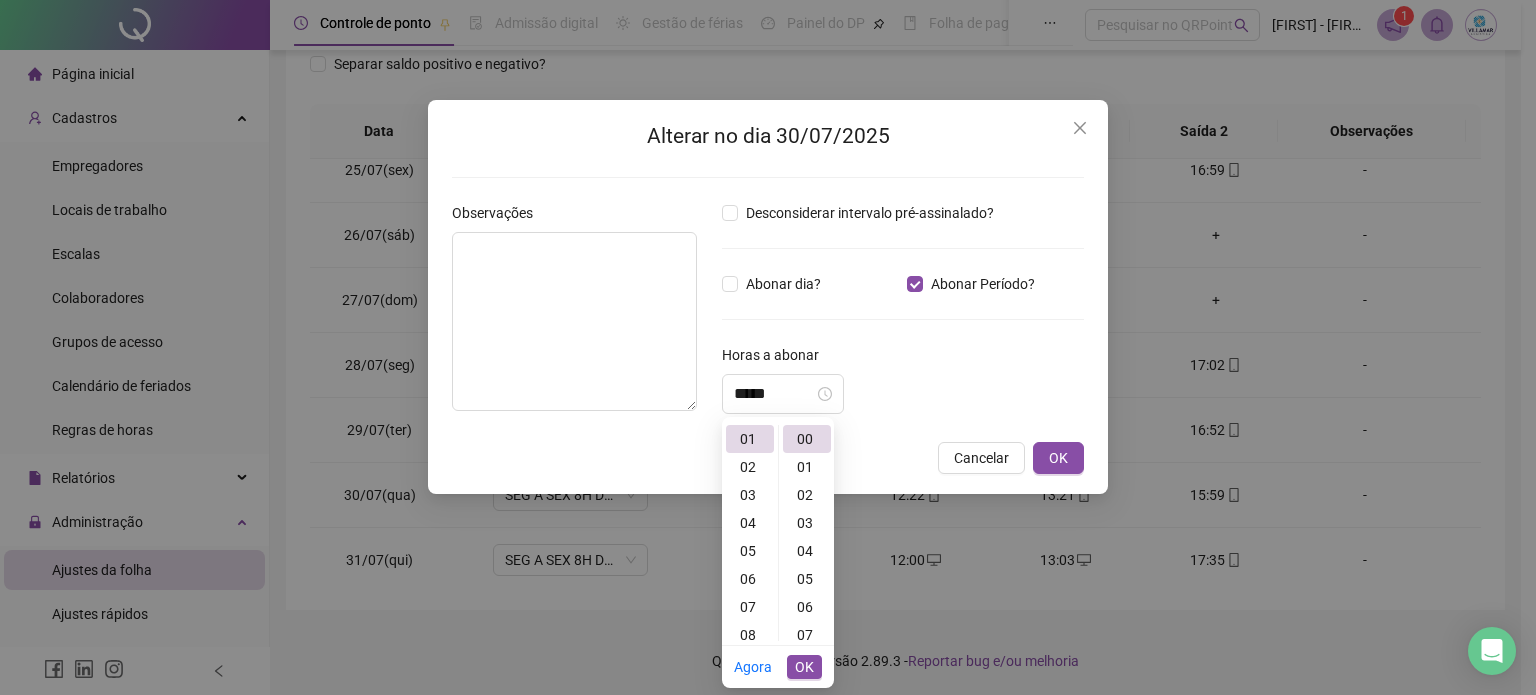 type on "*****" 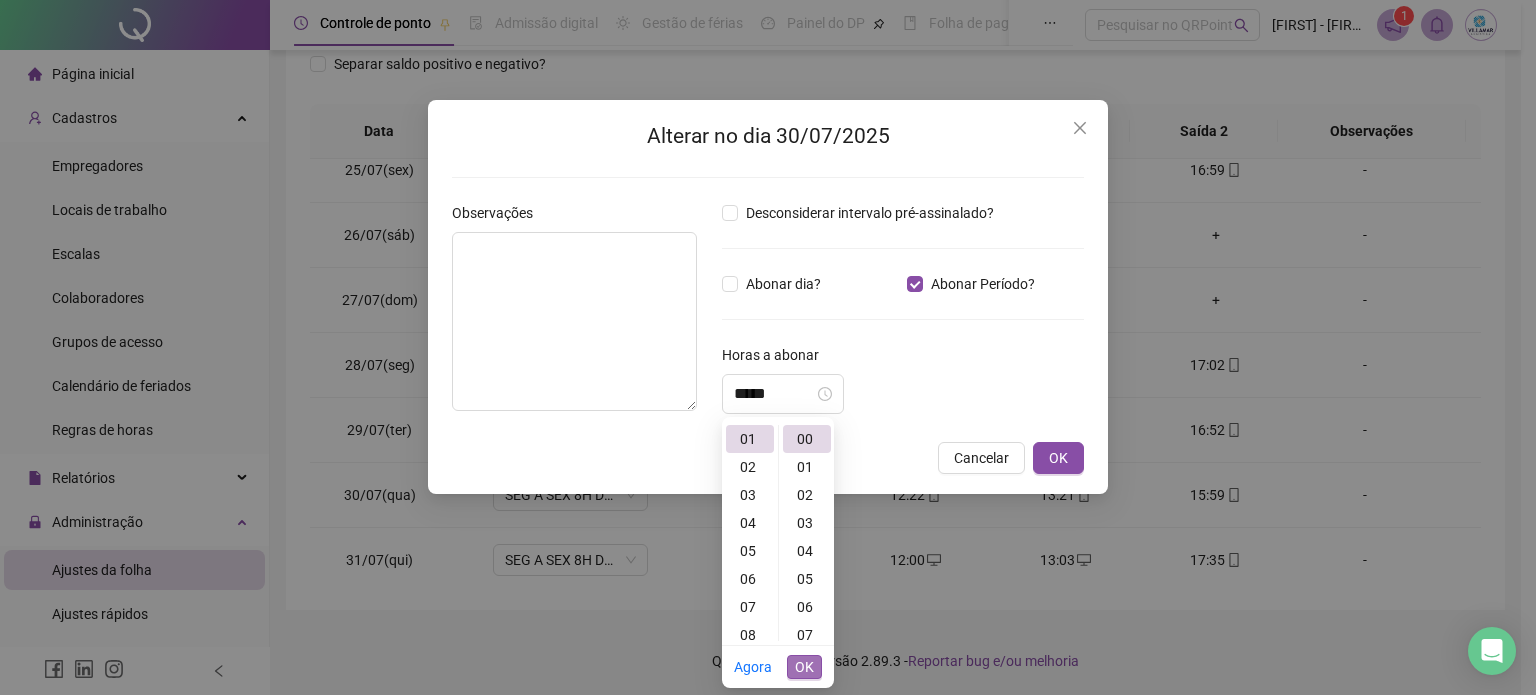 click on "OK" at bounding box center [804, 667] 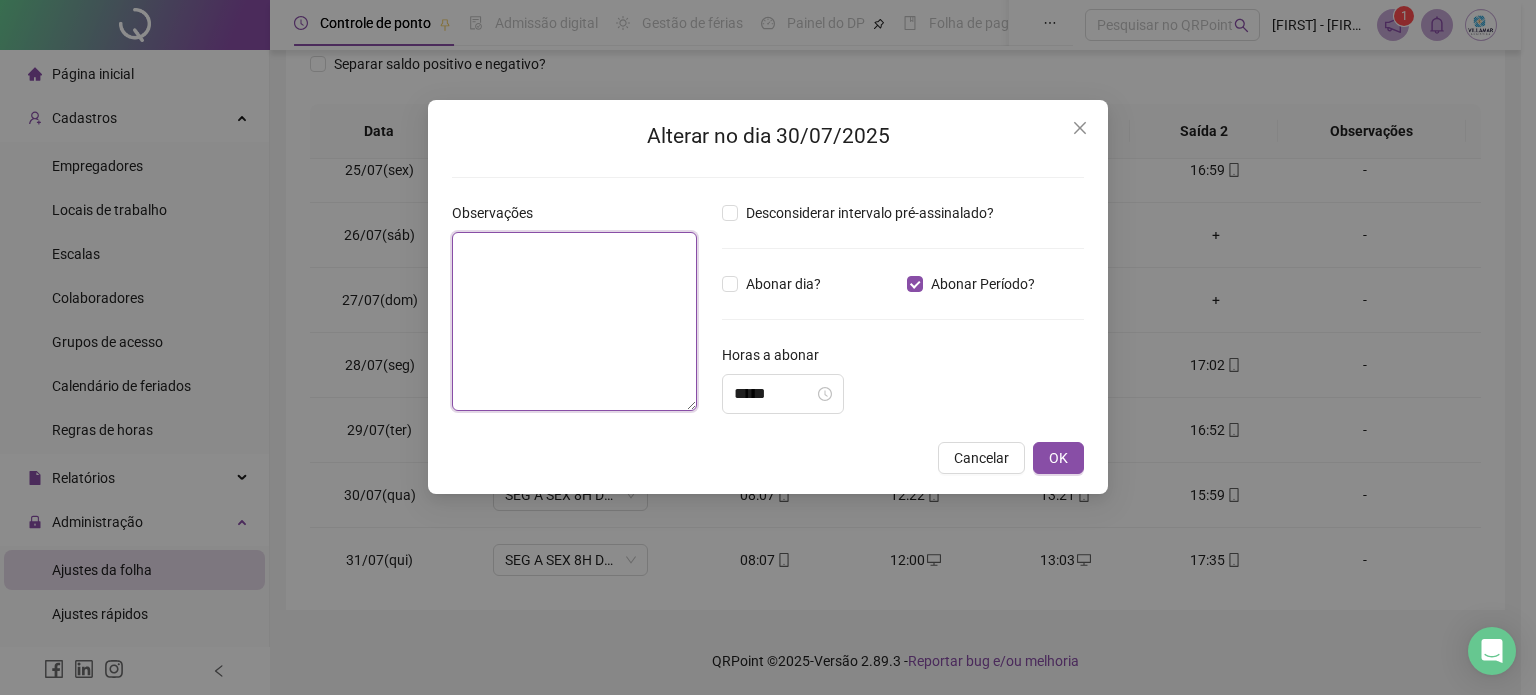 click at bounding box center [574, 321] 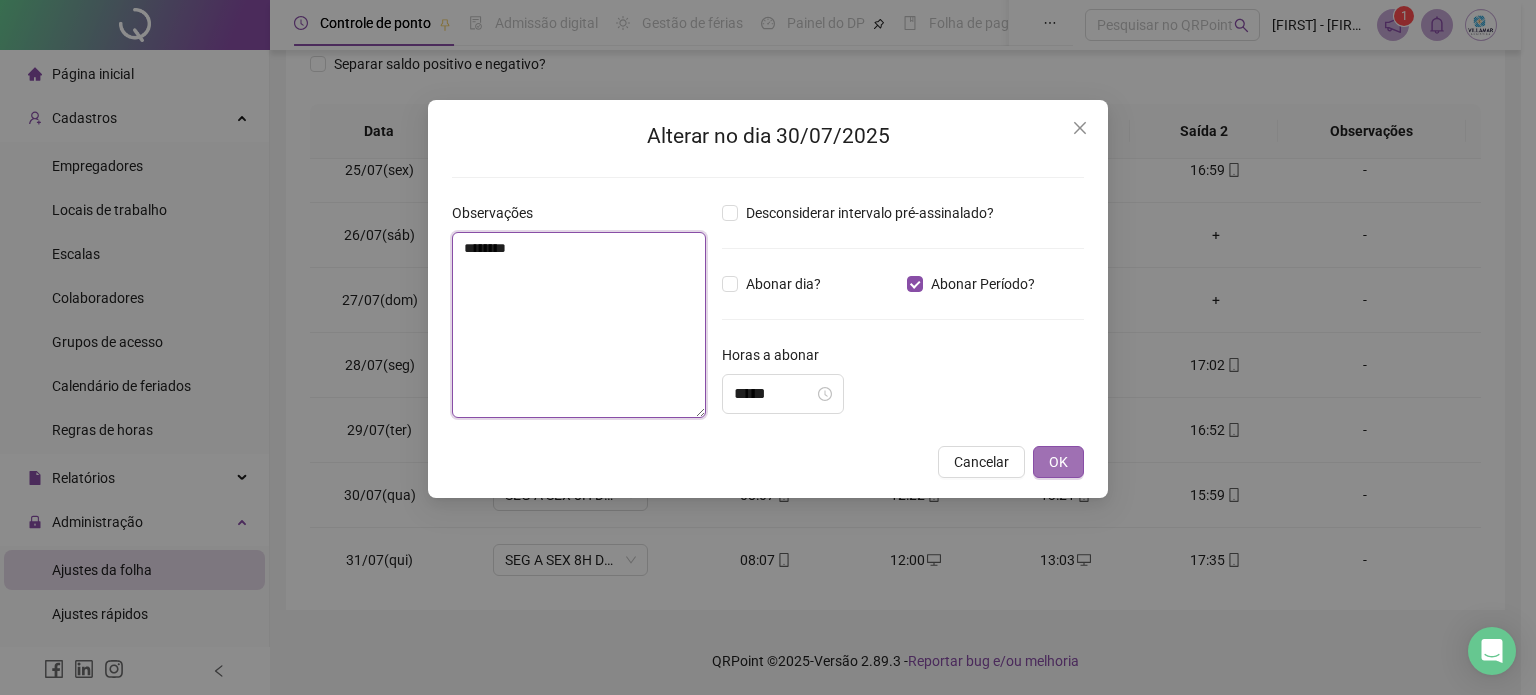 type on "********" 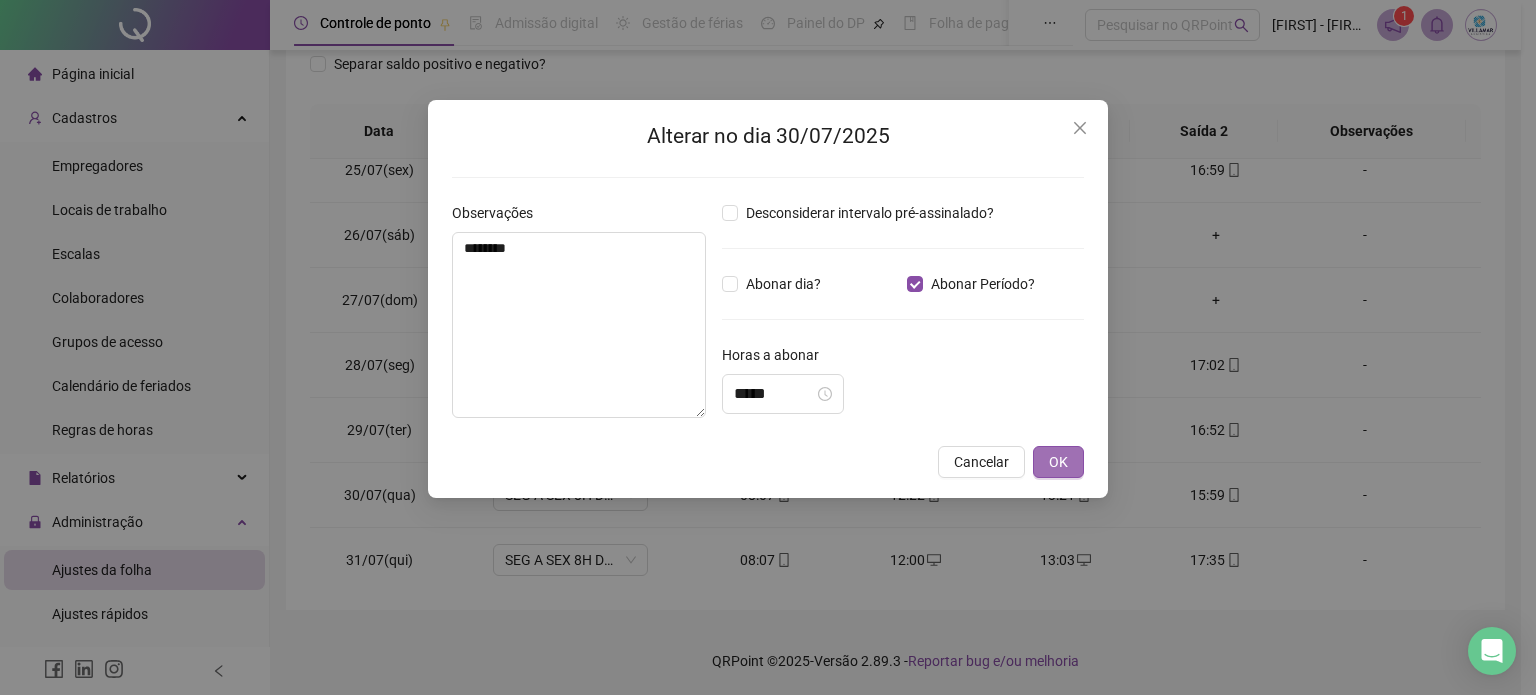 click on "OK" at bounding box center (1058, 462) 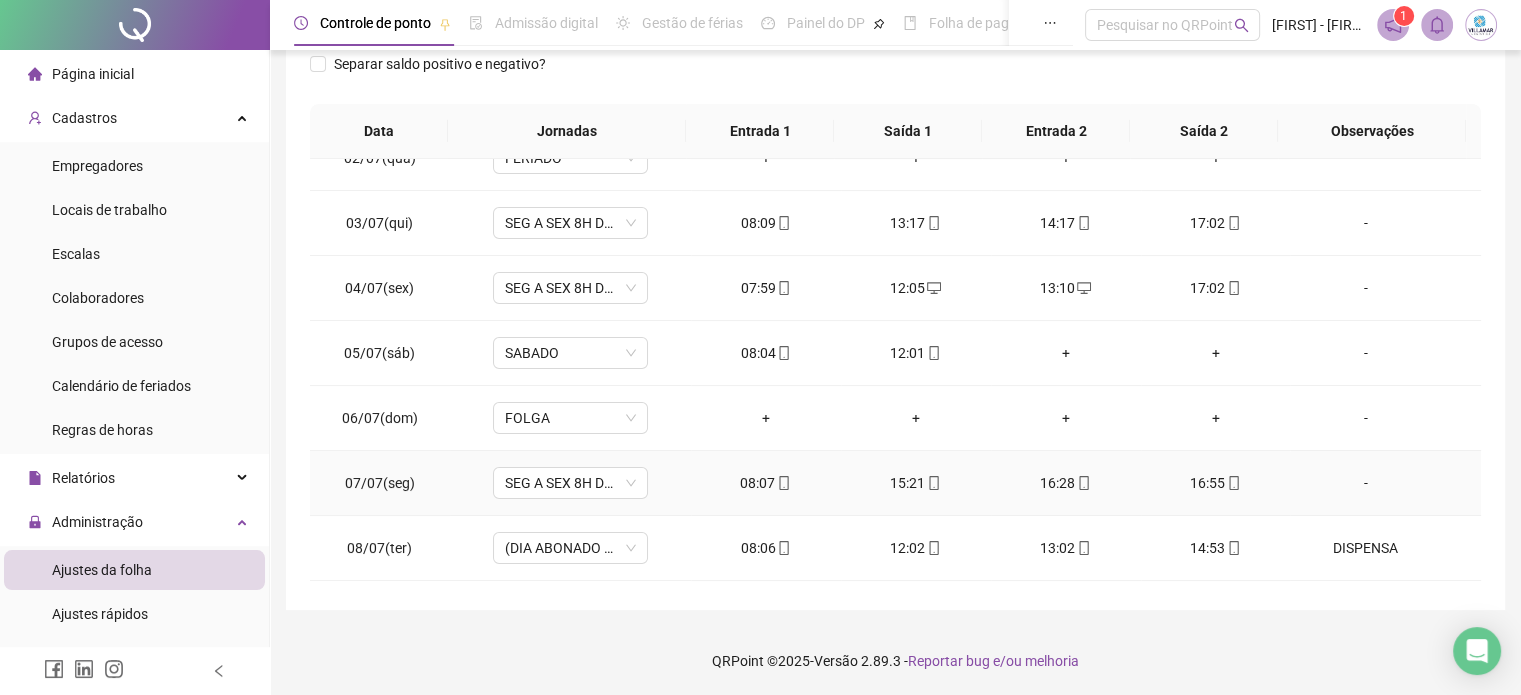 scroll, scrollTop: 0, scrollLeft: 0, axis: both 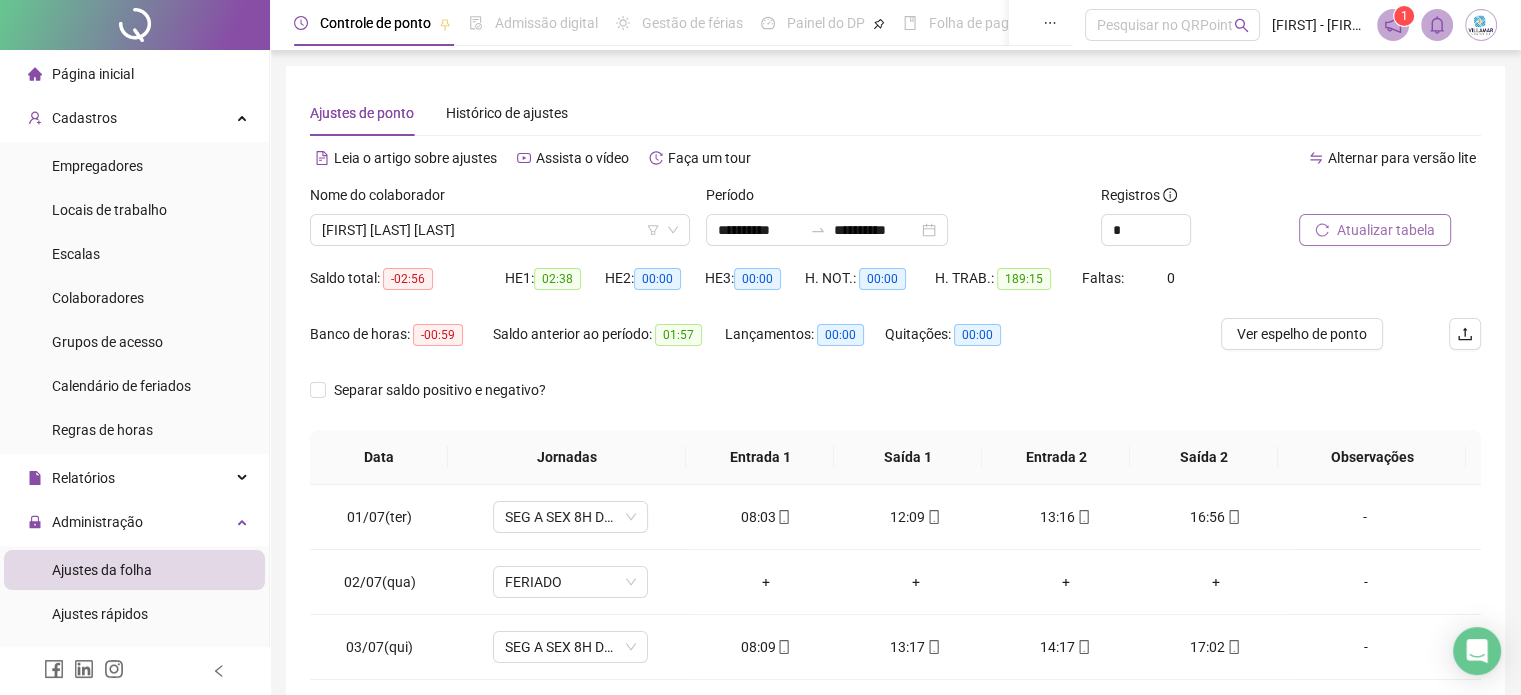click on "Atualizar tabela" at bounding box center [1386, 230] 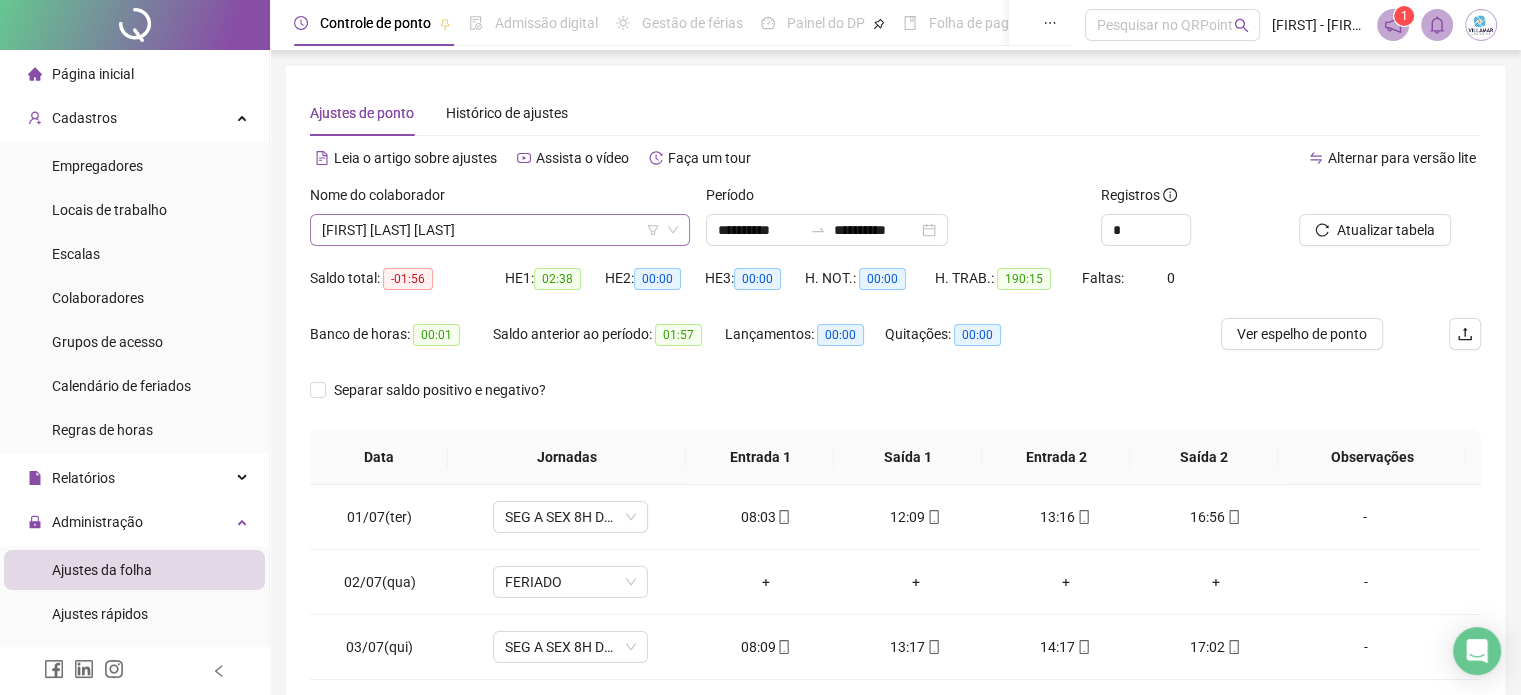 click on "[FIRST] [LAST] [LAST]" at bounding box center [500, 230] 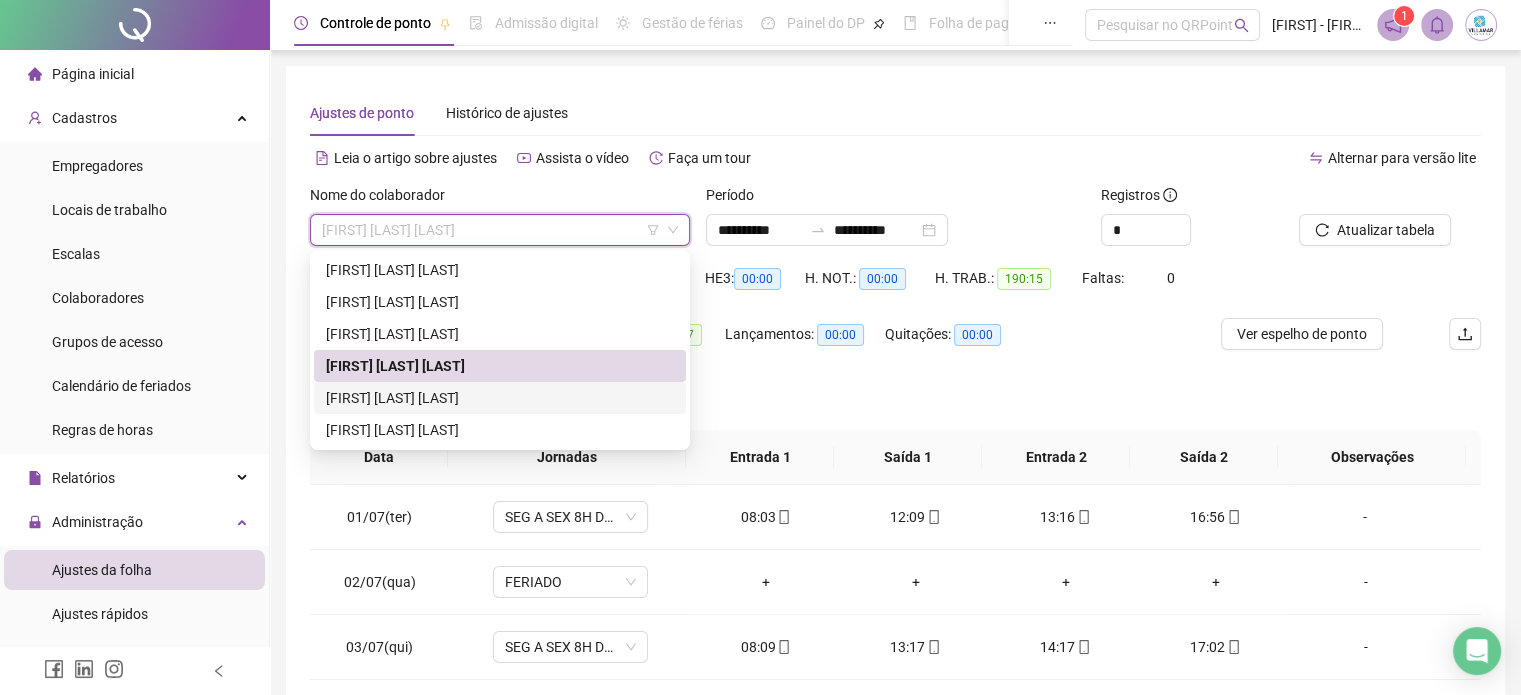 click on "[FIRST] [LAST] [LAST]" at bounding box center [500, 398] 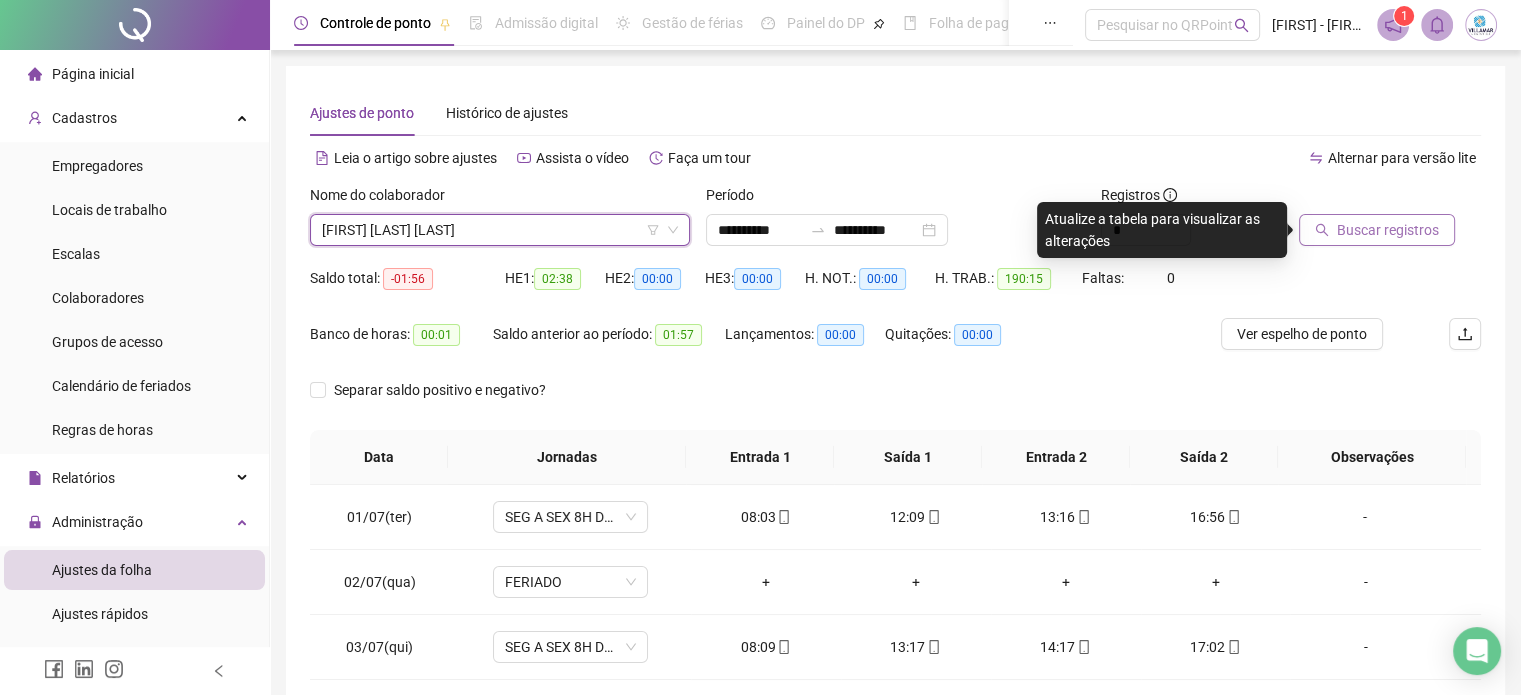 click on "Buscar registros" at bounding box center (1377, 230) 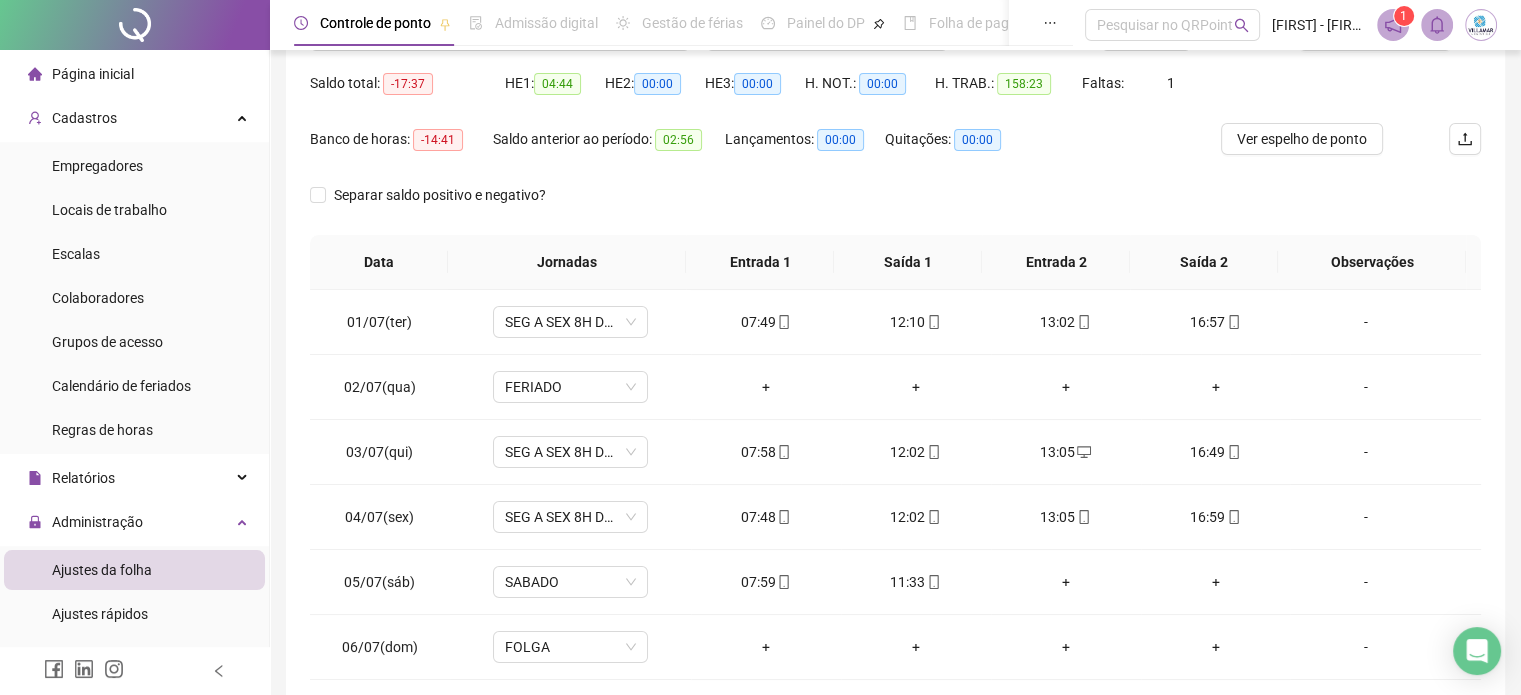 scroll, scrollTop: 300, scrollLeft: 0, axis: vertical 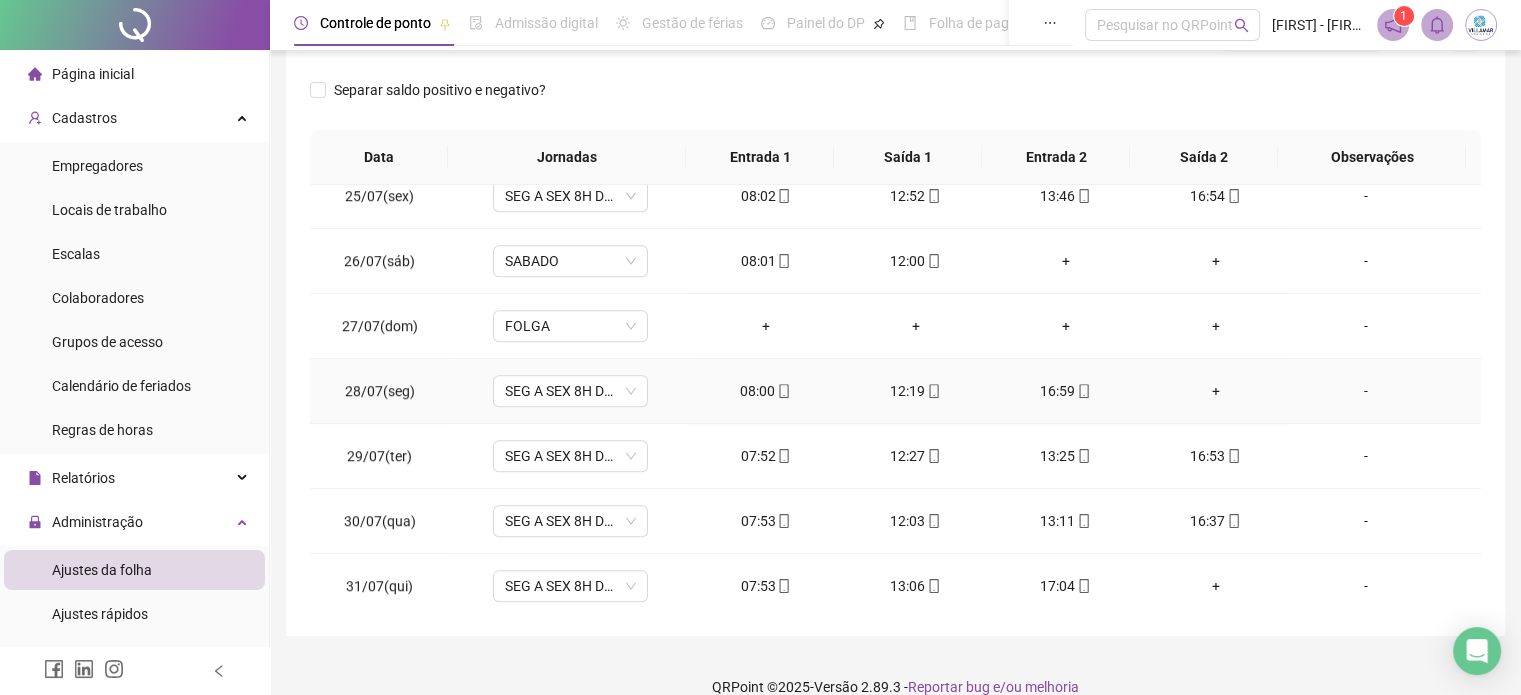 click on "+" at bounding box center (1216, 391) 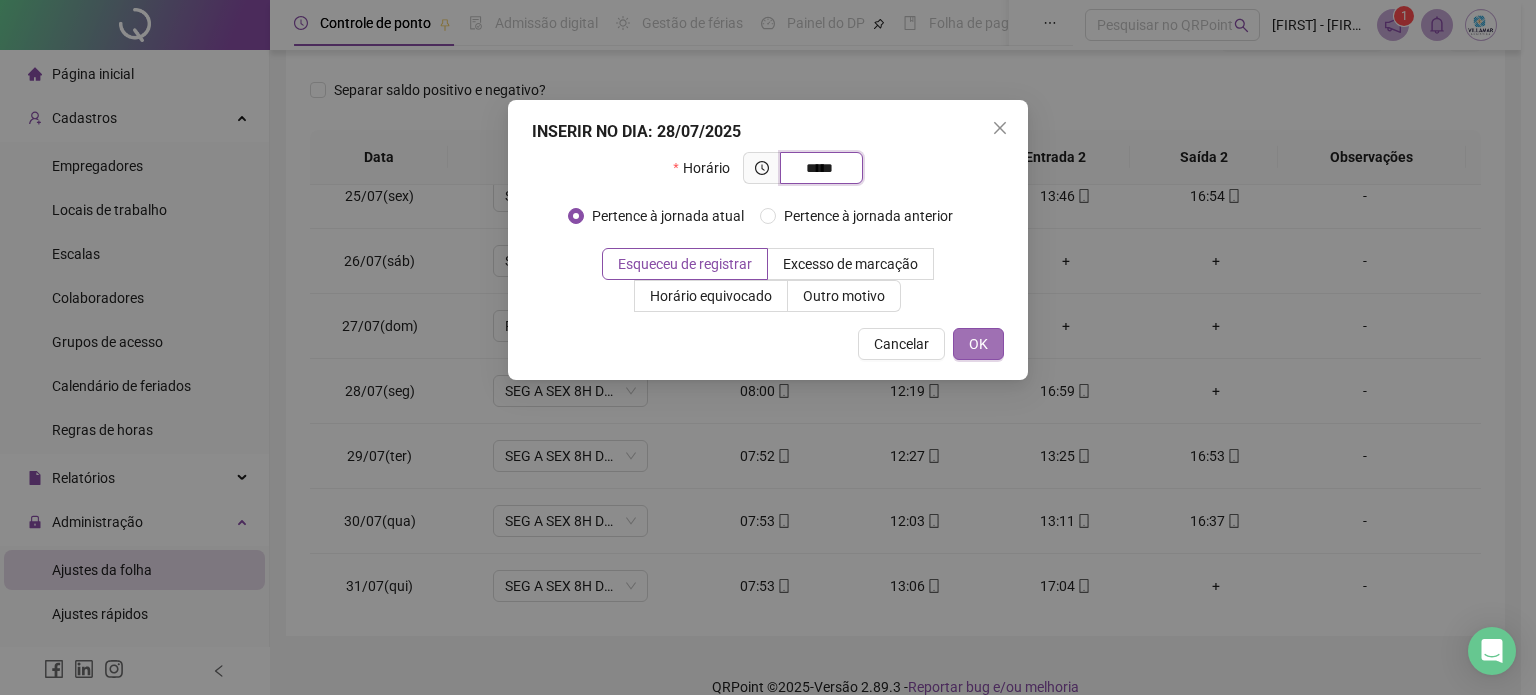 type on "*****" 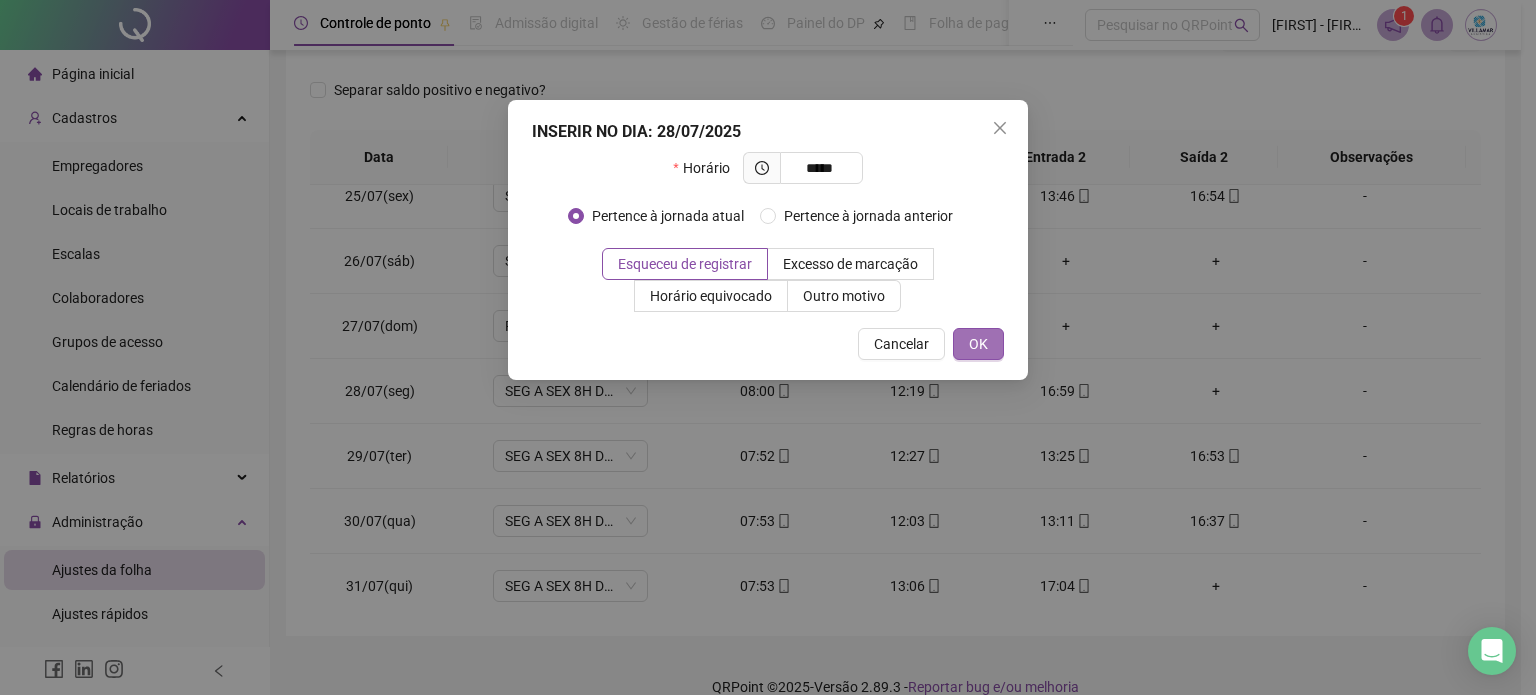 click on "OK" at bounding box center (978, 344) 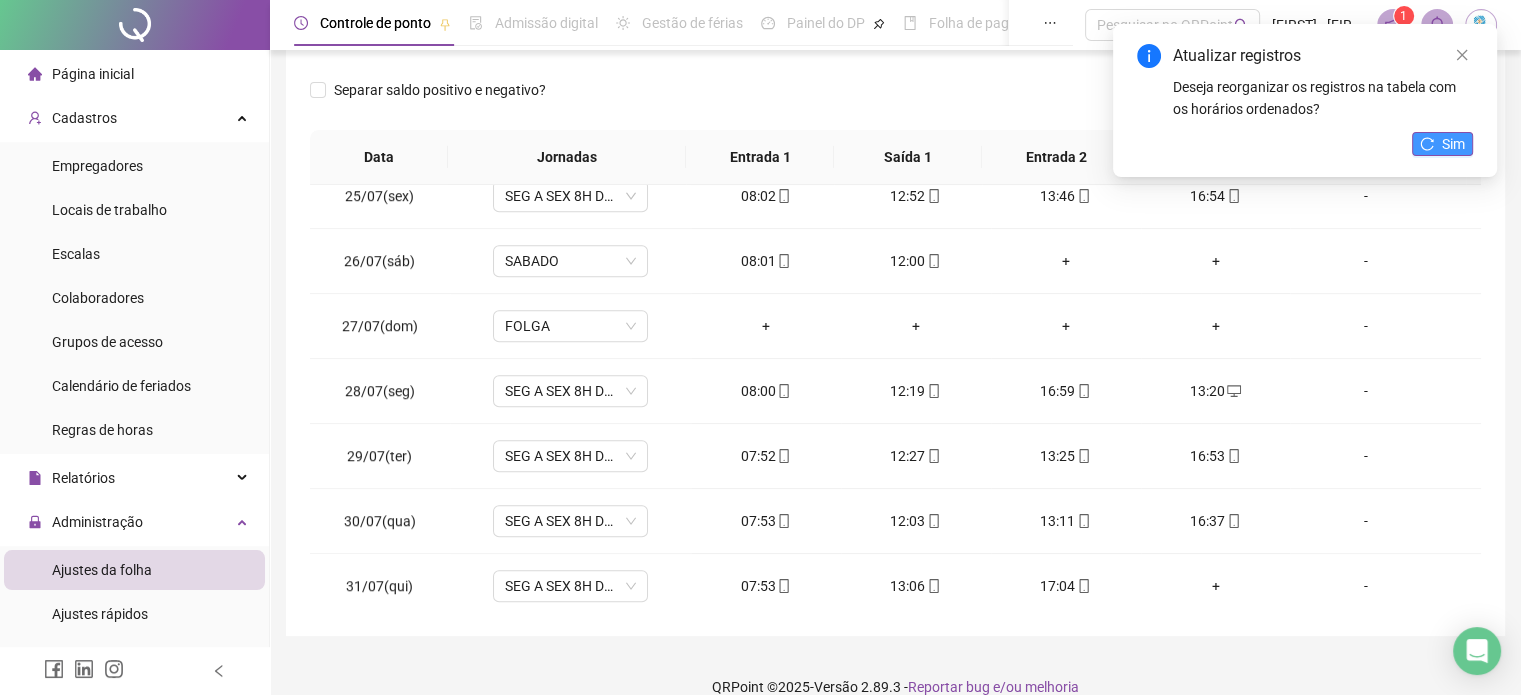 click on "Sim" at bounding box center (1453, 144) 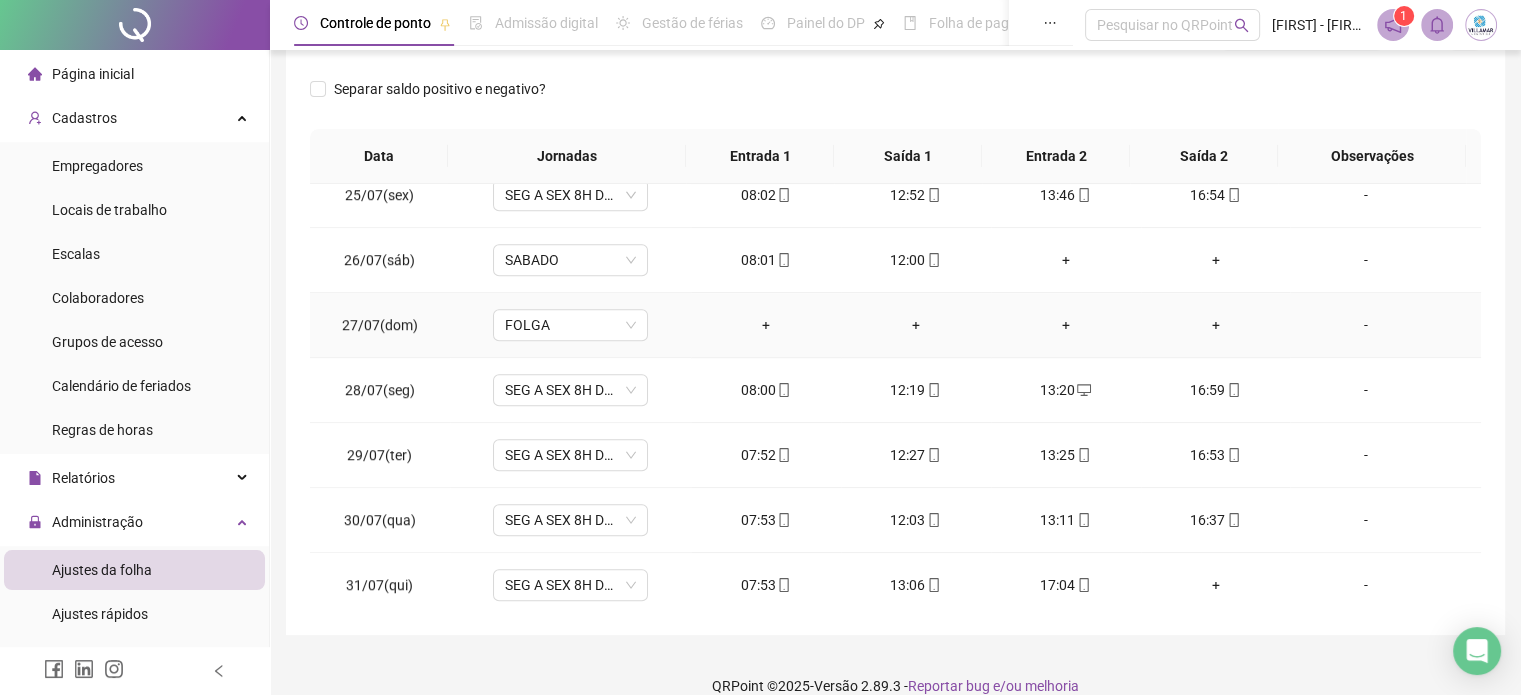 scroll, scrollTop: 326, scrollLeft: 0, axis: vertical 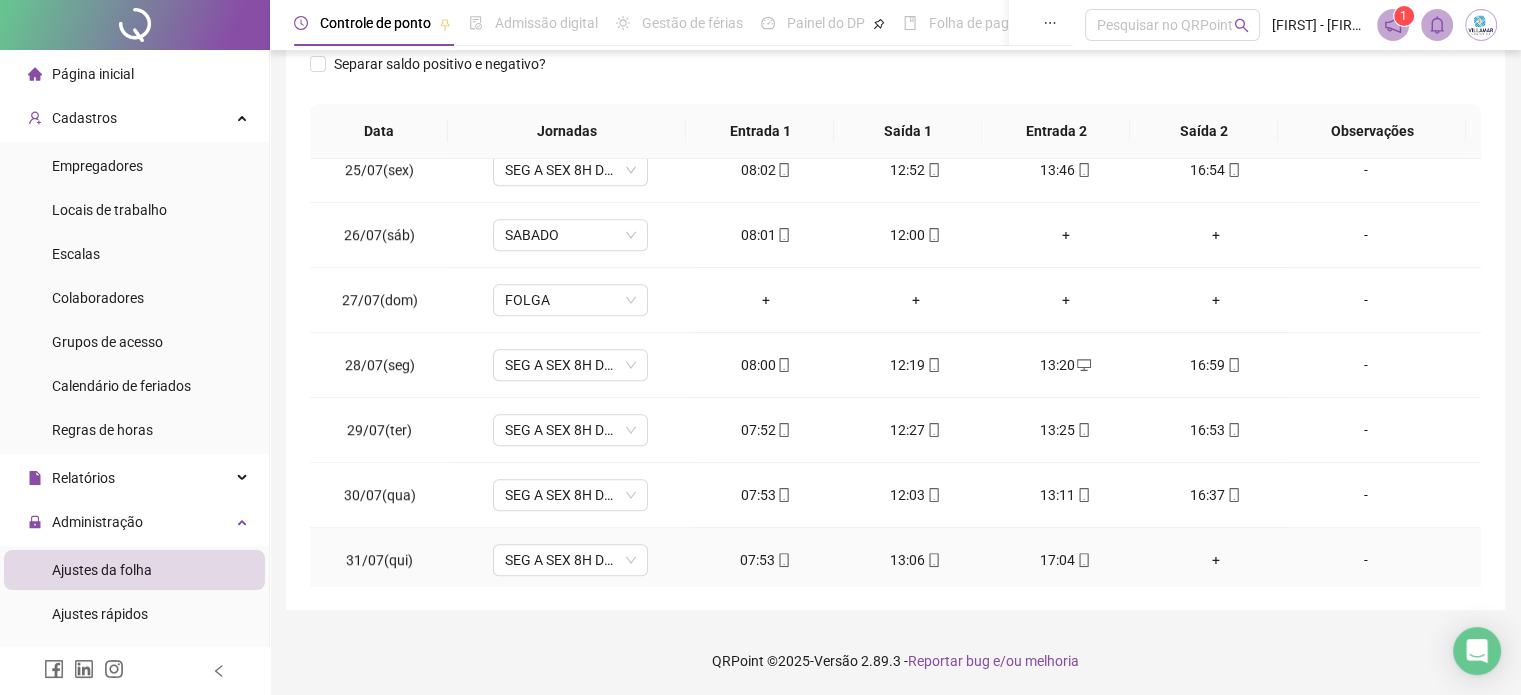 click on "+" at bounding box center (1216, 560) 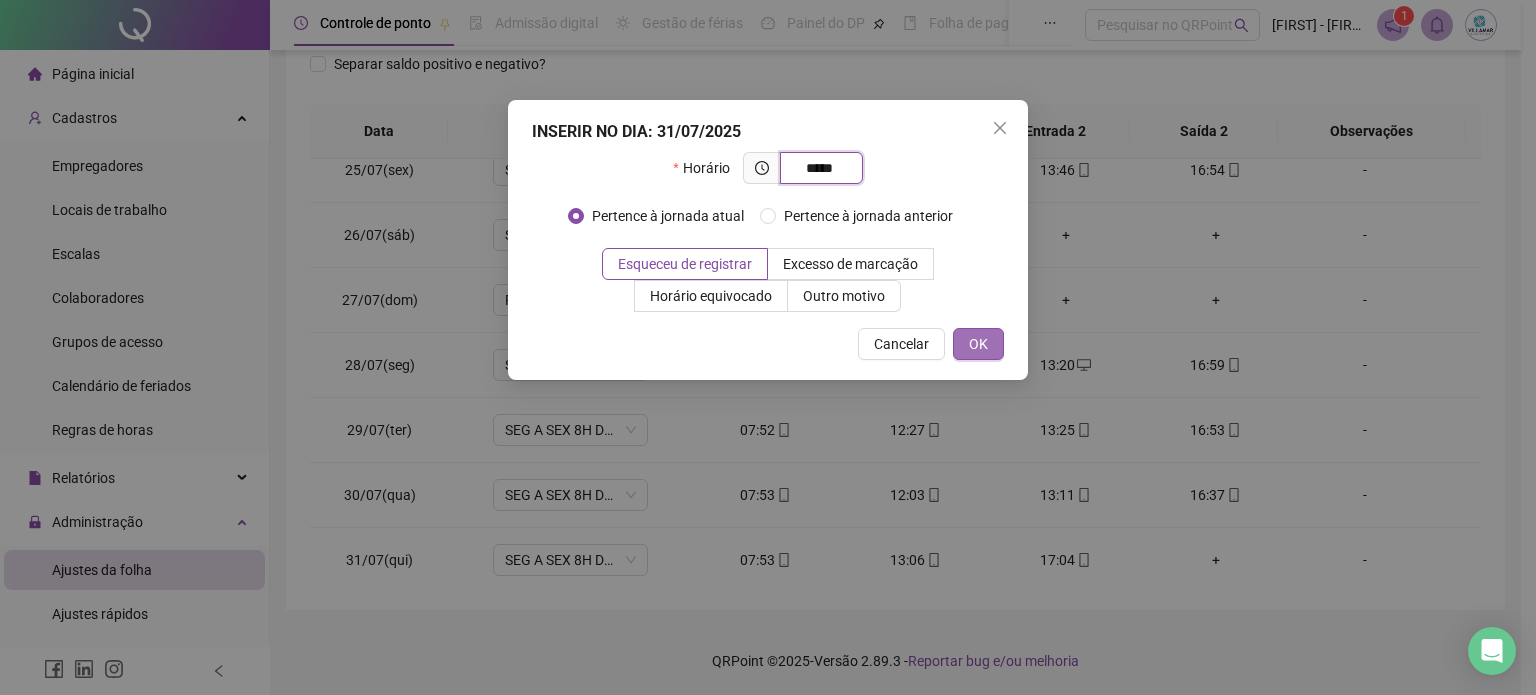 type on "*****" 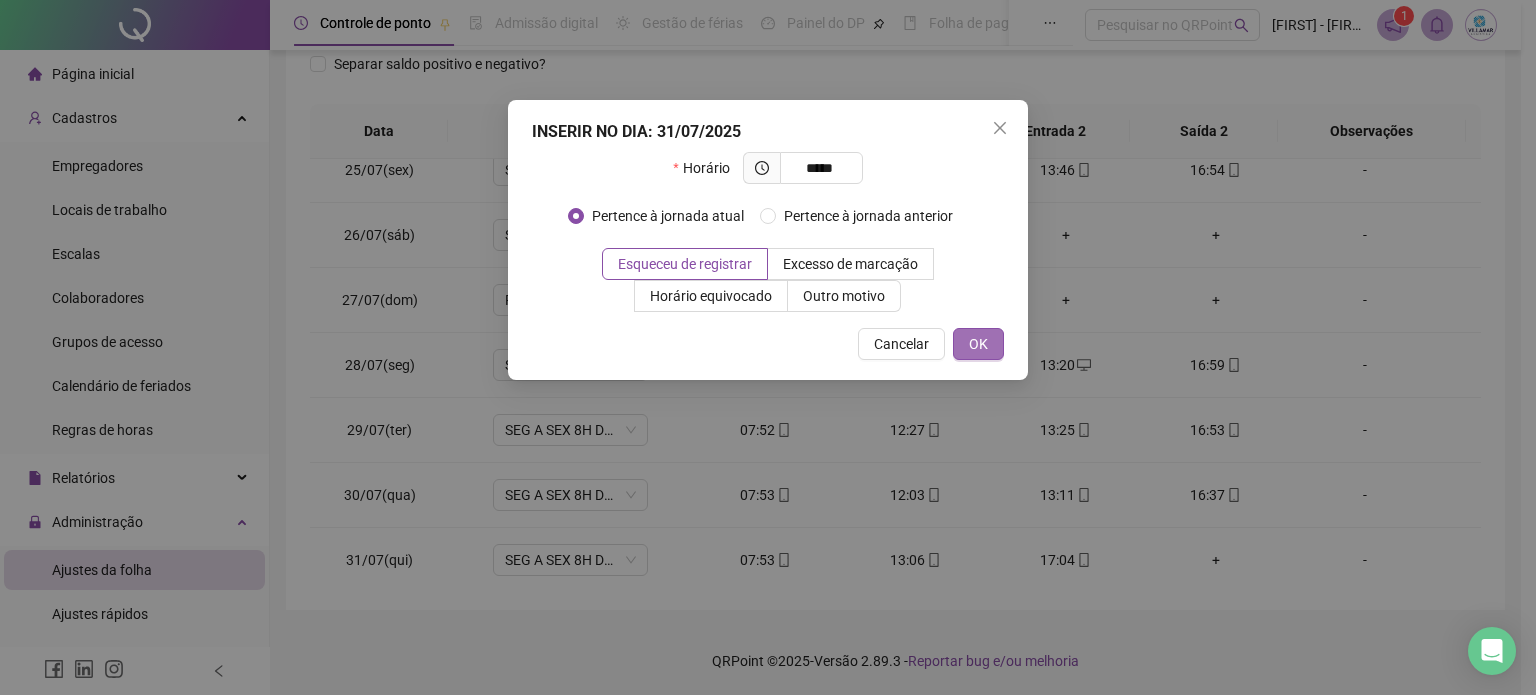 click on "OK" at bounding box center [978, 344] 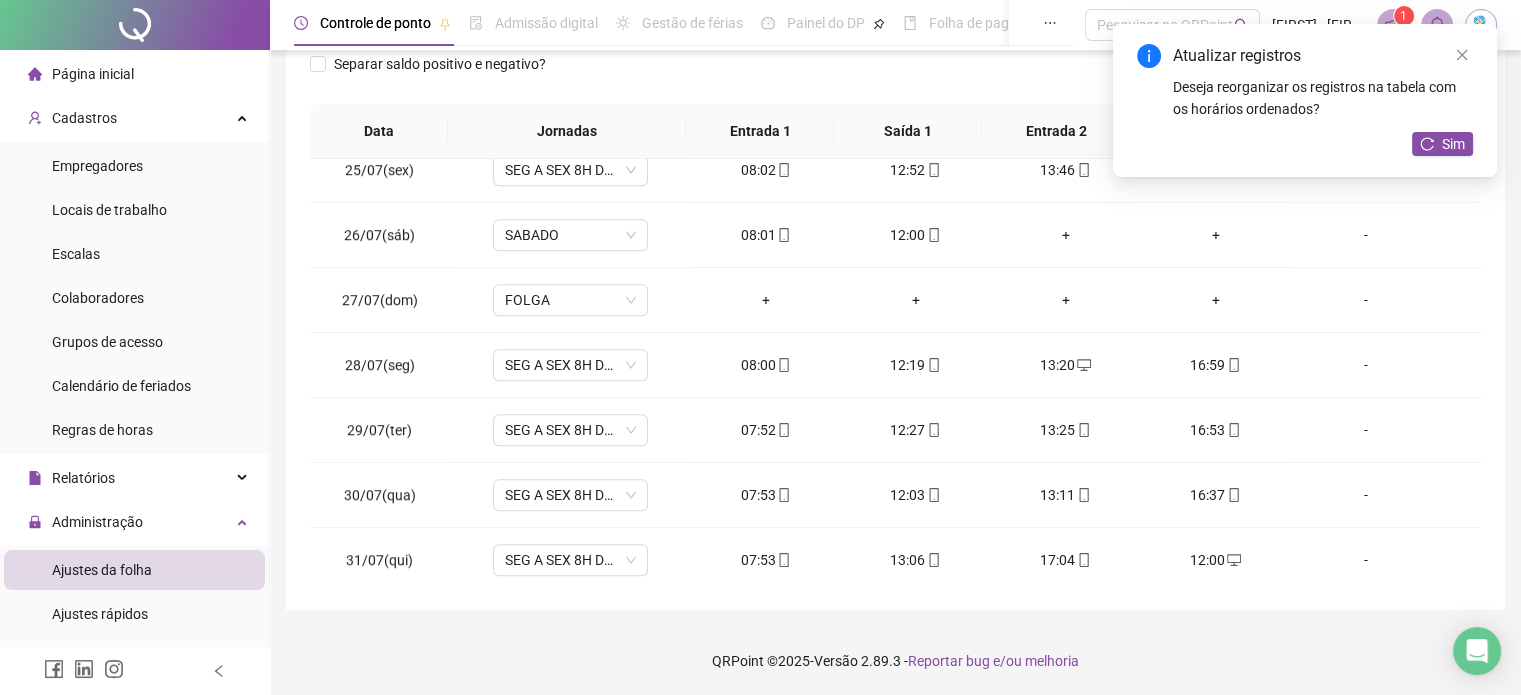 click on "Atualizar registros Deseja reorganizar os registros na tabela com os horários ordenados? Sim" at bounding box center (1305, 100) 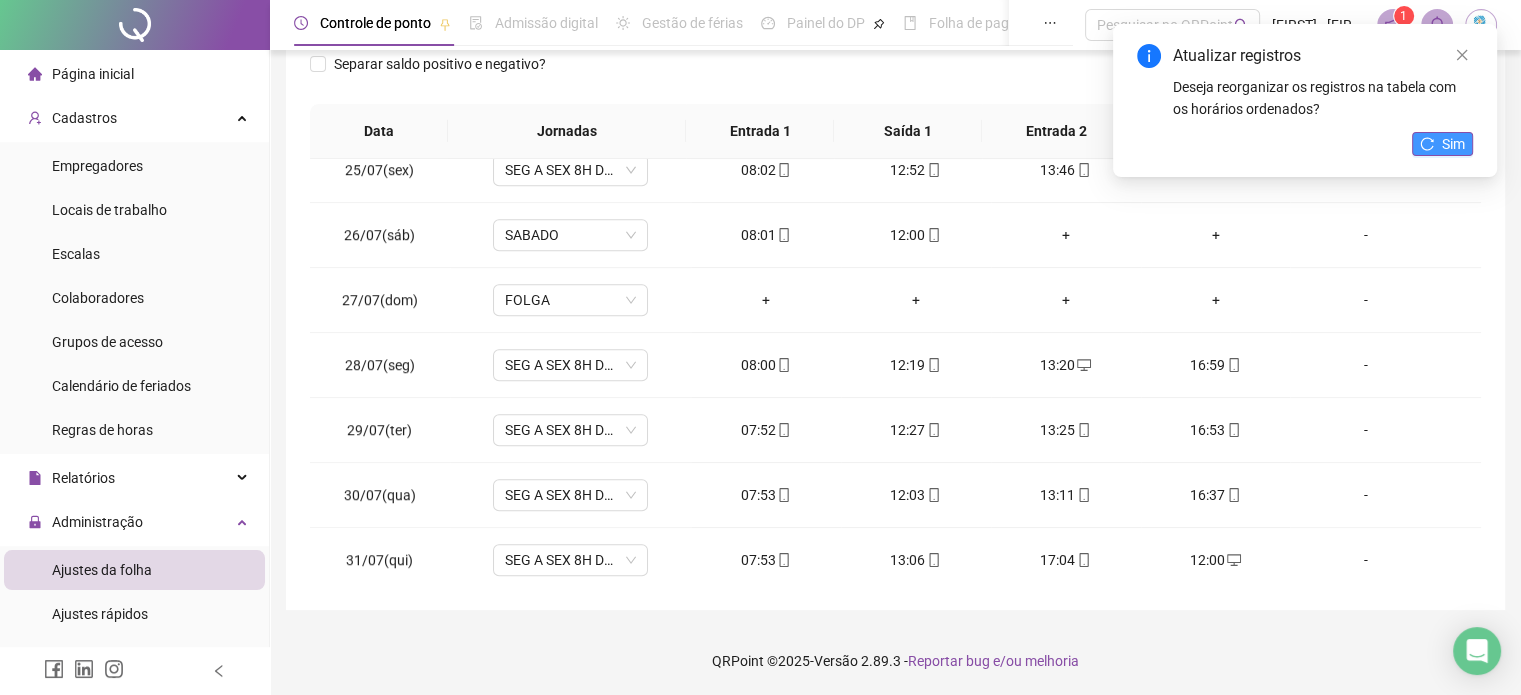 click 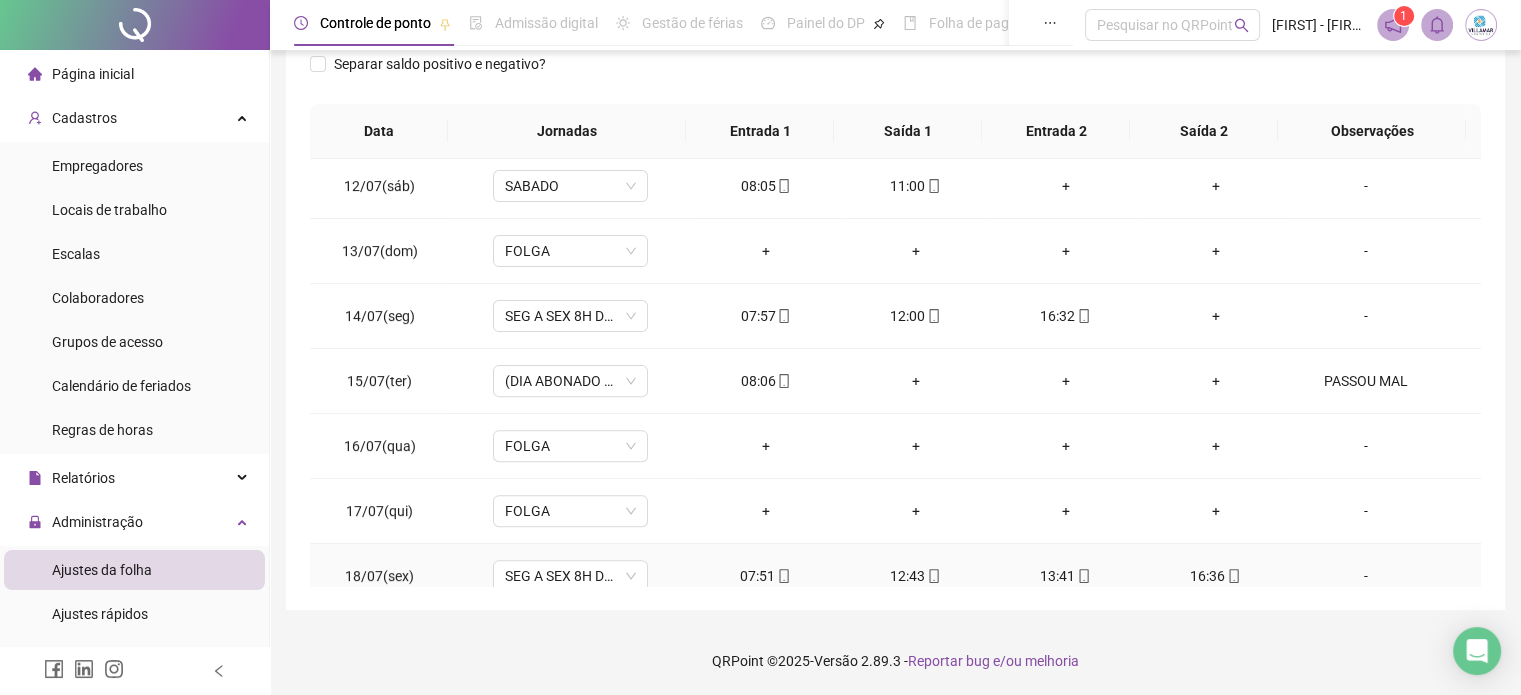 scroll, scrollTop: 681, scrollLeft: 0, axis: vertical 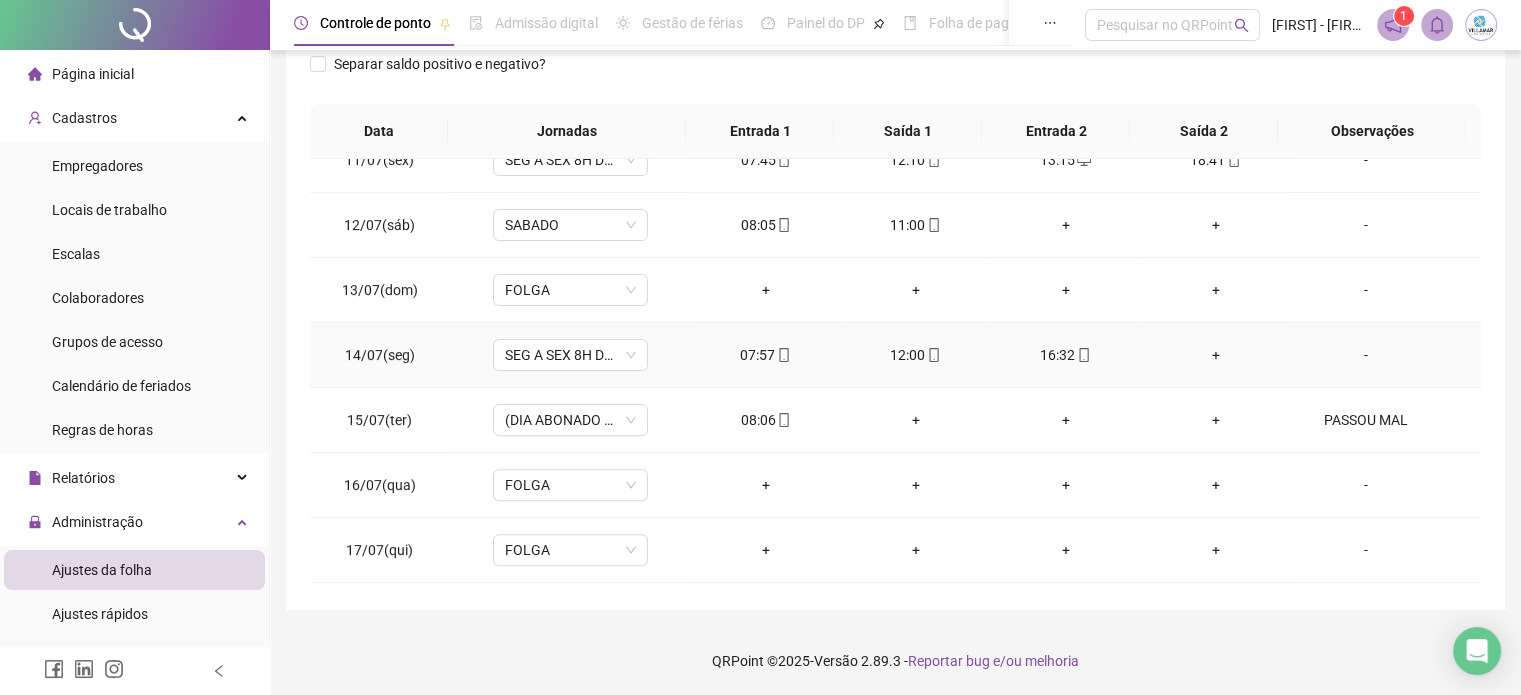 click on "+" at bounding box center [1216, 355] 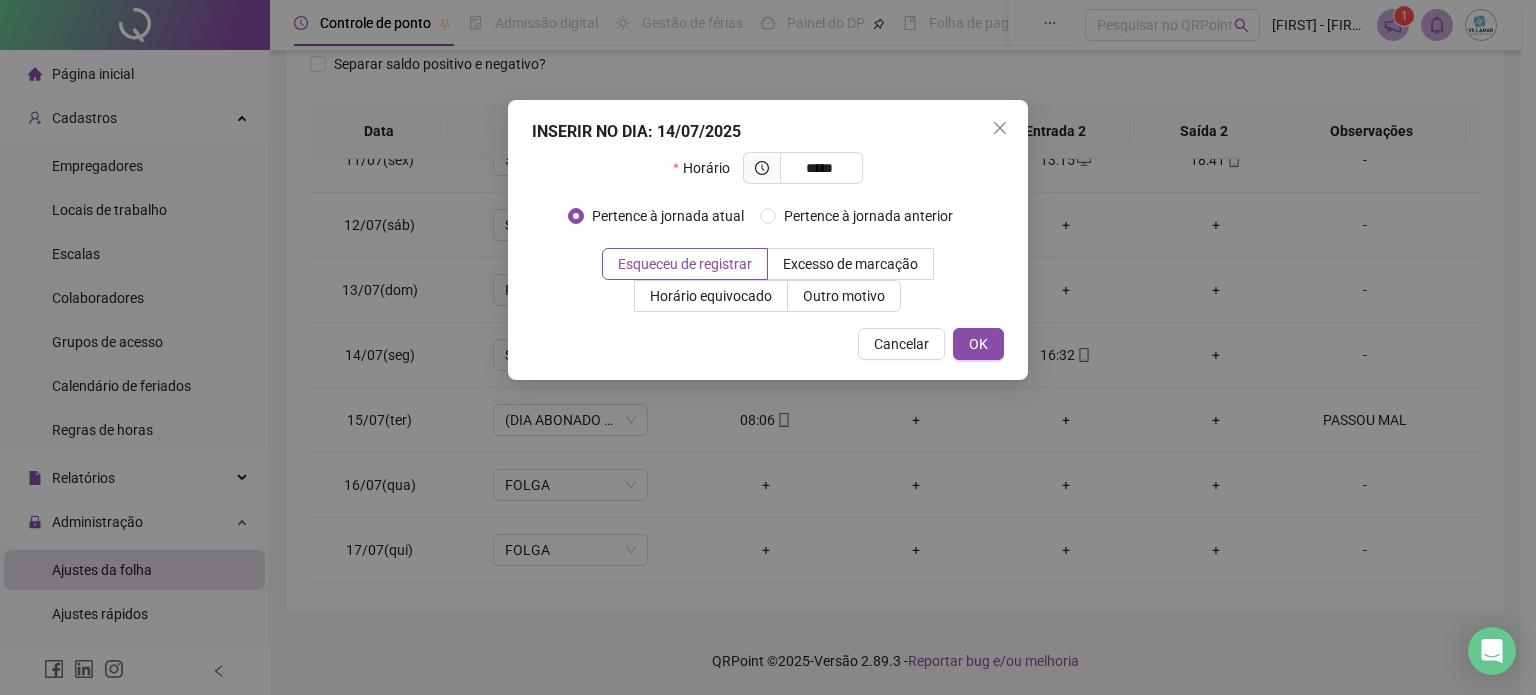 type on "*****" 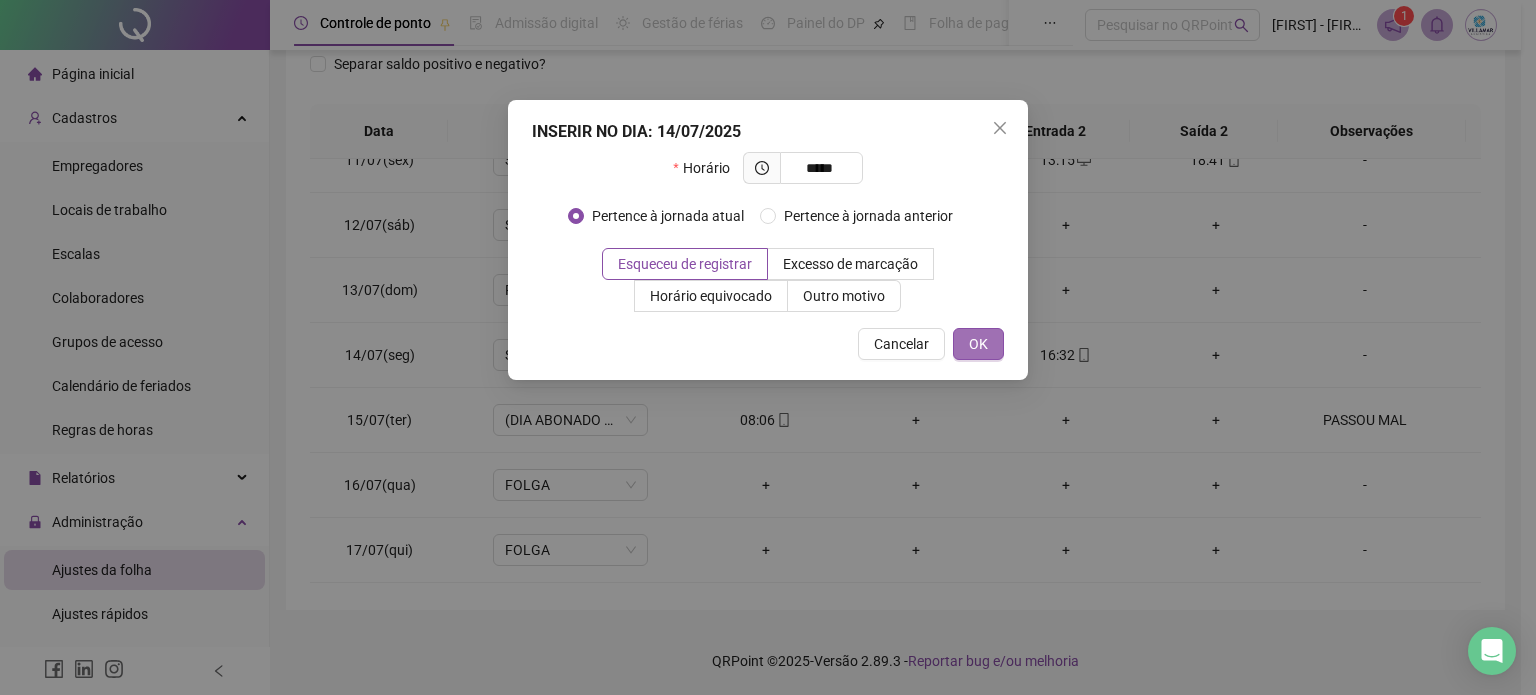 click on "OK" at bounding box center (978, 344) 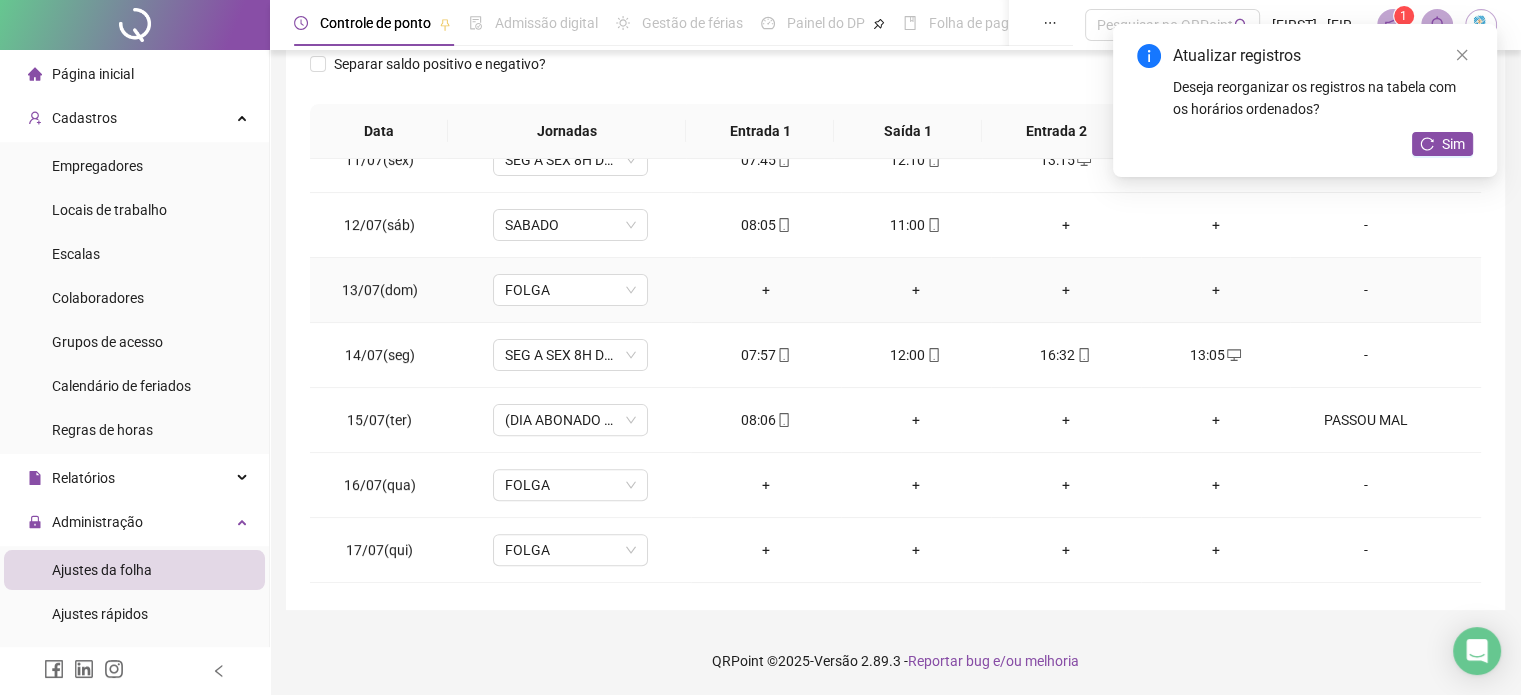 scroll, scrollTop: 481, scrollLeft: 0, axis: vertical 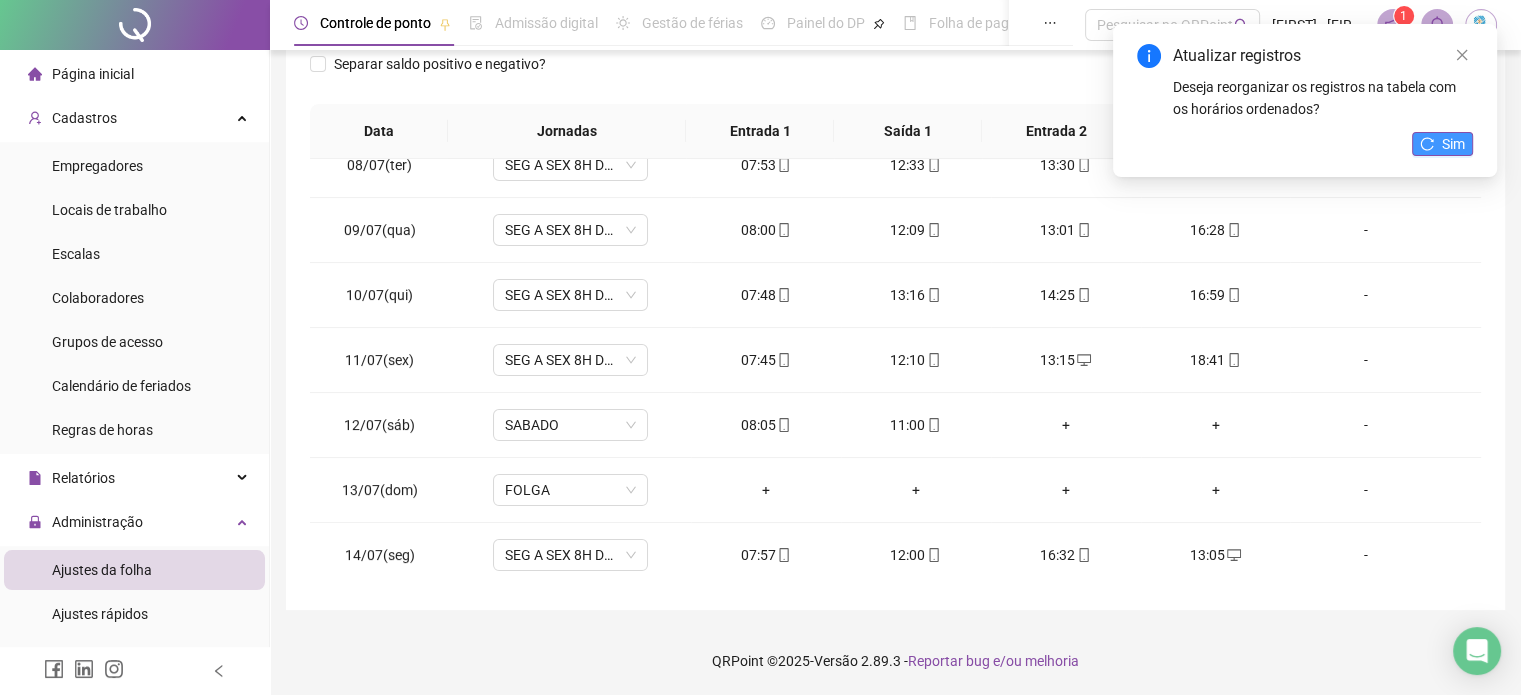 click 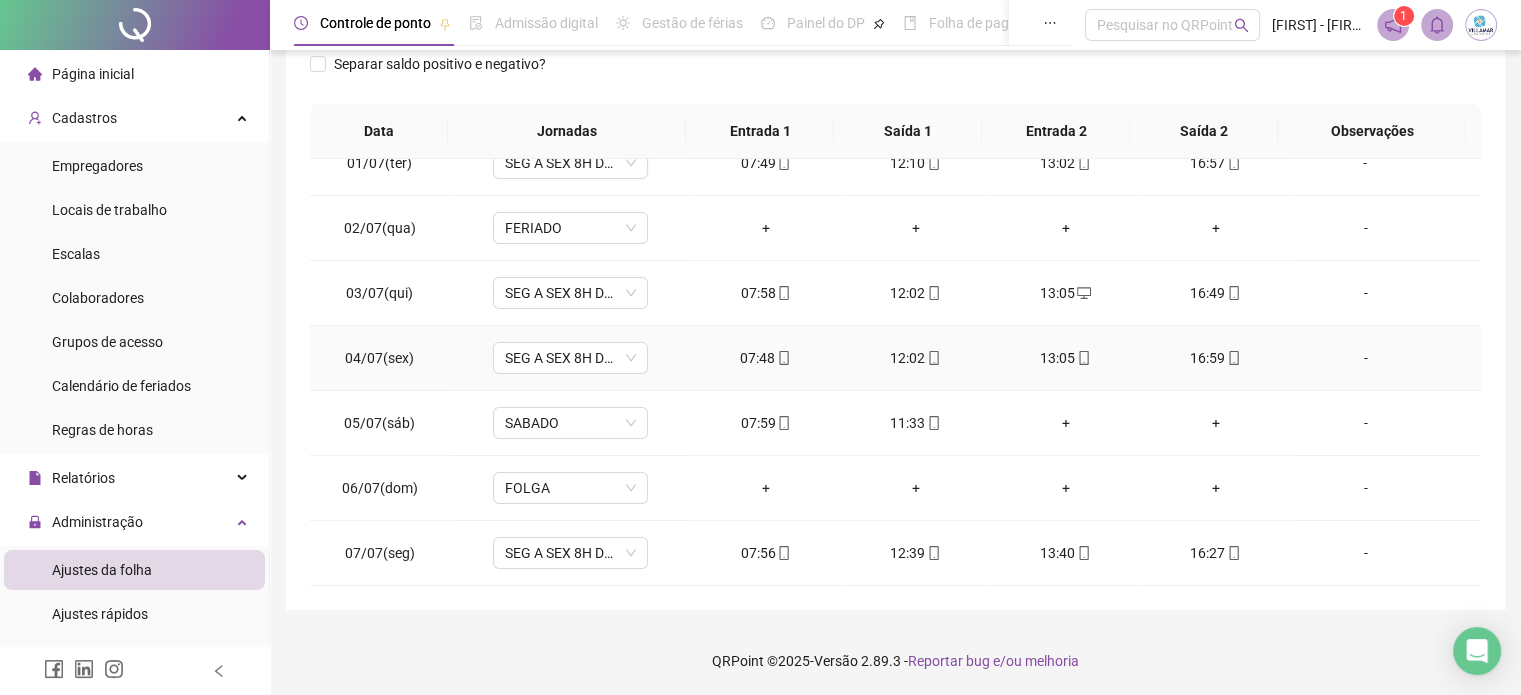 scroll, scrollTop: 0, scrollLeft: 0, axis: both 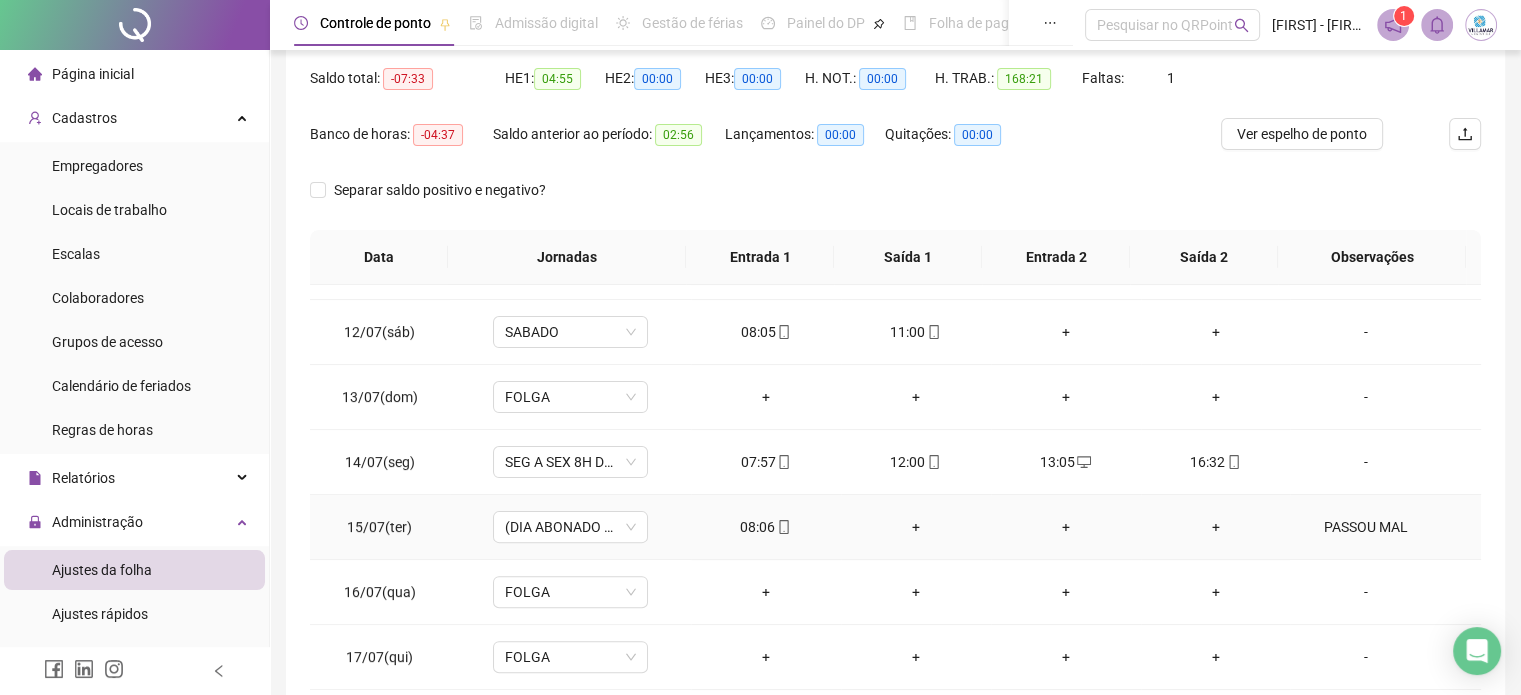 click on "PASSOU MAL" at bounding box center [1365, 527] 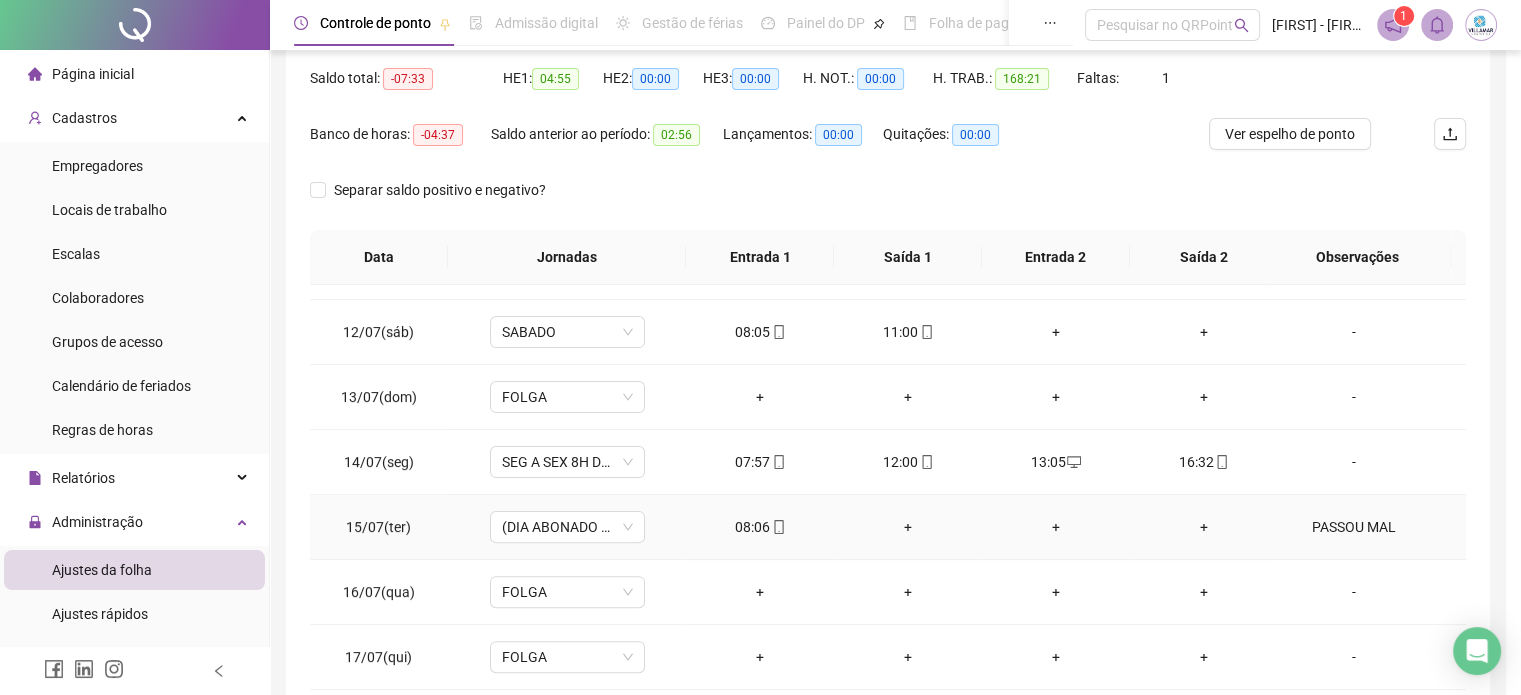 type 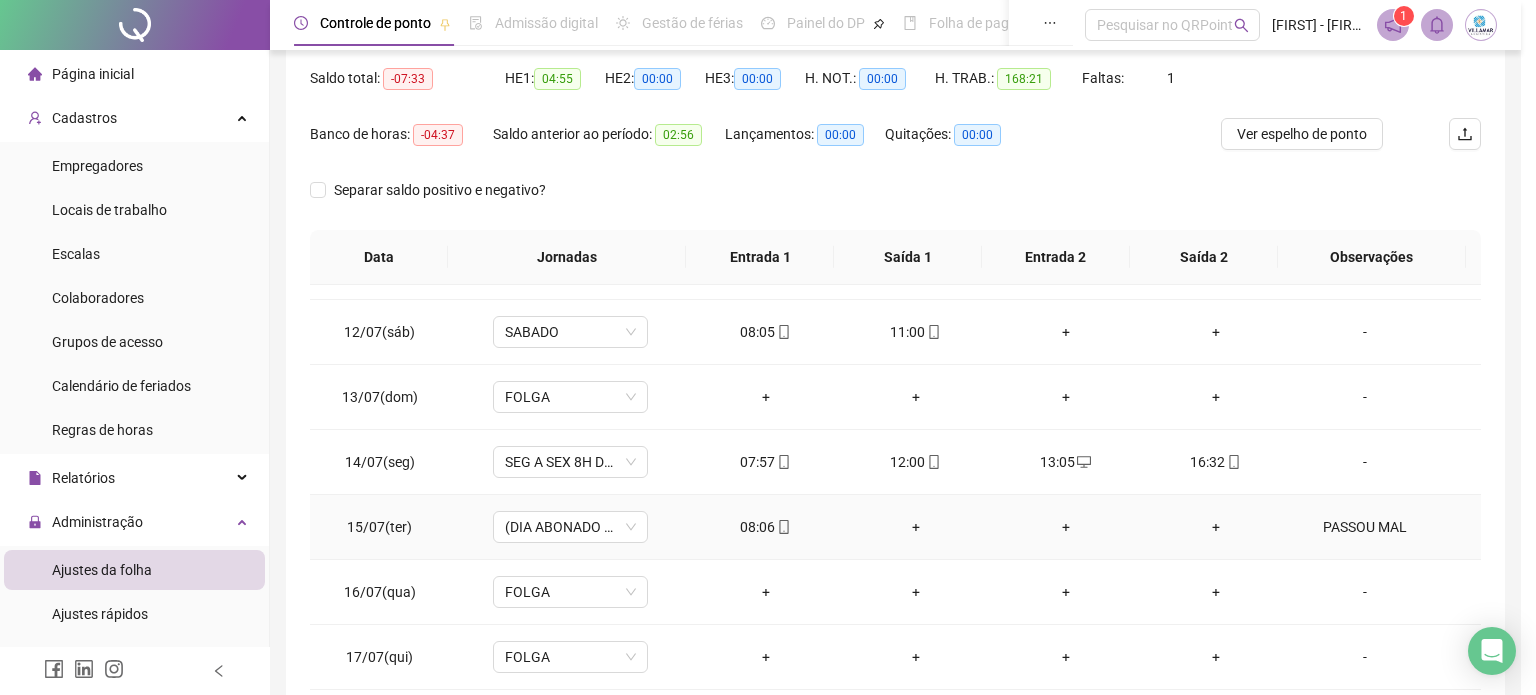 type on "*****" 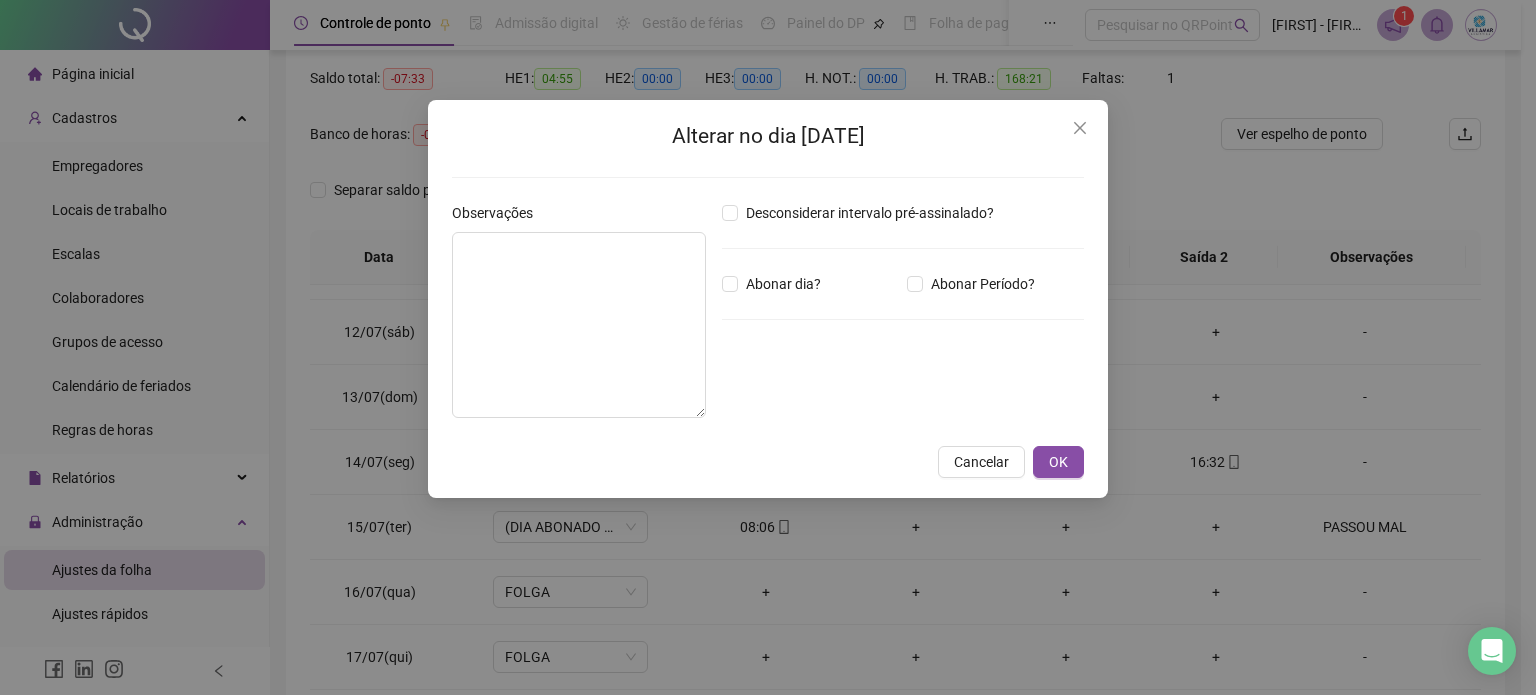 type on "**********" 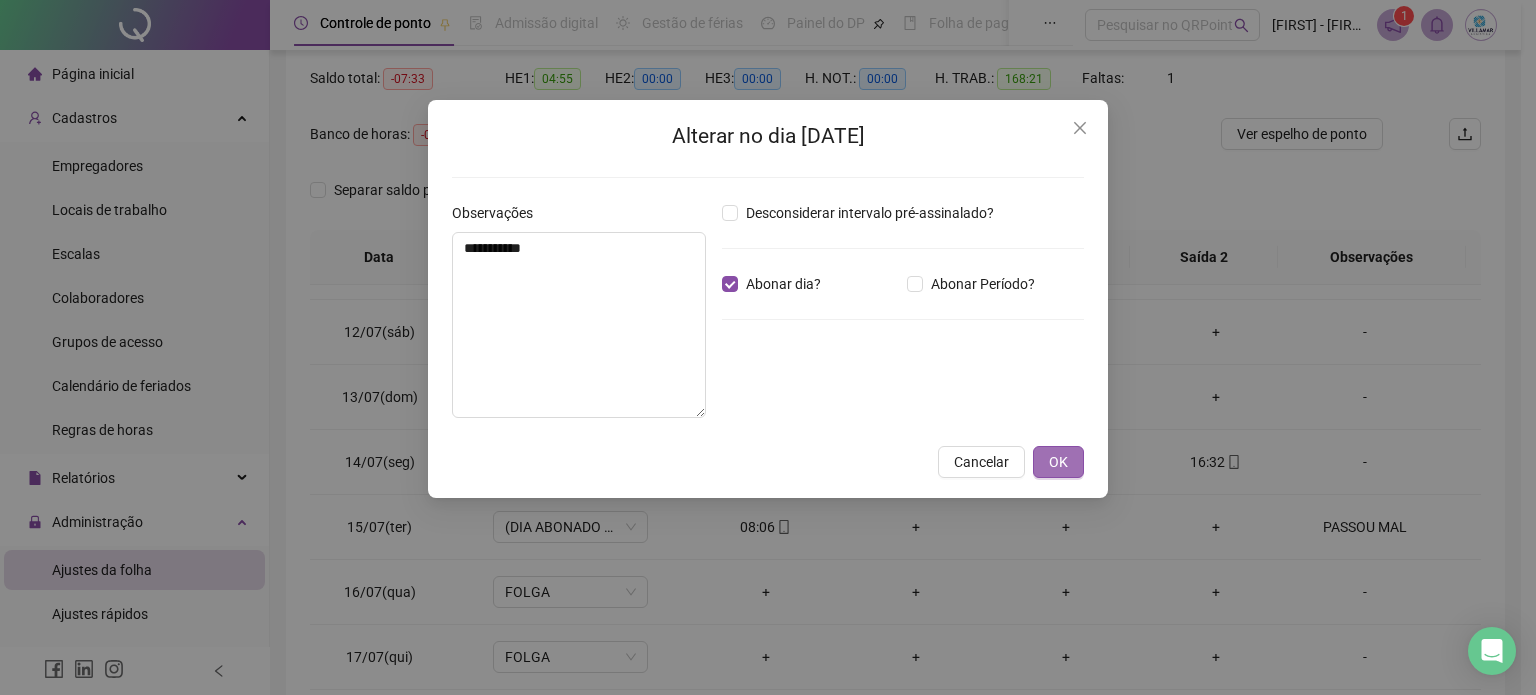 click on "OK" at bounding box center (1058, 462) 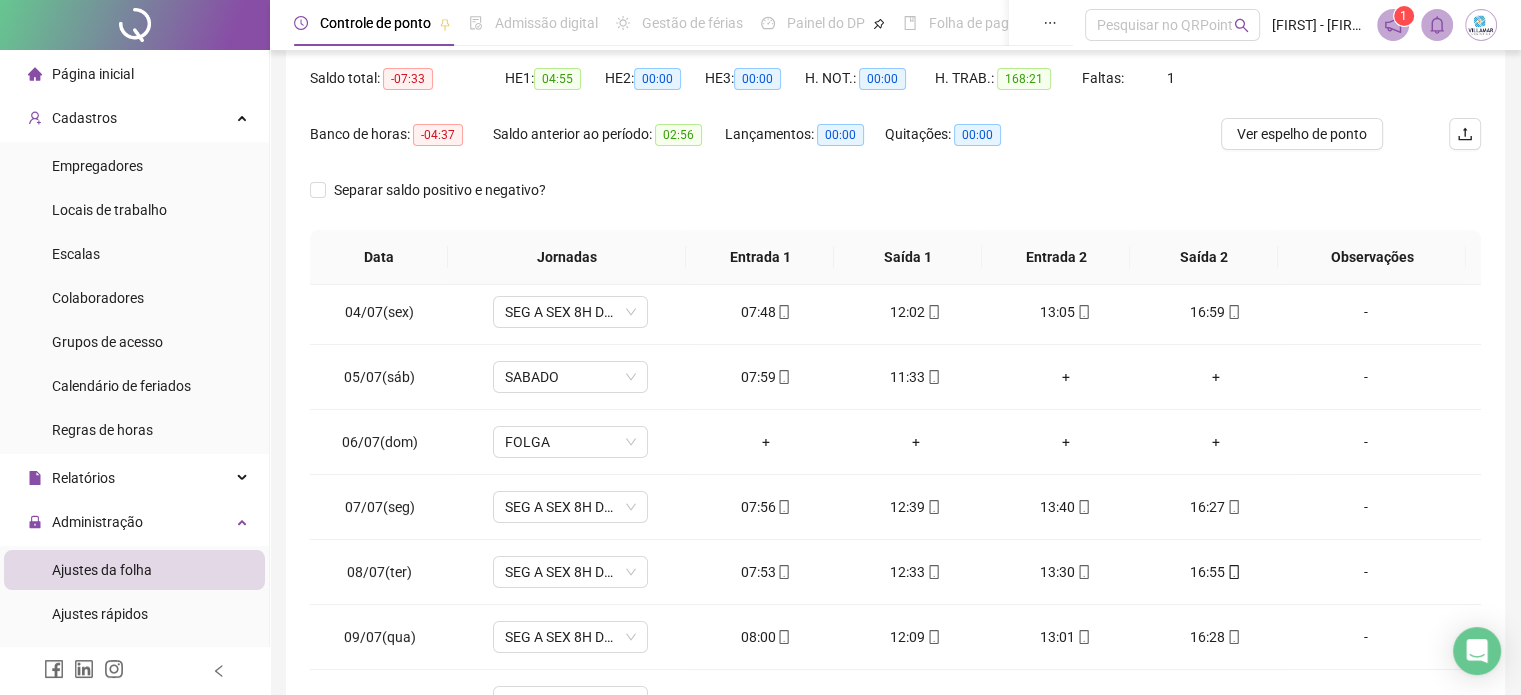 scroll, scrollTop: 0, scrollLeft: 0, axis: both 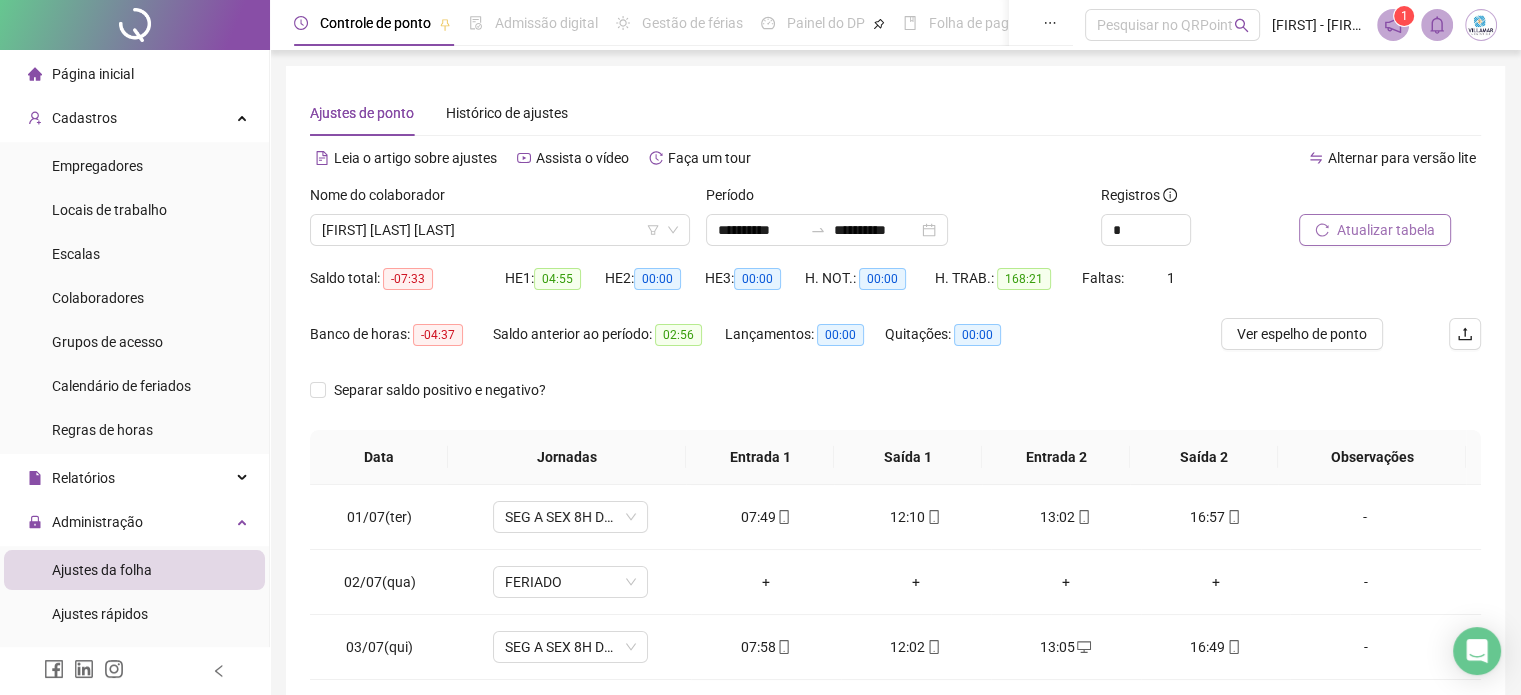 click on "Atualizar tabela" at bounding box center [1386, 230] 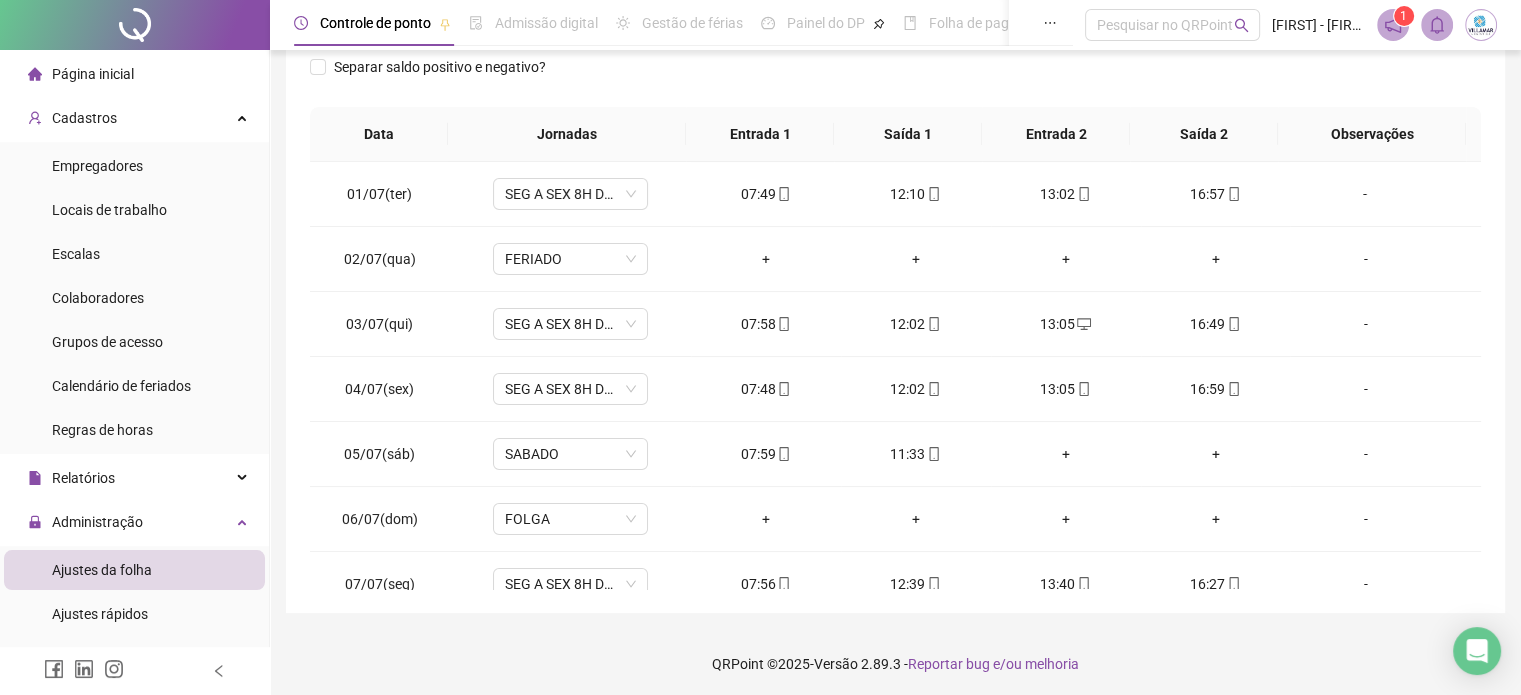 scroll, scrollTop: 326, scrollLeft: 0, axis: vertical 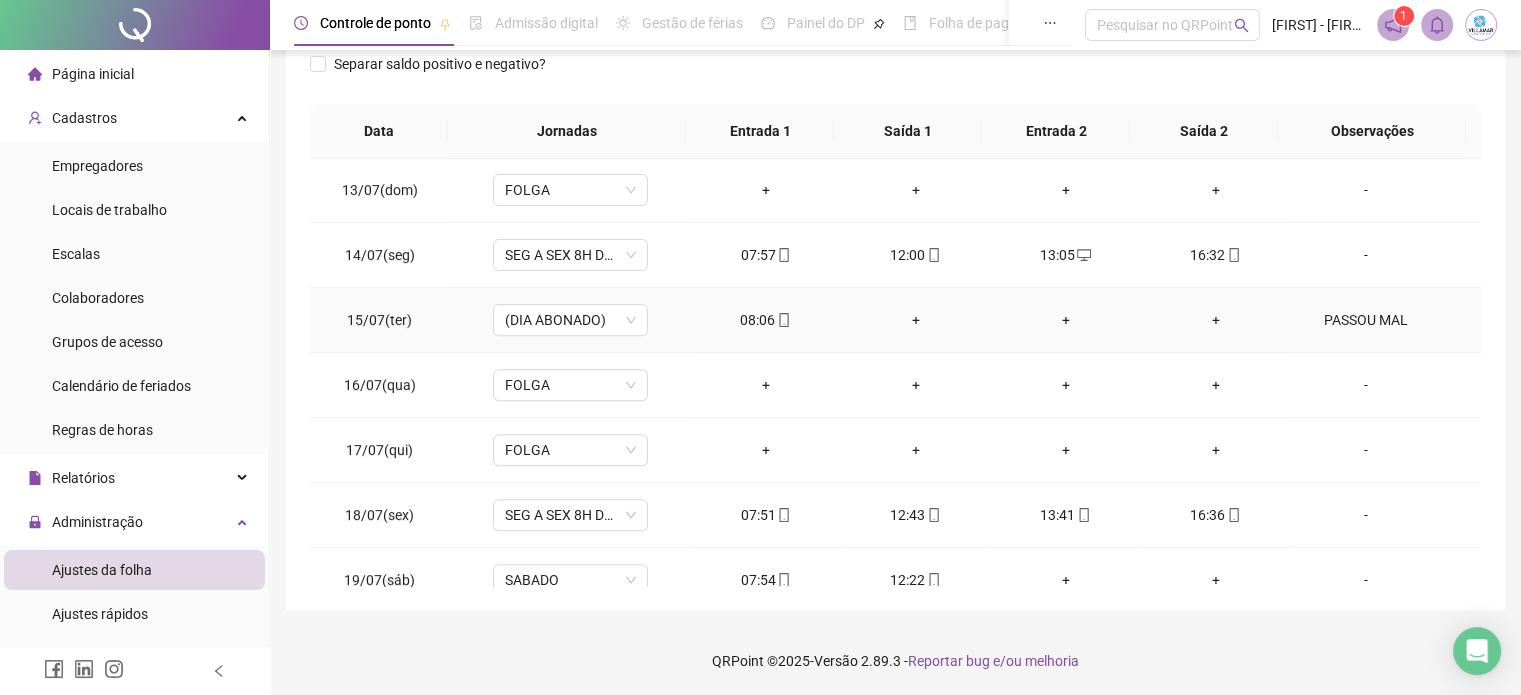 click on "PASSOU MAL" at bounding box center (1365, 320) 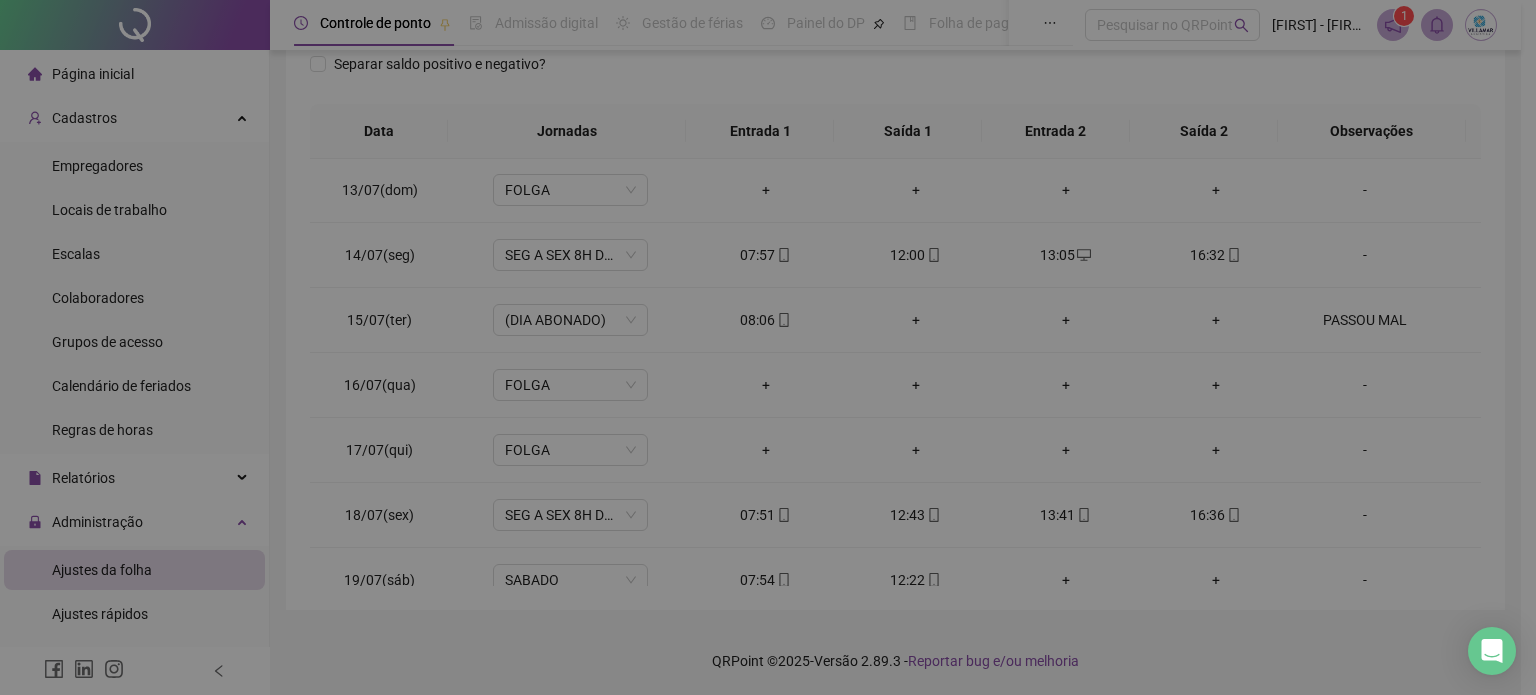 type on "**********" 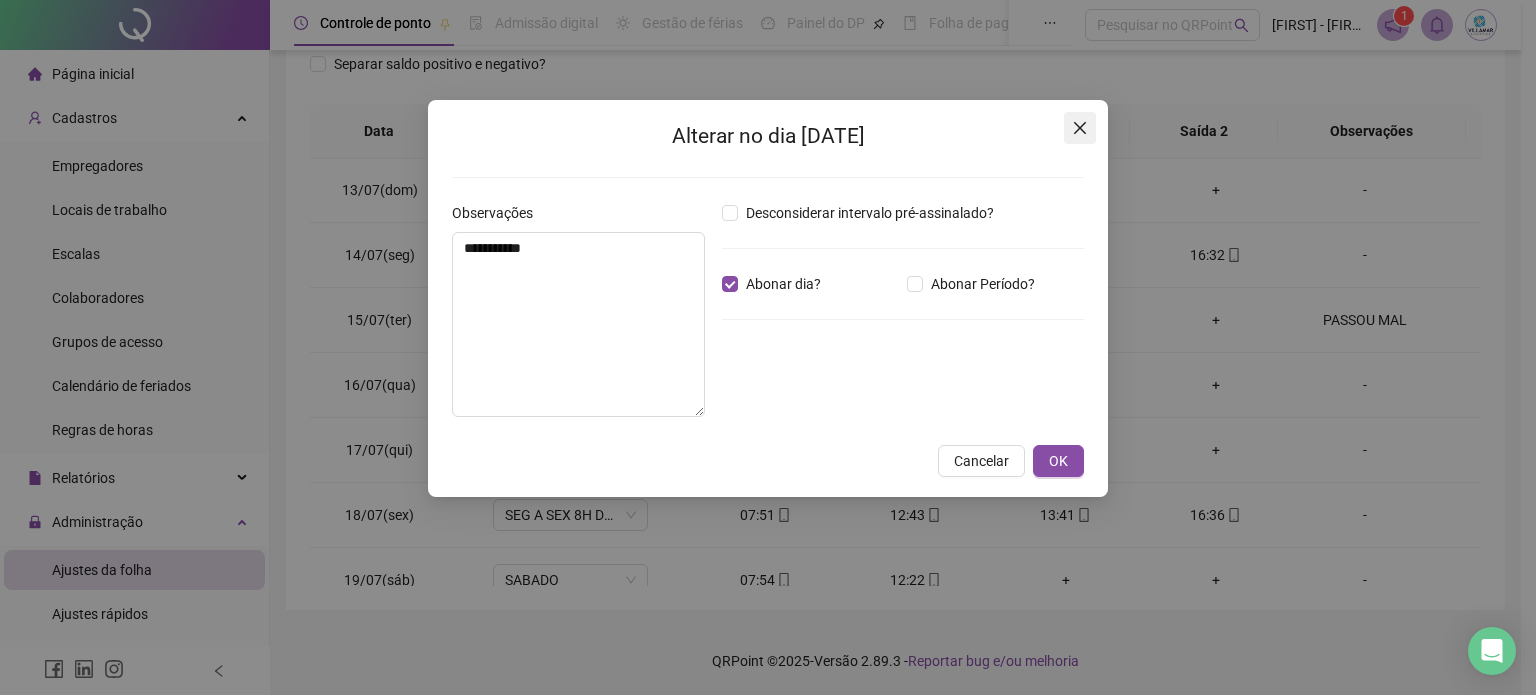click at bounding box center (1080, 128) 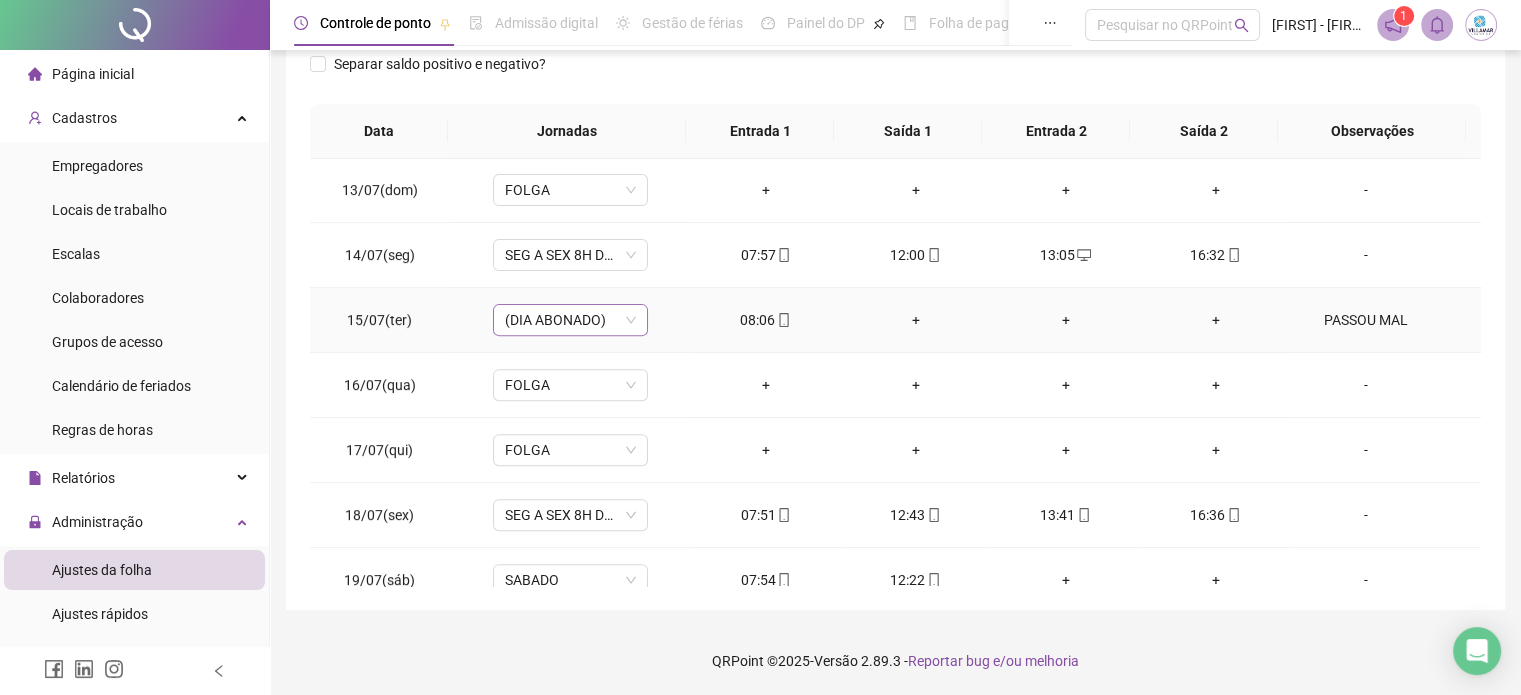 click on "(DIA ABONADO)" at bounding box center (570, 320) 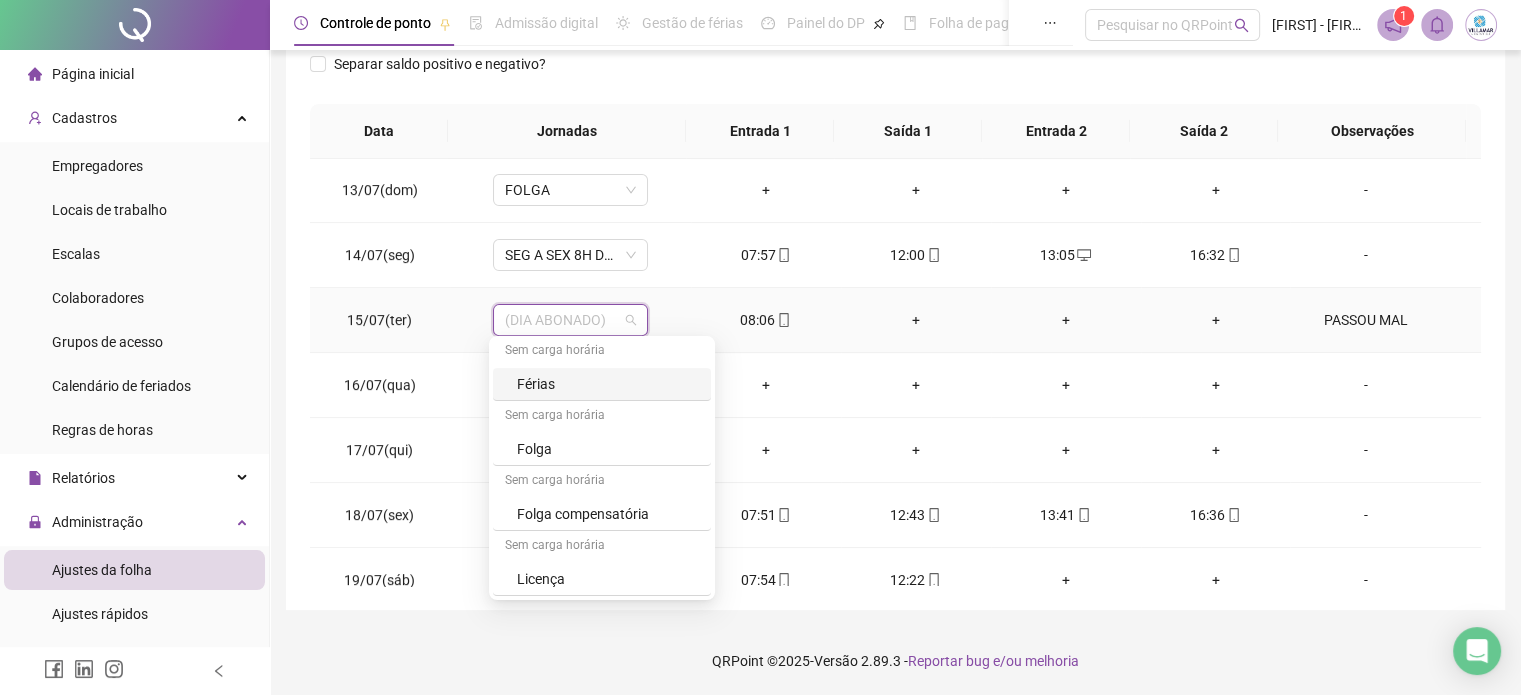 scroll, scrollTop: 300, scrollLeft: 0, axis: vertical 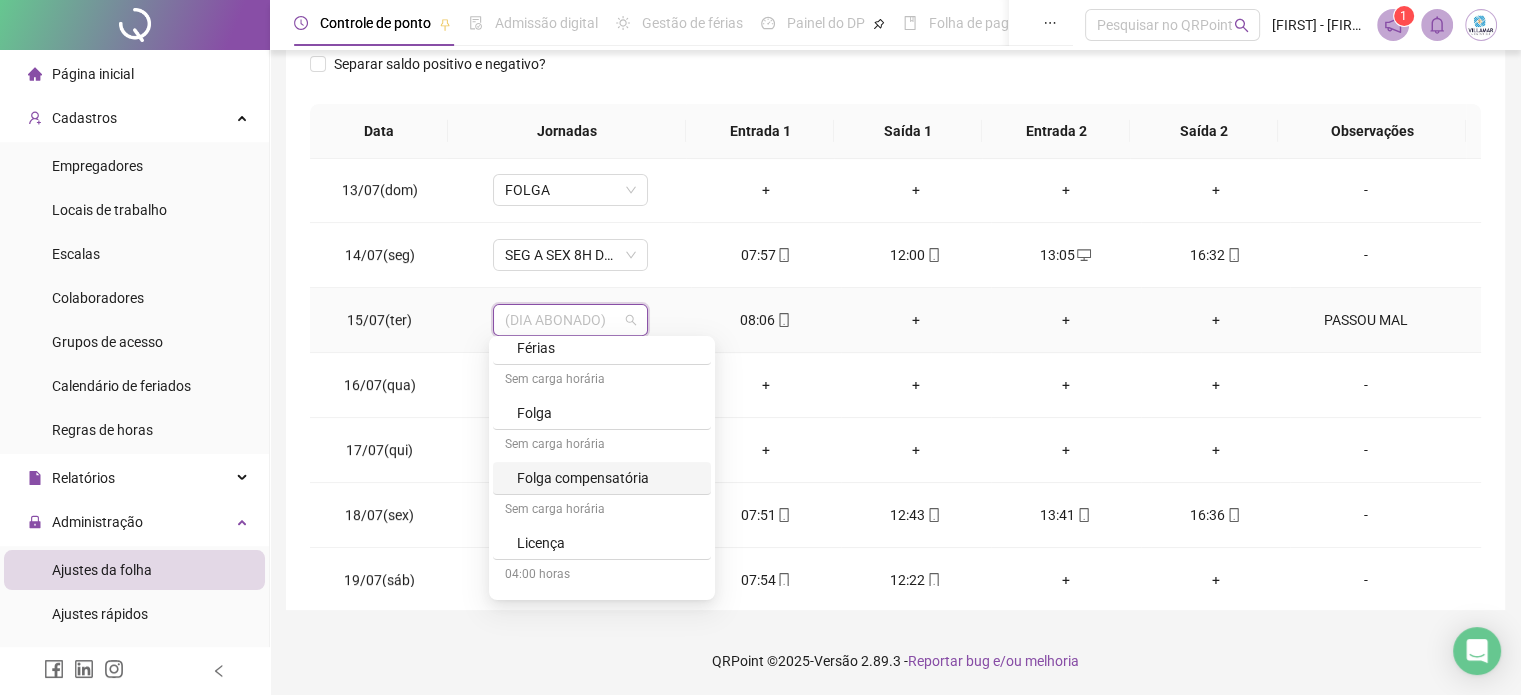 click on "Folga compensatória" at bounding box center [608, 478] 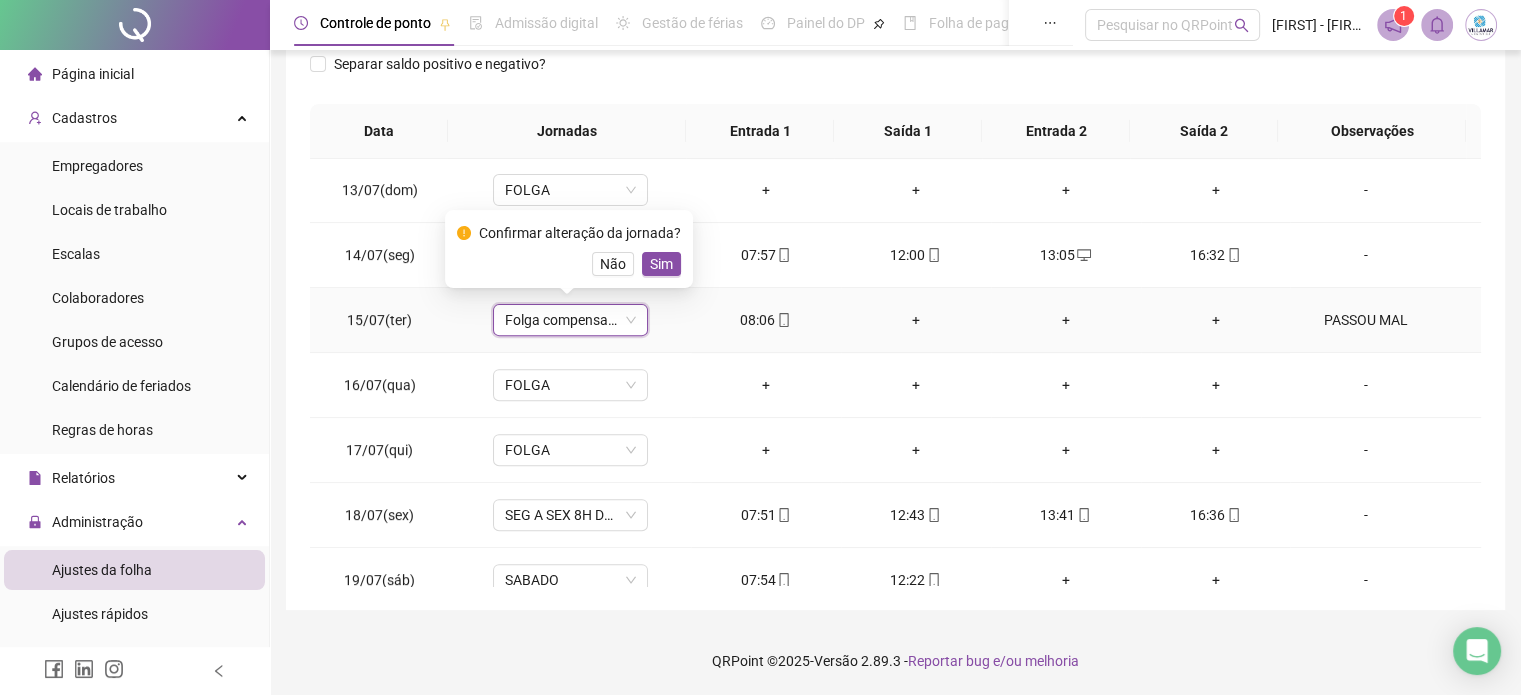 drag, startPoint x: 656, startPoint y: 259, endPoint x: 757, endPoint y: 304, distance: 110.57124 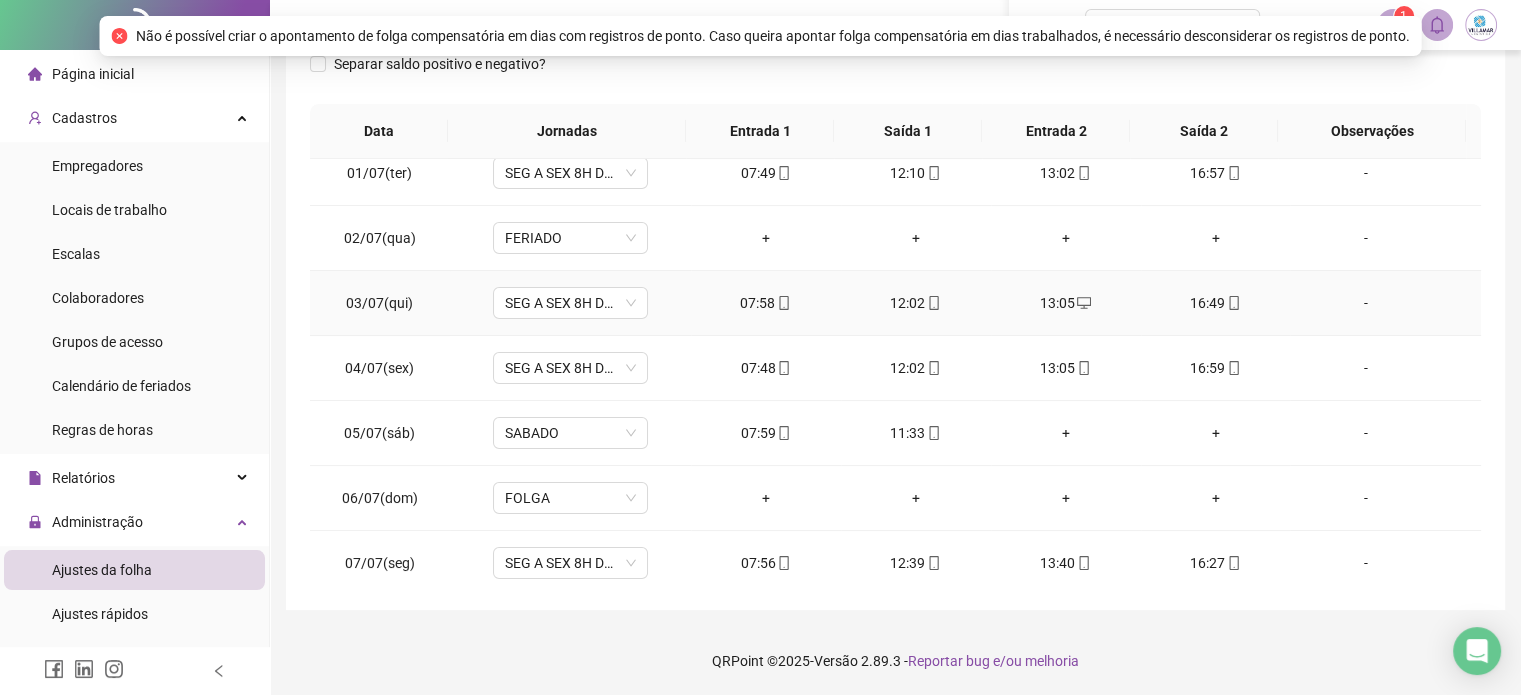 scroll, scrollTop: 0, scrollLeft: 0, axis: both 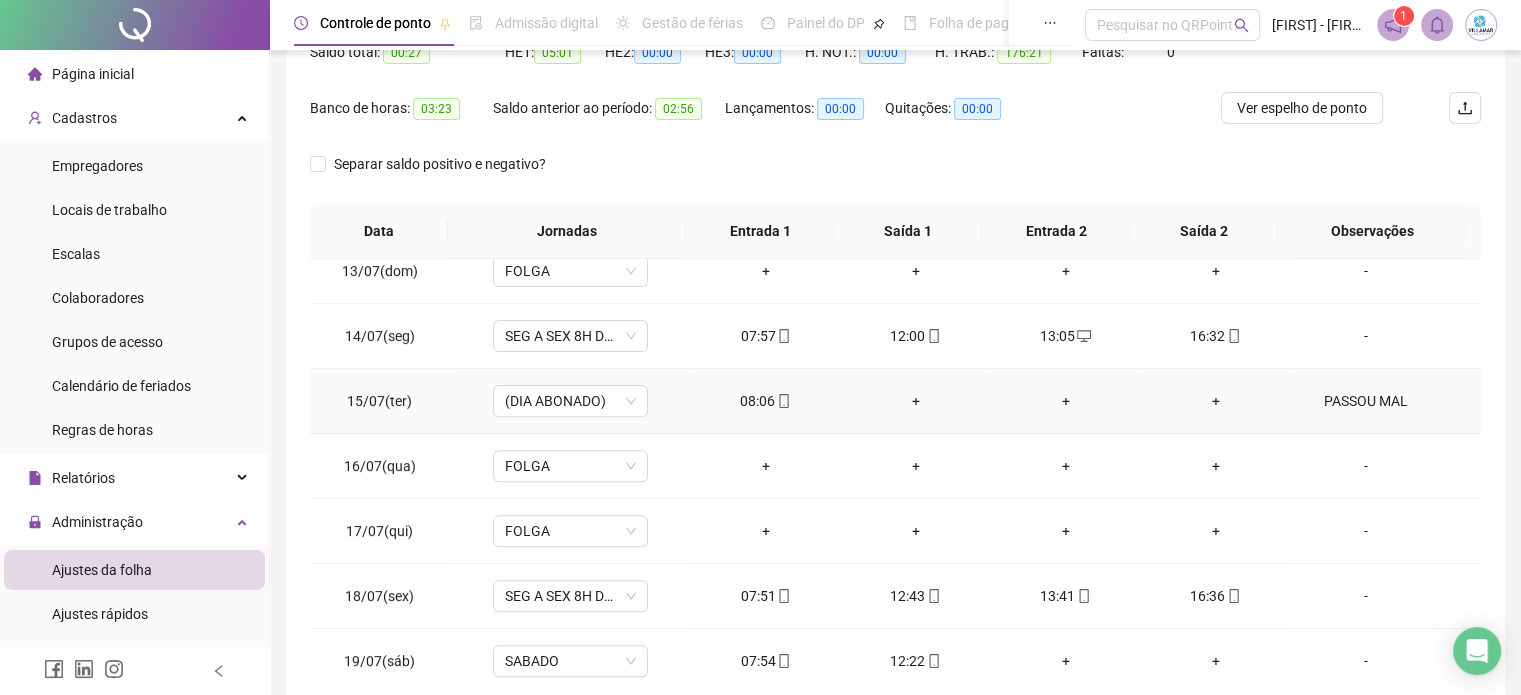 click on "08:06" at bounding box center (766, 401) 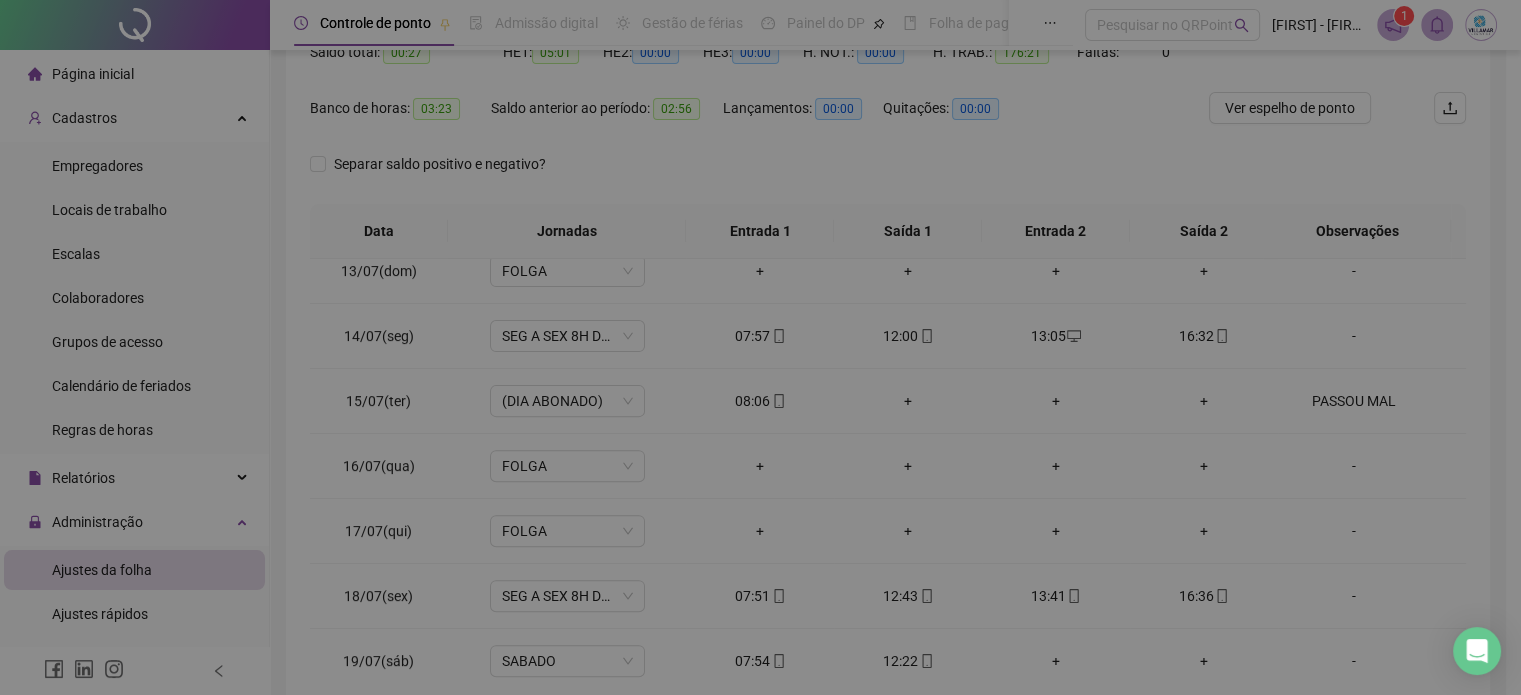 click on "**********" at bounding box center (681, 356) 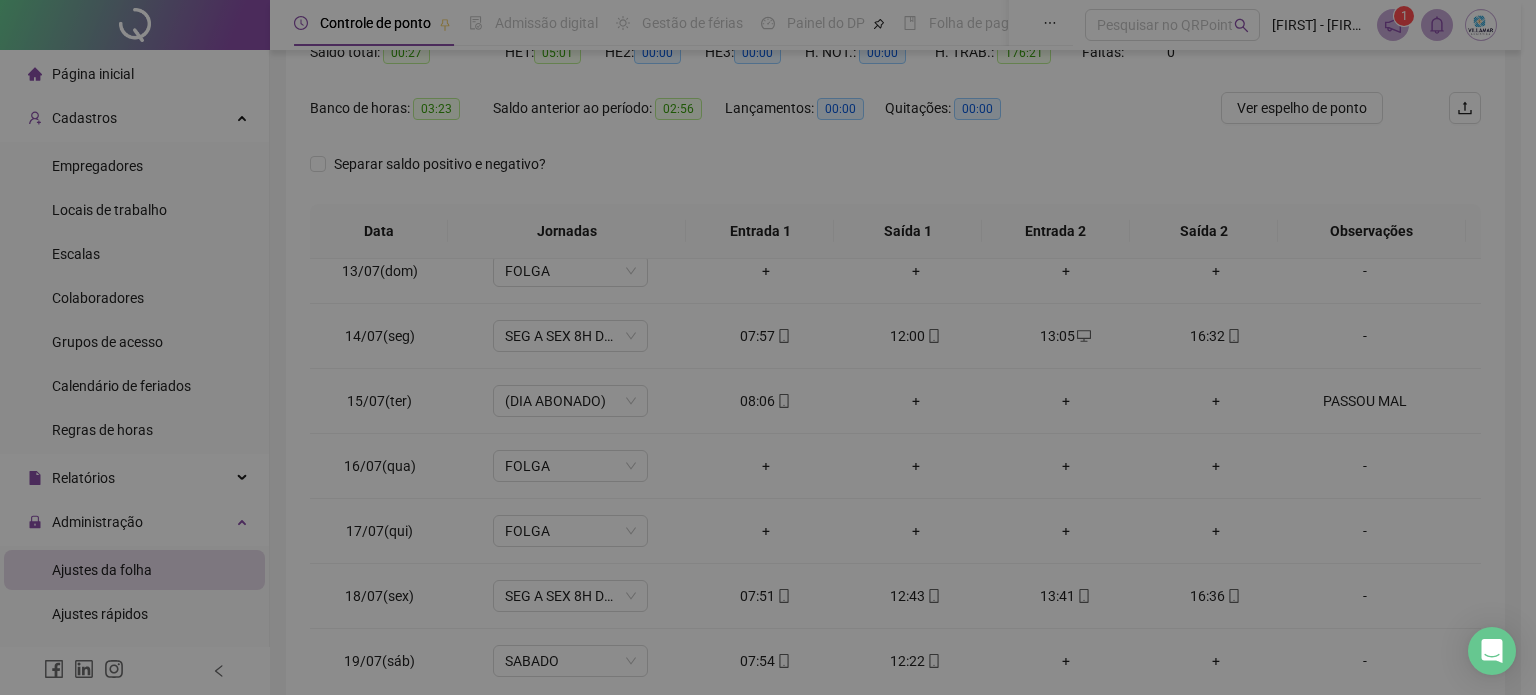 type on "**********" 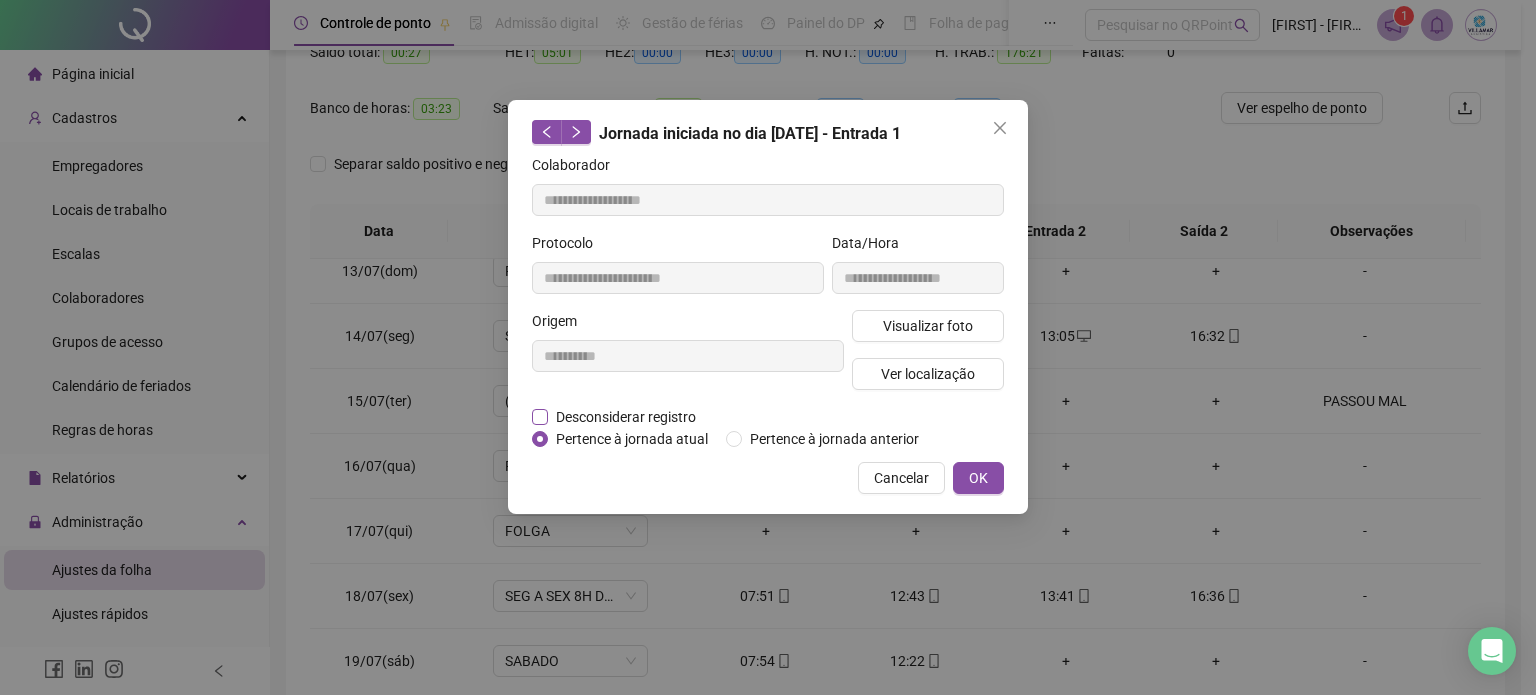 click on "Desconsiderar registro" at bounding box center [626, 417] 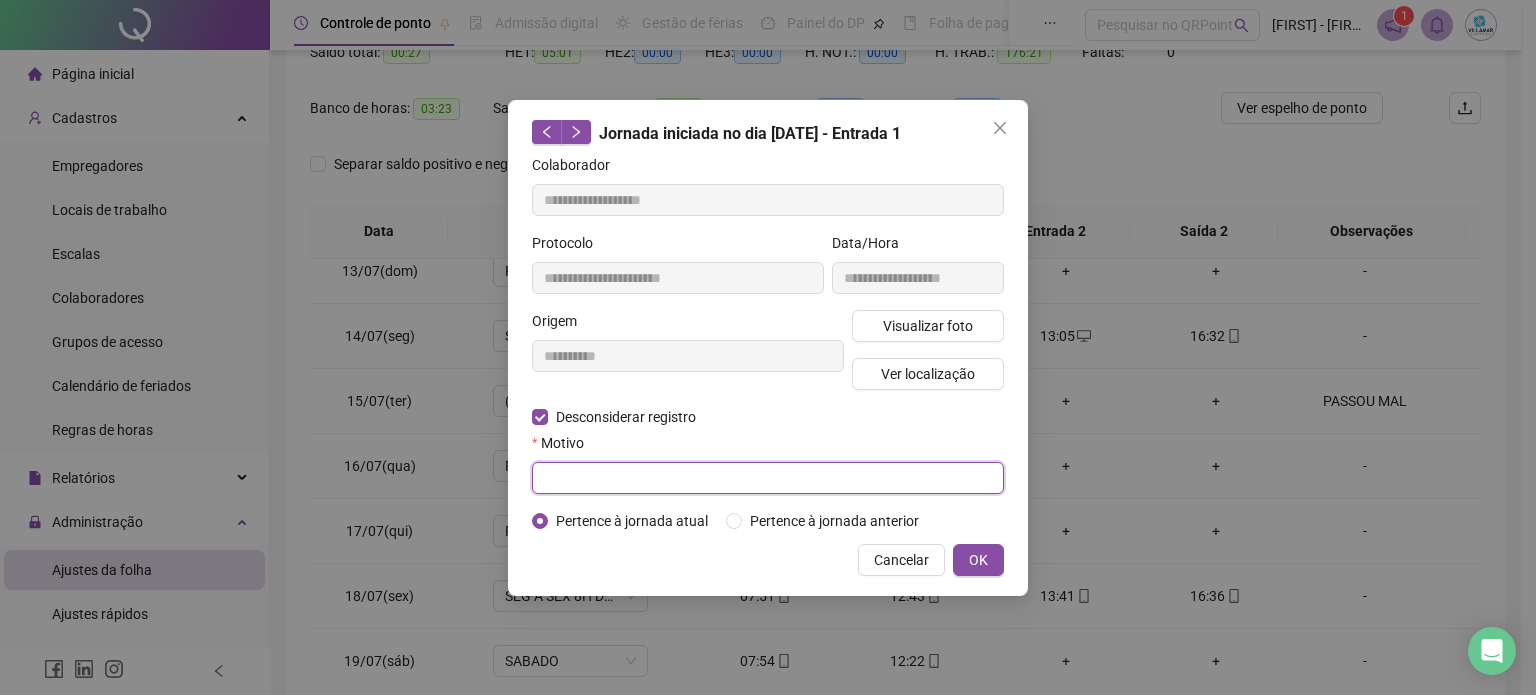 click at bounding box center (768, 478) 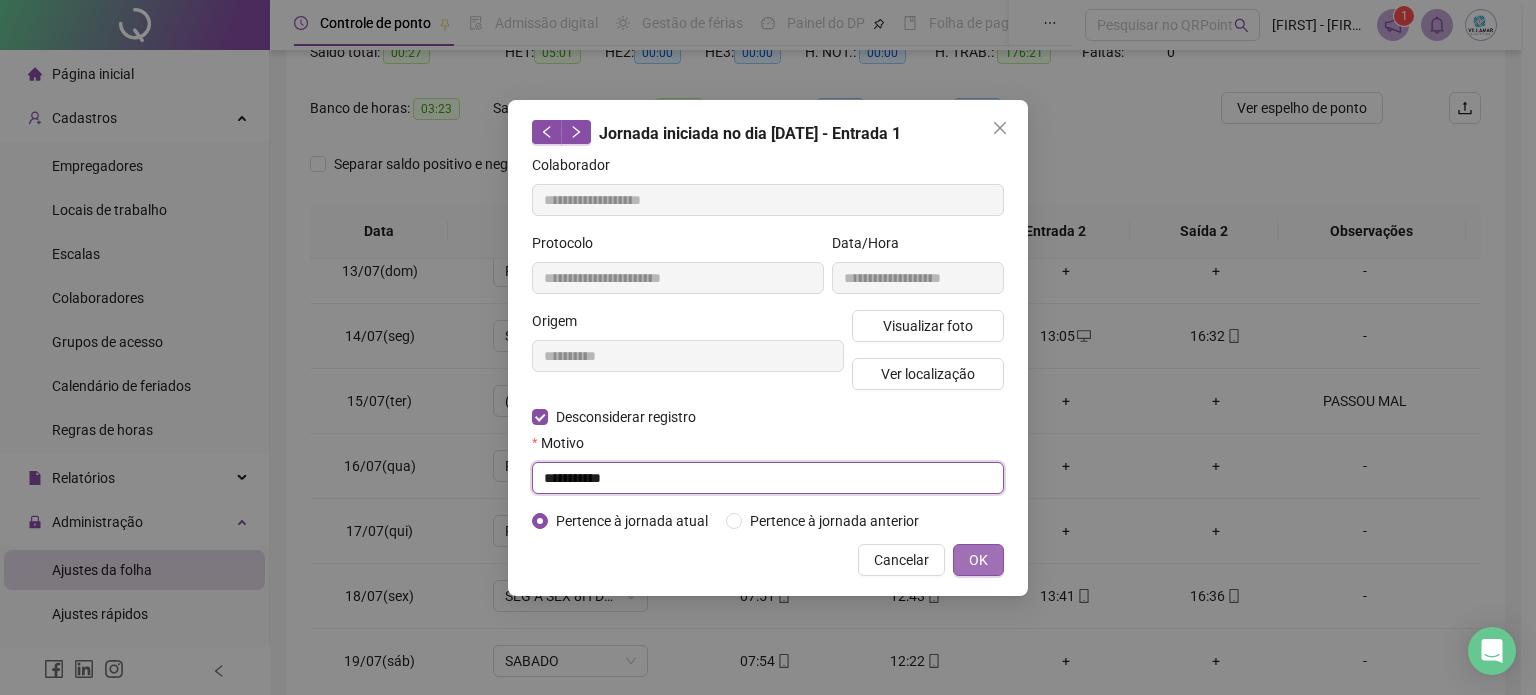 type on "**********" 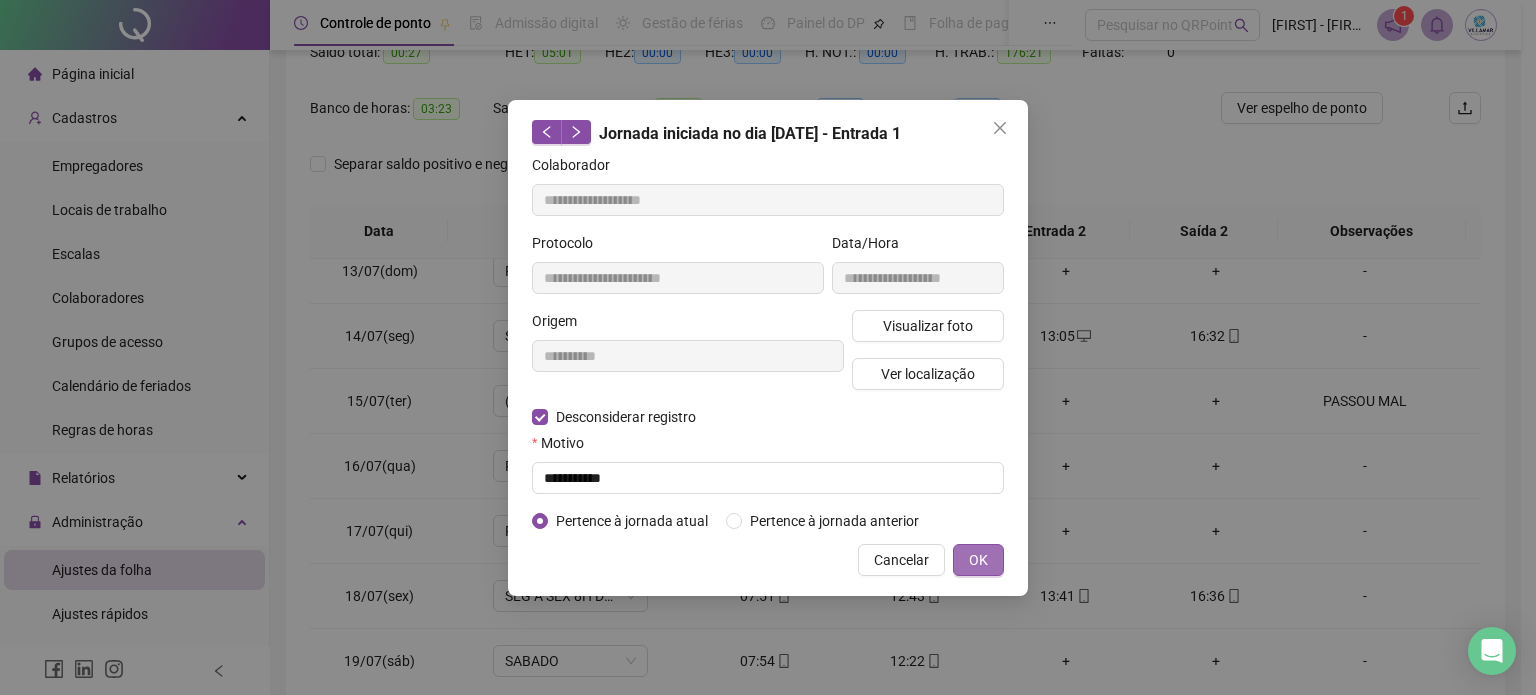 click on "OK" at bounding box center (978, 560) 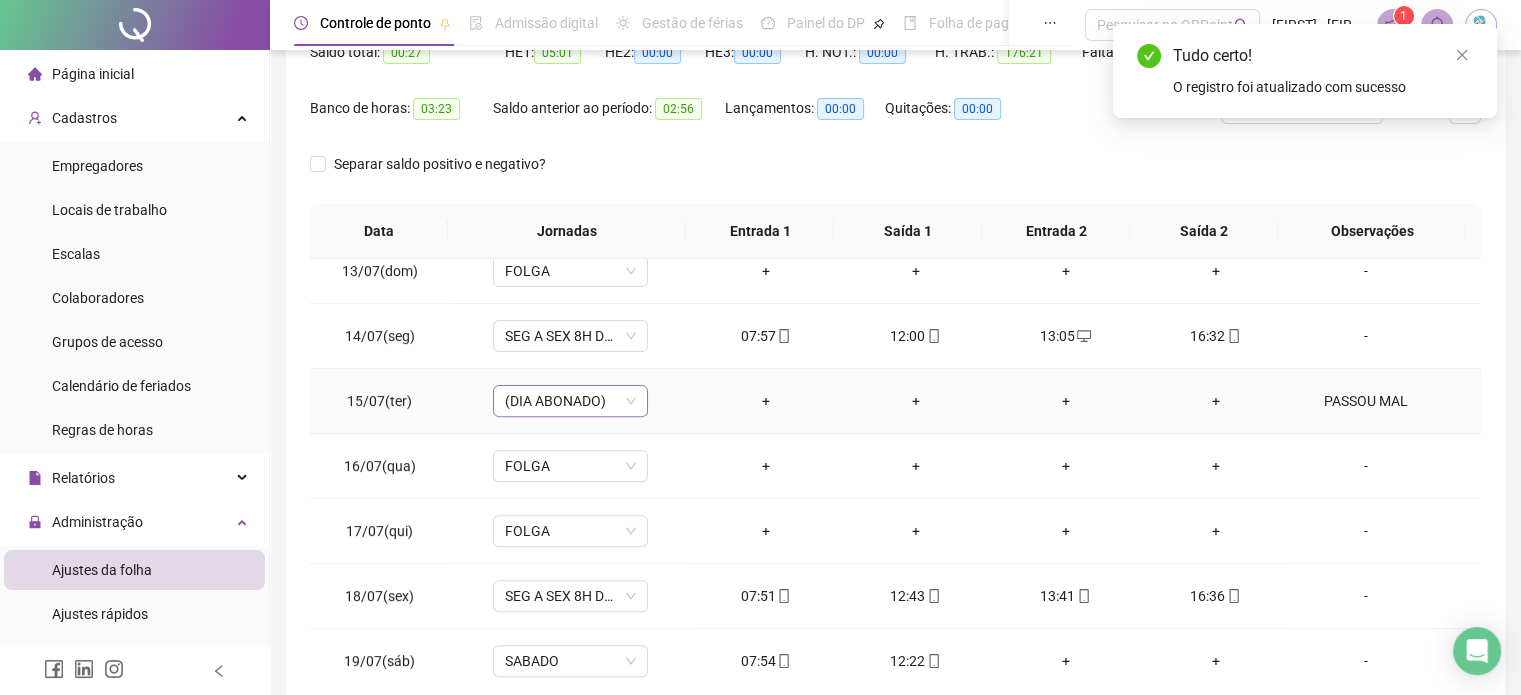 click on "(DIA ABONADO)" at bounding box center [570, 401] 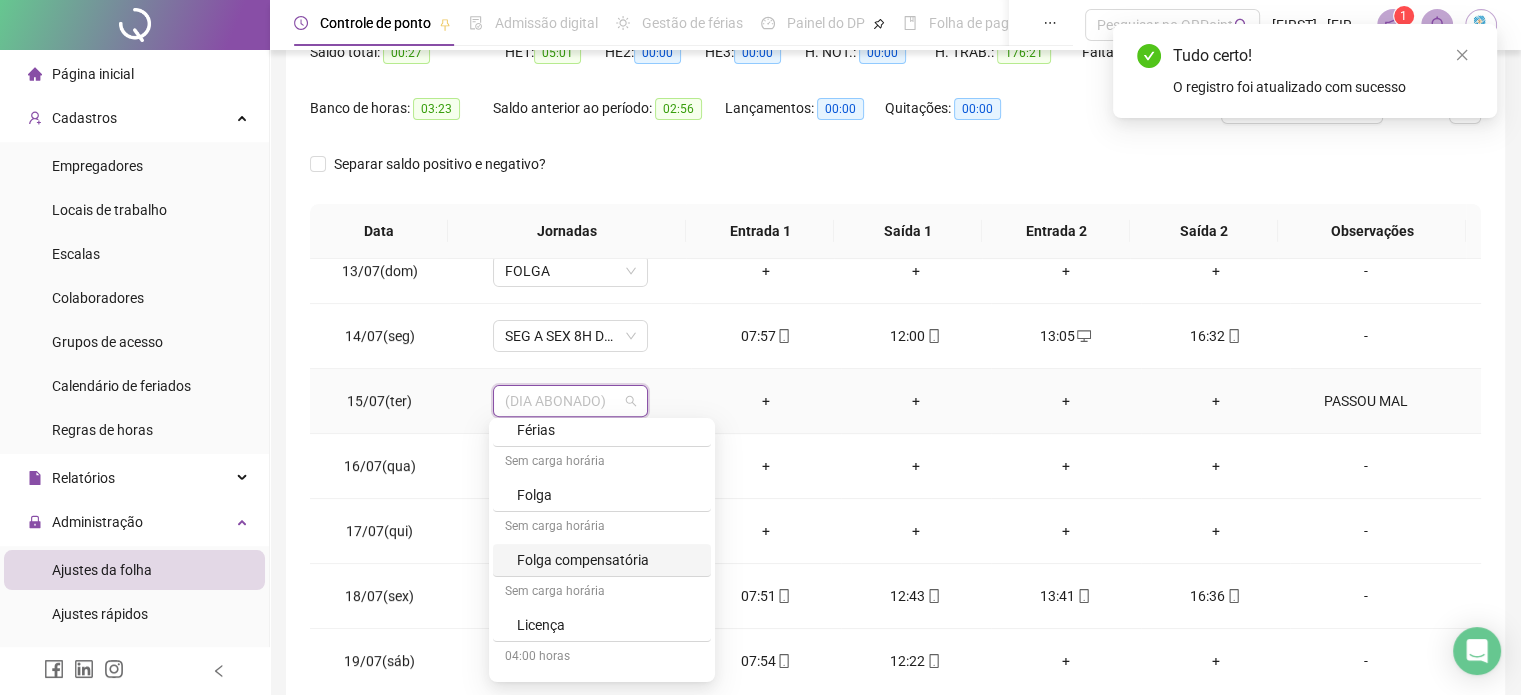 click on "Folga compensatória" at bounding box center (608, 560) 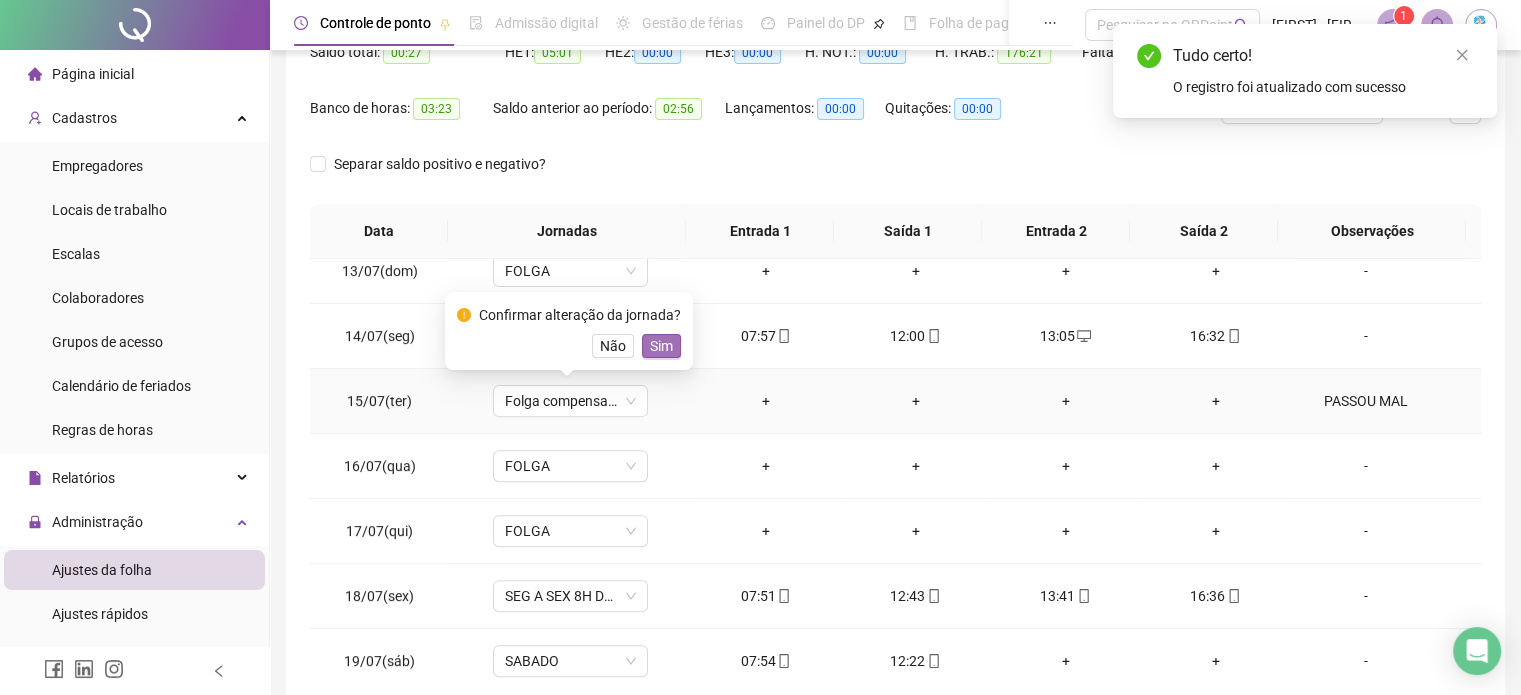 click on "Sim" at bounding box center (661, 346) 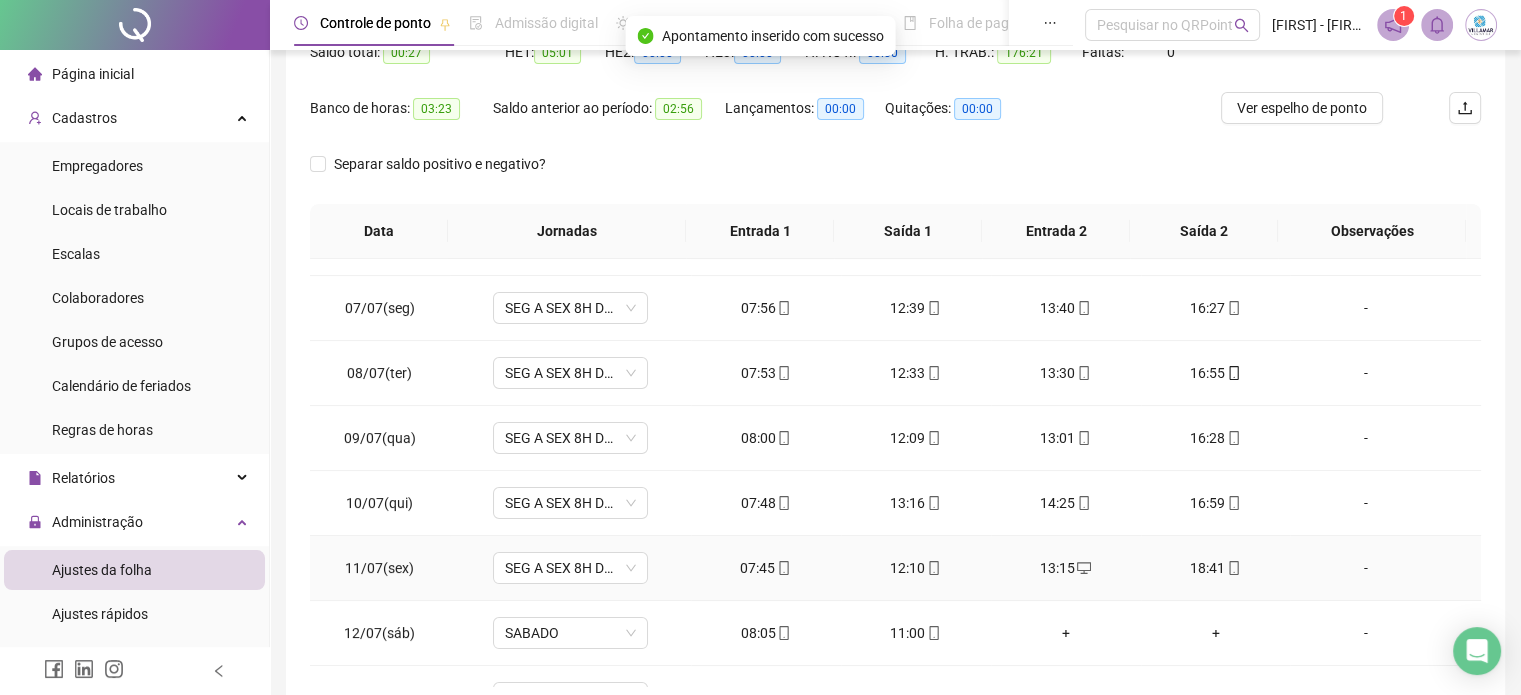 scroll, scrollTop: 300, scrollLeft: 0, axis: vertical 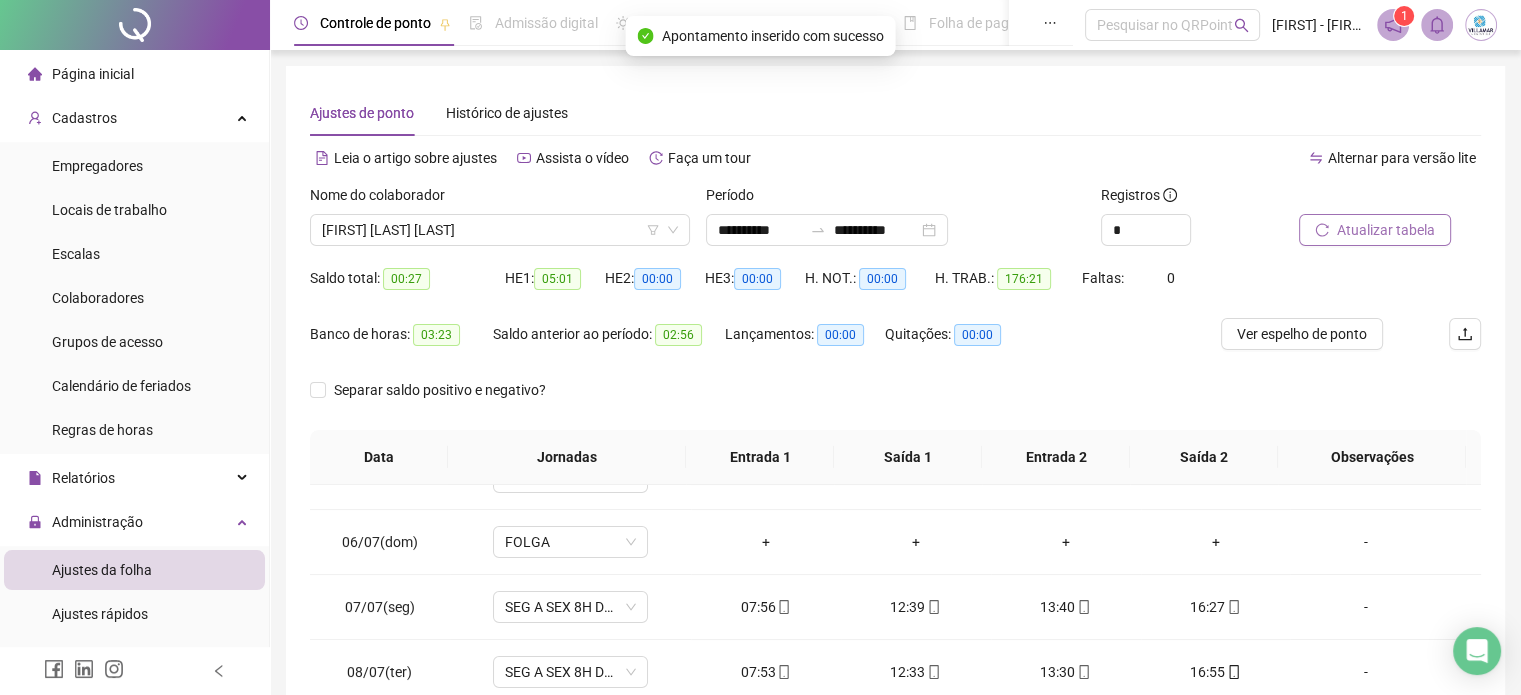click on "Atualizar tabela" at bounding box center [1375, 230] 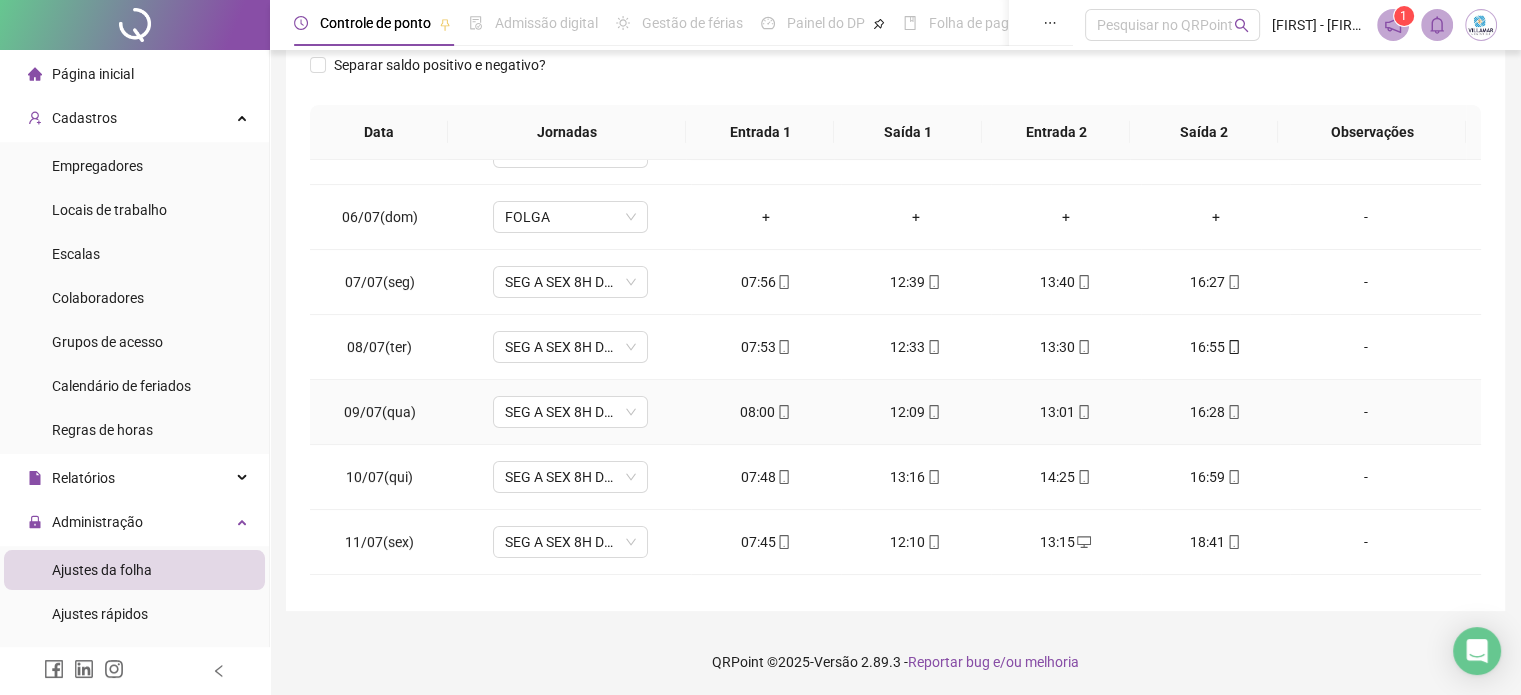 scroll, scrollTop: 326, scrollLeft: 0, axis: vertical 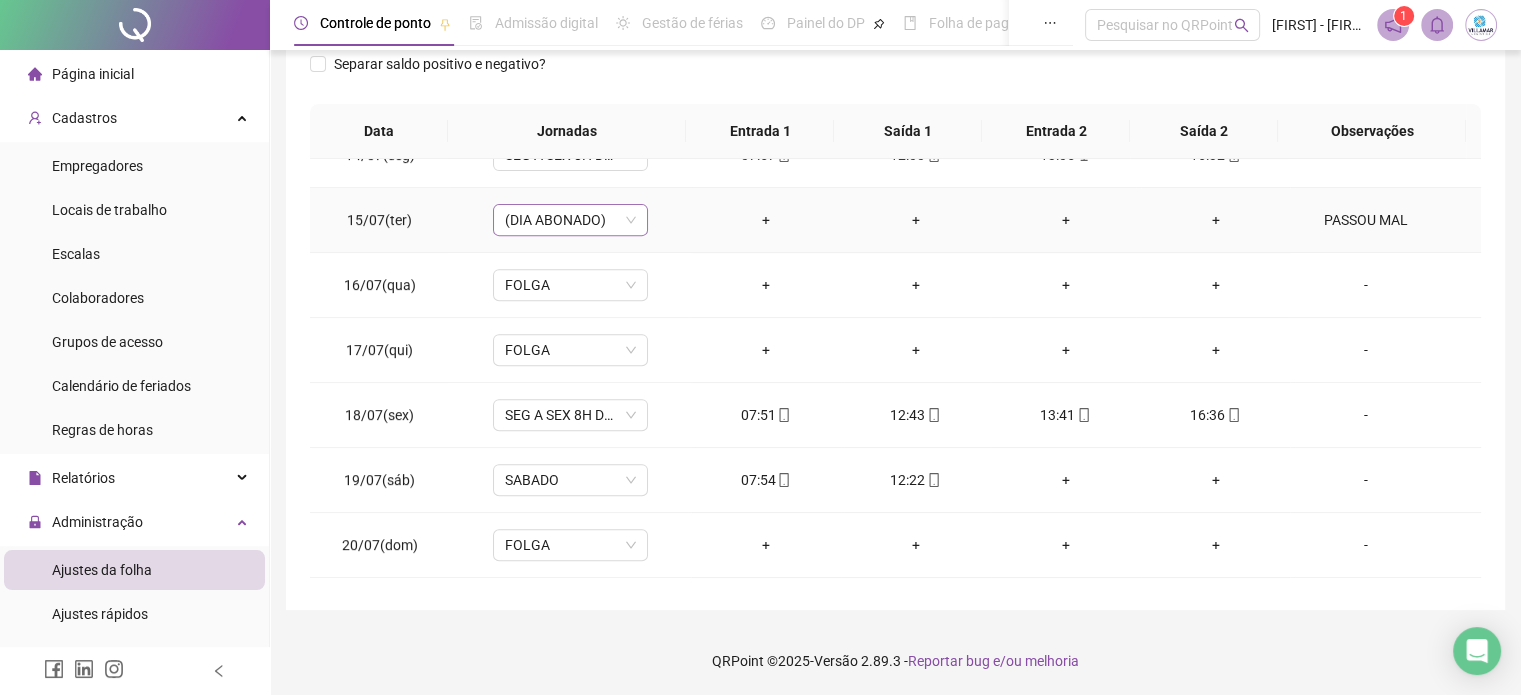 click on "(DIA ABONADO)" at bounding box center (570, 220) 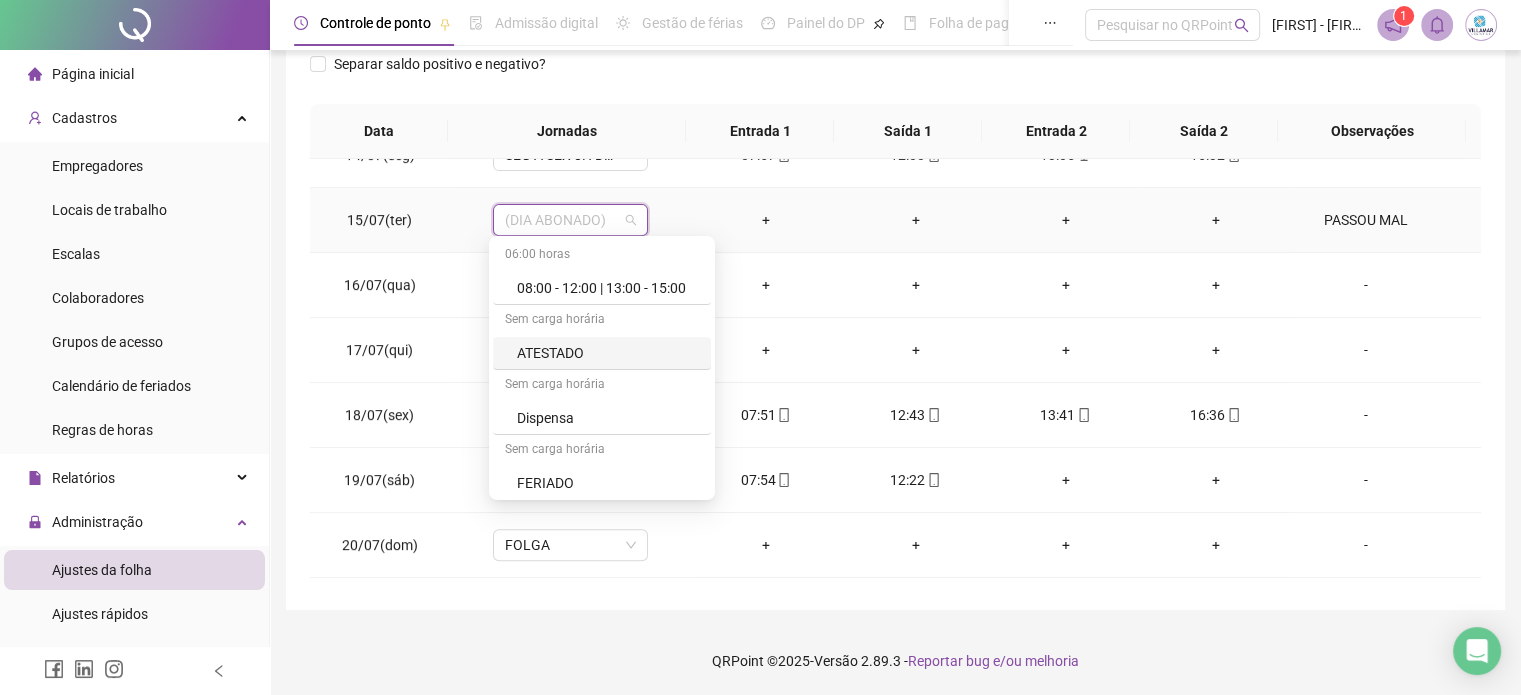 scroll, scrollTop: 226, scrollLeft: 0, axis: vertical 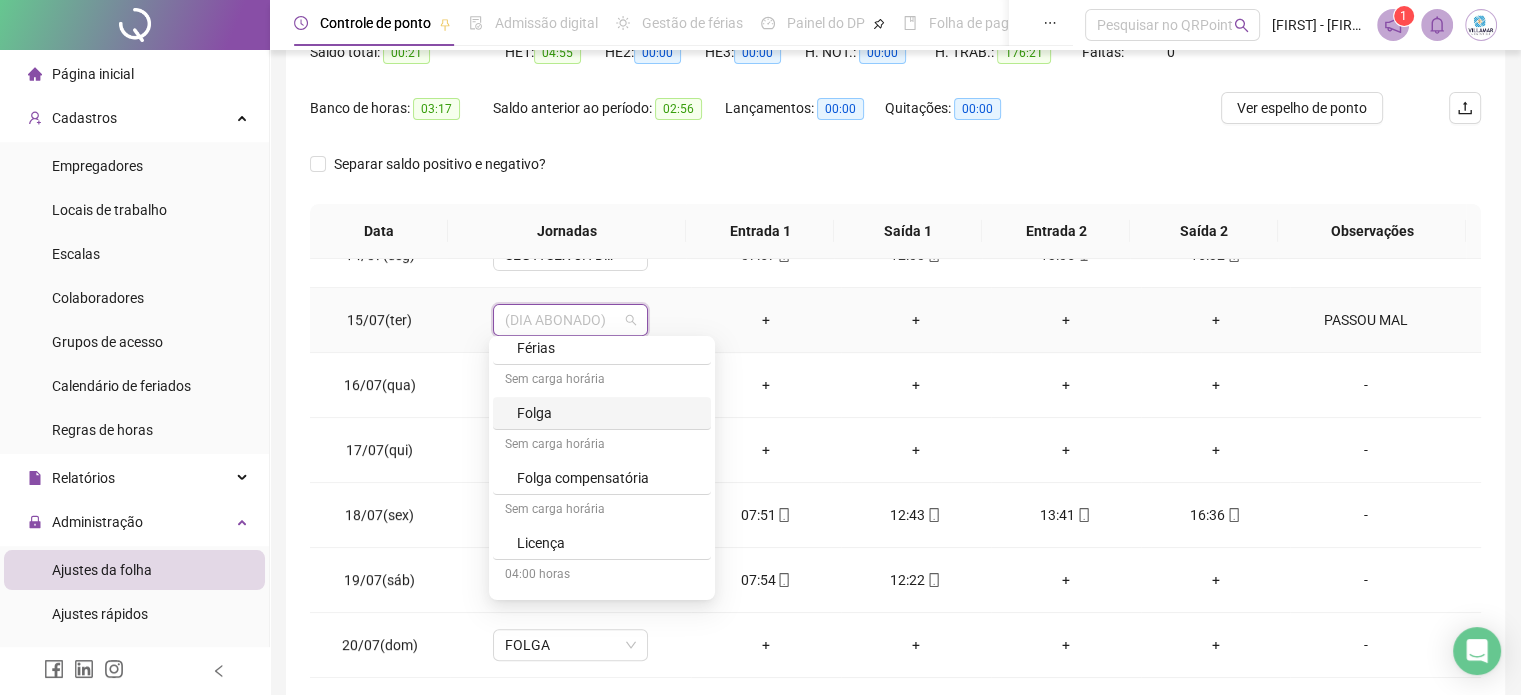 click on "Folga" at bounding box center (608, 413) 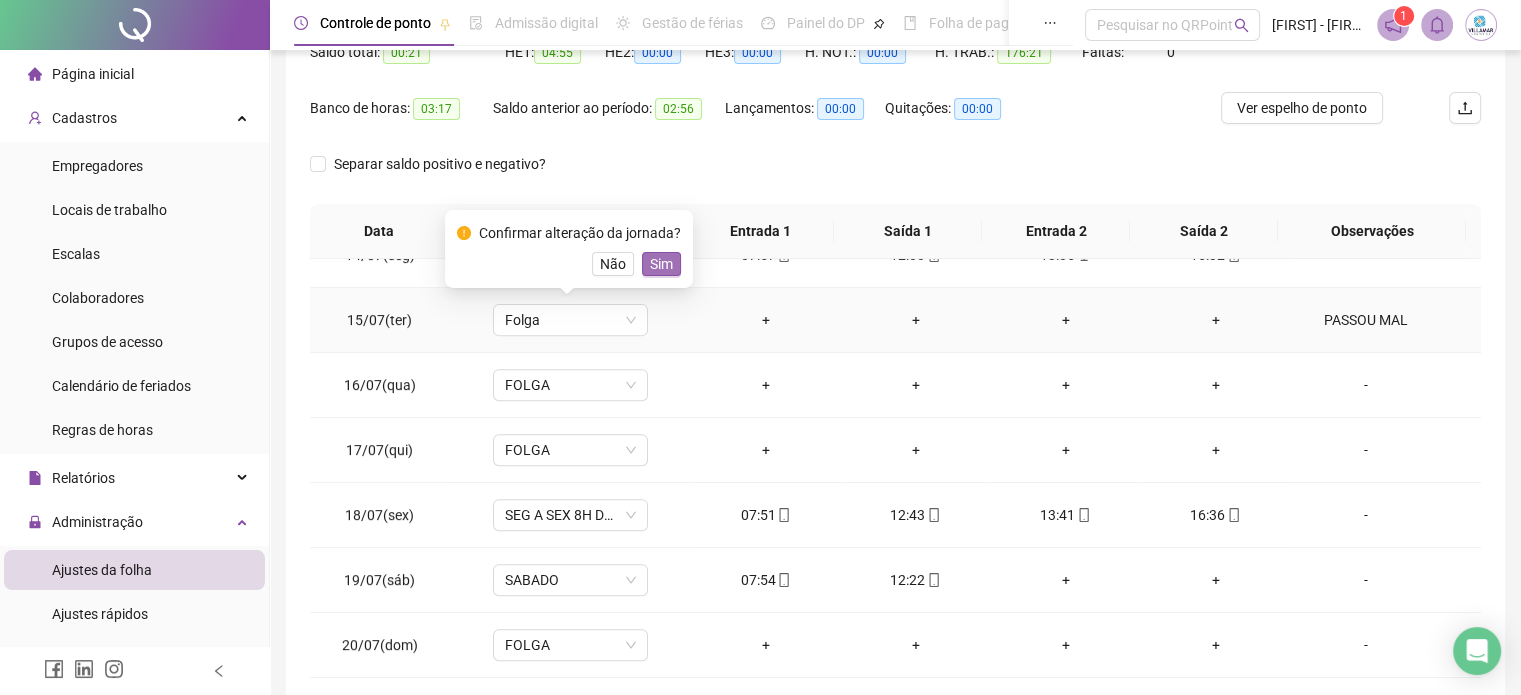 click on "Sim" at bounding box center [661, 264] 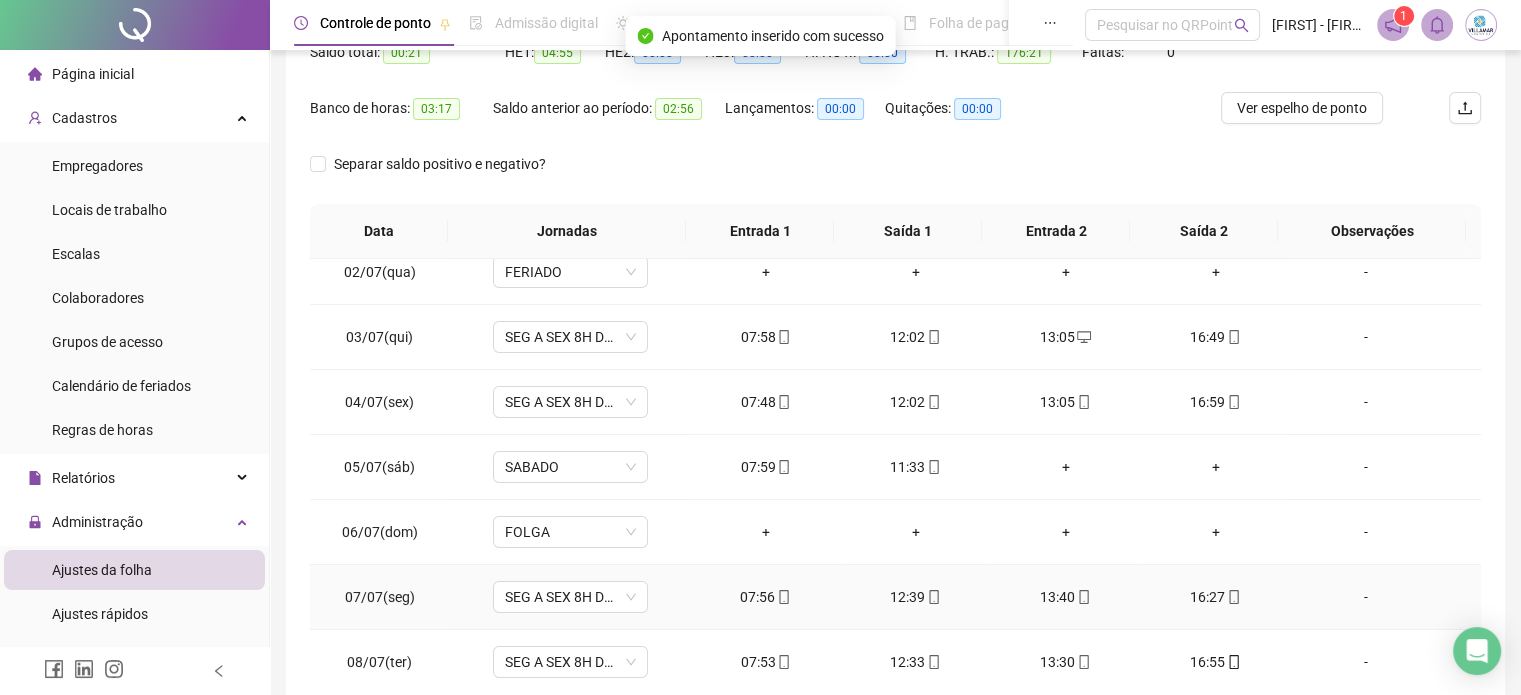 scroll, scrollTop: 0, scrollLeft: 0, axis: both 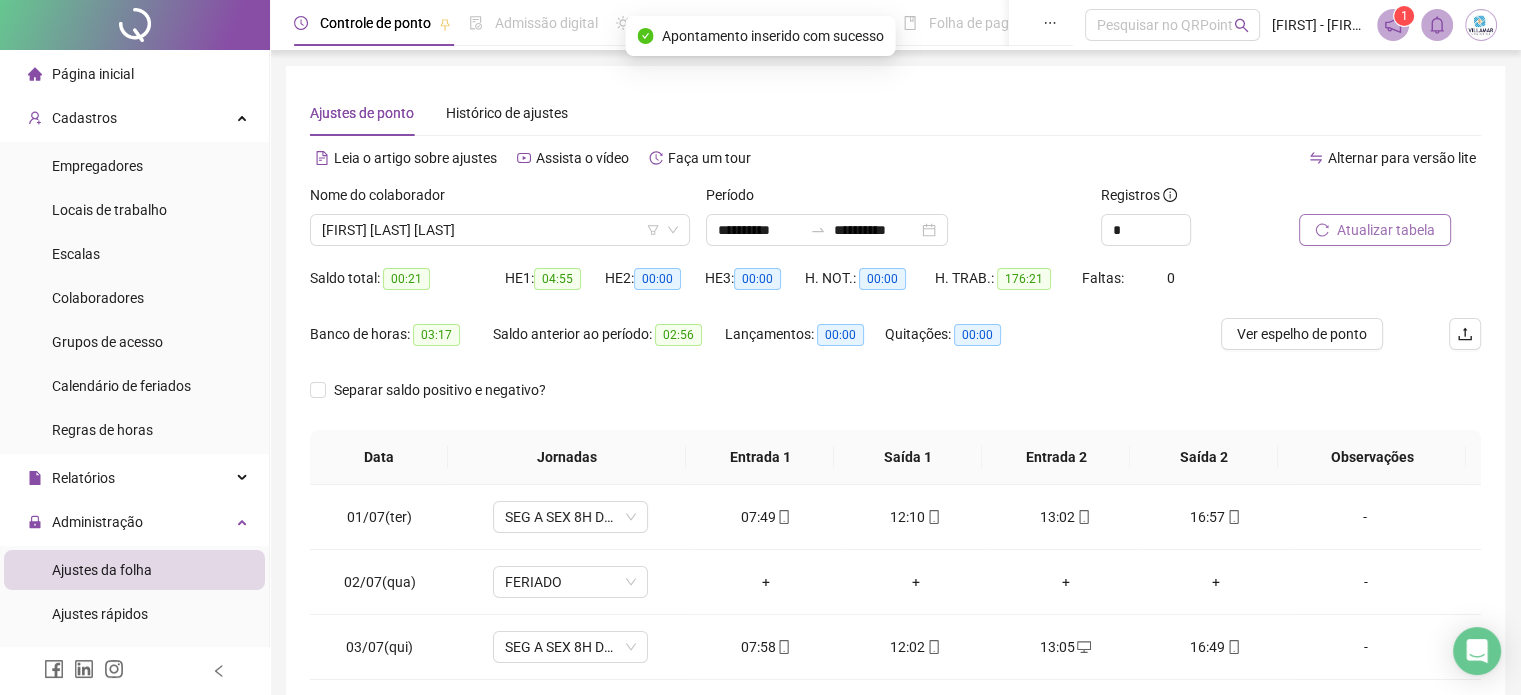 click on "Atualizar tabela" at bounding box center (1386, 230) 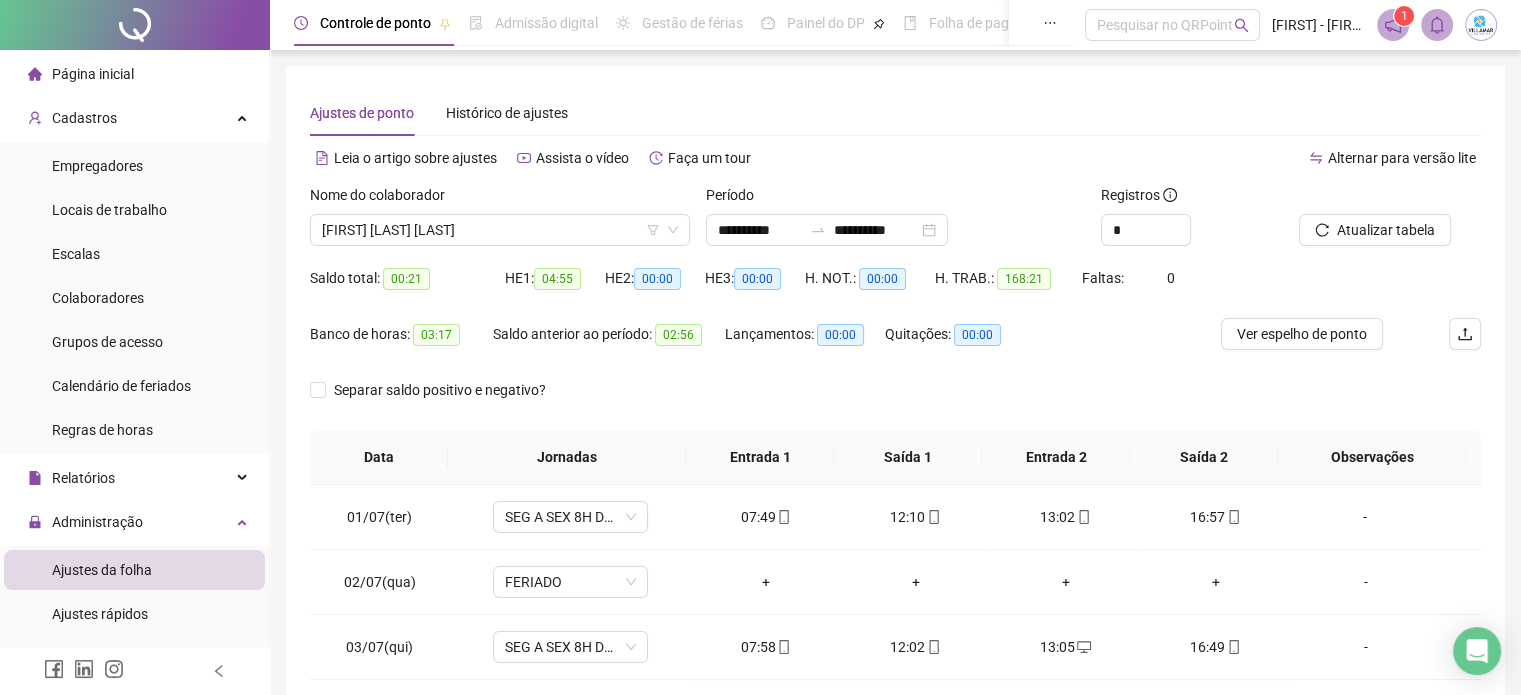 scroll, scrollTop: 100, scrollLeft: 0, axis: vertical 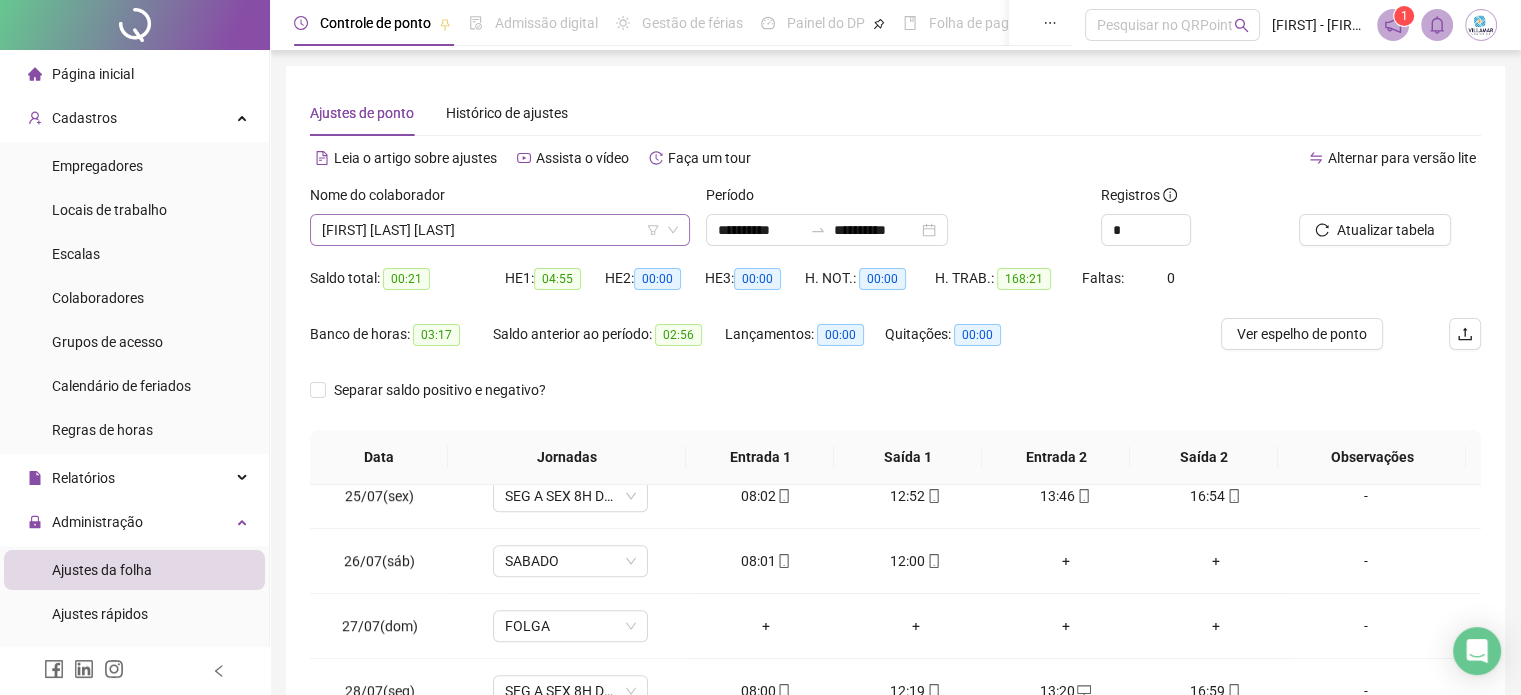 click on "[FIRST] [LAST] [LAST]" at bounding box center [500, 230] 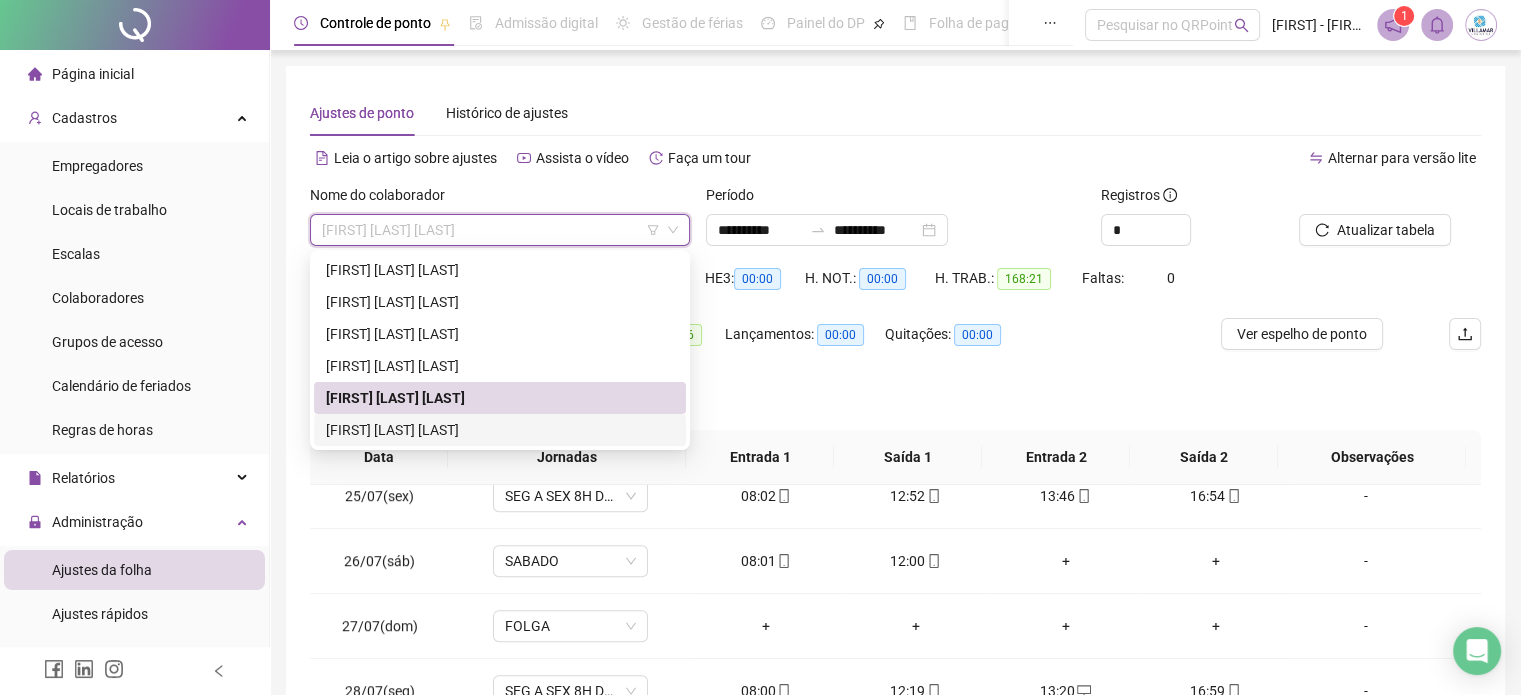 click on "[FIRST] [LAST] [LAST]" at bounding box center [500, 430] 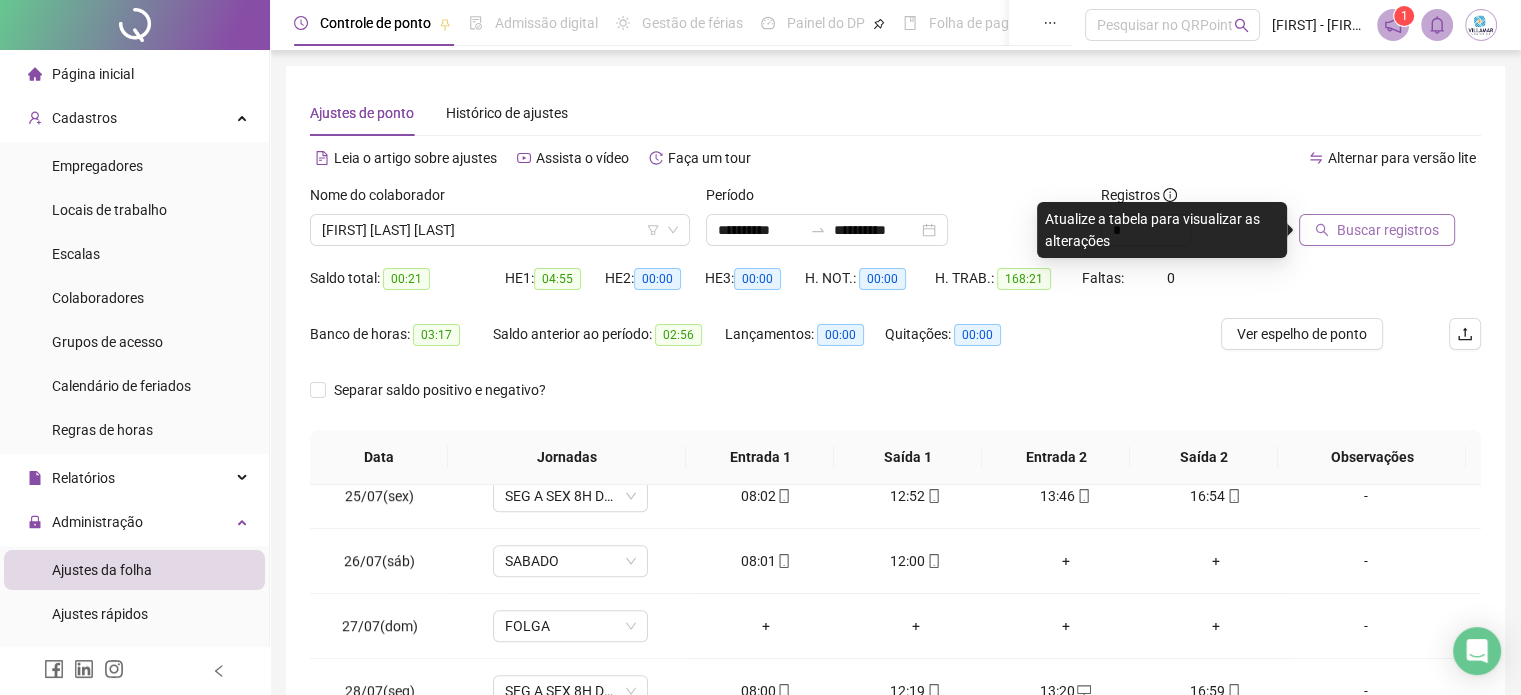 click on "Buscar registros" at bounding box center (1388, 230) 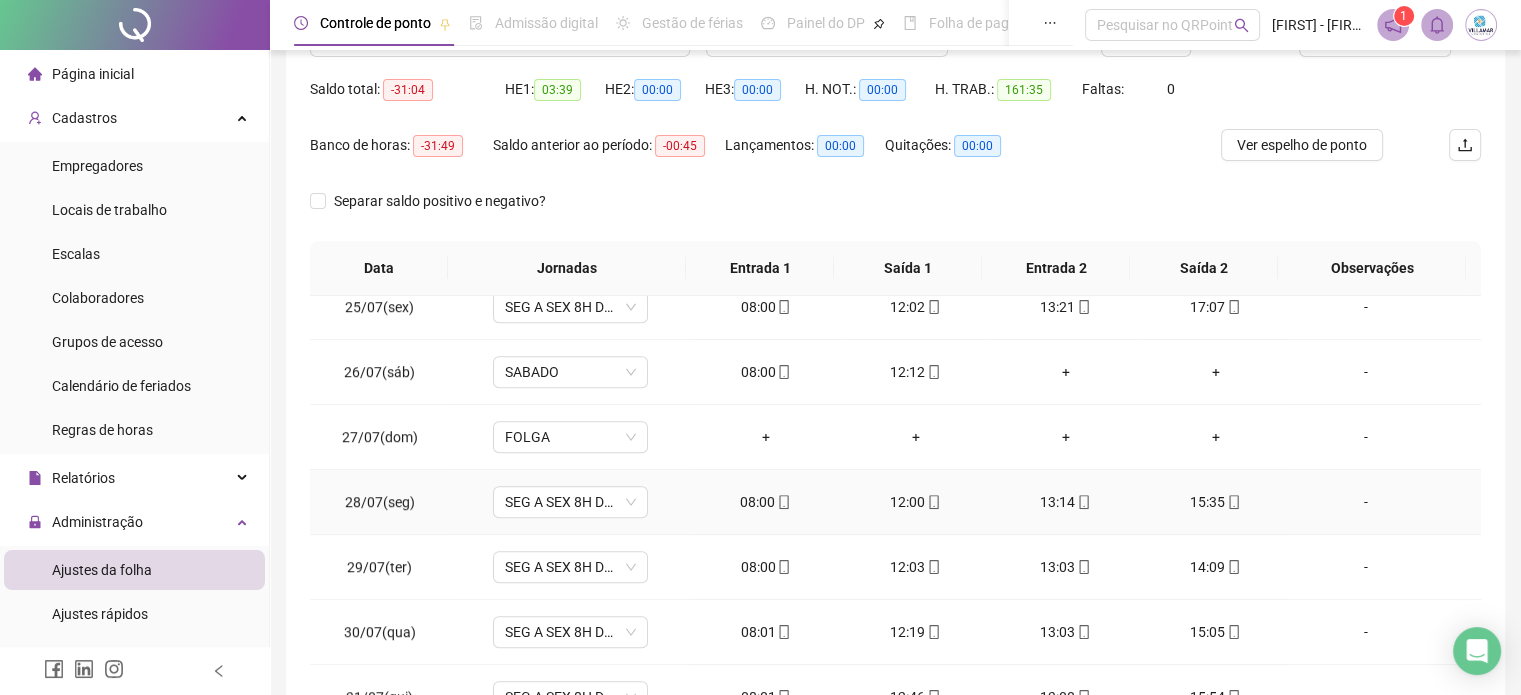 scroll, scrollTop: 200, scrollLeft: 0, axis: vertical 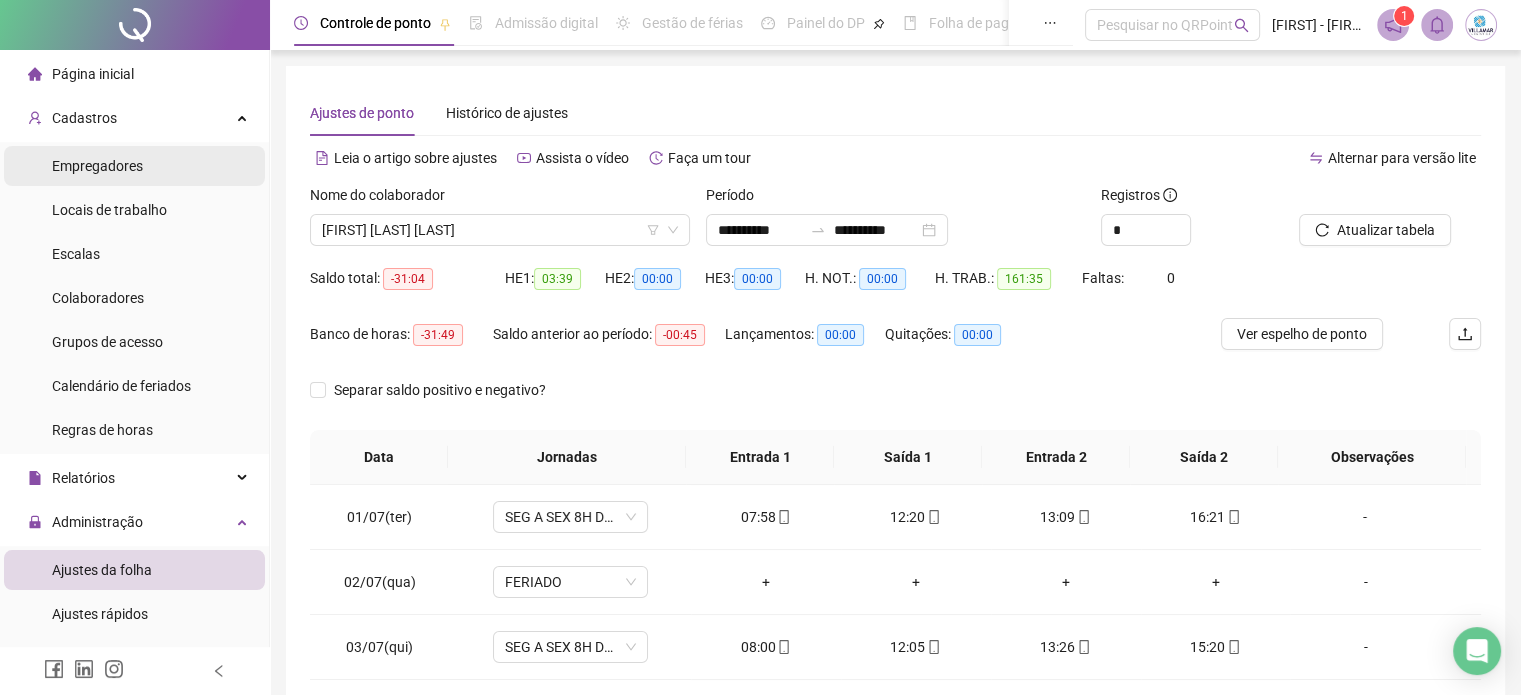 click on "Empregadores" at bounding box center (97, 166) 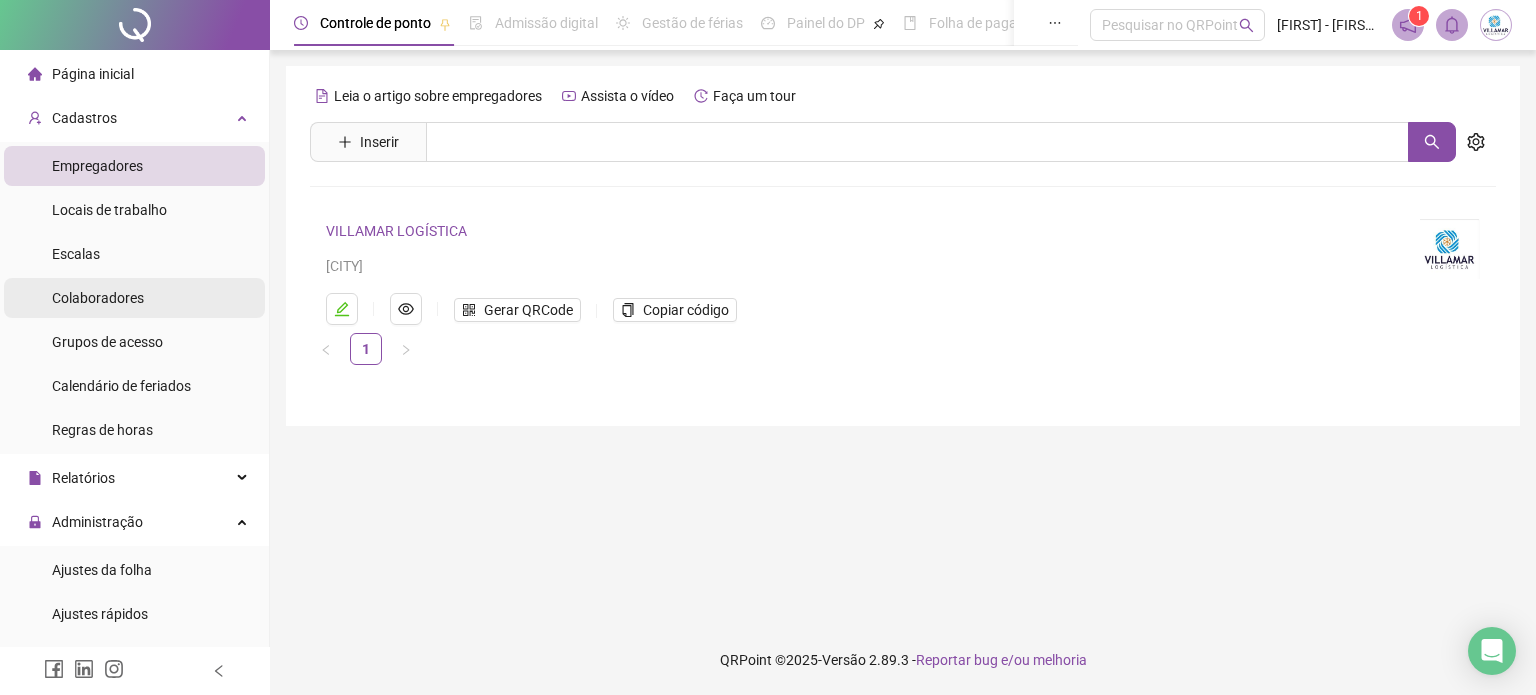 click on "Colaboradores" at bounding box center (98, 298) 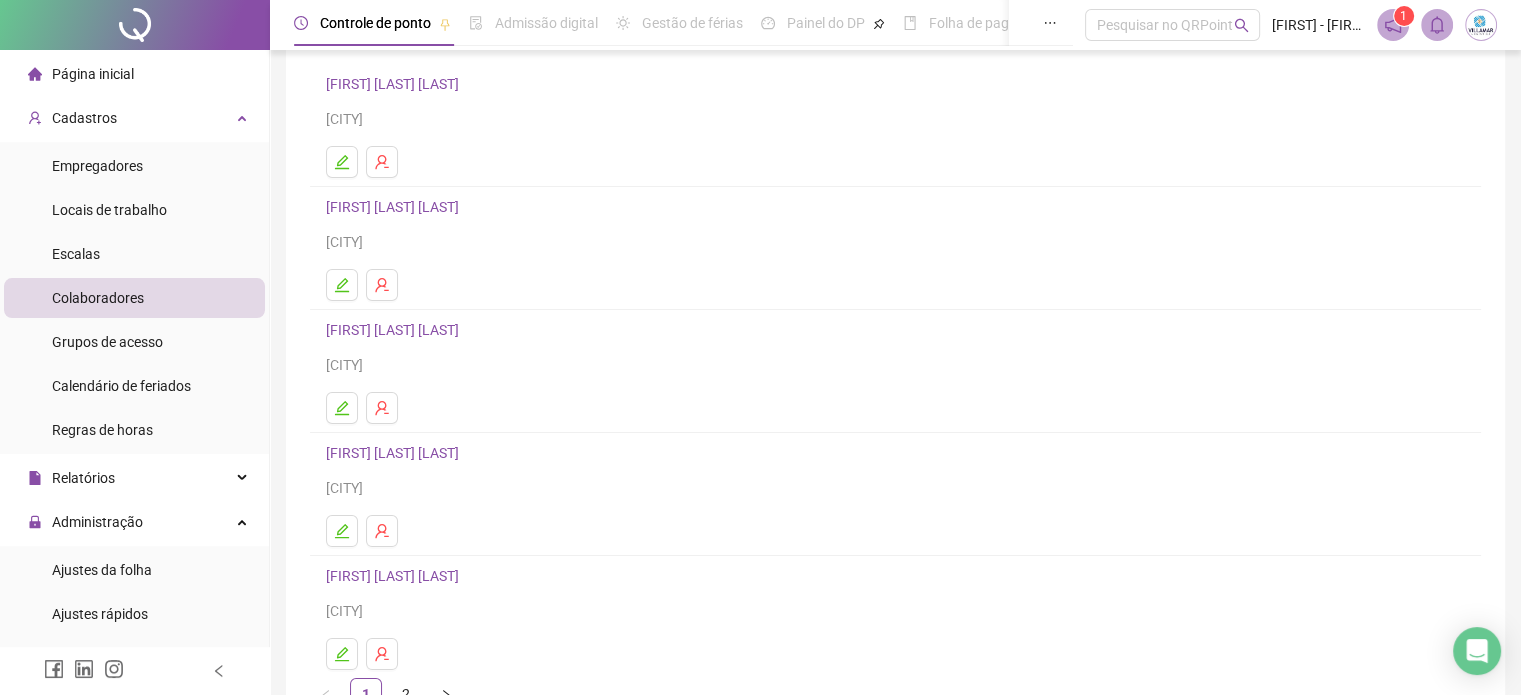 scroll, scrollTop: 271, scrollLeft: 0, axis: vertical 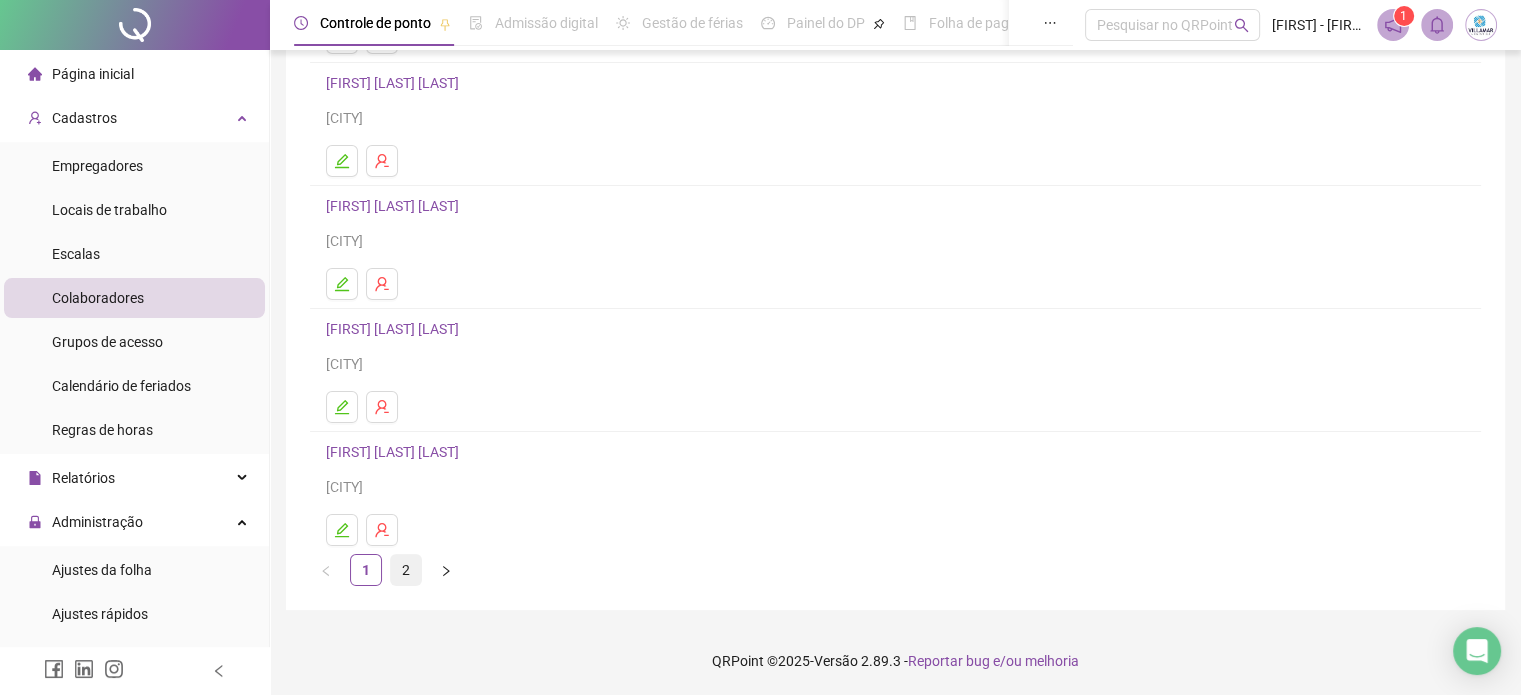 click on "2" at bounding box center [406, 570] 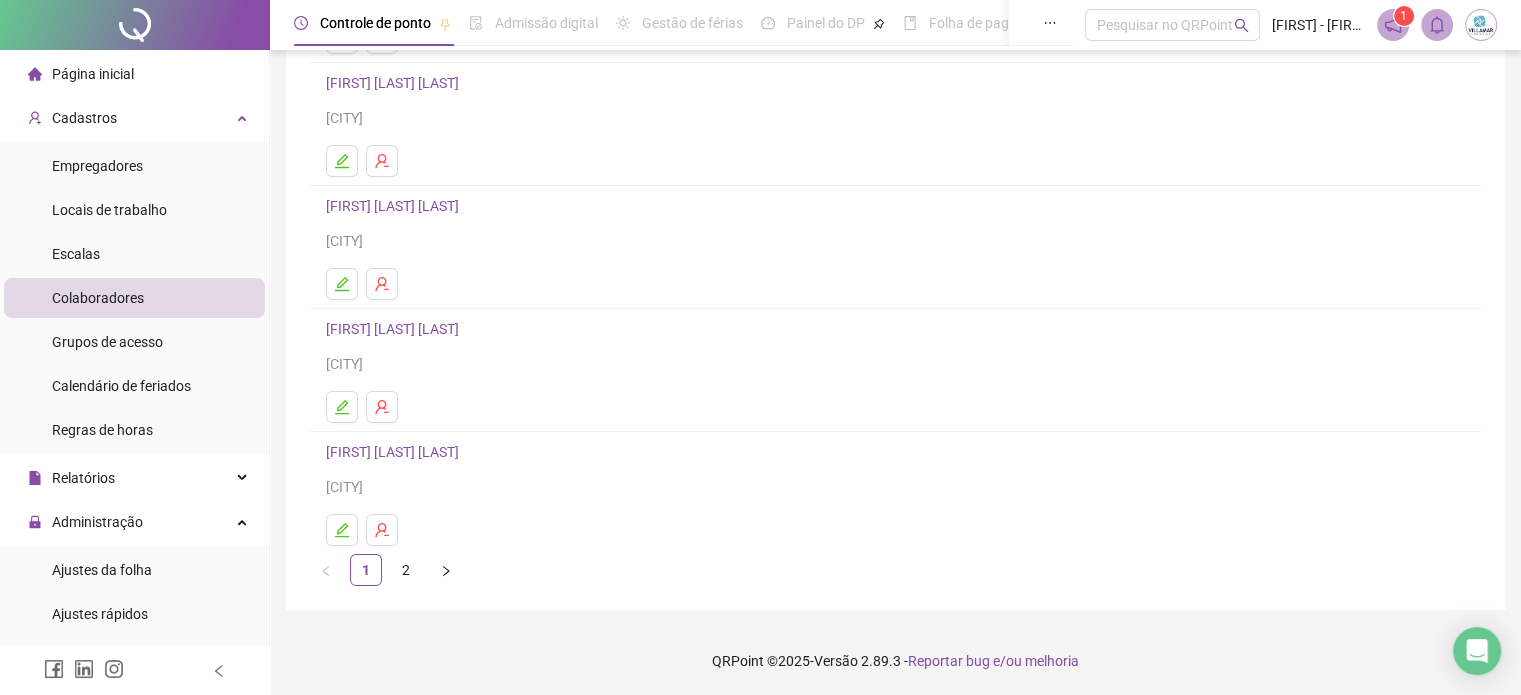 scroll, scrollTop: 0, scrollLeft: 0, axis: both 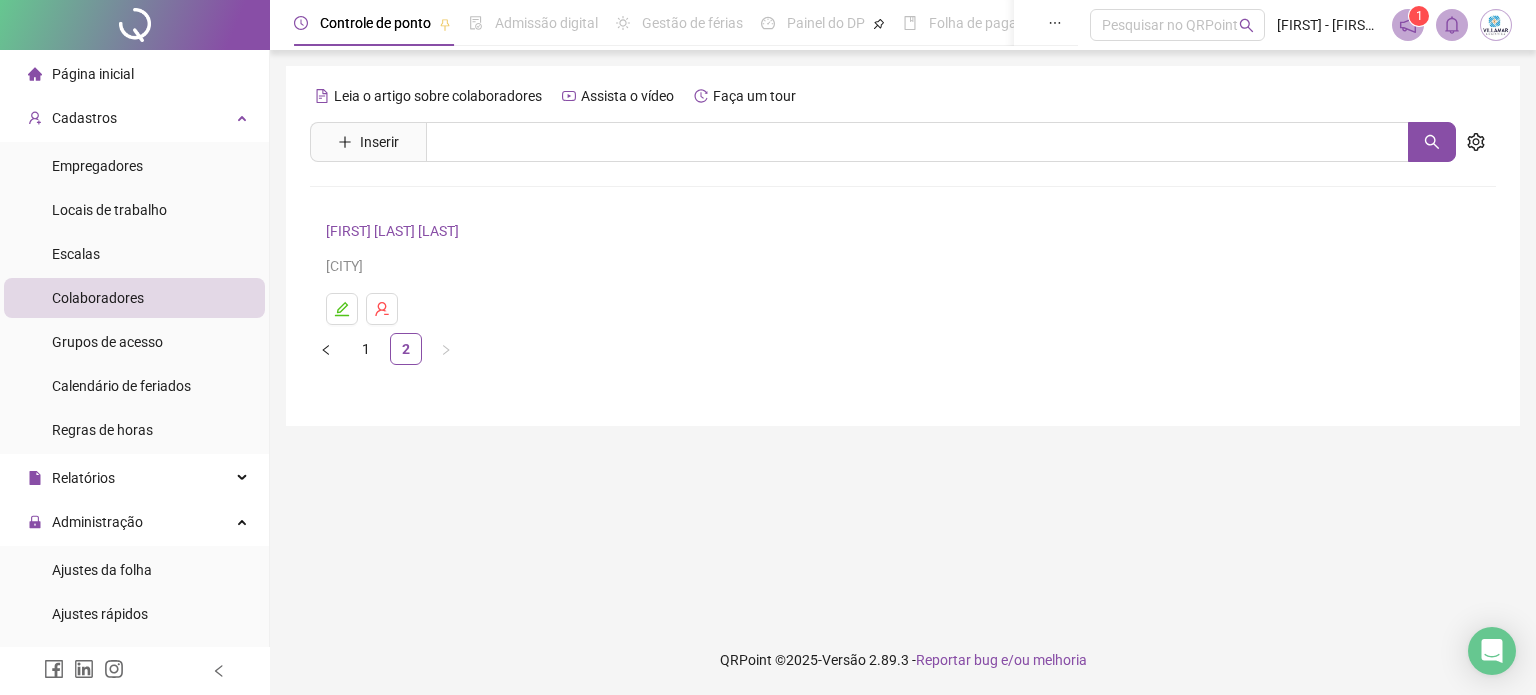 click on "[FIRST] [LAST] [LAST]" at bounding box center [395, 231] 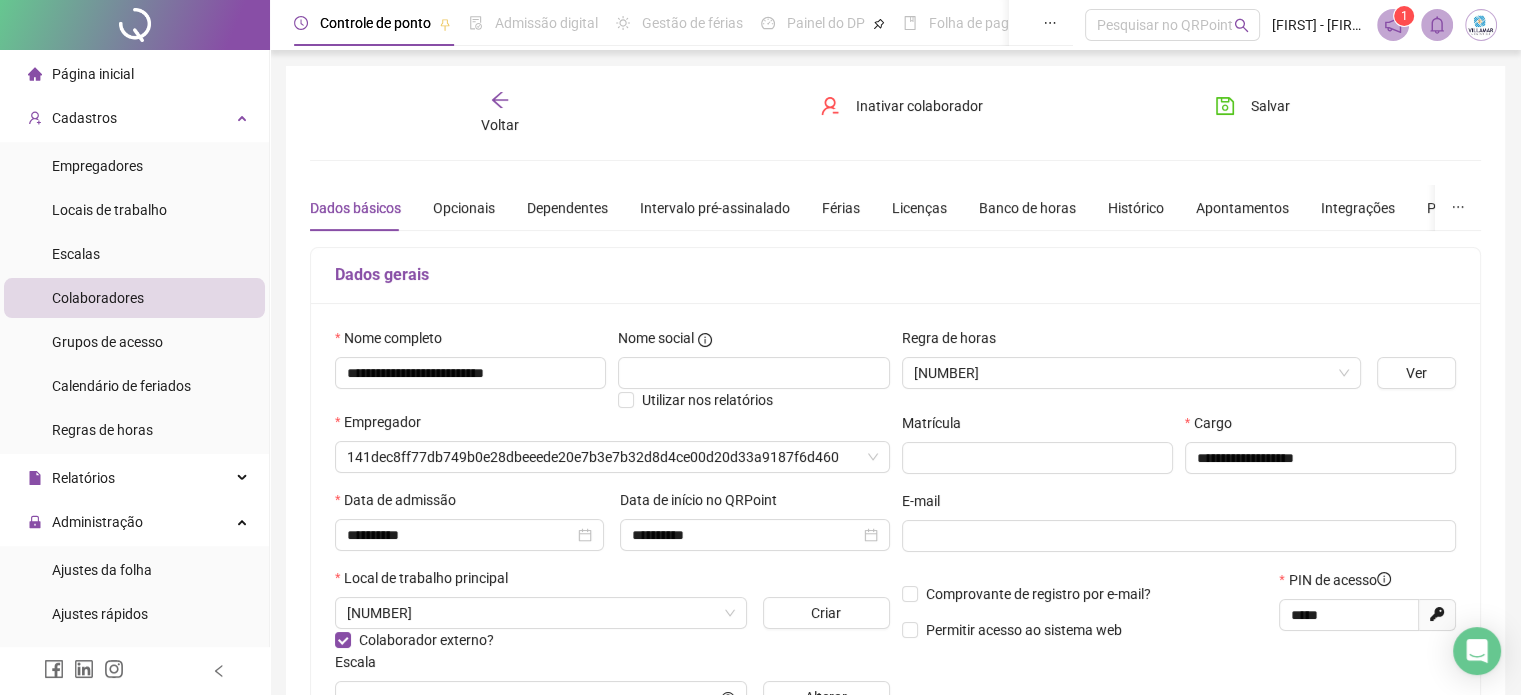 type on "**********" 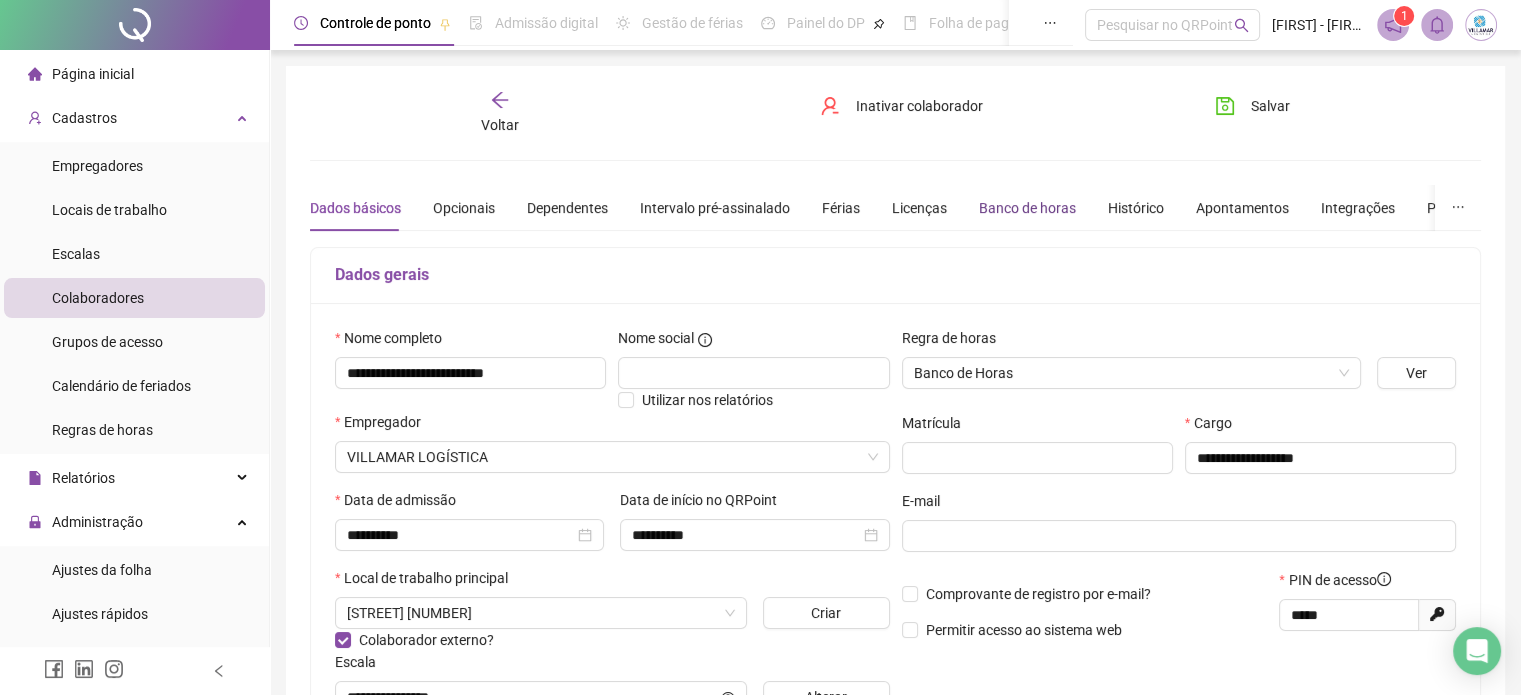 click on "Banco de horas" at bounding box center (1027, 208) 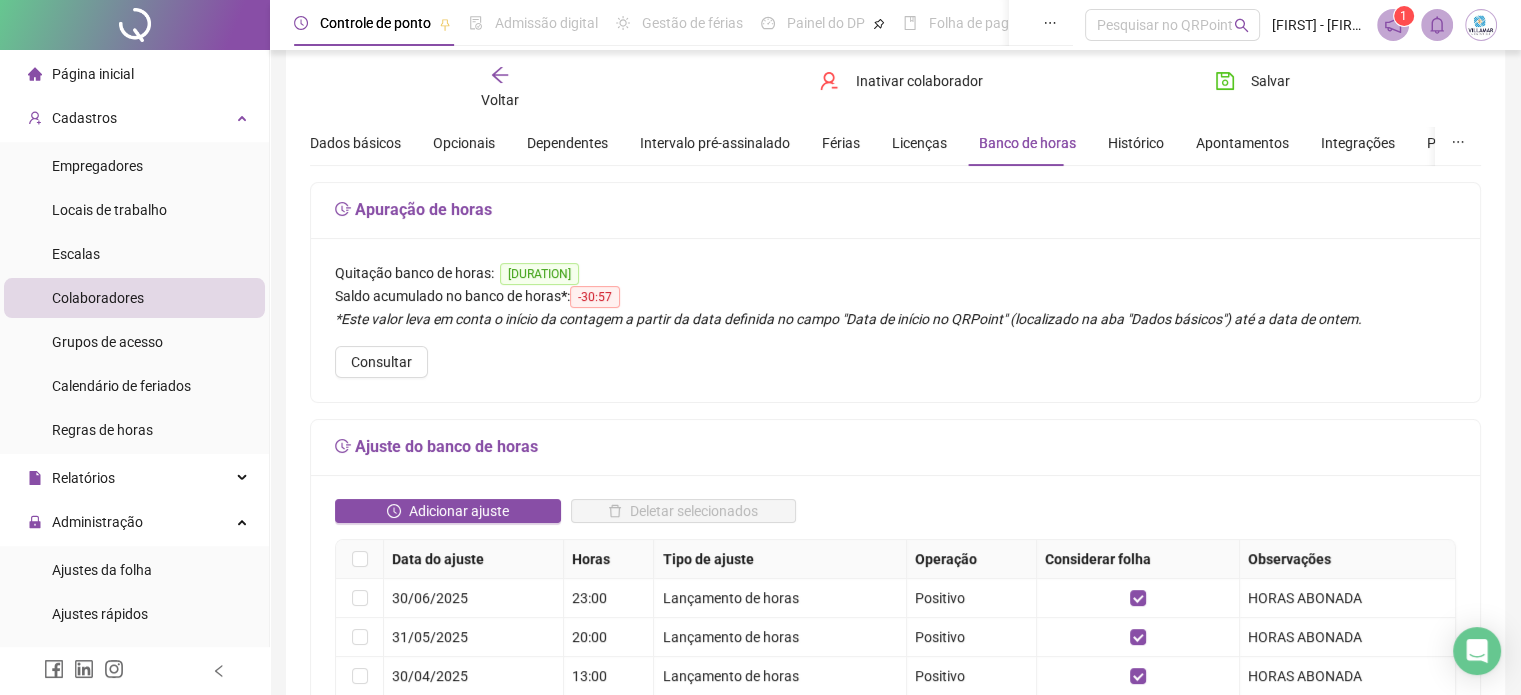 scroll, scrollTop: 100, scrollLeft: 0, axis: vertical 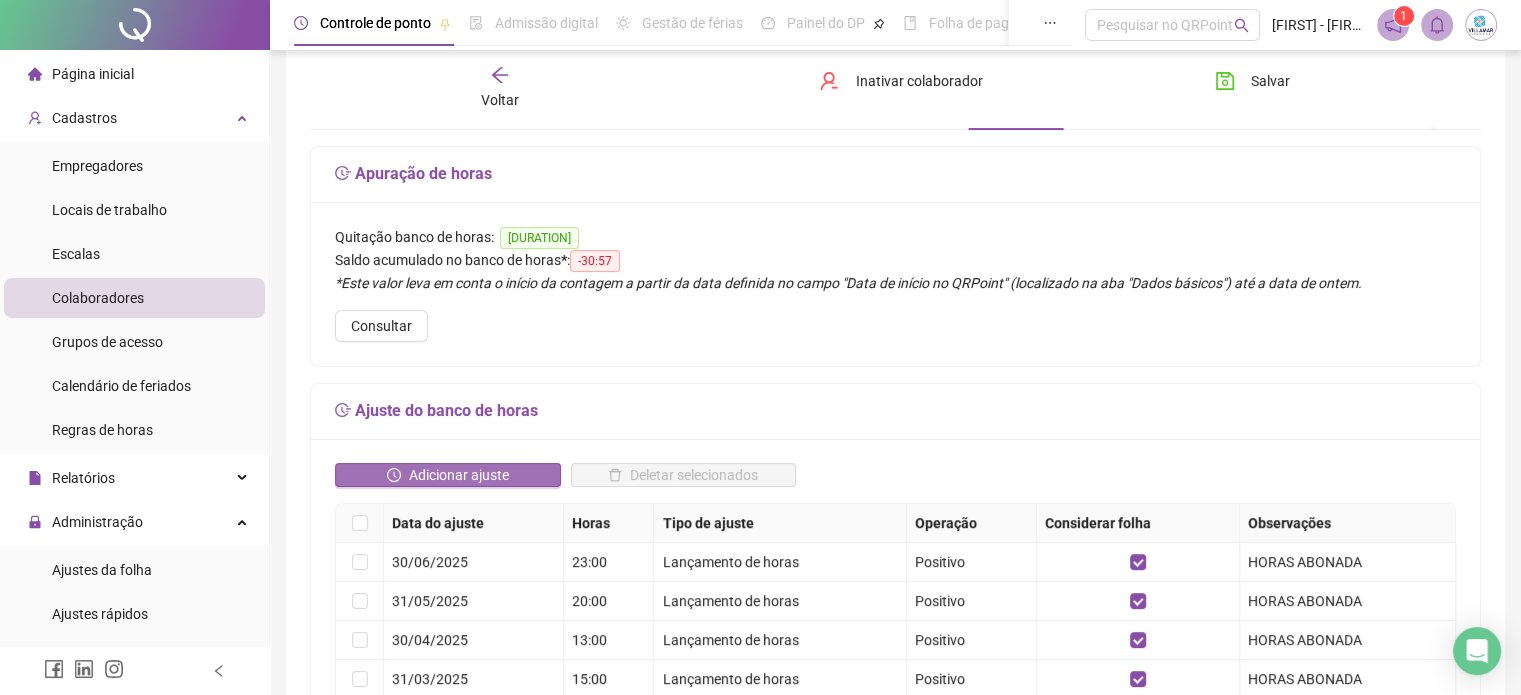 click on "Adicionar ajuste" at bounding box center [459, 475] 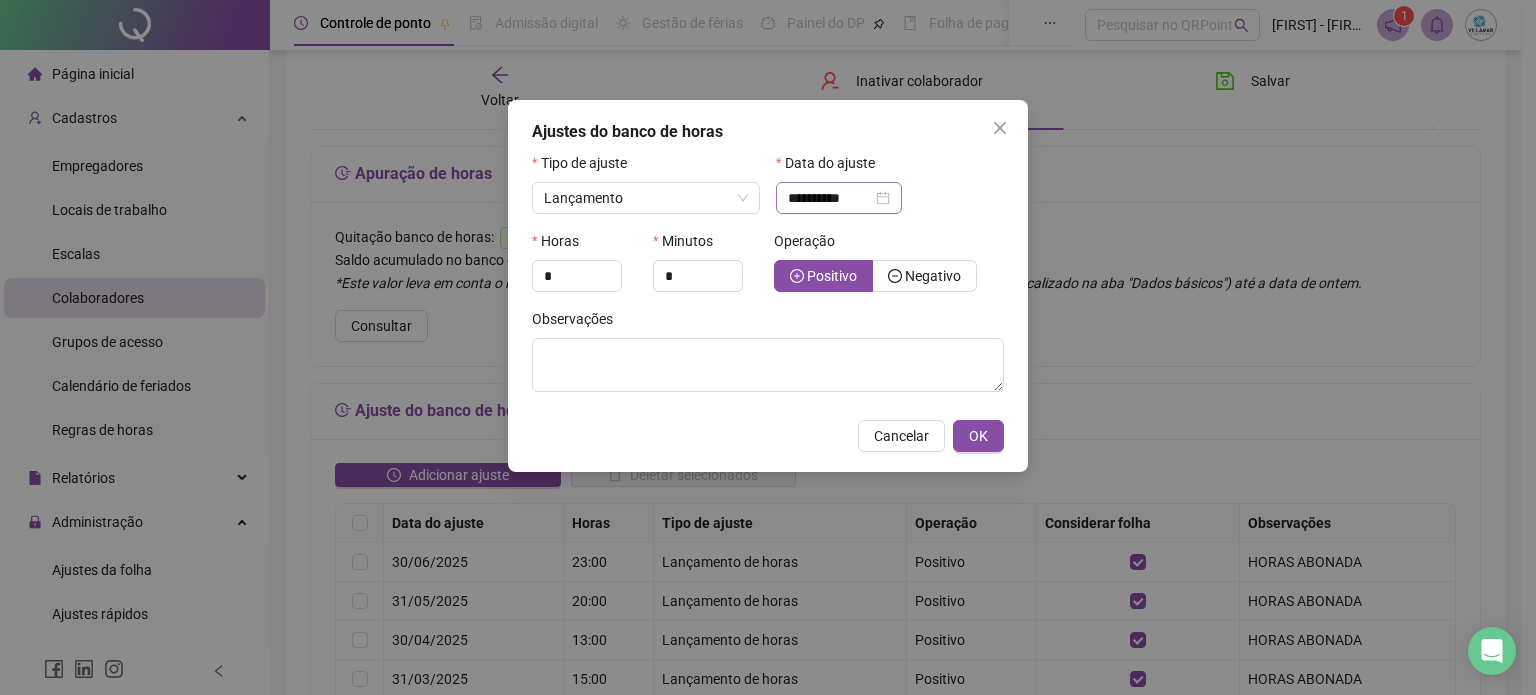 click on "**********" at bounding box center (839, 198) 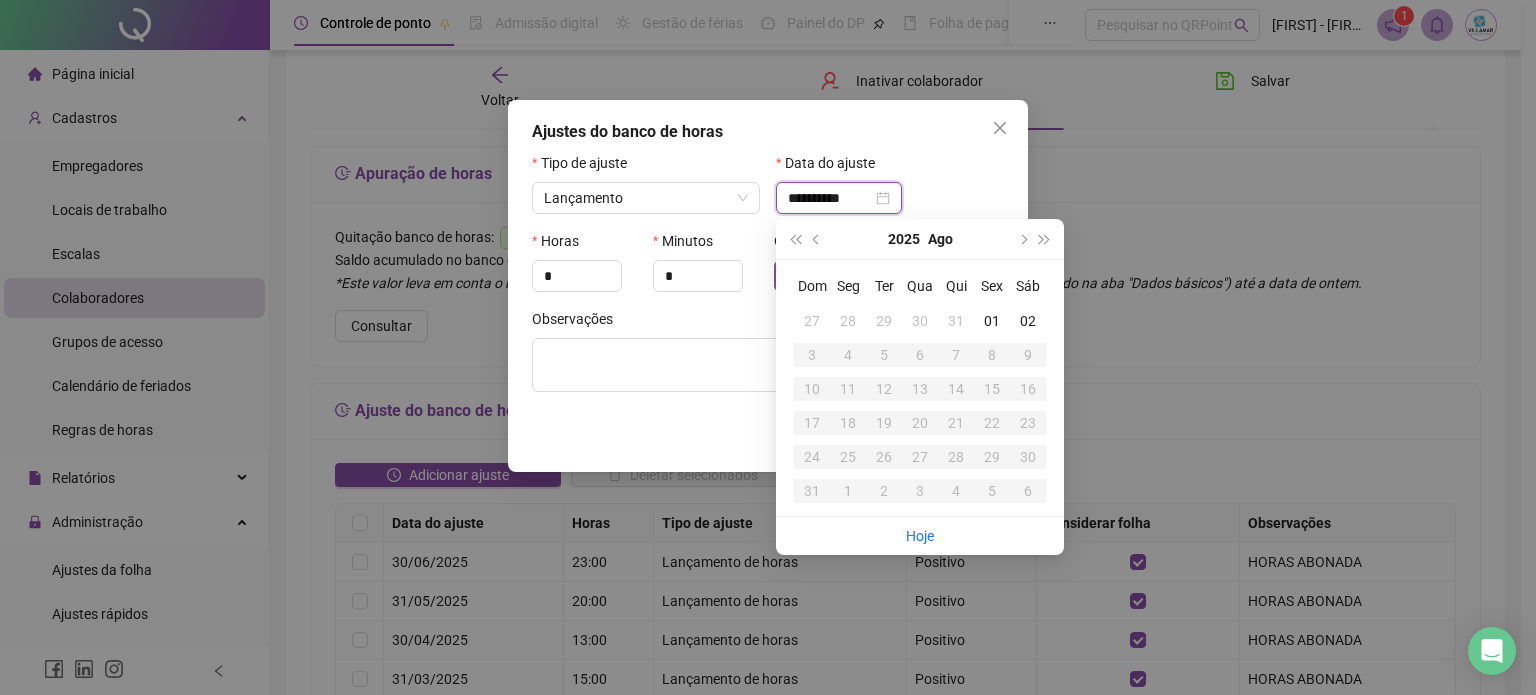 click on "**********" at bounding box center (839, 198) 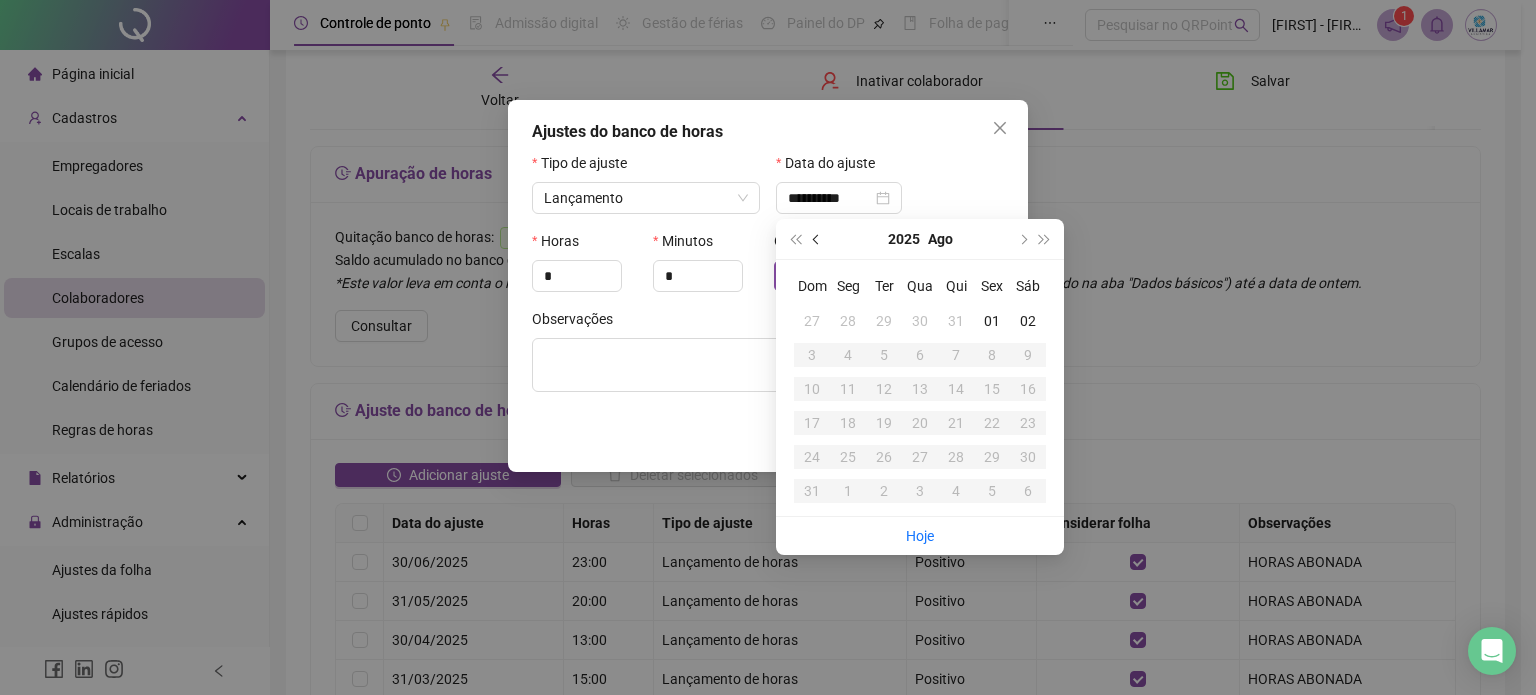 click at bounding box center [817, 239] 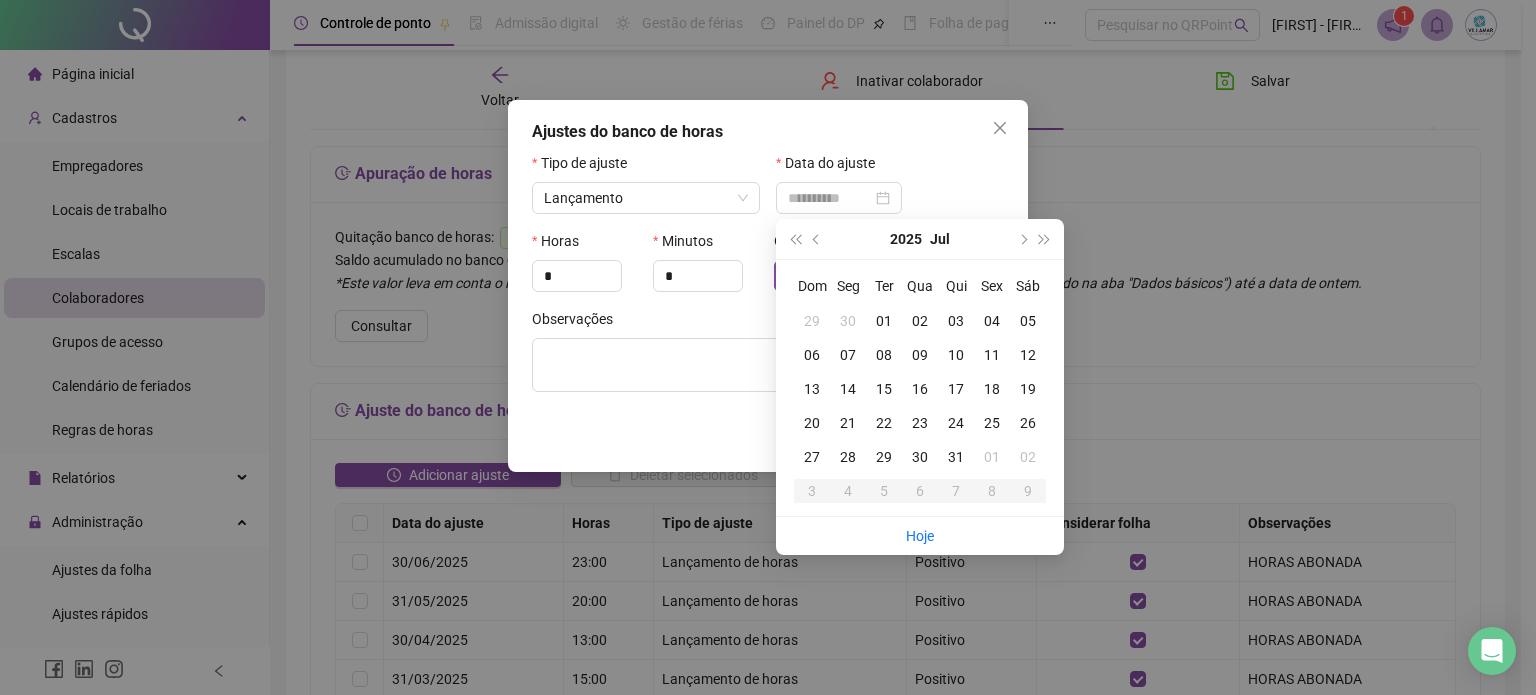 type on "**********" 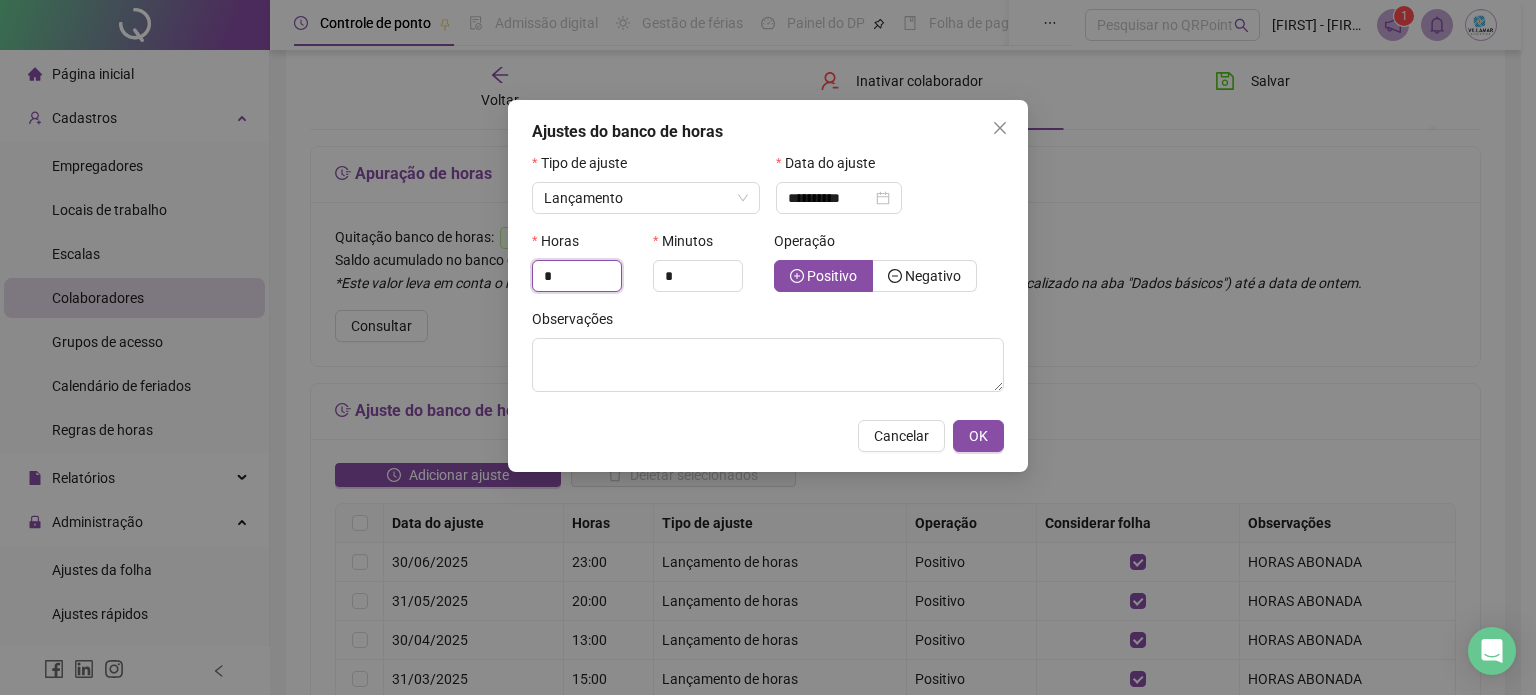 drag, startPoint x: 578, startPoint y: 279, endPoint x: 504, endPoint y: 263, distance: 75.70998 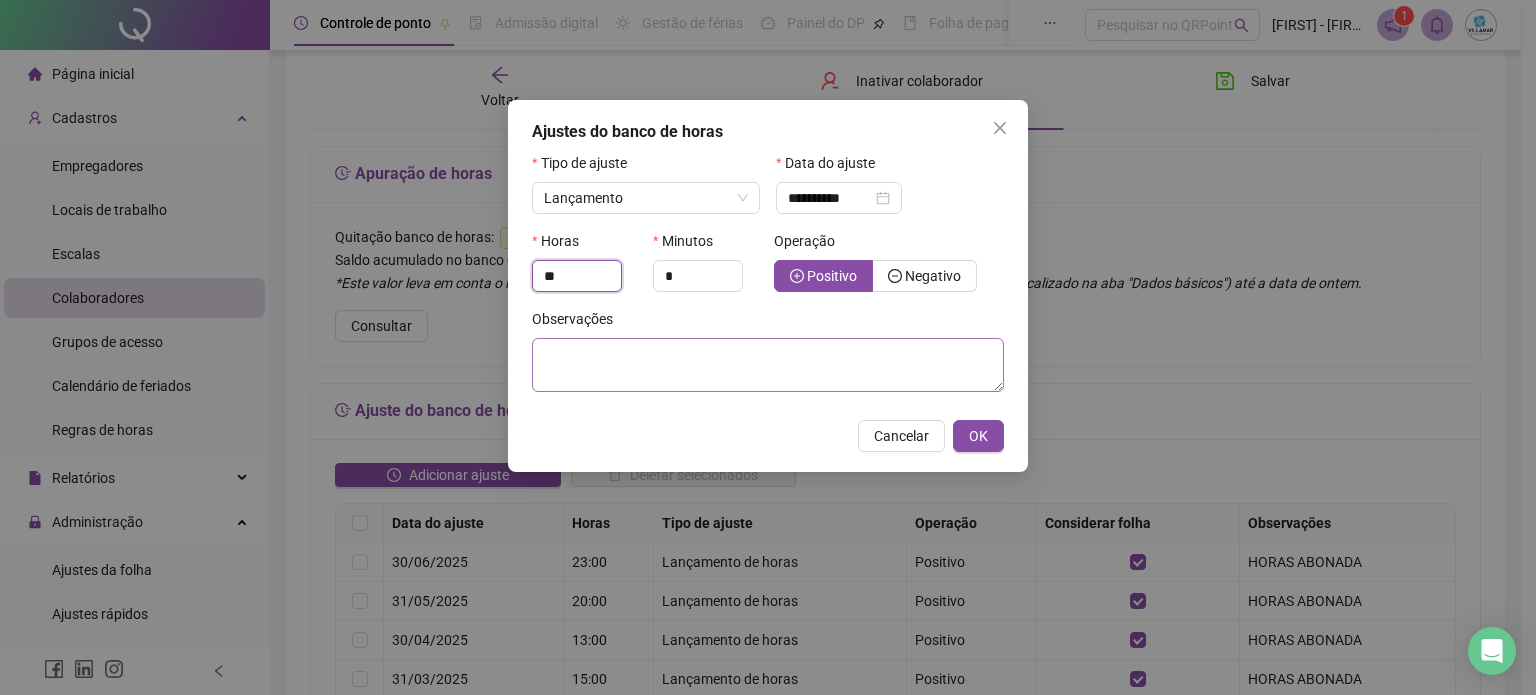 type on "**" 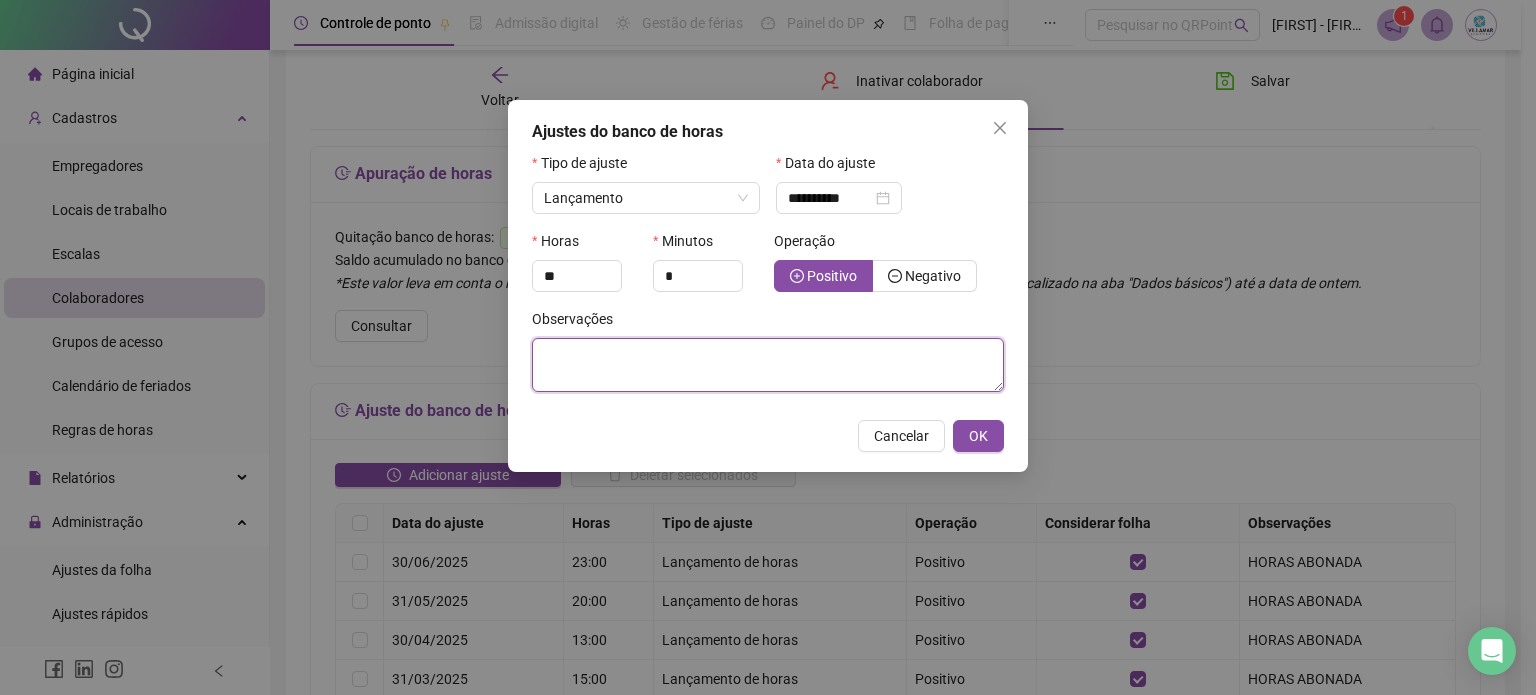 drag, startPoint x: 573, startPoint y: 350, endPoint x: 584, endPoint y: 350, distance: 11 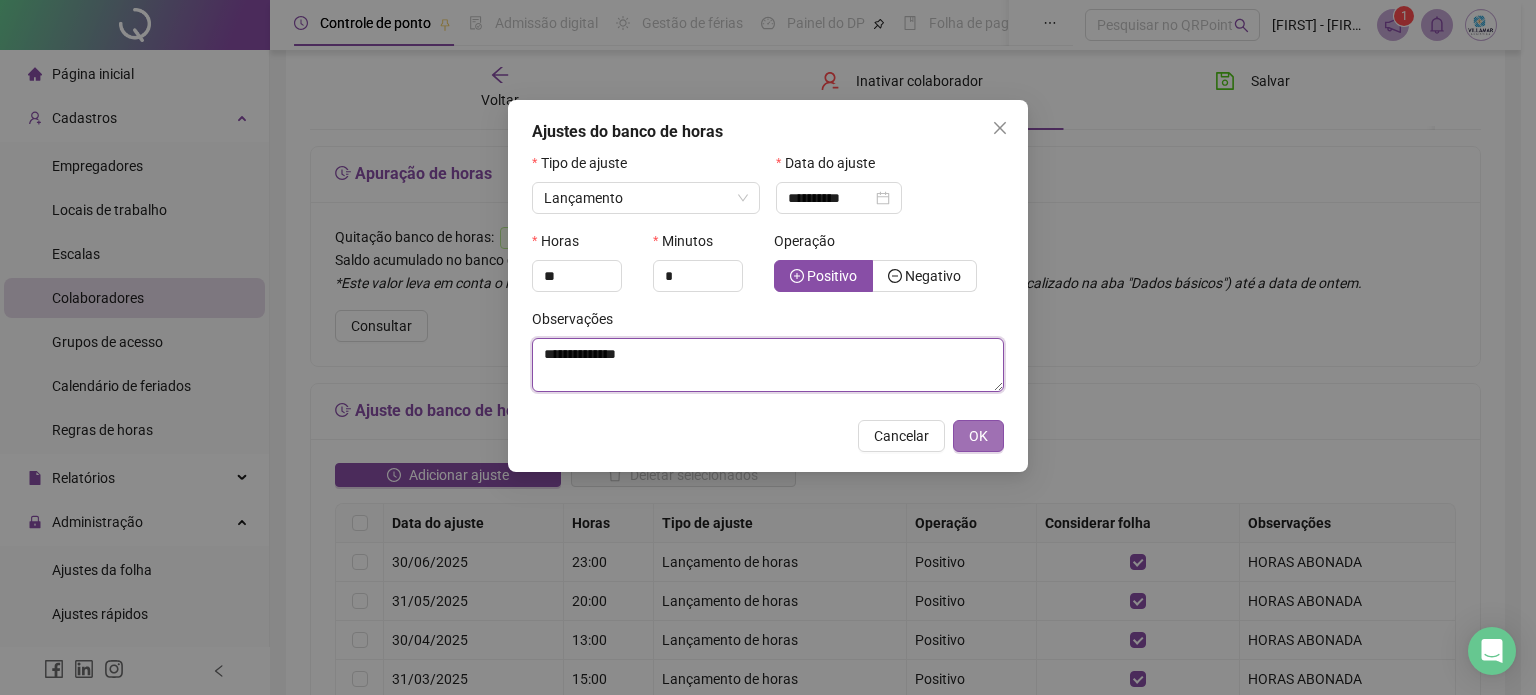 type on "**********" 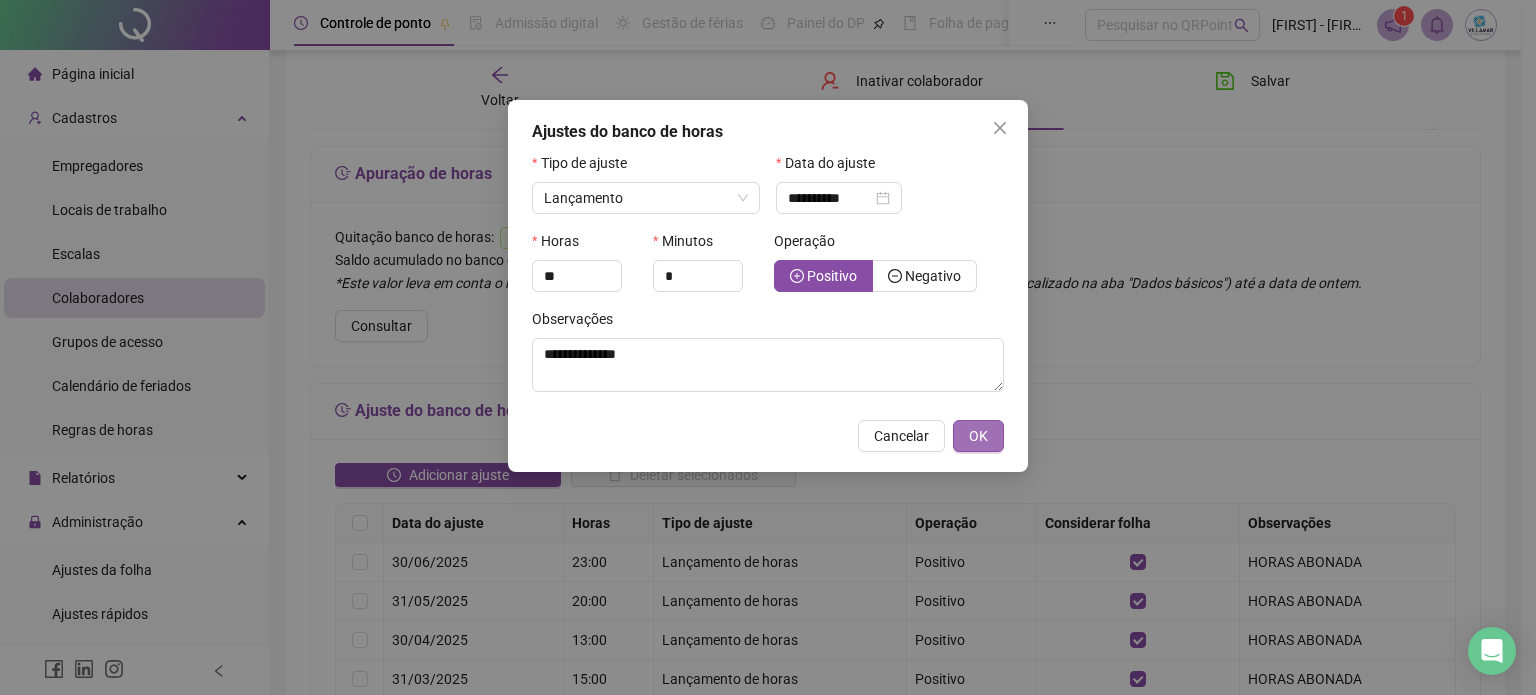 click on "OK" at bounding box center [978, 436] 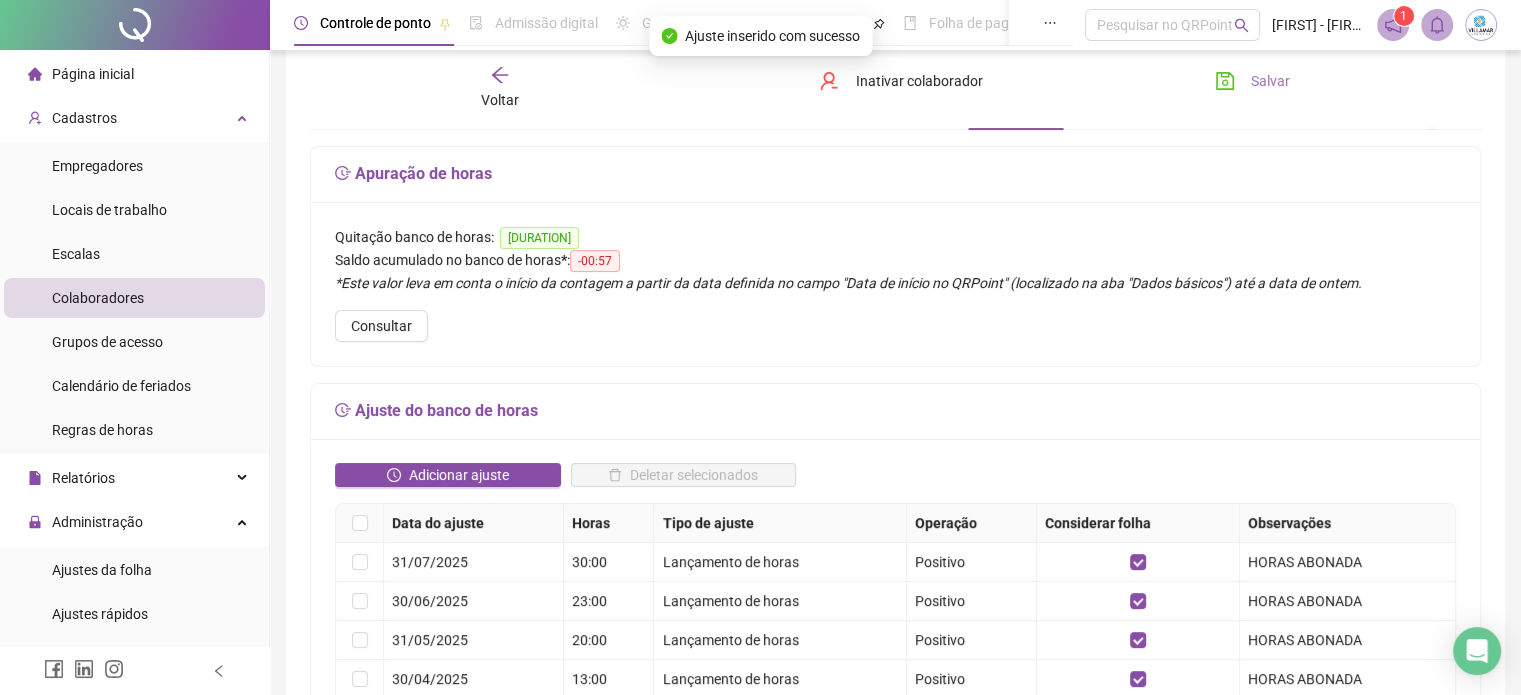 click on "Salvar" at bounding box center (1270, 81) 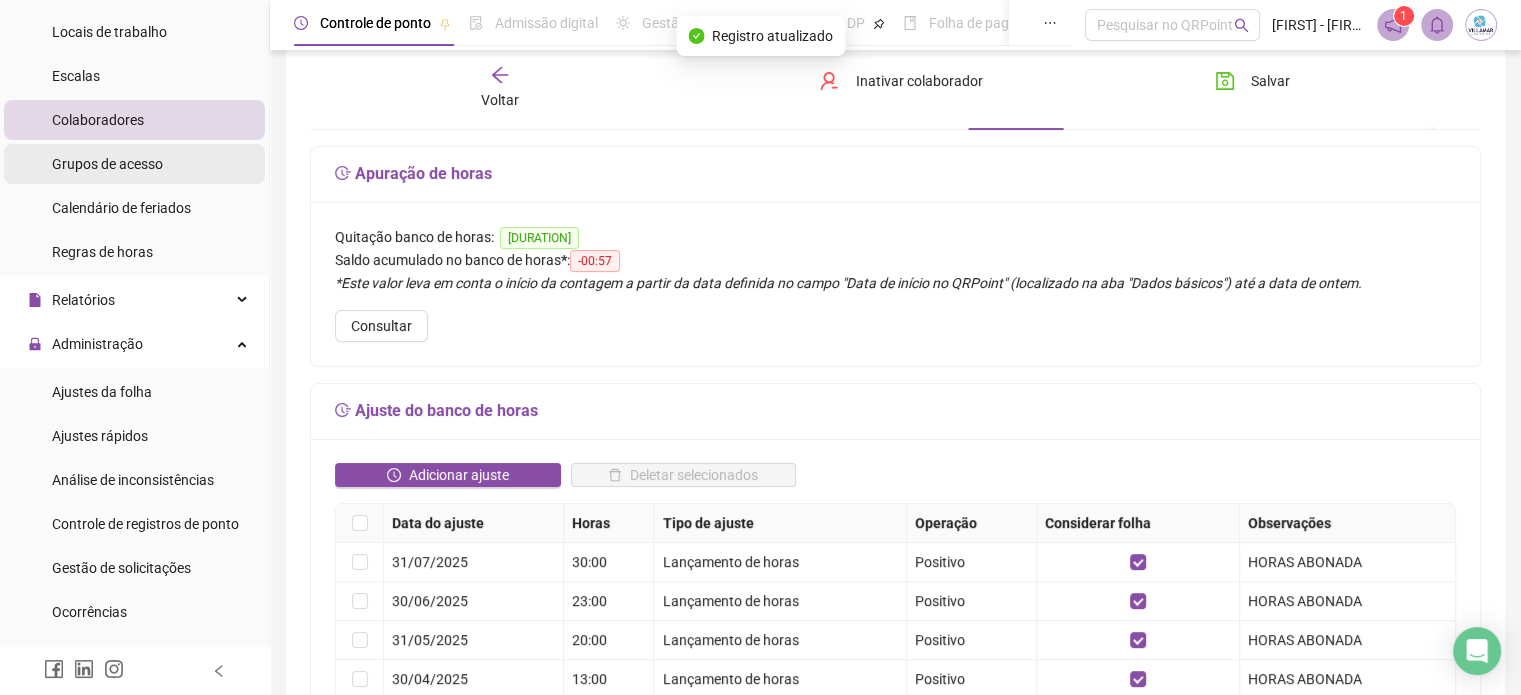 scroll, scrollTop: 200, scrollLeft: 0, axis: vertical 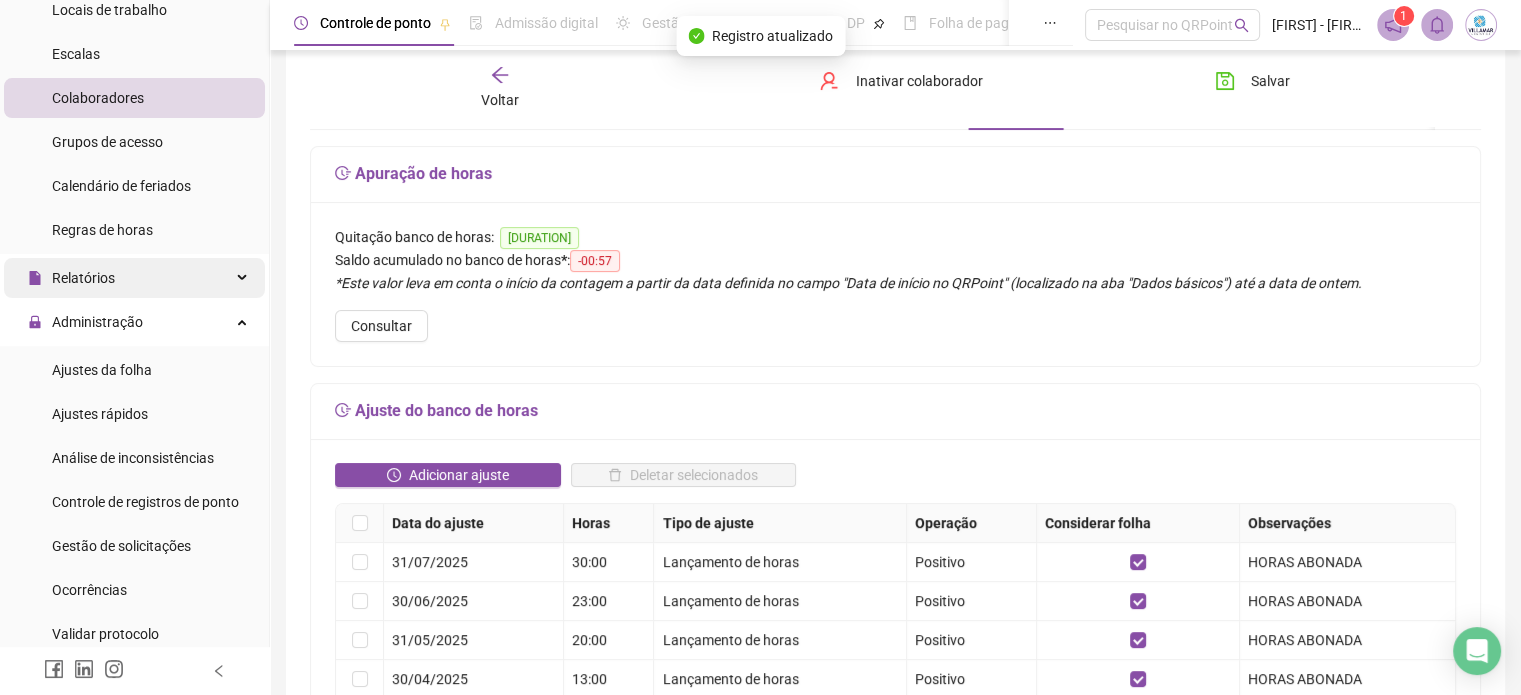 click on "Relatórios" at bounding box center [134, 278] 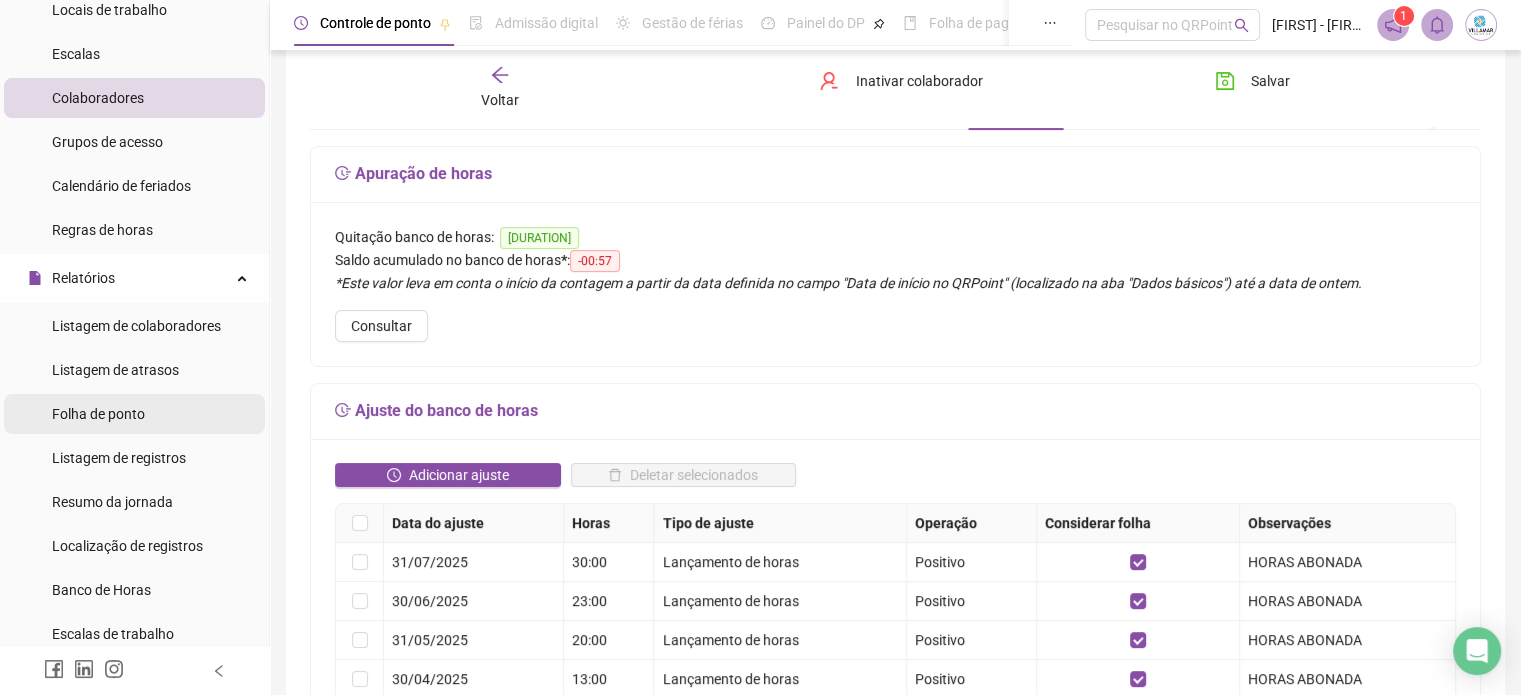 click on "Folha de ponto" at bounding box center (98, 414) 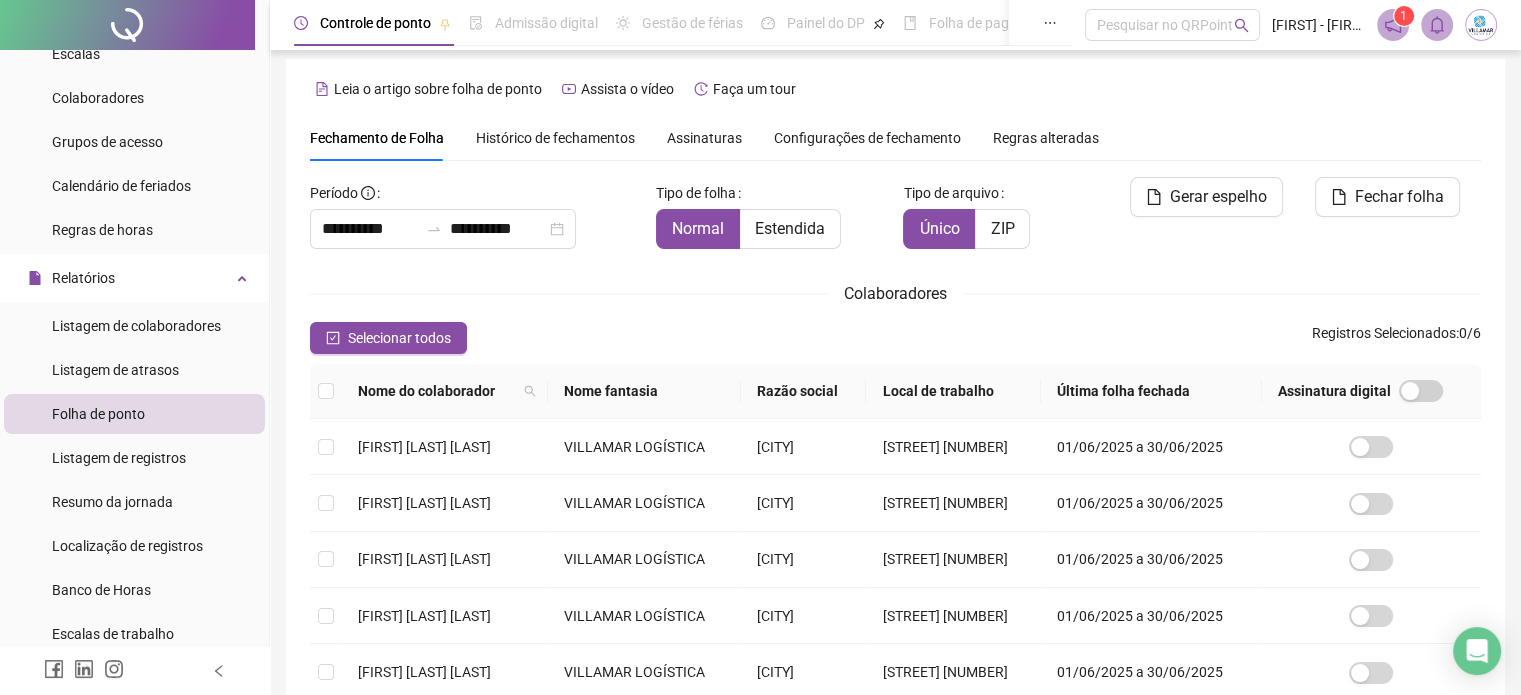 scroll, scrollTop: 51, scrollLeft: 0, axis: vertical 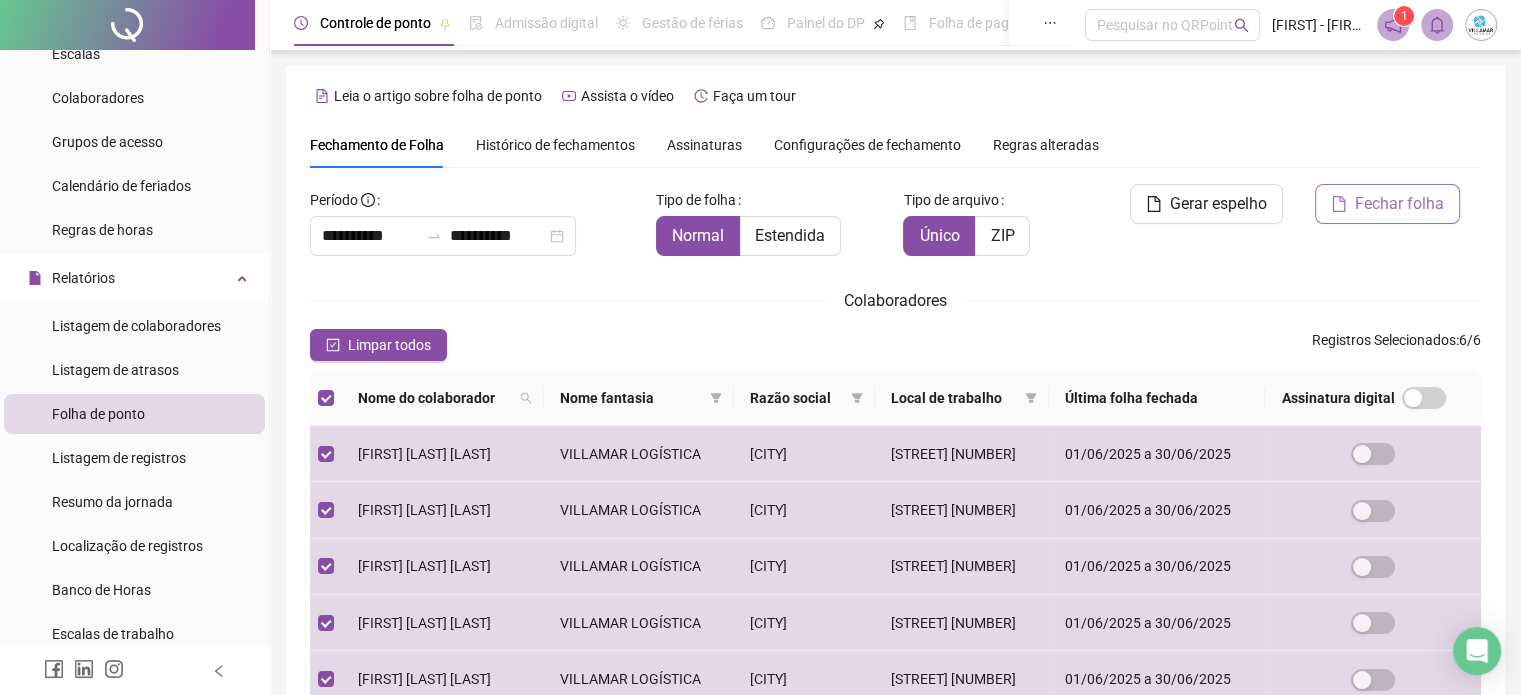 click on "Fechar folha" at bounding box center [1399, 204] 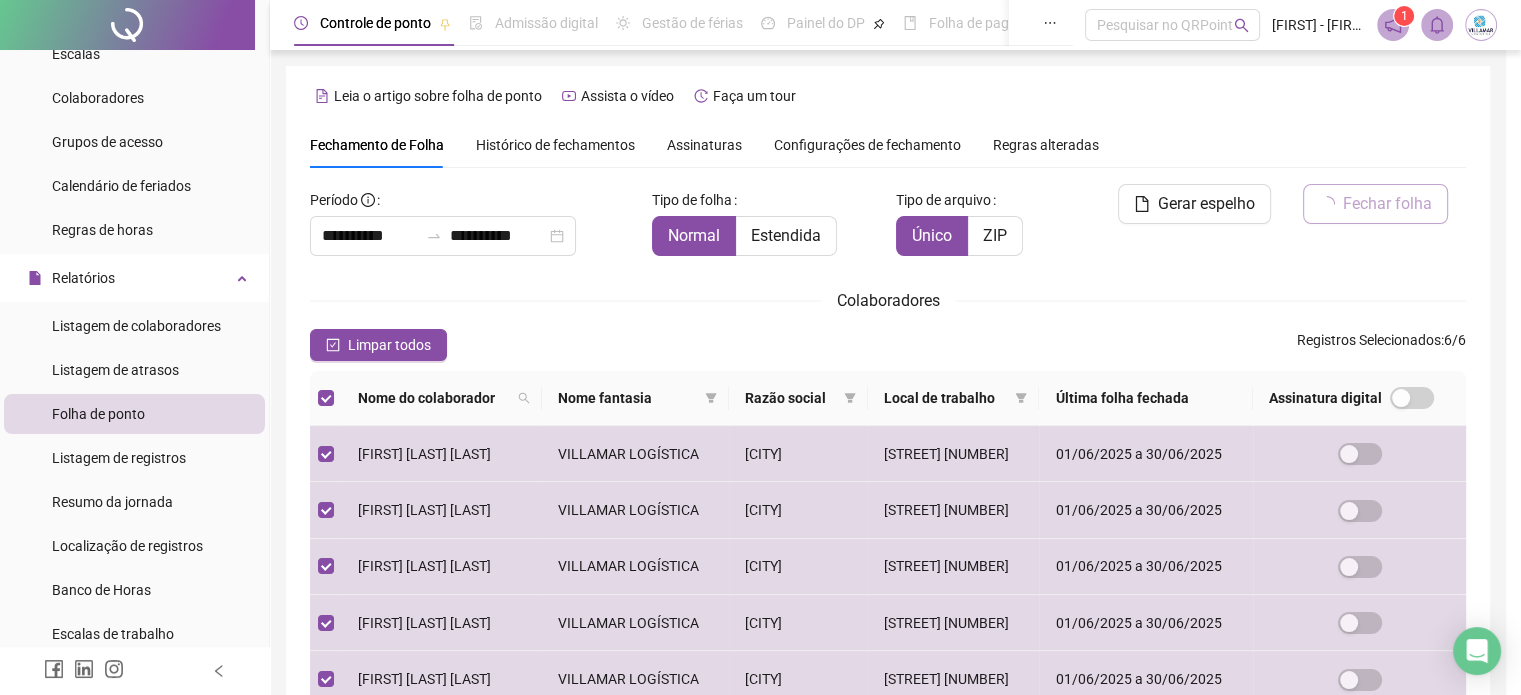 scroll, scrollTop: 51, scrollLeft: 0, axis: vertical 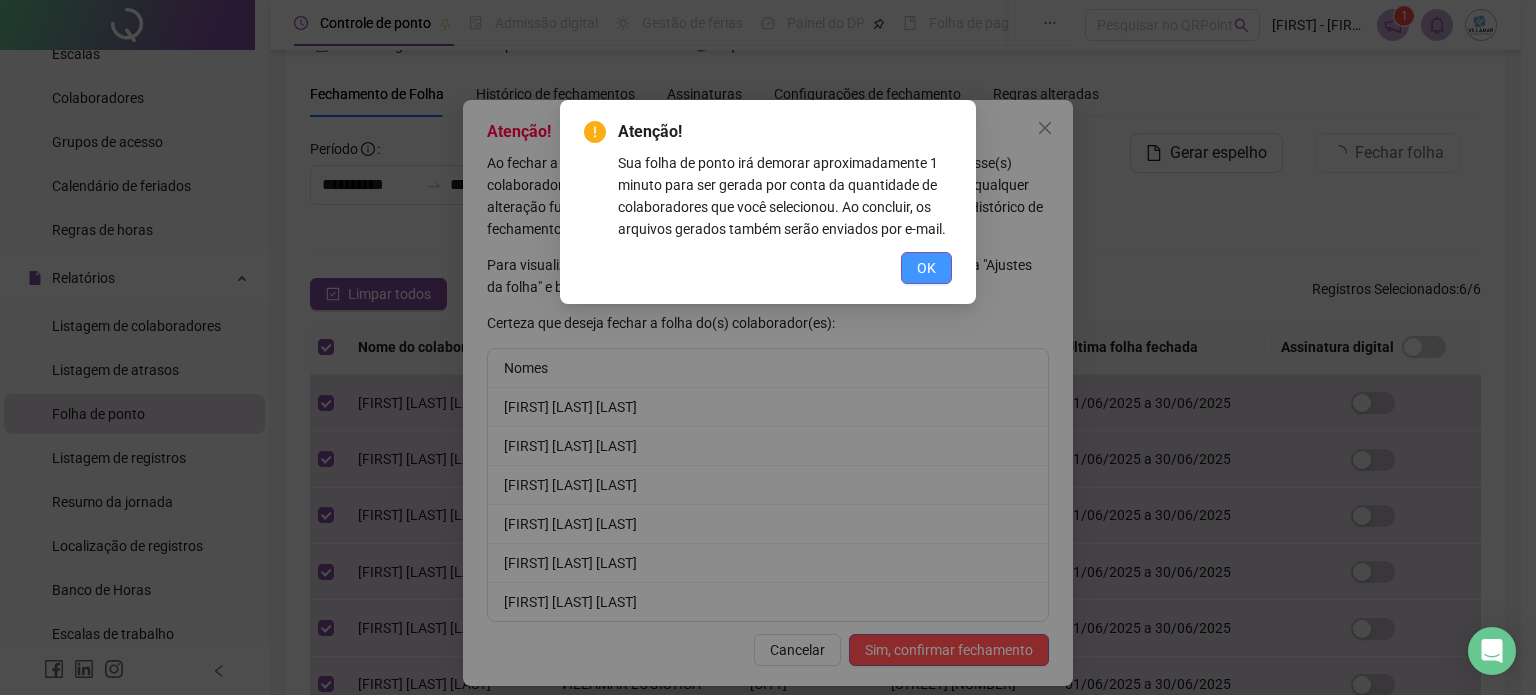 click on "OK" at bounding box center (926, 268) 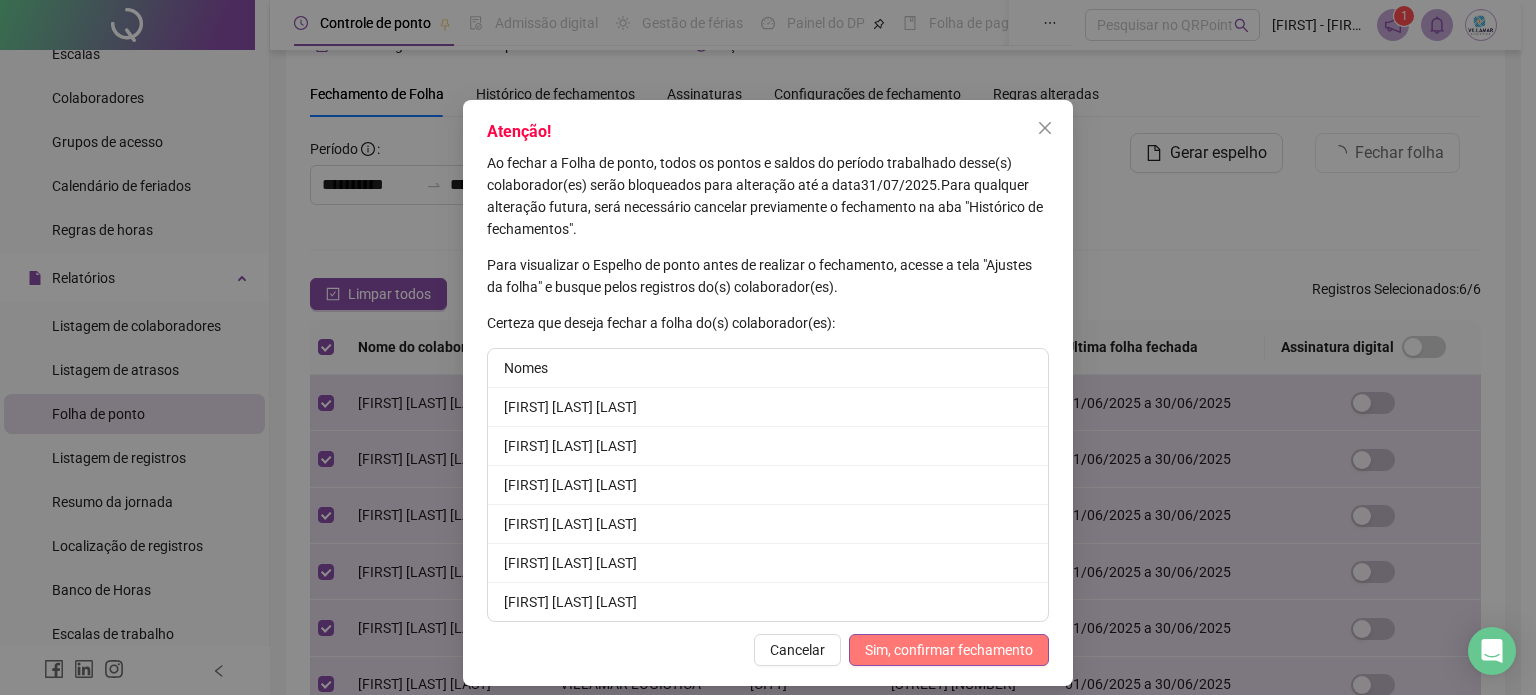 click on "Sim, confirmar fechamento" at bounding box center [949, 650] 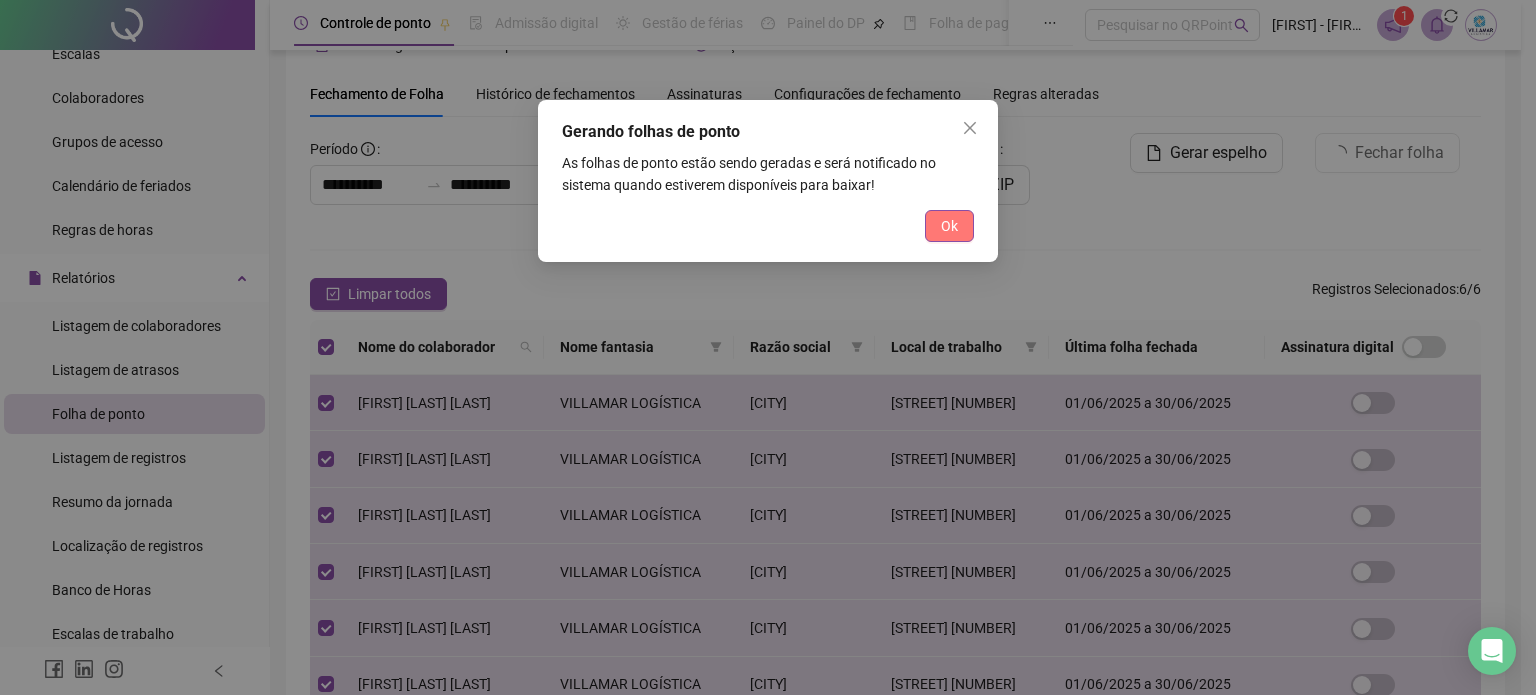 click on "Ok" at bounding box center (949, 226) 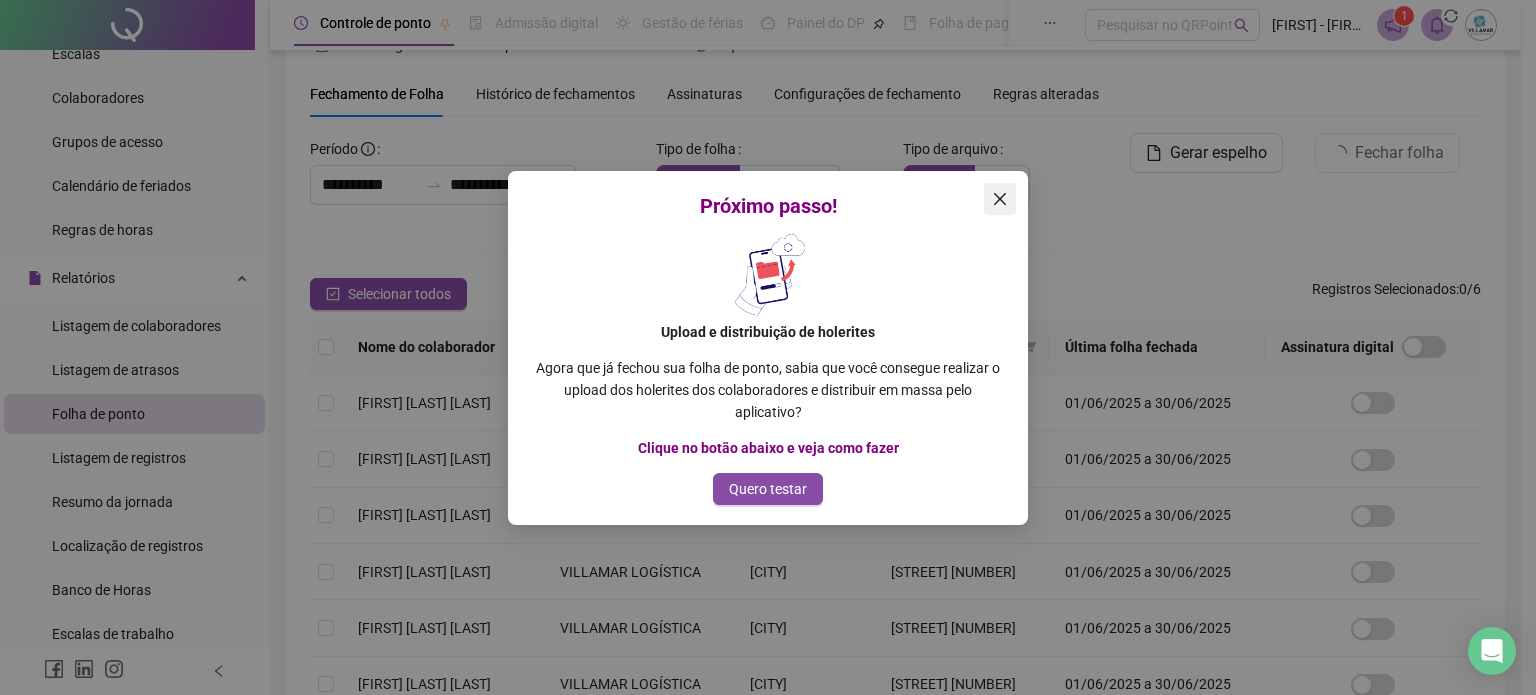 click 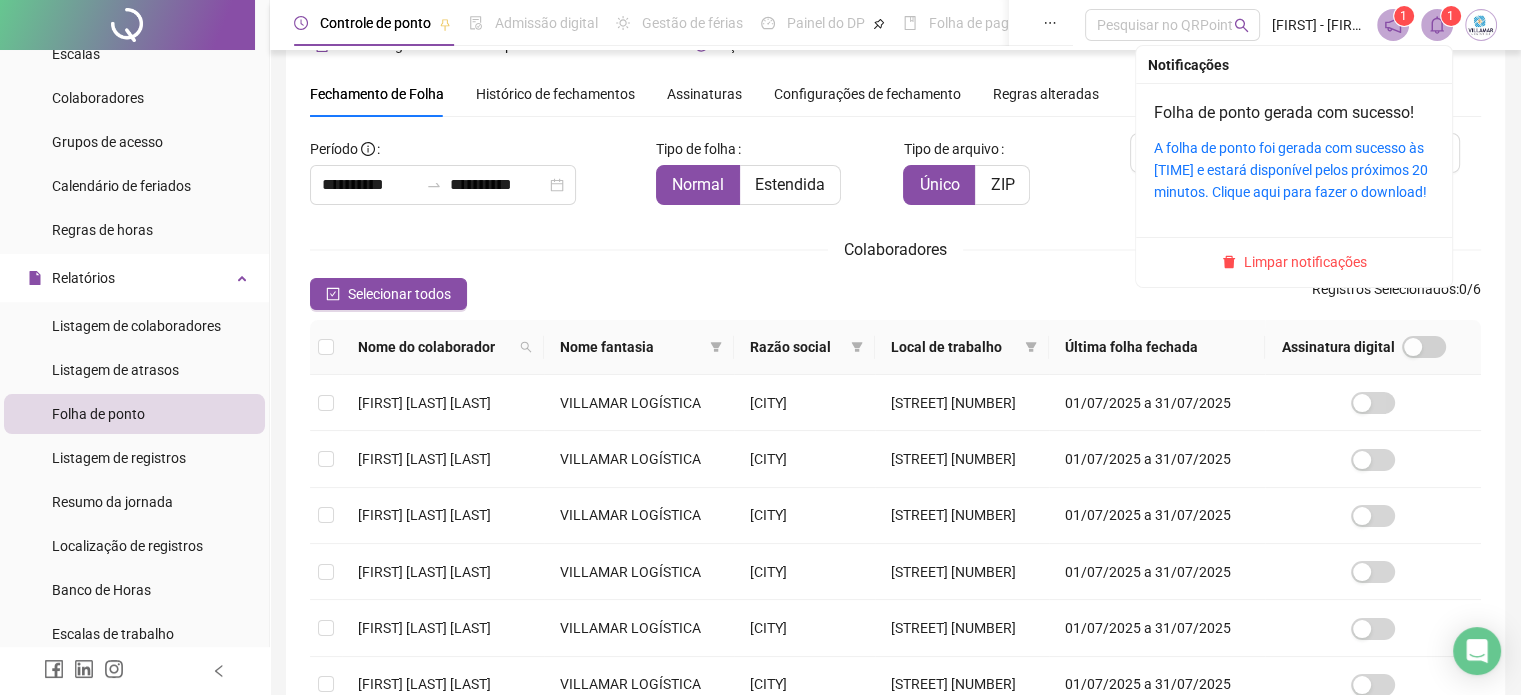 click 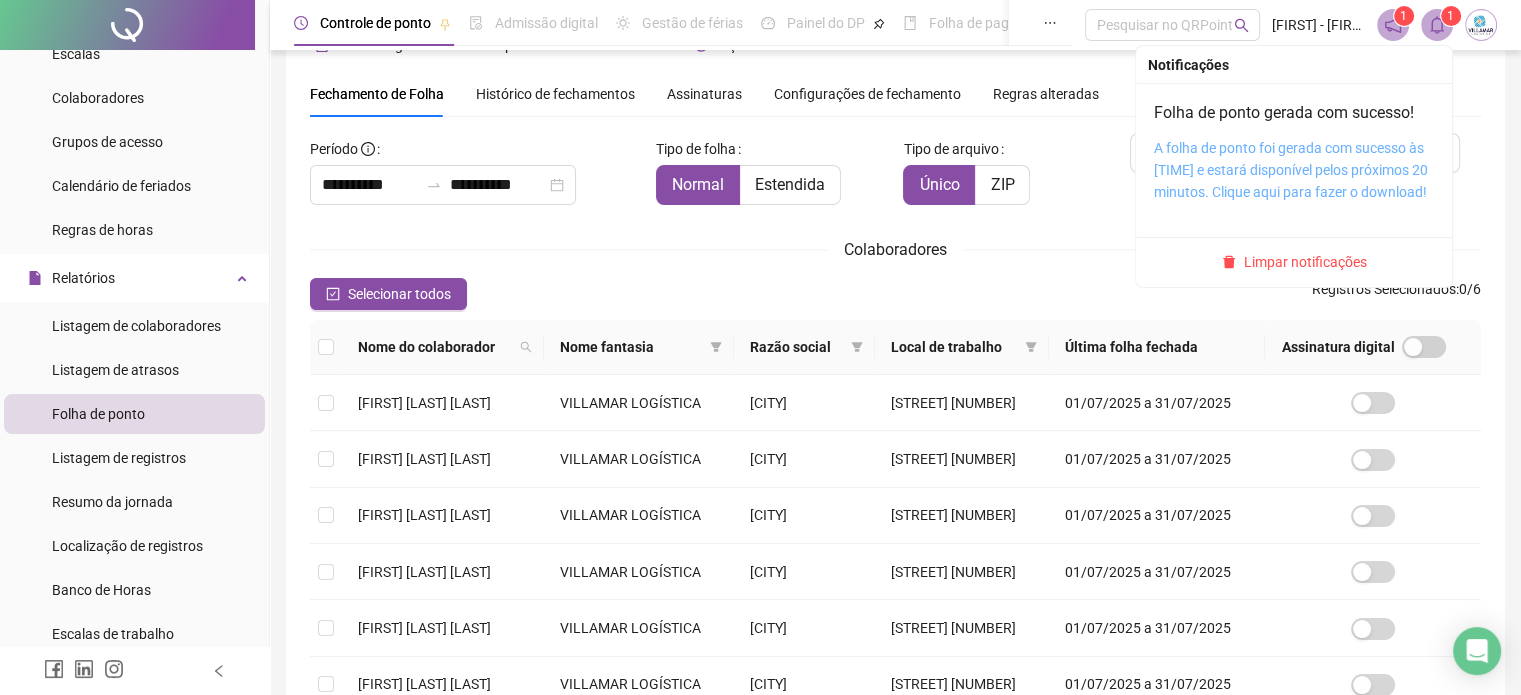 click on "A folha de ponto foi gerada com sucesso às [TIME] e estará disponível pelos próximos 20 minutos.
Clique aqui para fazer o download!" at bounding box center (1291, 170) 